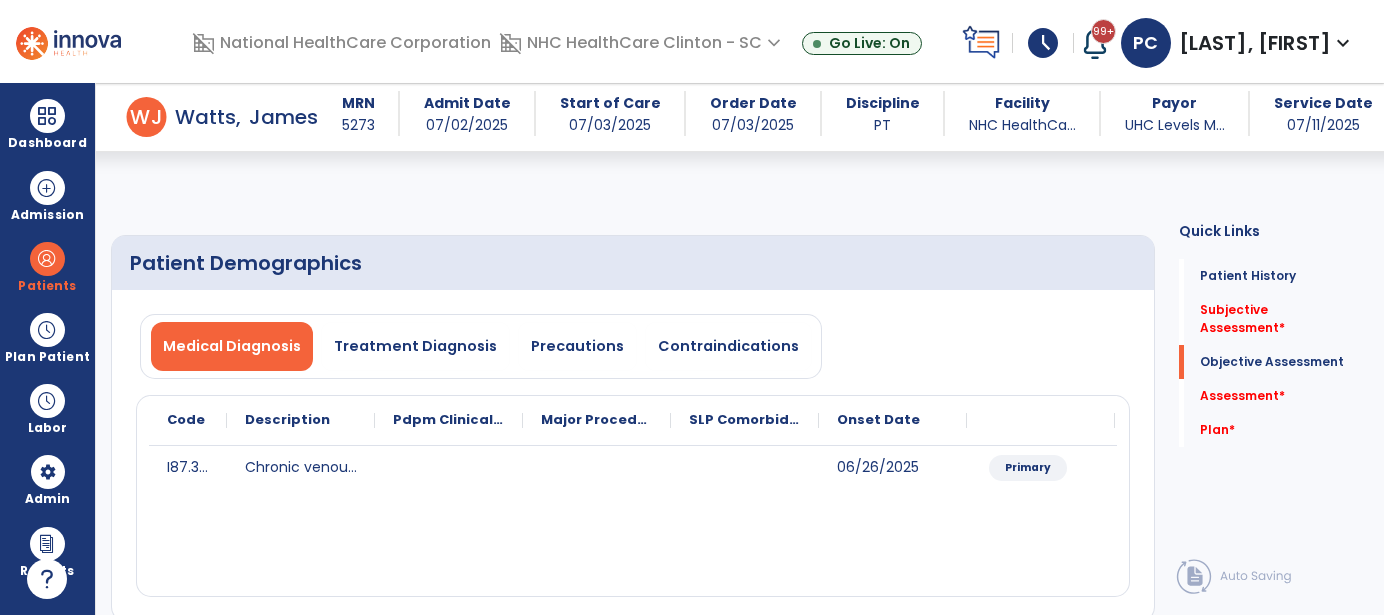scroll, scrollTop: 0, scrollLeft: 0, axis: both 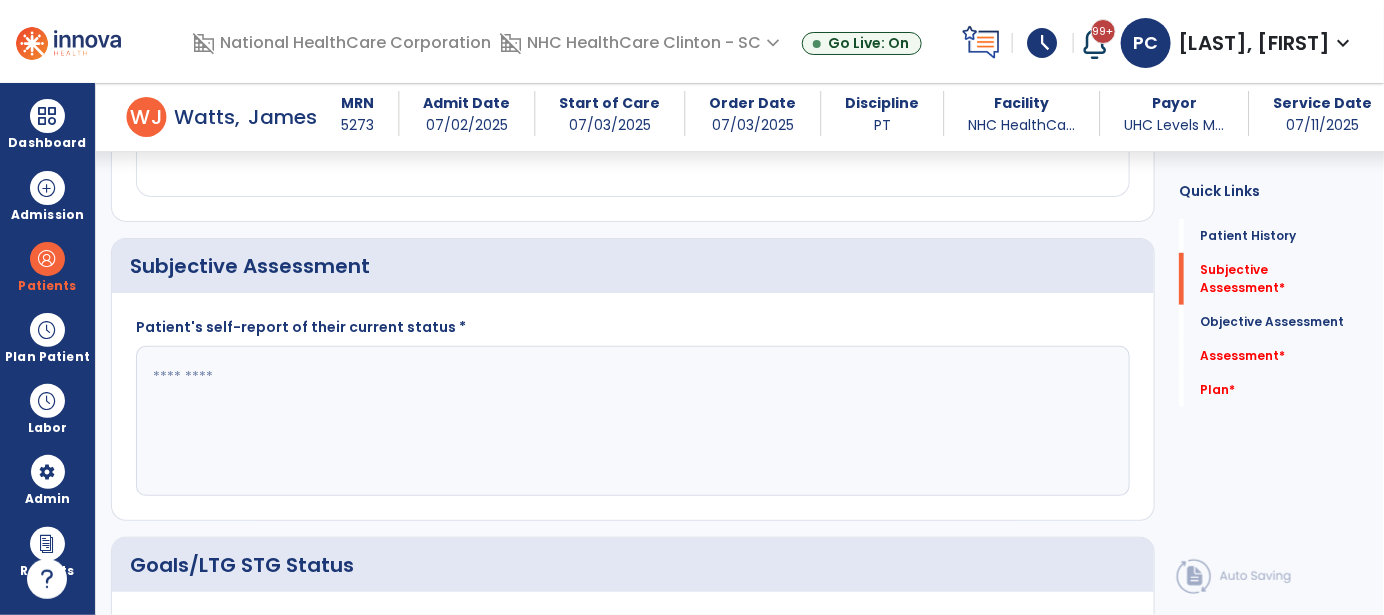 click 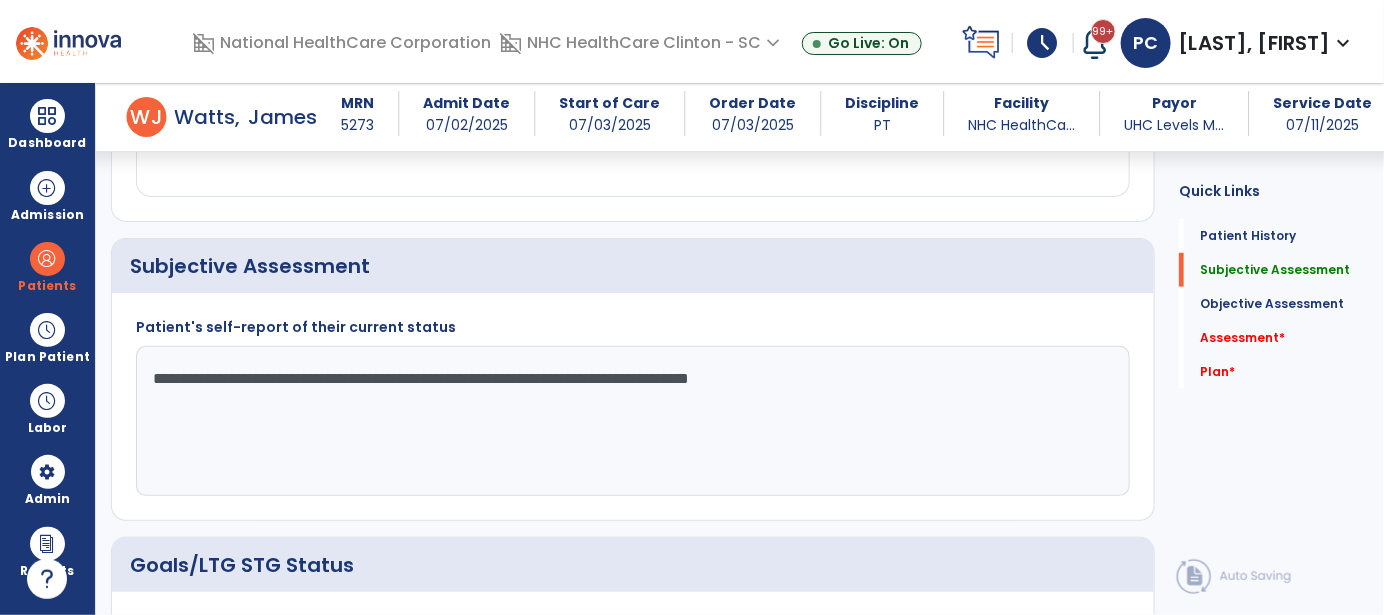 click on "**********" 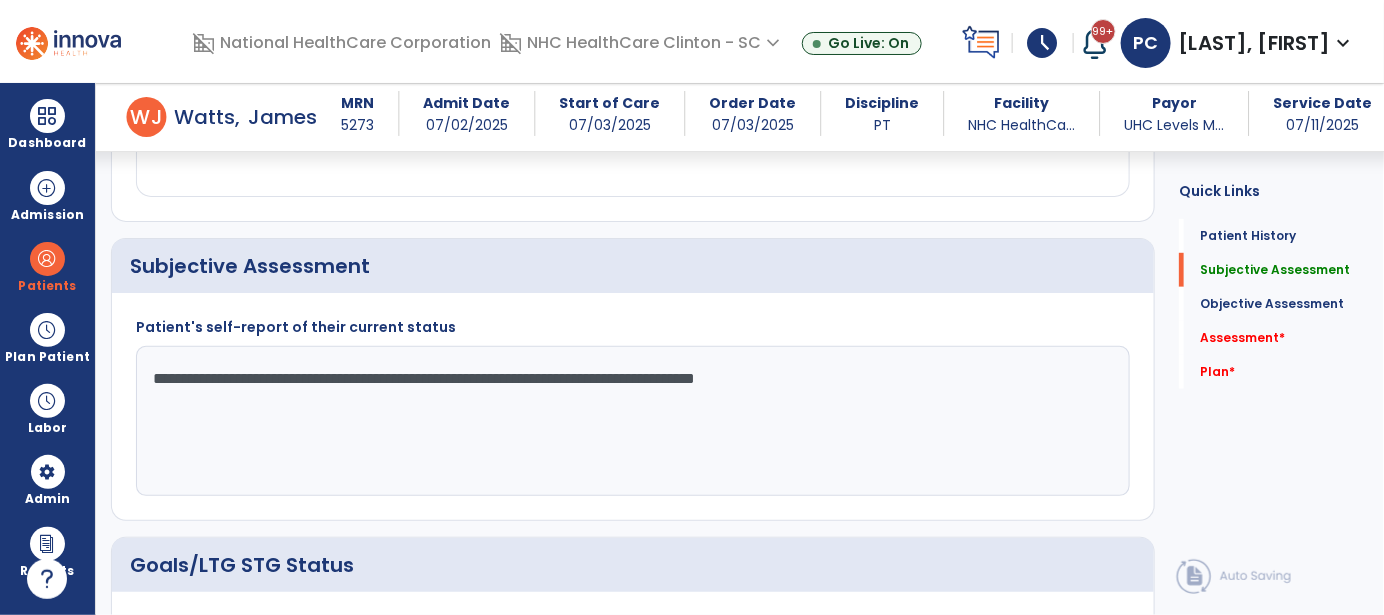 click on "**********" 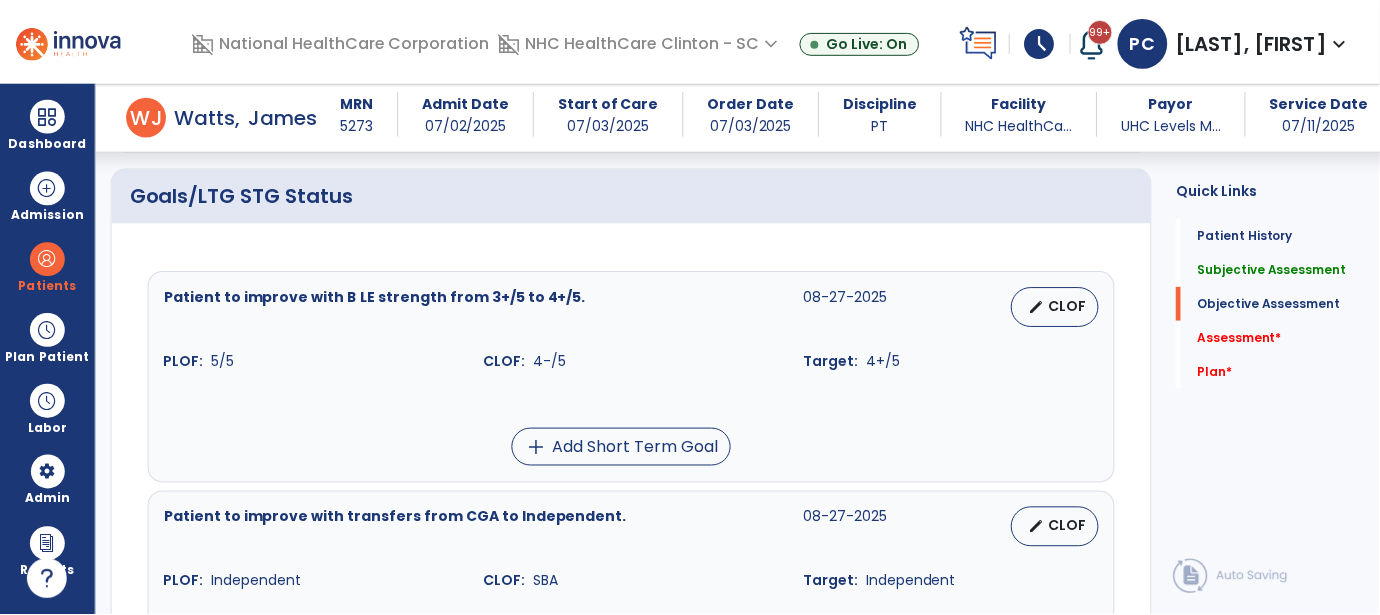 scroll, scrollTop: 800, scrollLeft: 0, axis: vertical 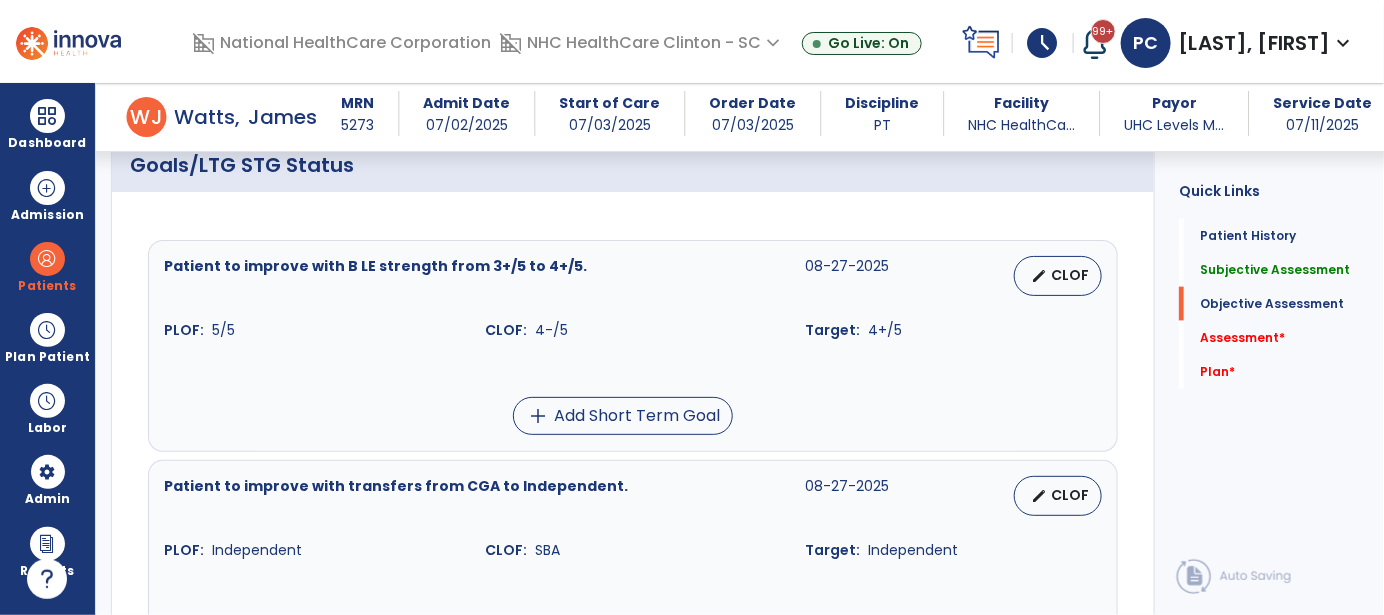 type on "**********" 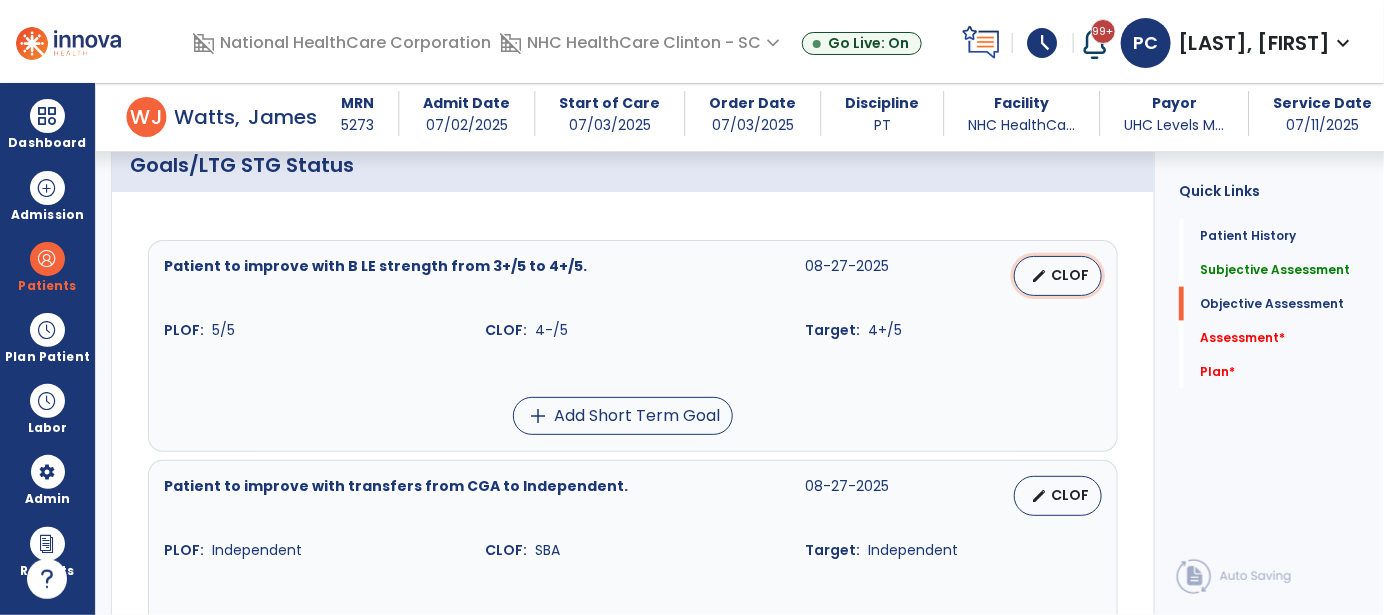 click on "CLOF" at bounding box center (1070, 275) 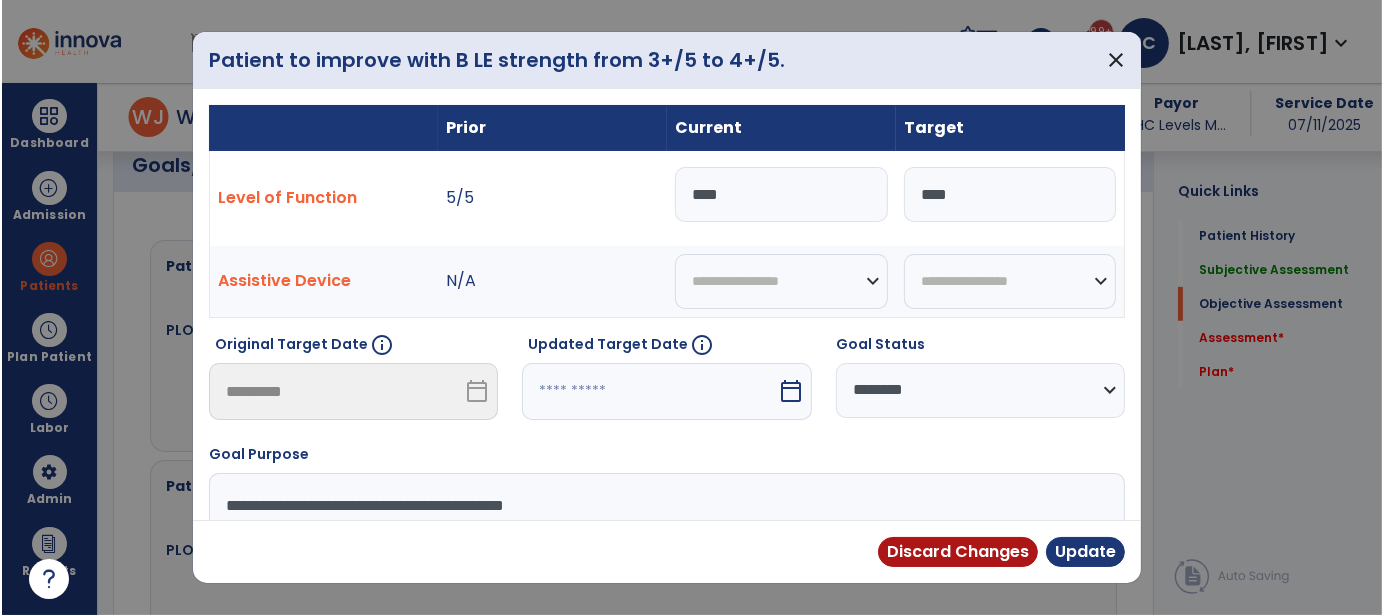 scroll, scrollTop: 800, scrollLeft: 0, axis: vertical 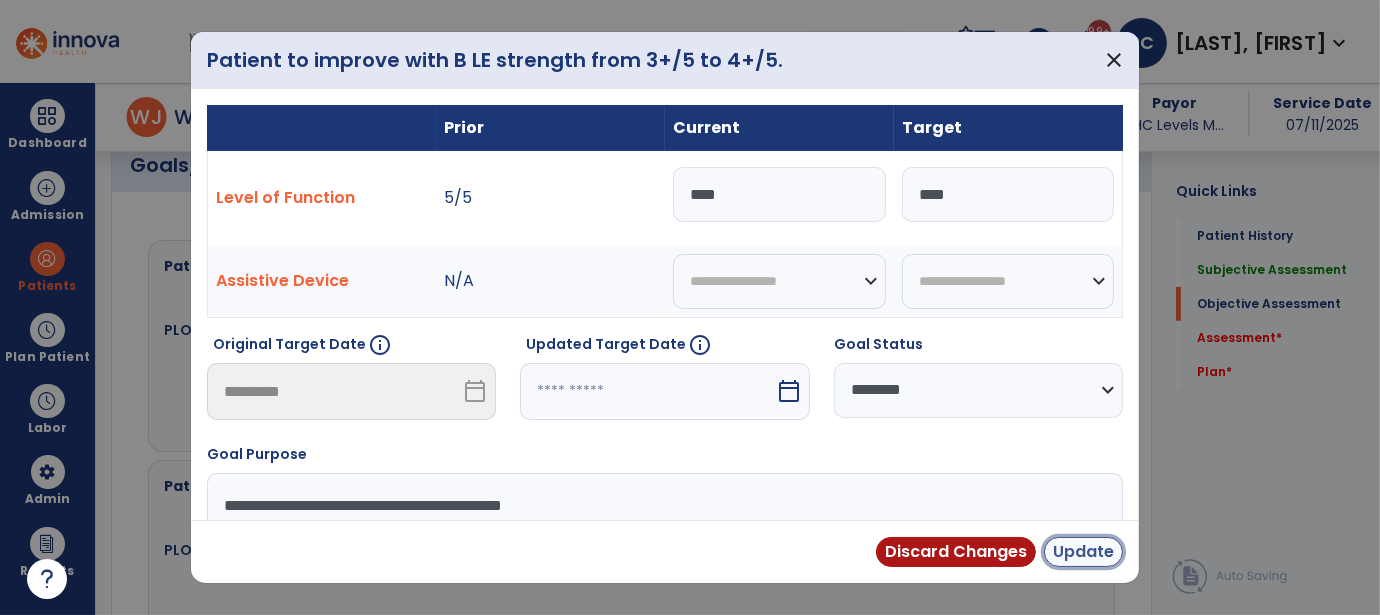 click on "Update" at bounding box center [1083, 552] 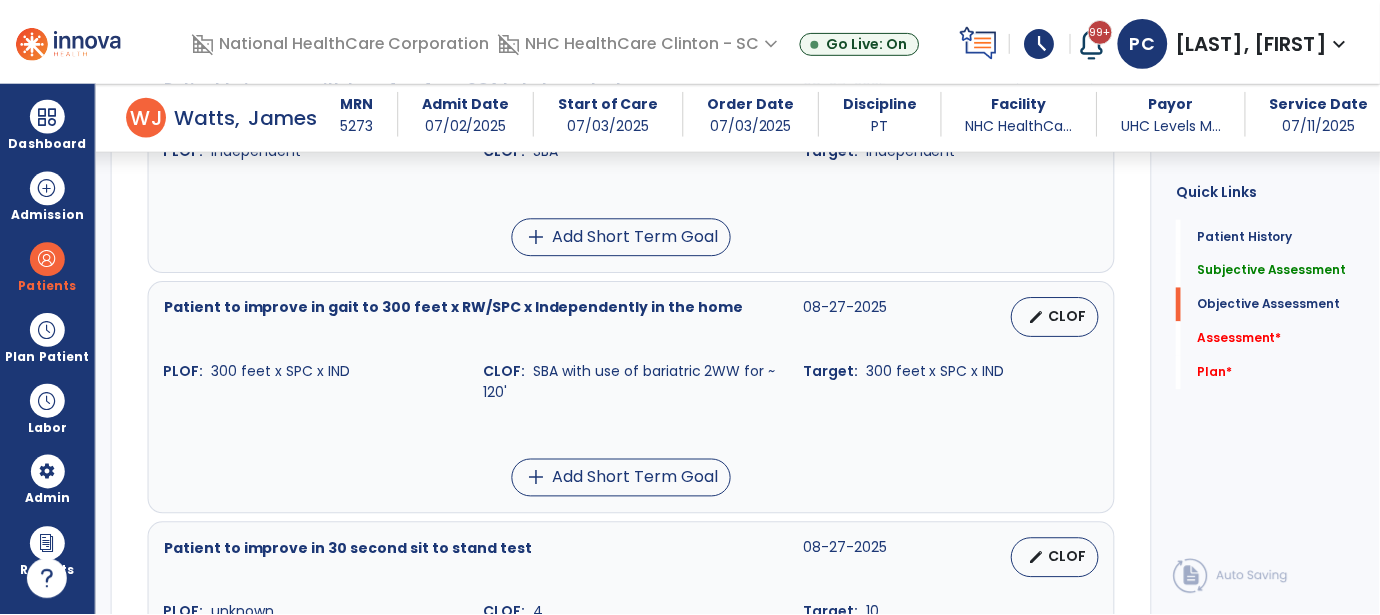 scroll, scrollTop: 1200, scrollLeft: 0, axis: vertical 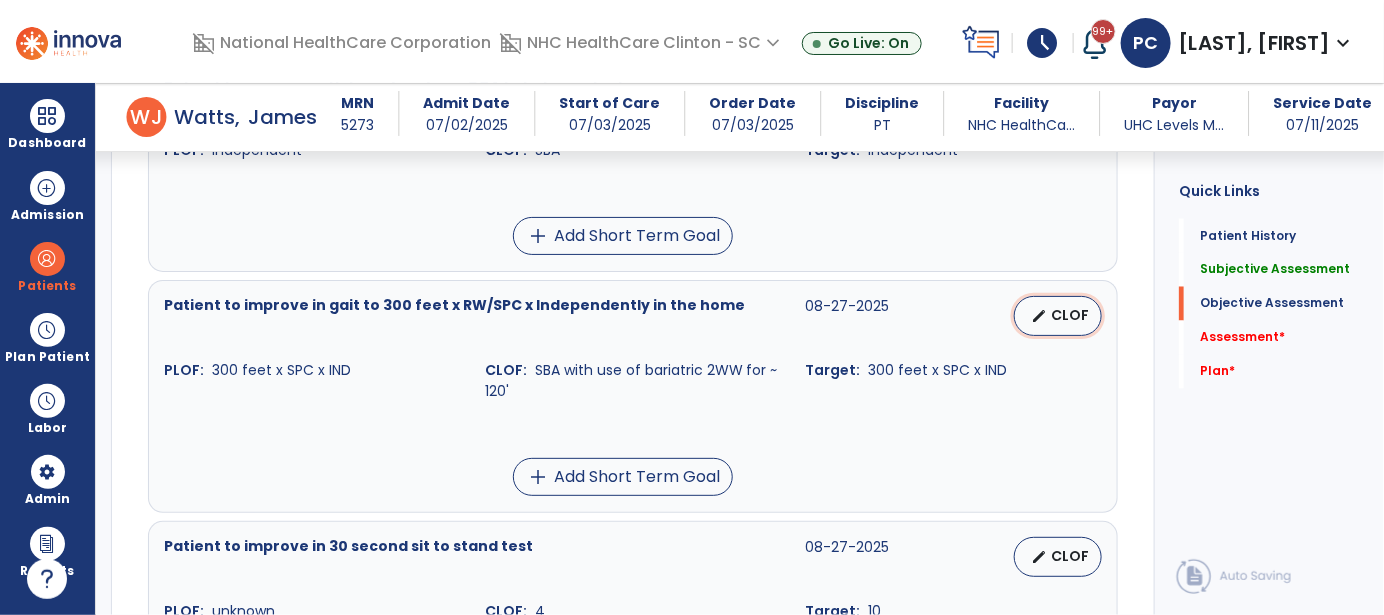click on "edit   CLOF" at bounding box center [1058, 316] 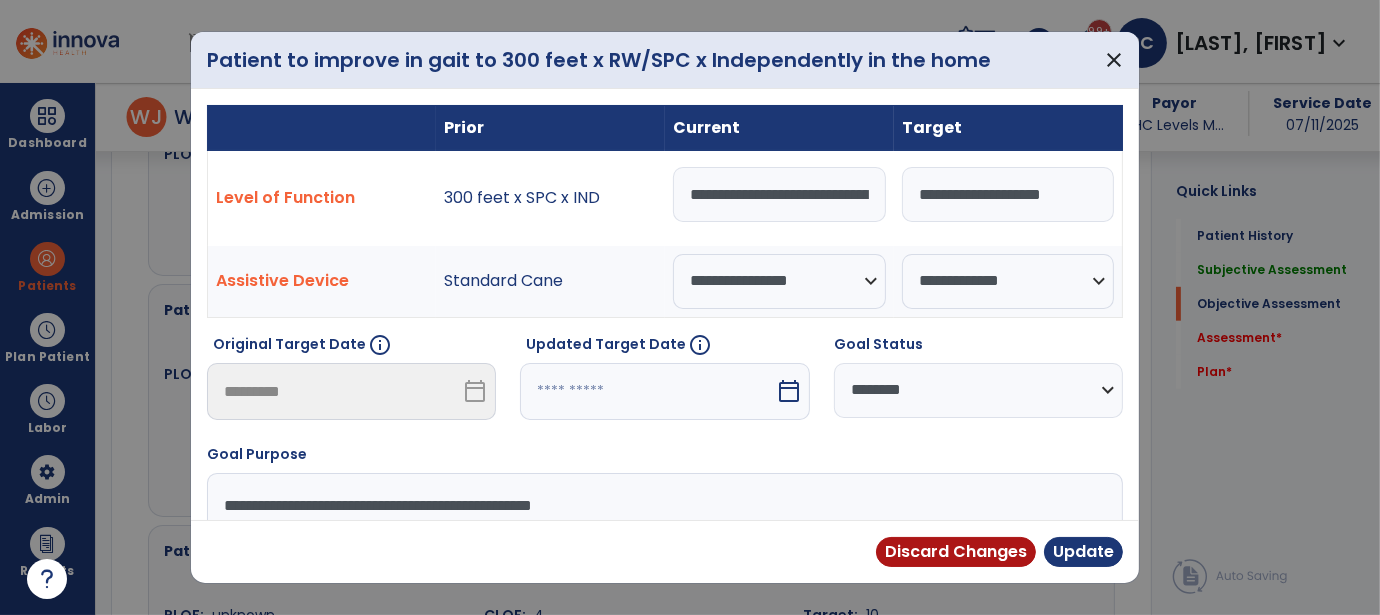scroll, scrollTop: 1200, scrollLeft: 0, axis: vertical 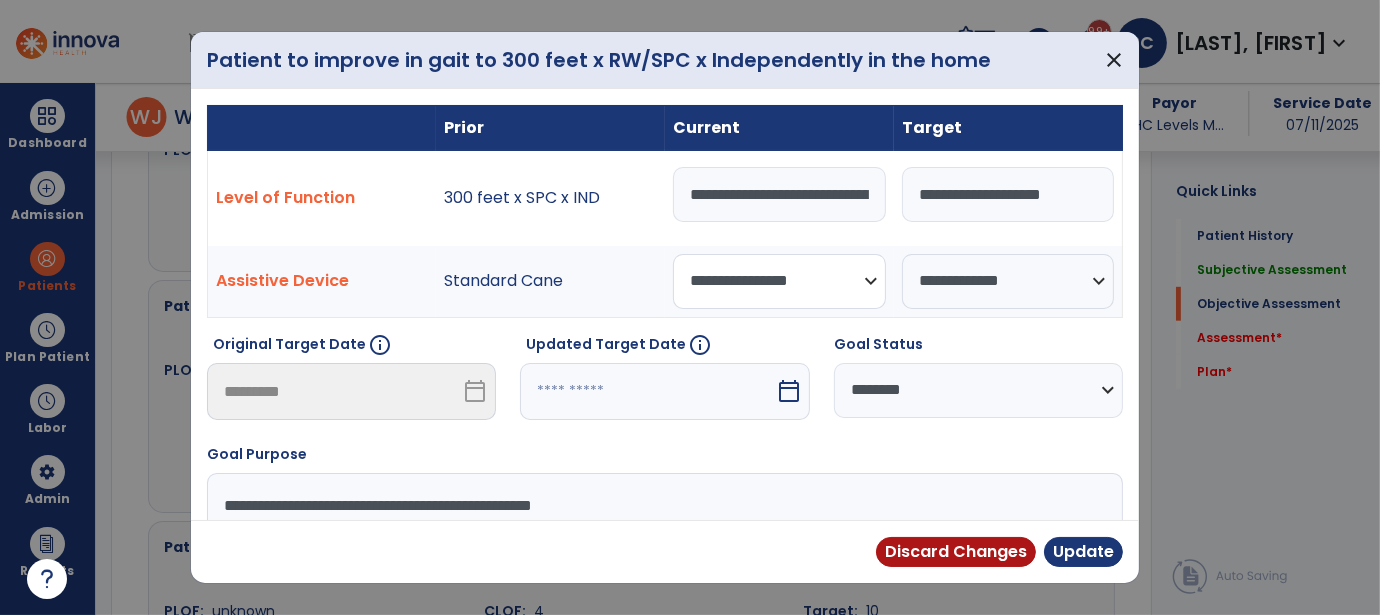 drag, startPoint x: 874, startPoint y: 279, endPoint x: 861, endPoint y: 292, distance: 18.384777 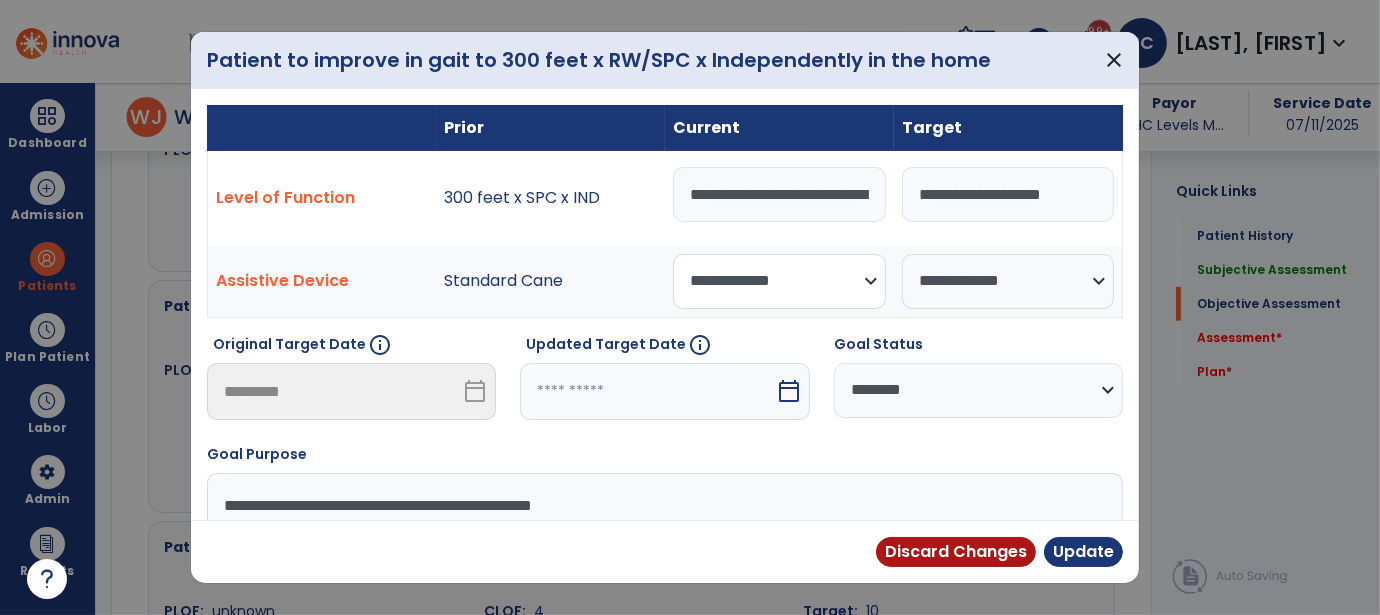 click on "**********" at bounding box center (779, 281) 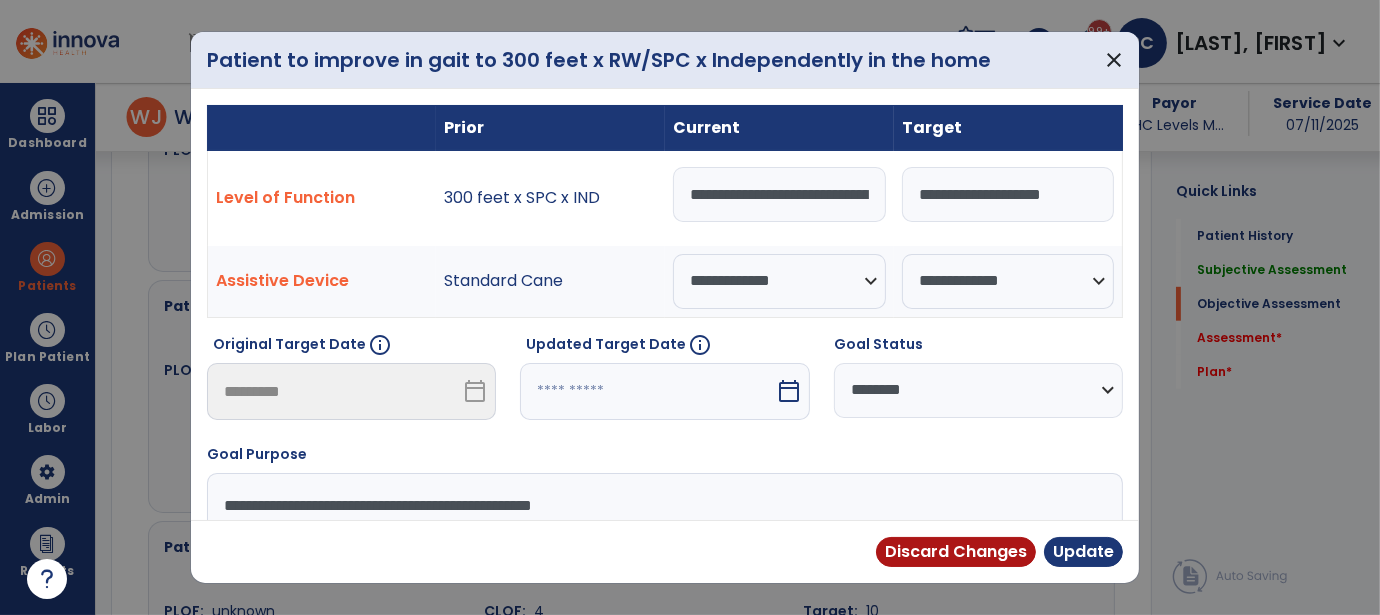 scroll, scrollTop: 0, scrollLeft: 127, axis: horizontal 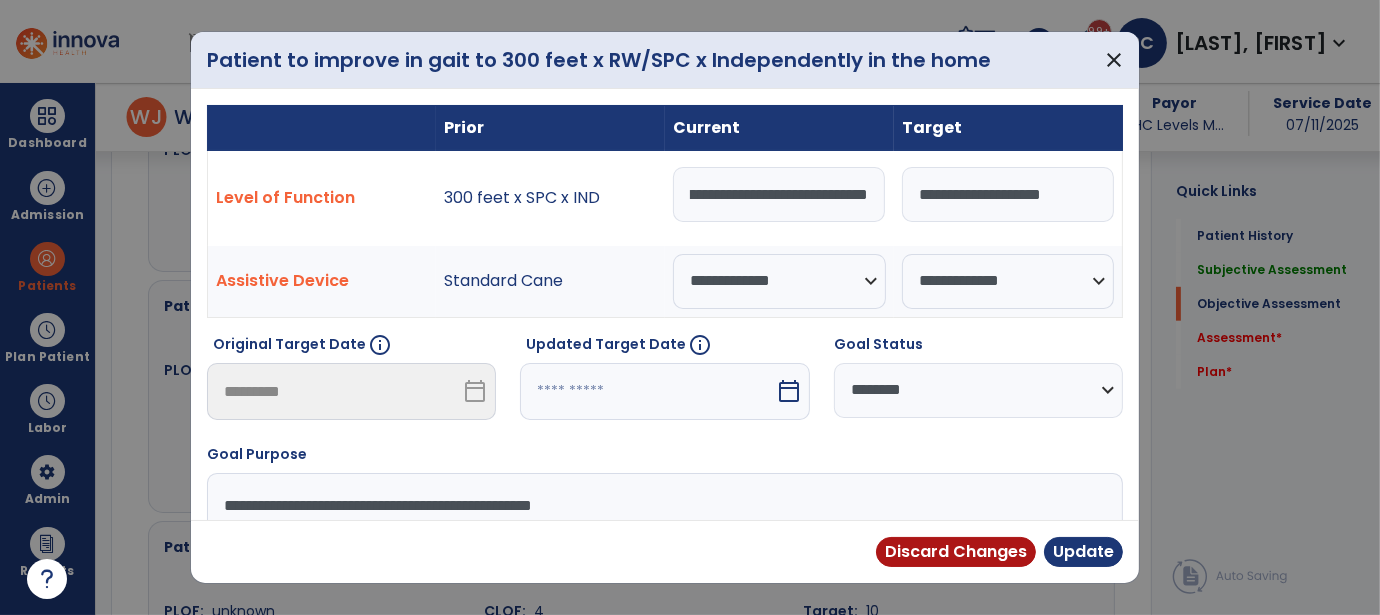 drag, startPoint x: 686, startPoint y: 199, endPoint x: 914, endPoint y: 197, distance: 228.00877 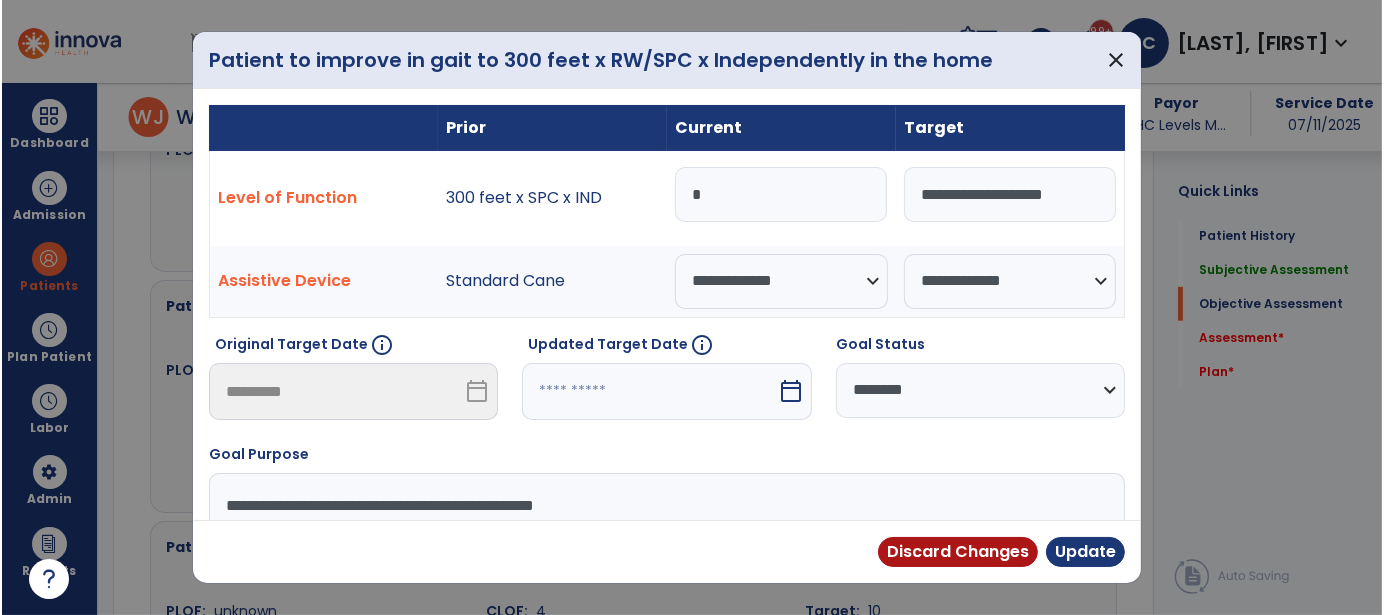 scroll, scrollTop: 0, scrollLeft: 0, axis: both 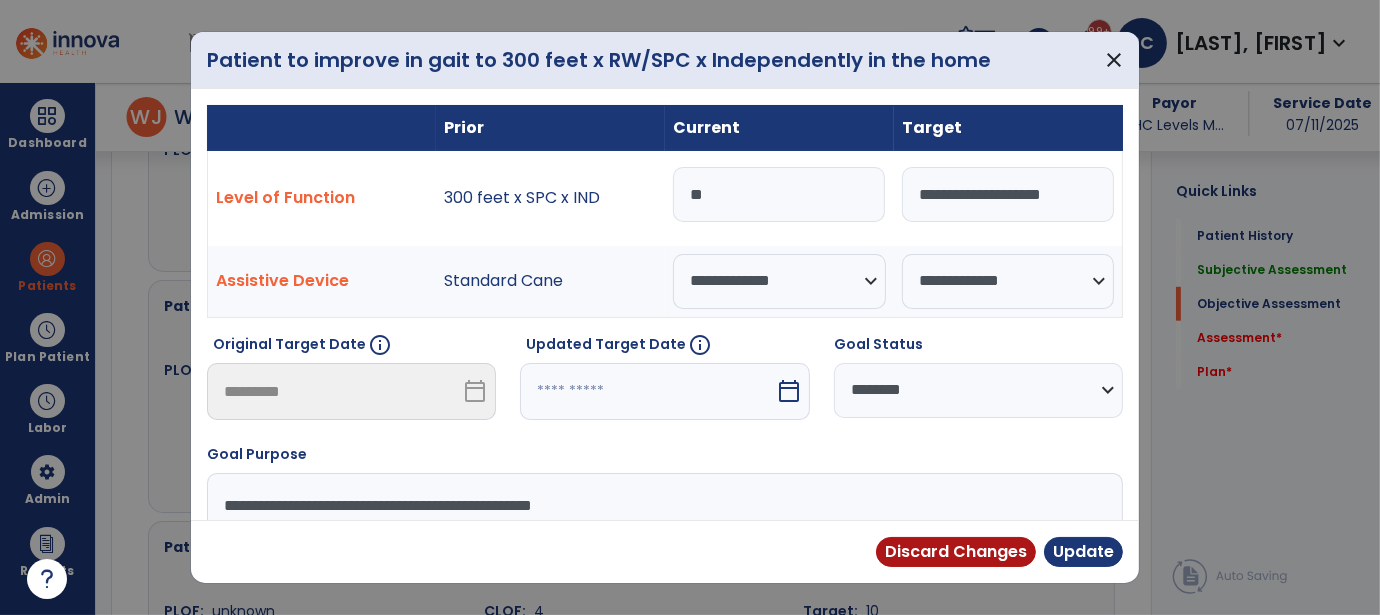 type on "*" 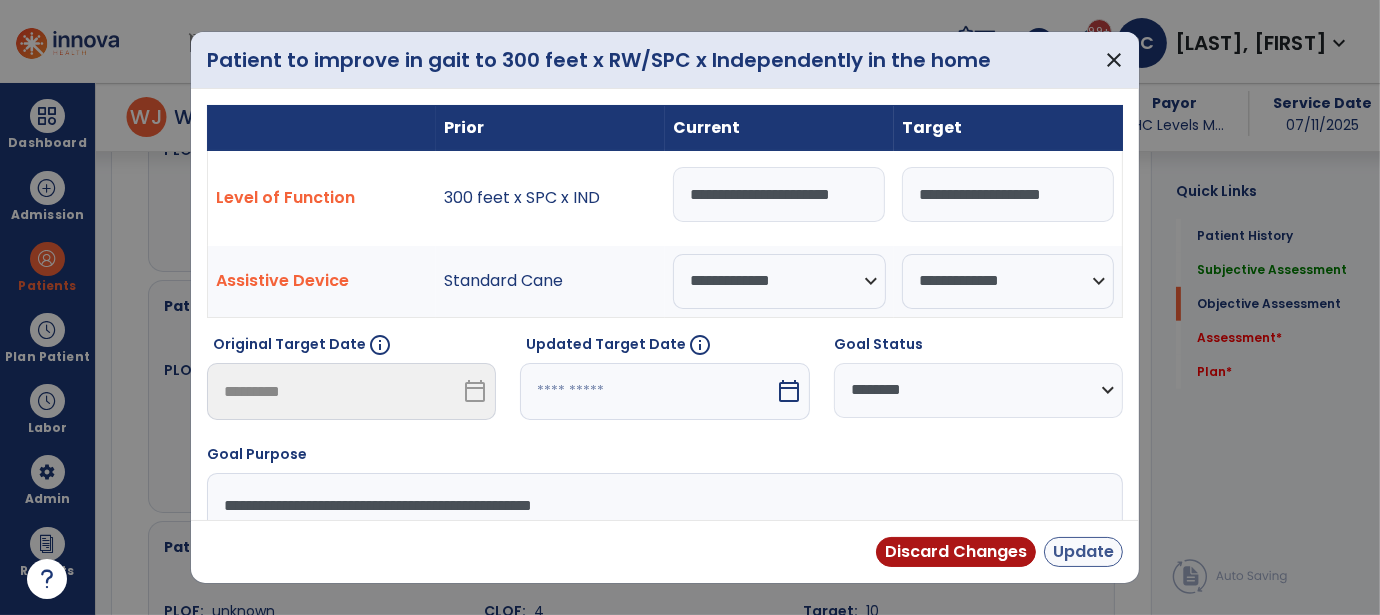 type on "**********" 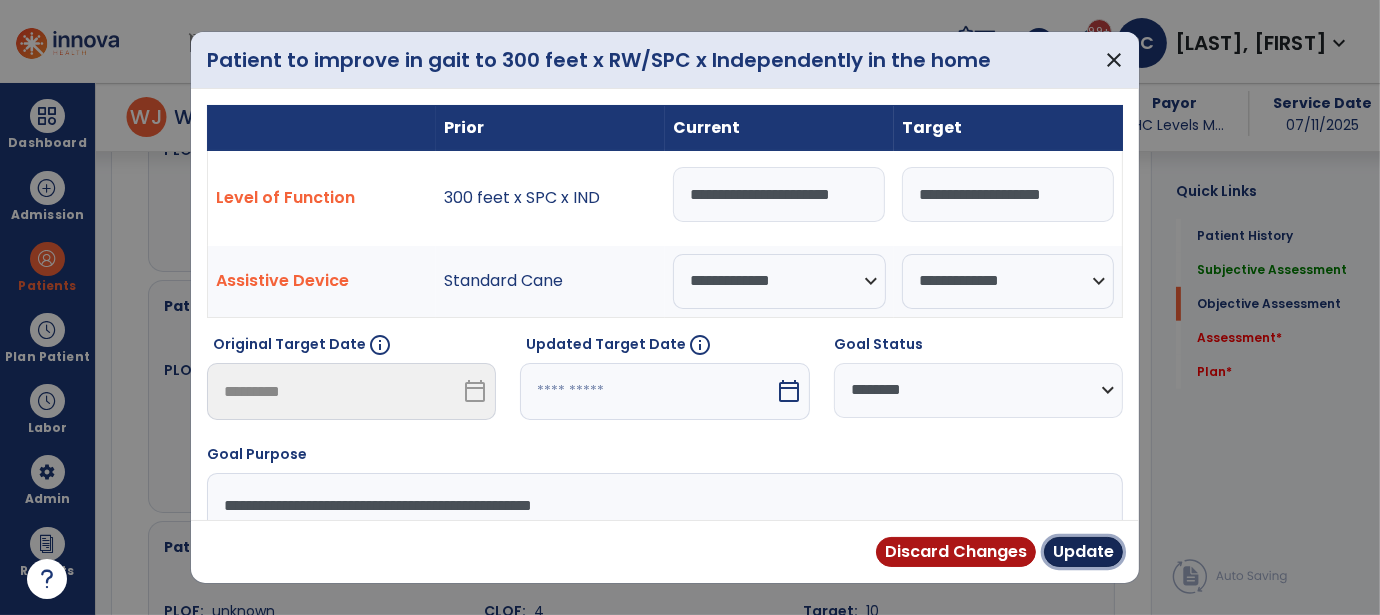 click on "Update" at bounding box center [1083, 552] 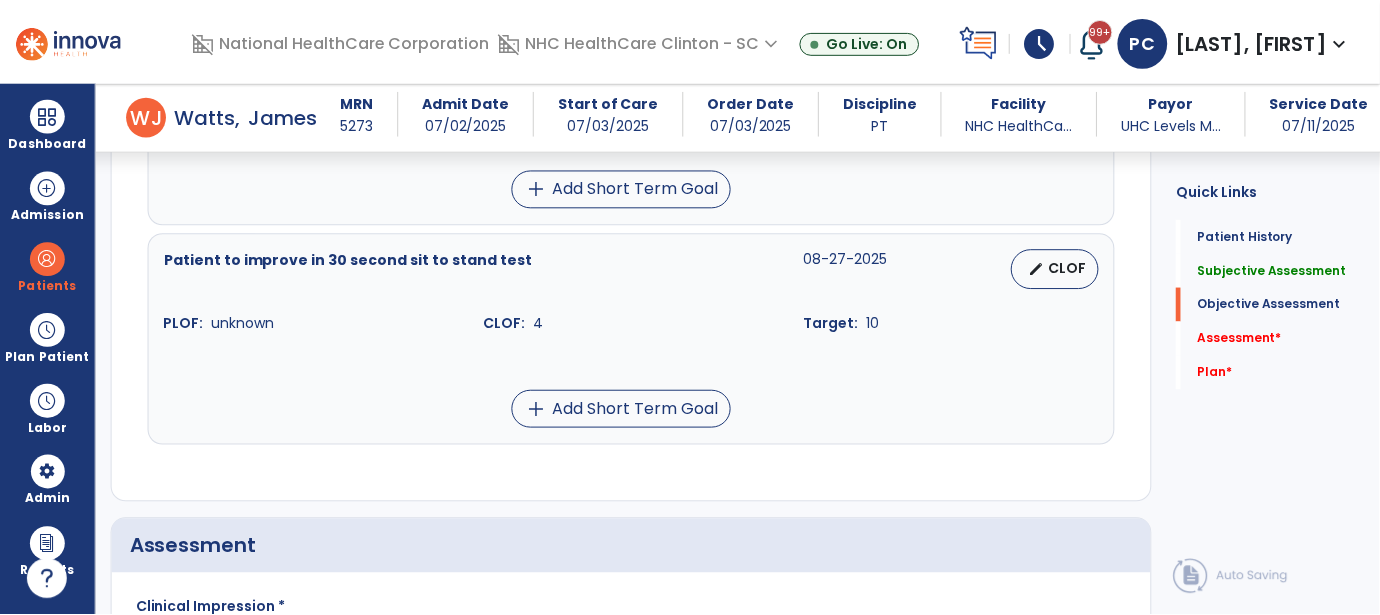 scroll, scrollTop: 1499, scrollLeft: 0, axis: vertical 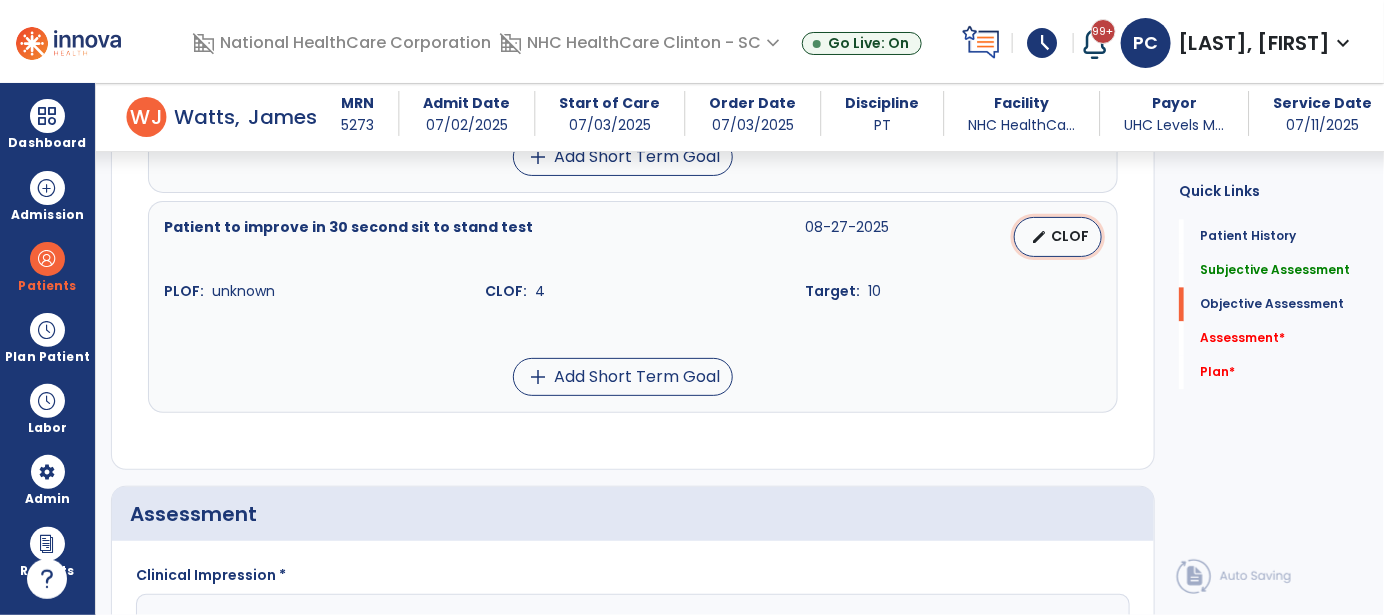 click on "CLOF" at bounding box center (1070, 236) 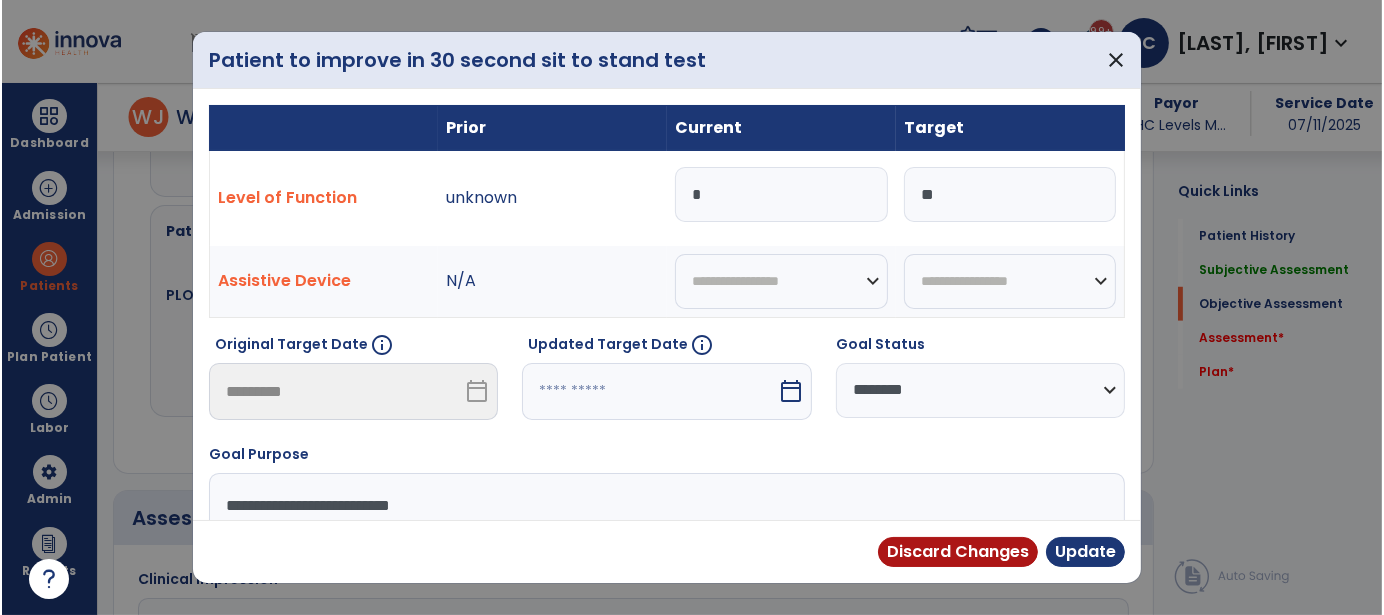 scroll, scrollTop: 1499, scrollLeft: 0, axis: vertical 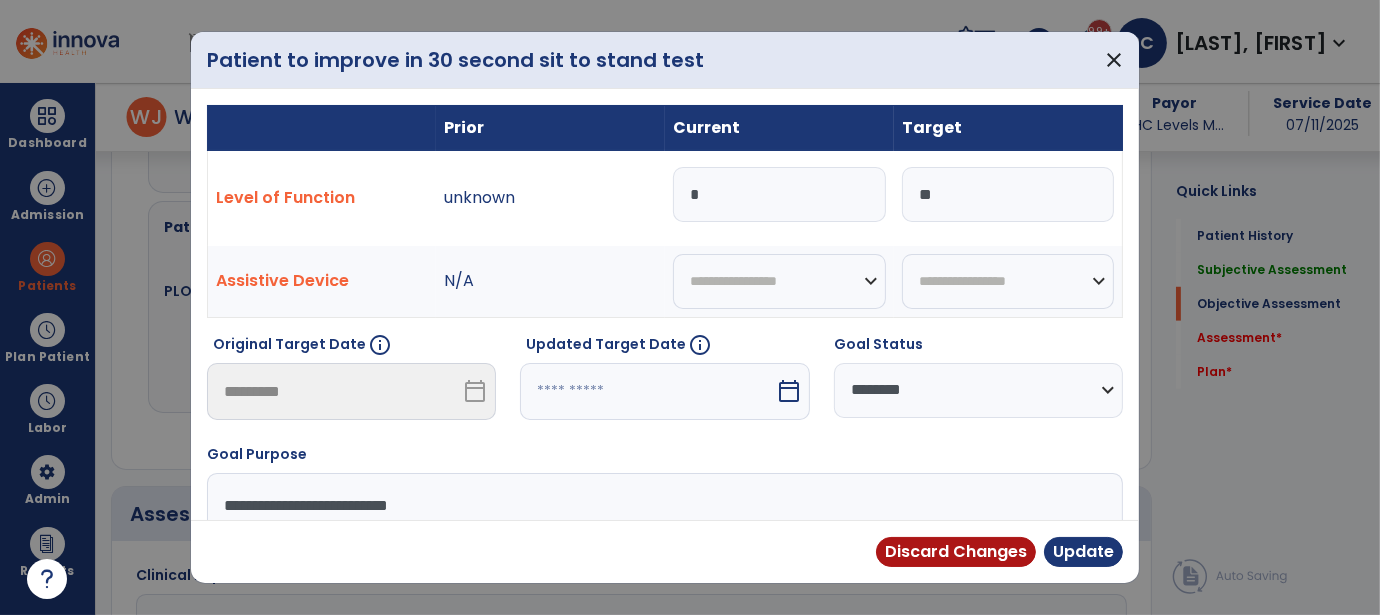 drag, startPoint x: 737, startPoint y: 208, endPoint x: 541, endPoint y: 218, distance: 196.25494 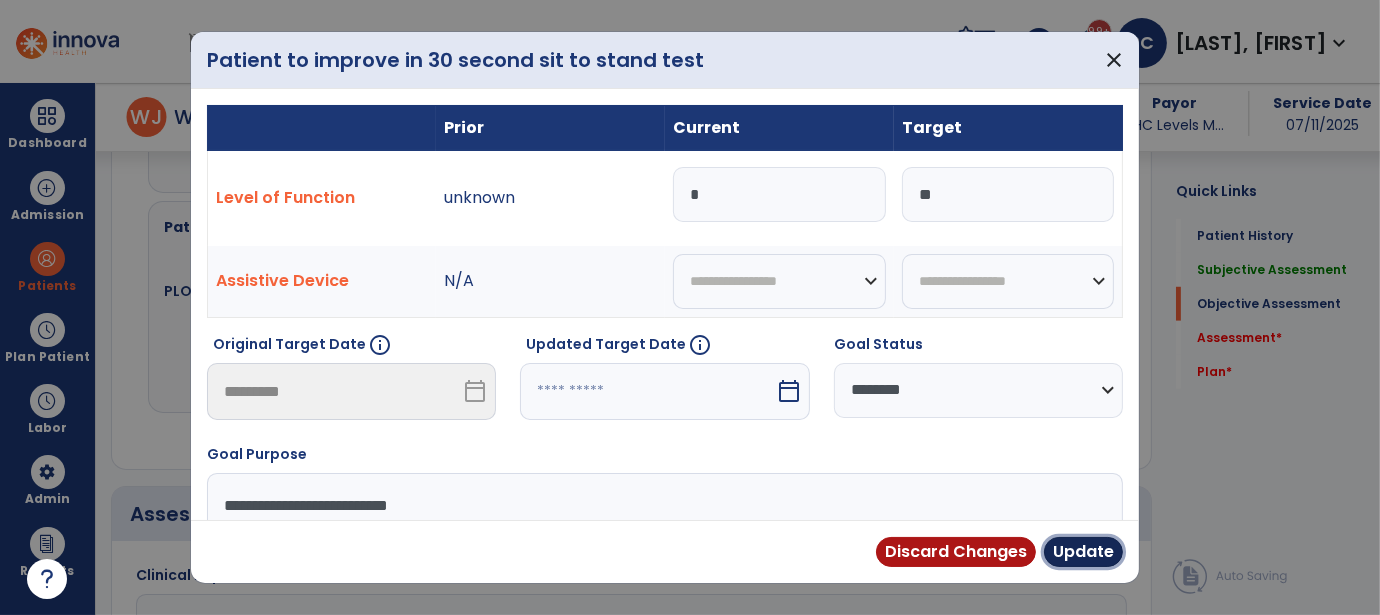 click on "Update" at bounding box center (1083, 552) 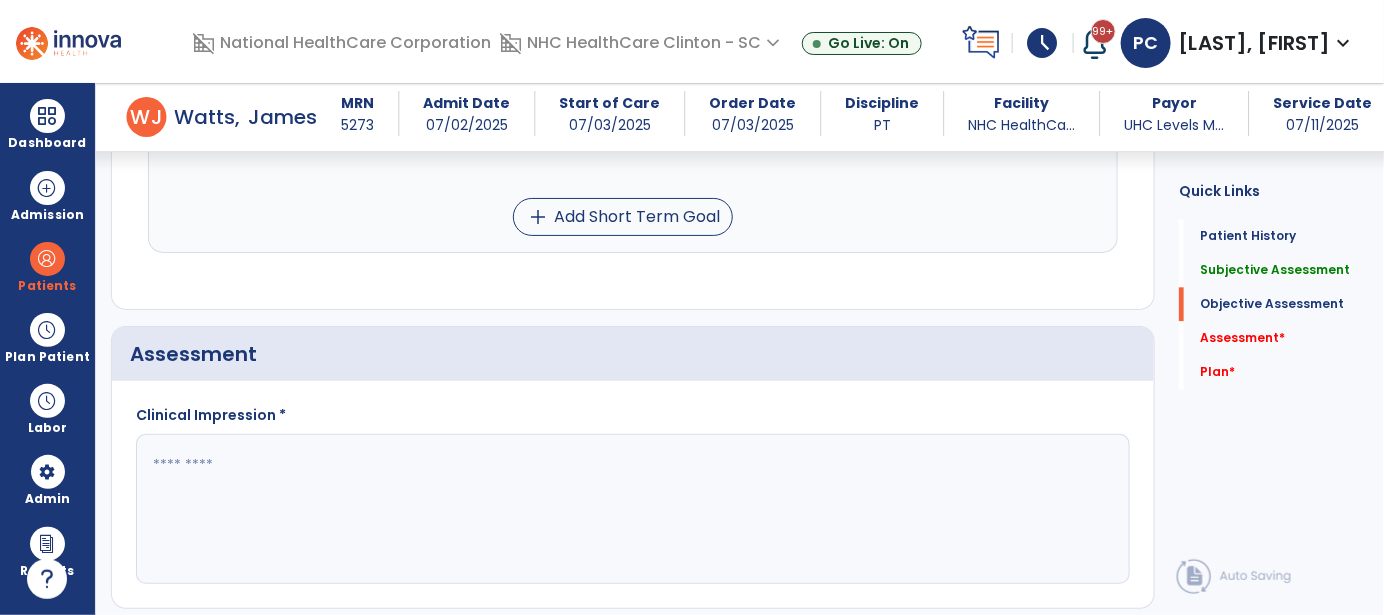 scroll, scrollTop: 1899, scrollLeft: 0, axis: vertical 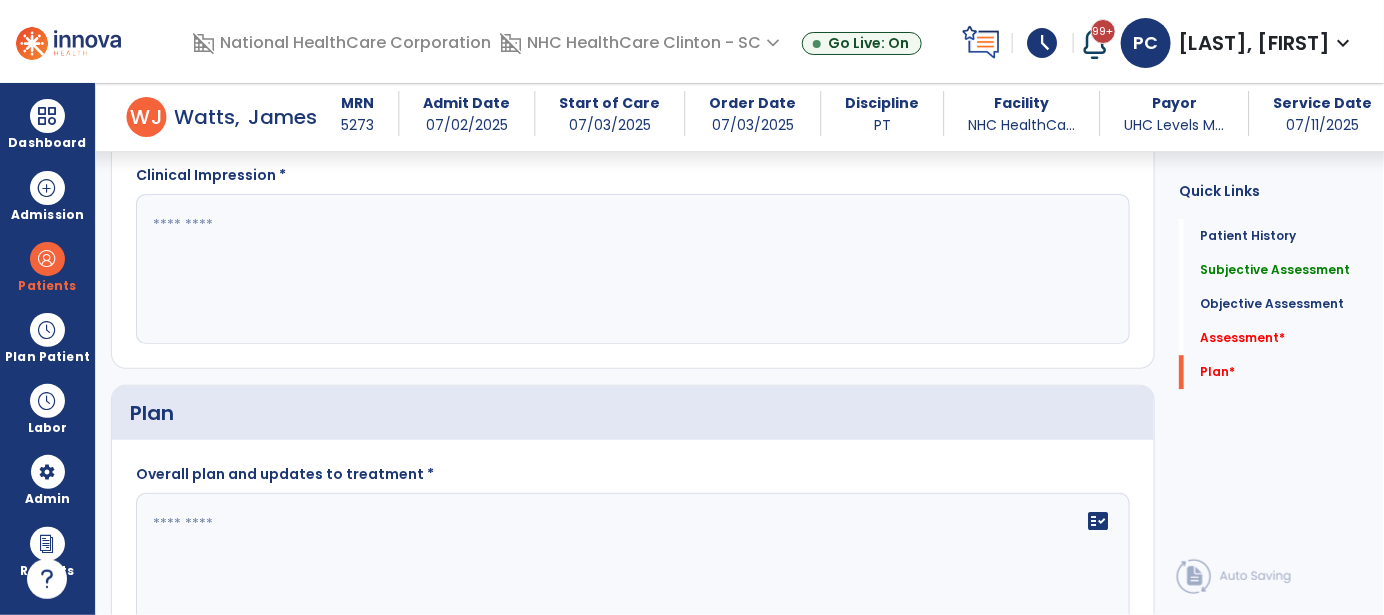 click 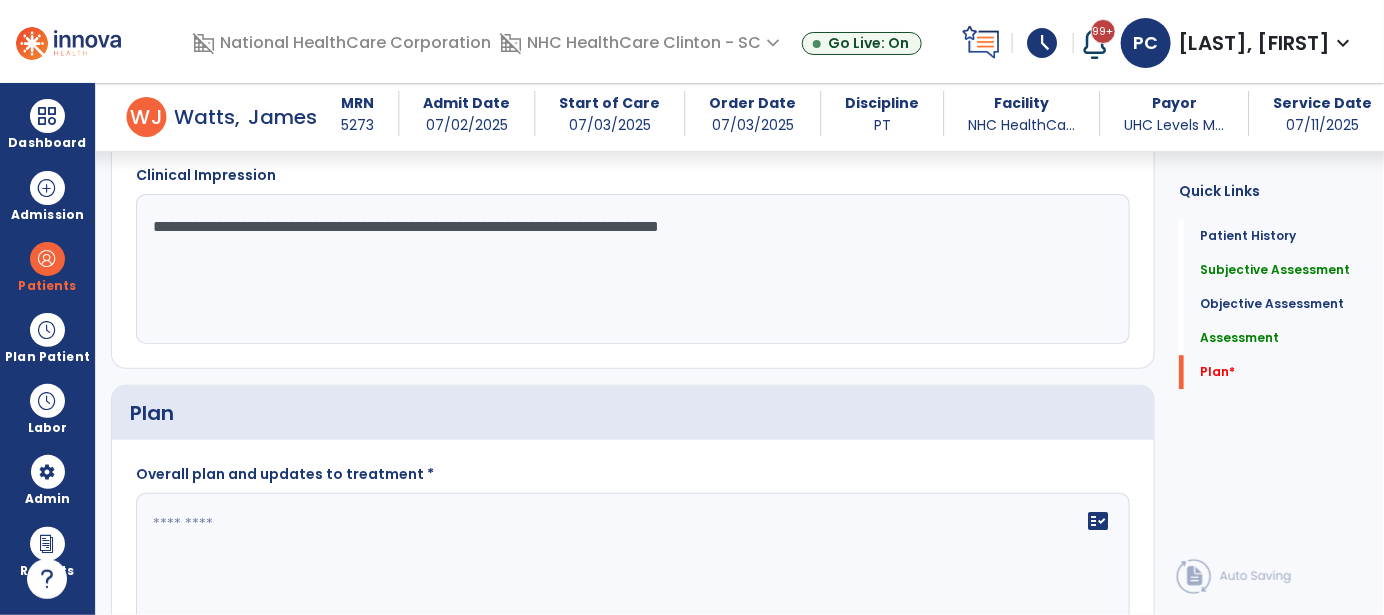 click on "**********" 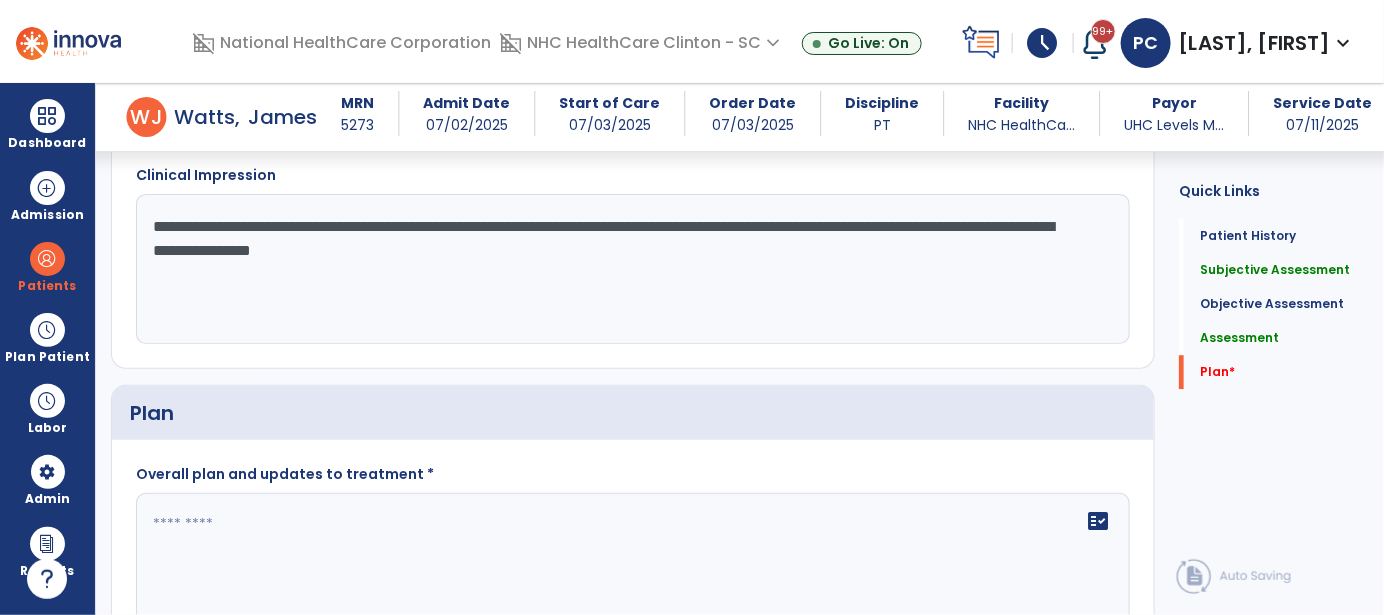 drag, startPoint x: 480, startPoint y: 249, endPoint x: 435, endPoint y: 269, distance: 49.24429 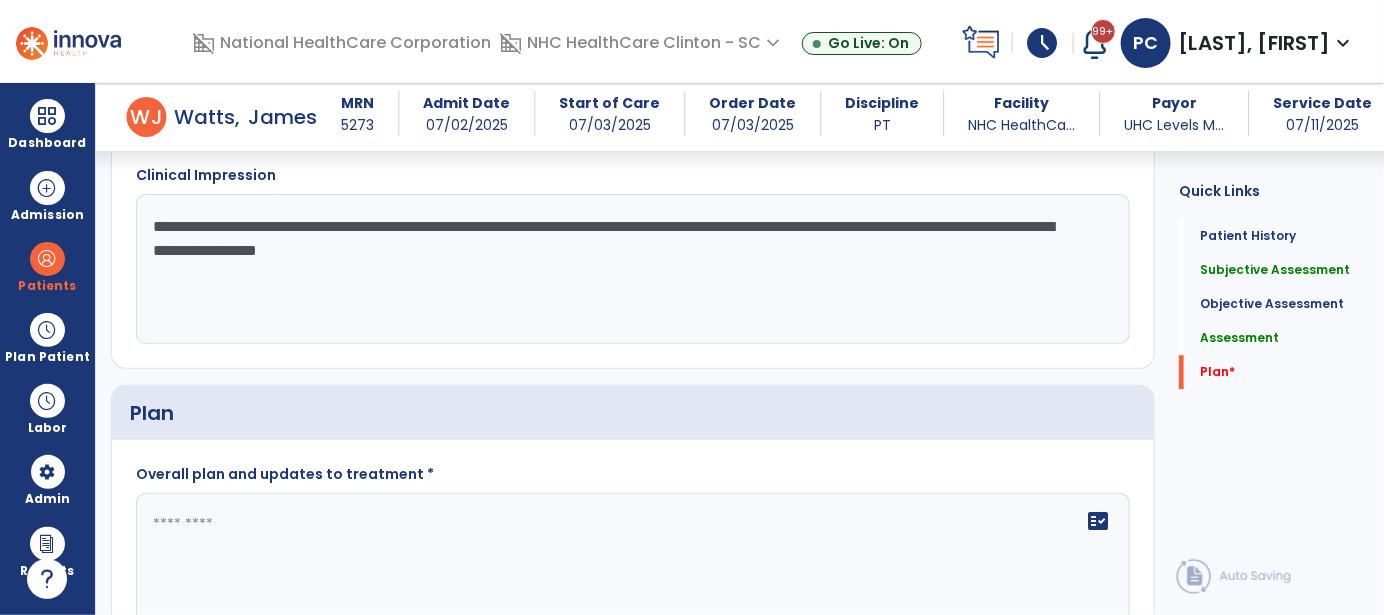 click on "**********" 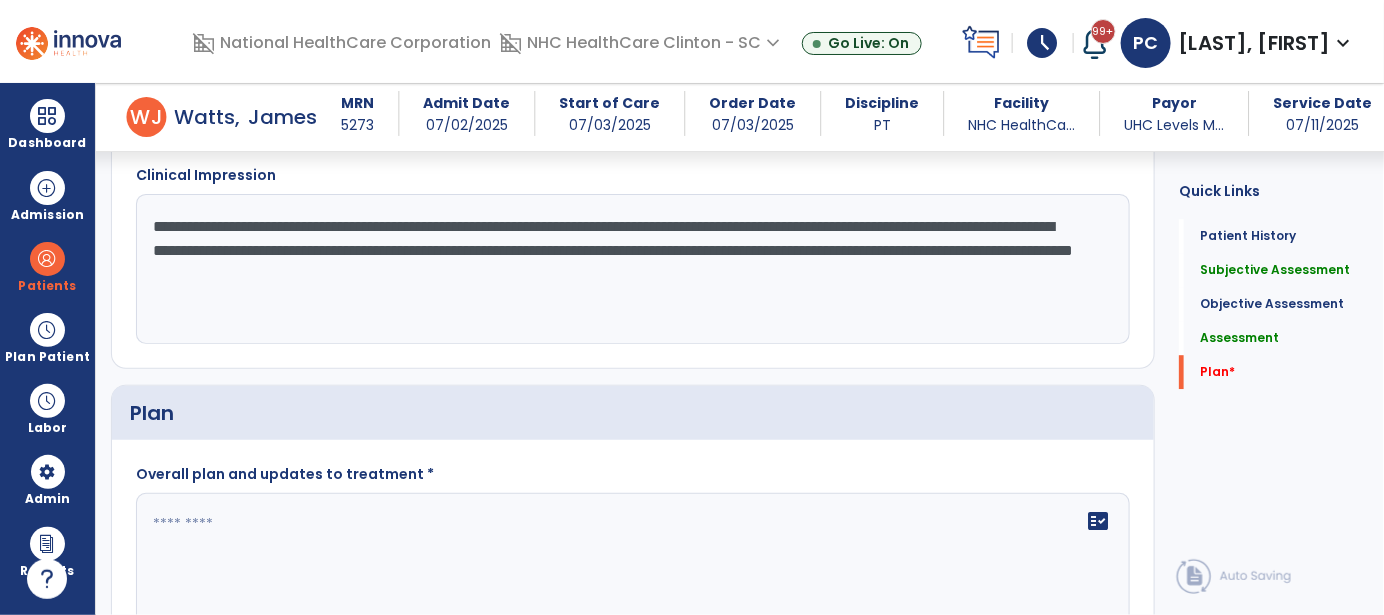 click on "**********" 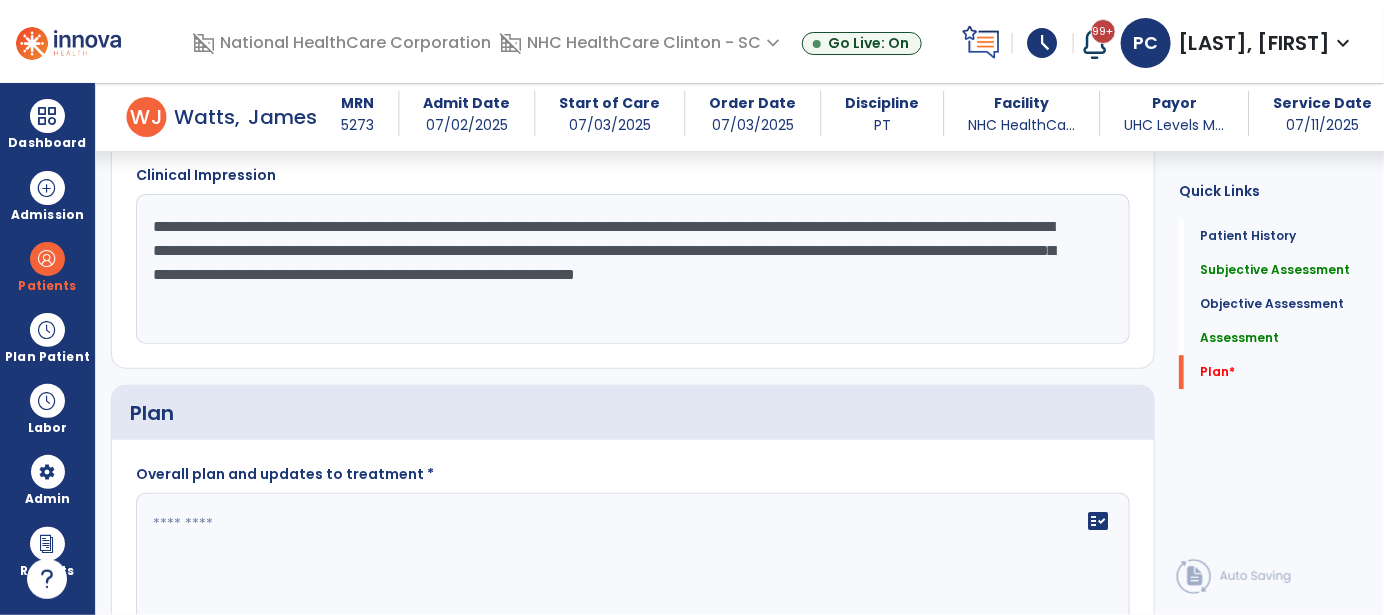 click on "**********" 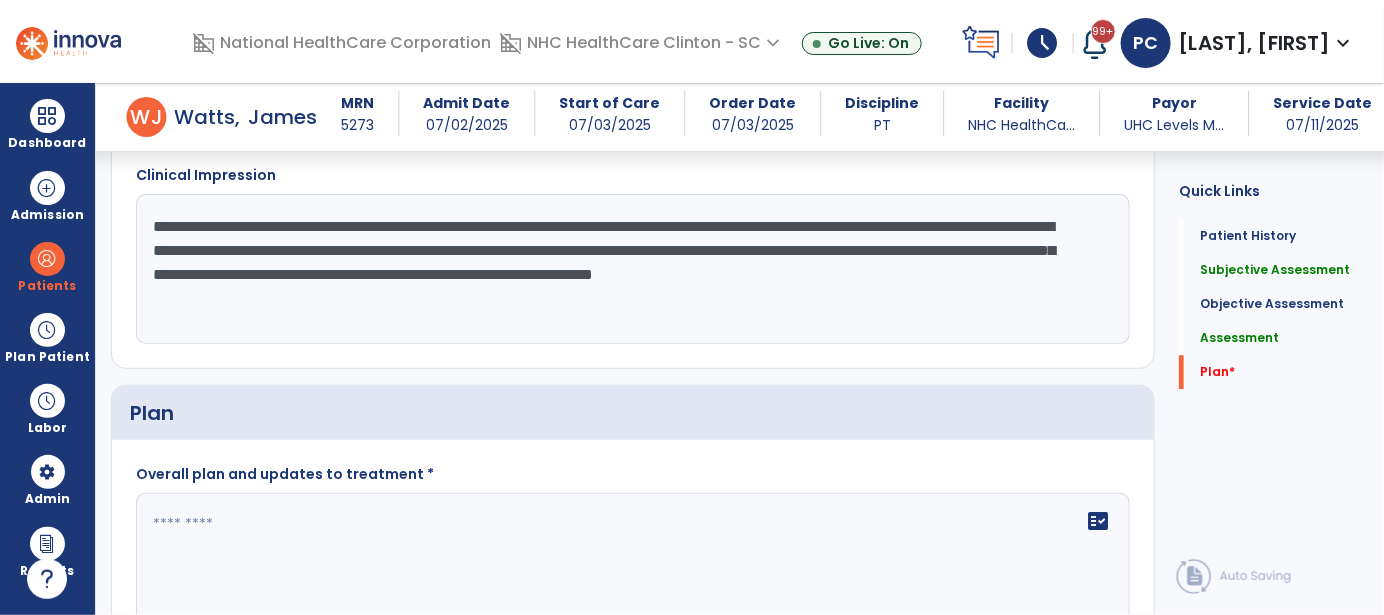 click on "**********" 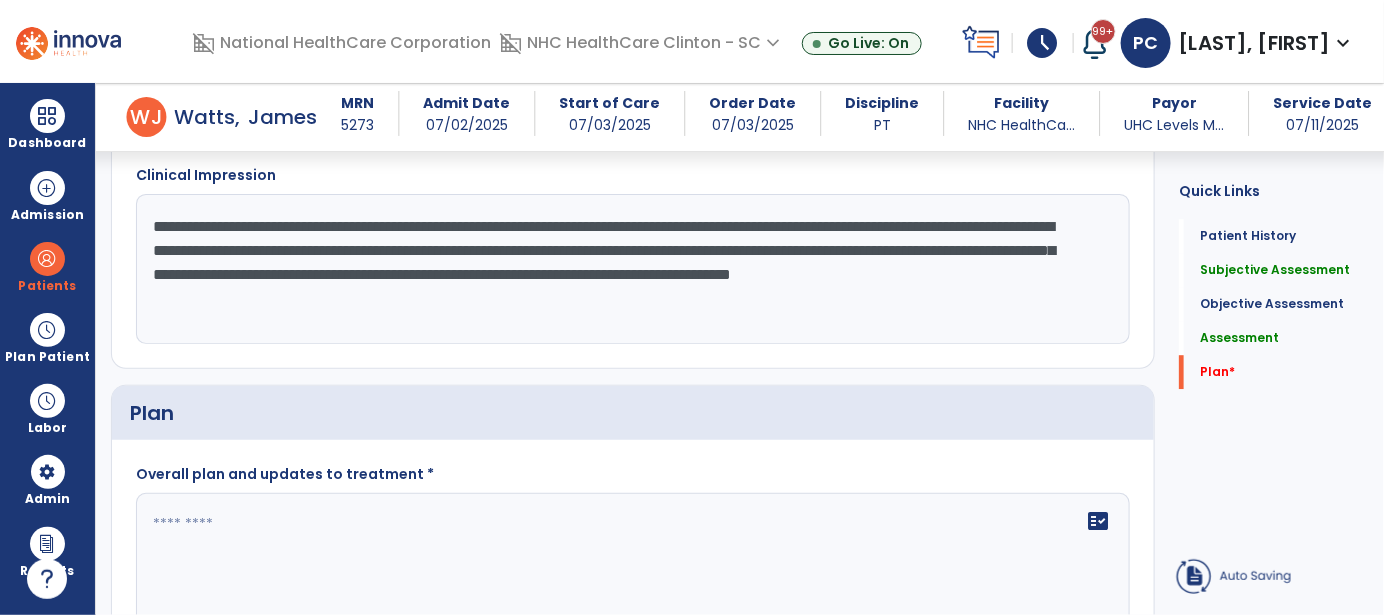 scroll, scrollTop: 1999, scrollLeft: 0, axis: vertical 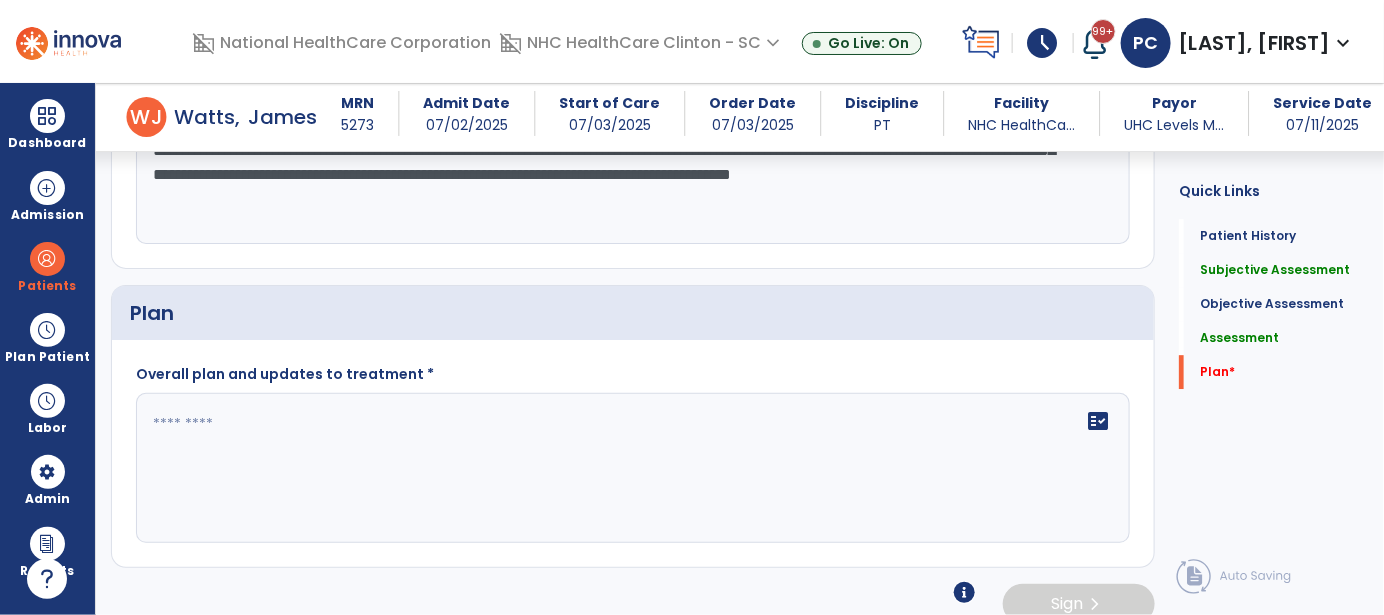 click on "**********" 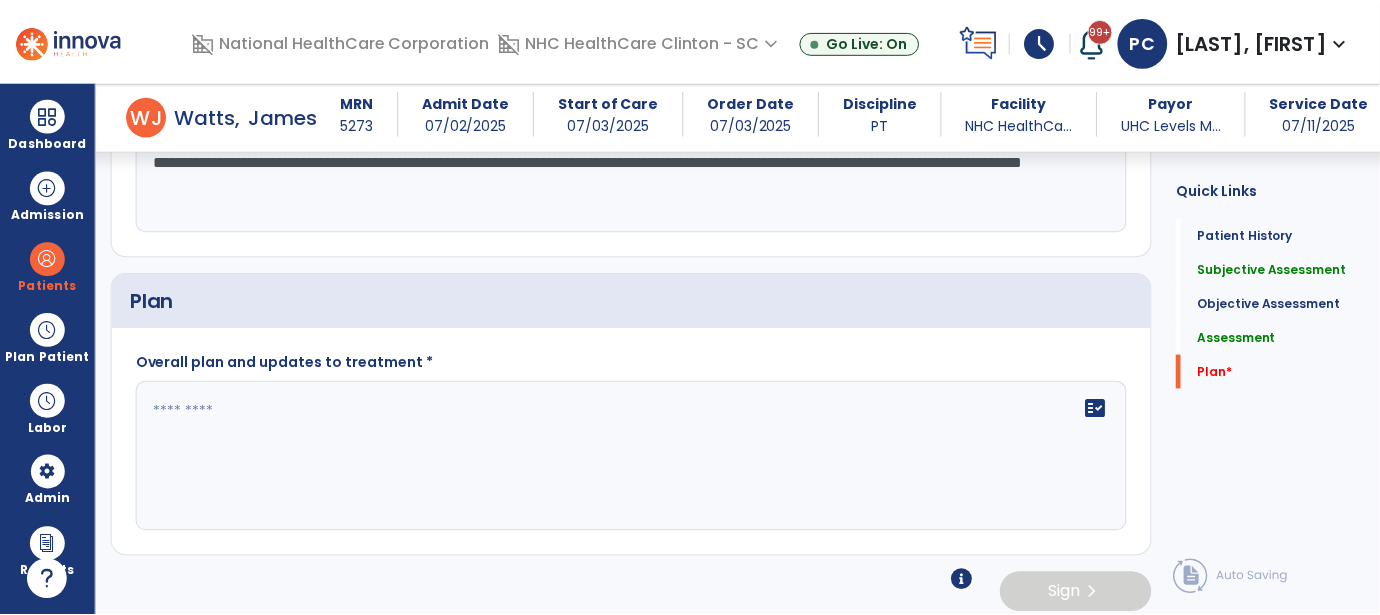 scroll, scrollTop: 2012, scrollLeft: 0, axis: vertical 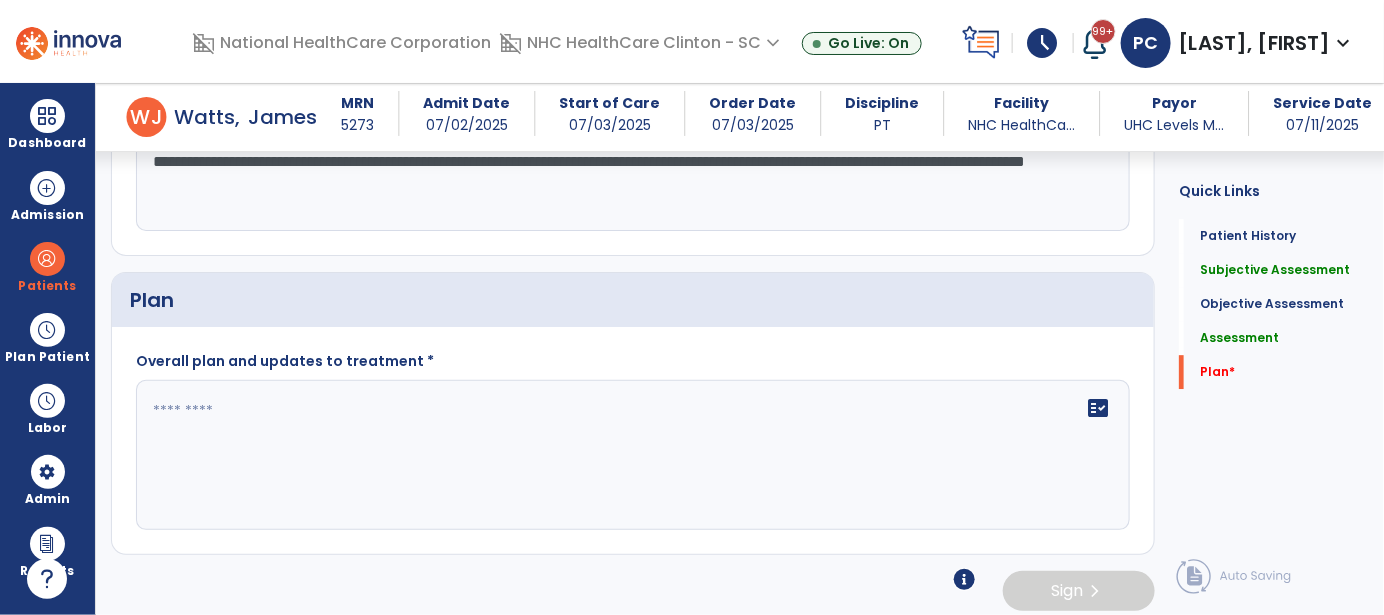 type on "**********" 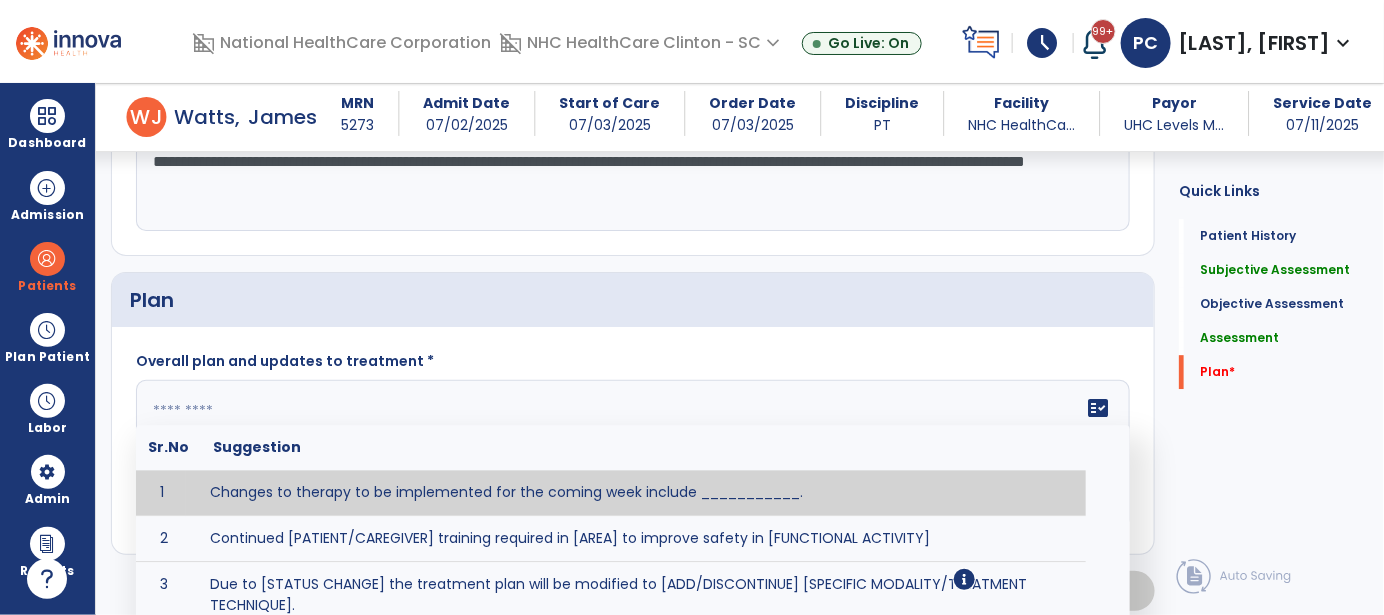 click on "fact_check  Sr.No Suggestion 1 Changes to therapy to be implemented for the coming week include ___________. 2 Continued [PATIENT/CAREGIVER] training required in [AREA] to improve safety in [FUNCTIONAL ACTIVITY] 3 Due to [STATUS CHANGE] the treatment plan will be modified to [ADD/DISCONTINUE] [SPECIFIC MODALITY/TREATMENT TECHNIQUE]. 4 Goals related to ___________ have been met.  Will add new STG's to address _______ in the upcoming week. 5 Updated precautions include ________. 6 Progress treatment to include ____________. 7 Requires further [PATIENT/CAREGIVER] training in ______ to improve safety in ________. 8 Short term goals related to _________ have been met and new short term goals to be added as appropriate for patient. 9 STGs have been met, will now focus on LTGs. 10 The plan for next week's visits include [INTERVENTIONS] with the objective of improving [IMPAIRMENTS] to continue to progress toward long term goal(s). 11 12 13 Changes to therapy to be implemented for the coming week include ___________." 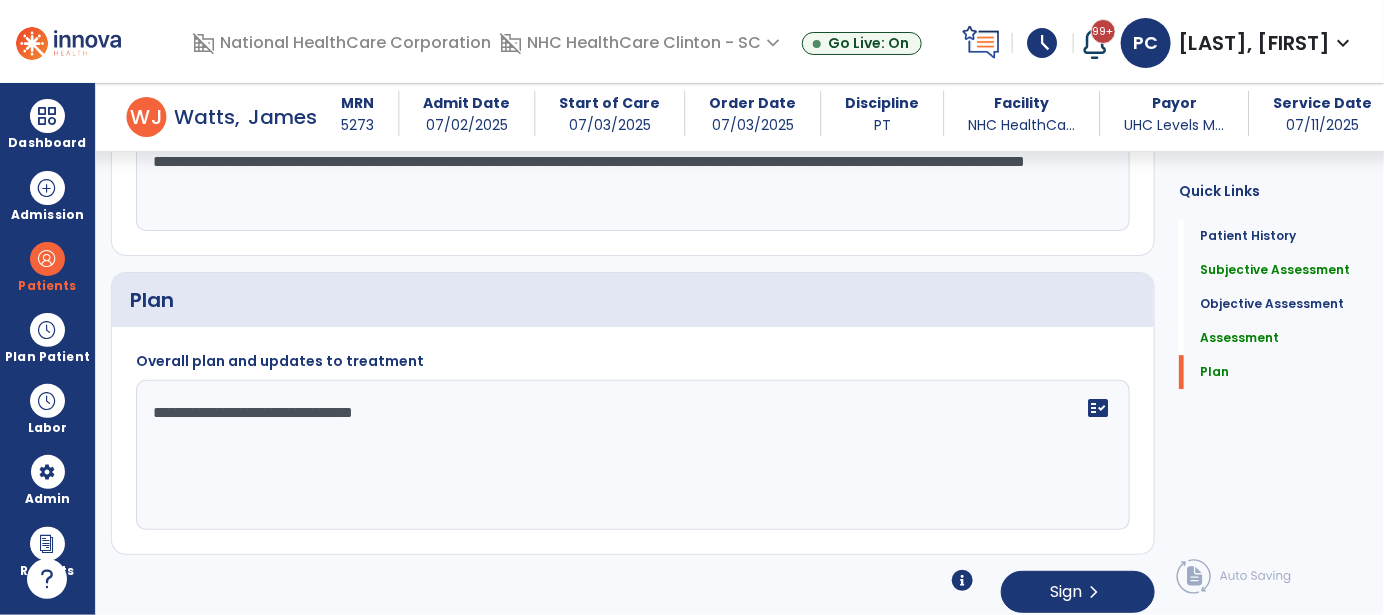 click on "**********" 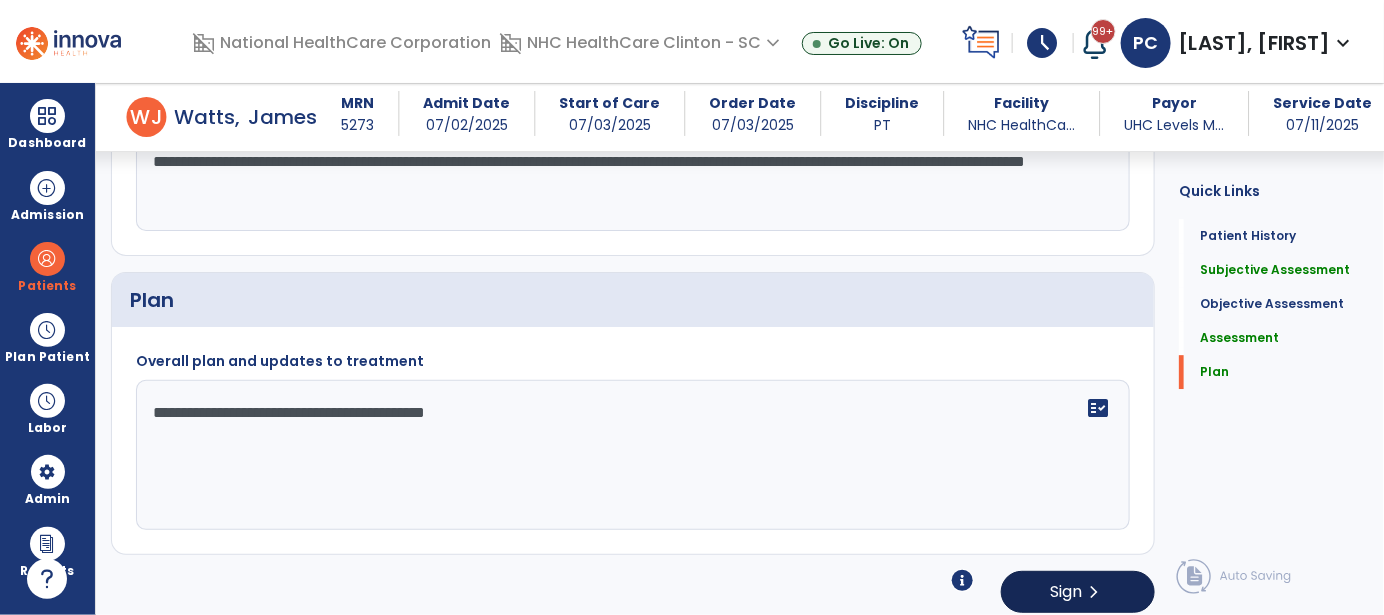 type on "**********" 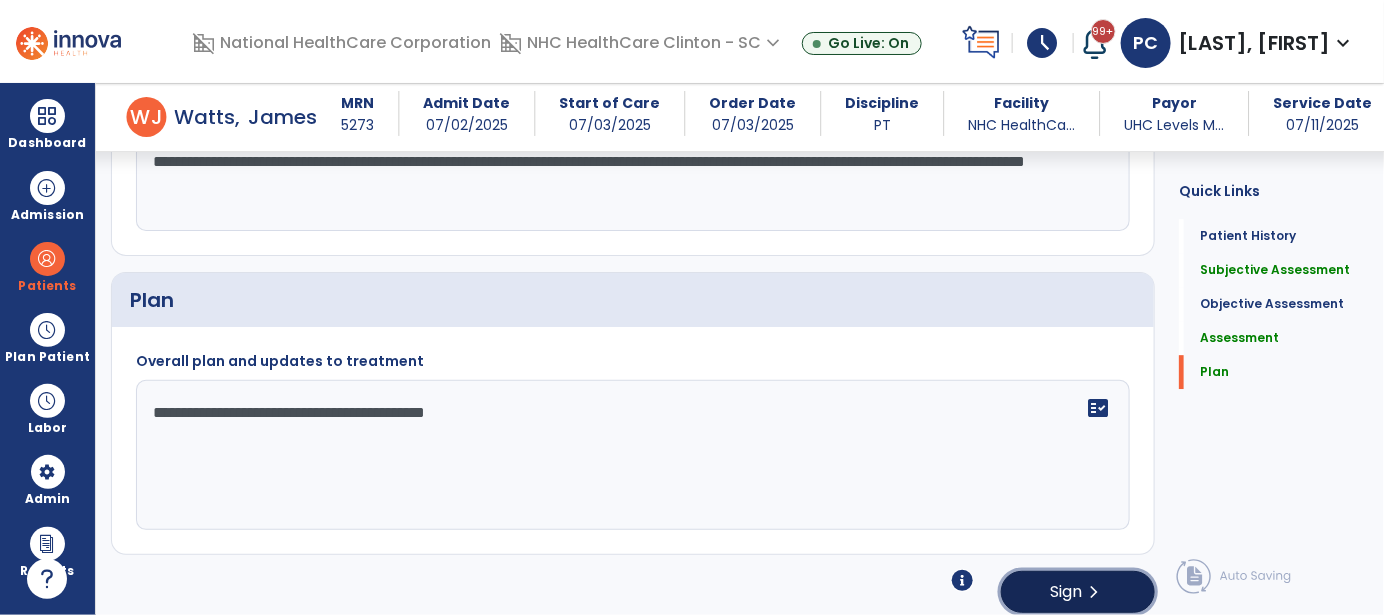 click on "chevron_right" 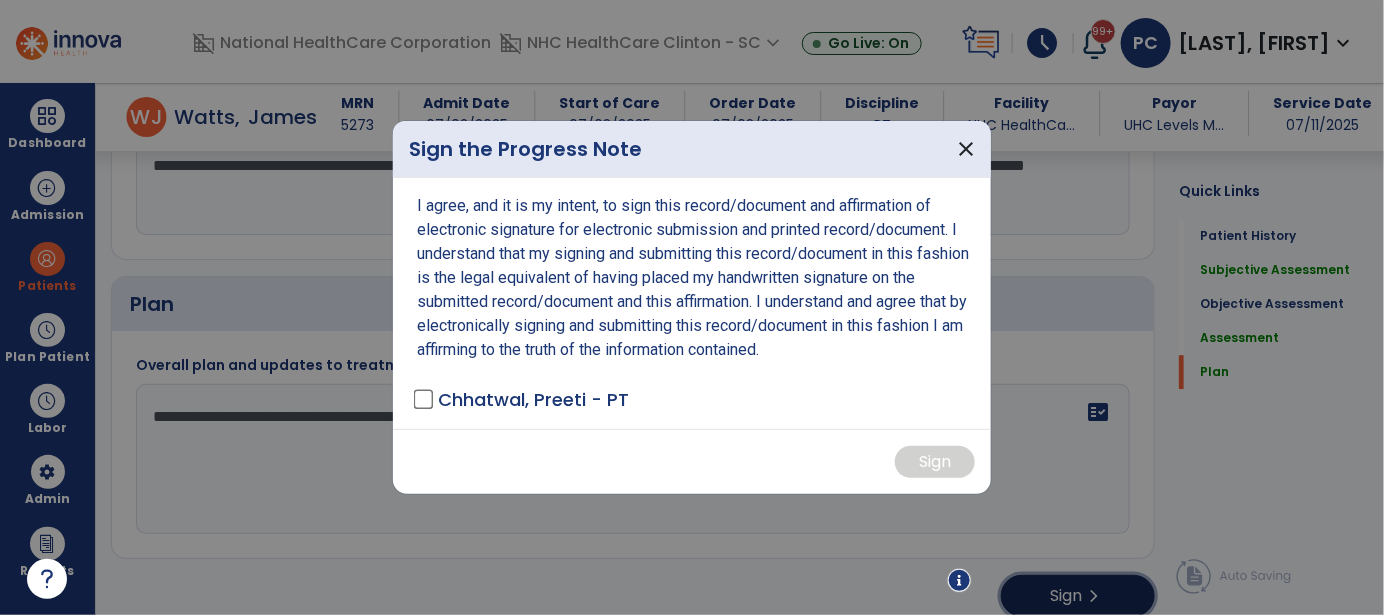 scroll, scrollTop: 2012, scrollLeft: 0, axis: vertical 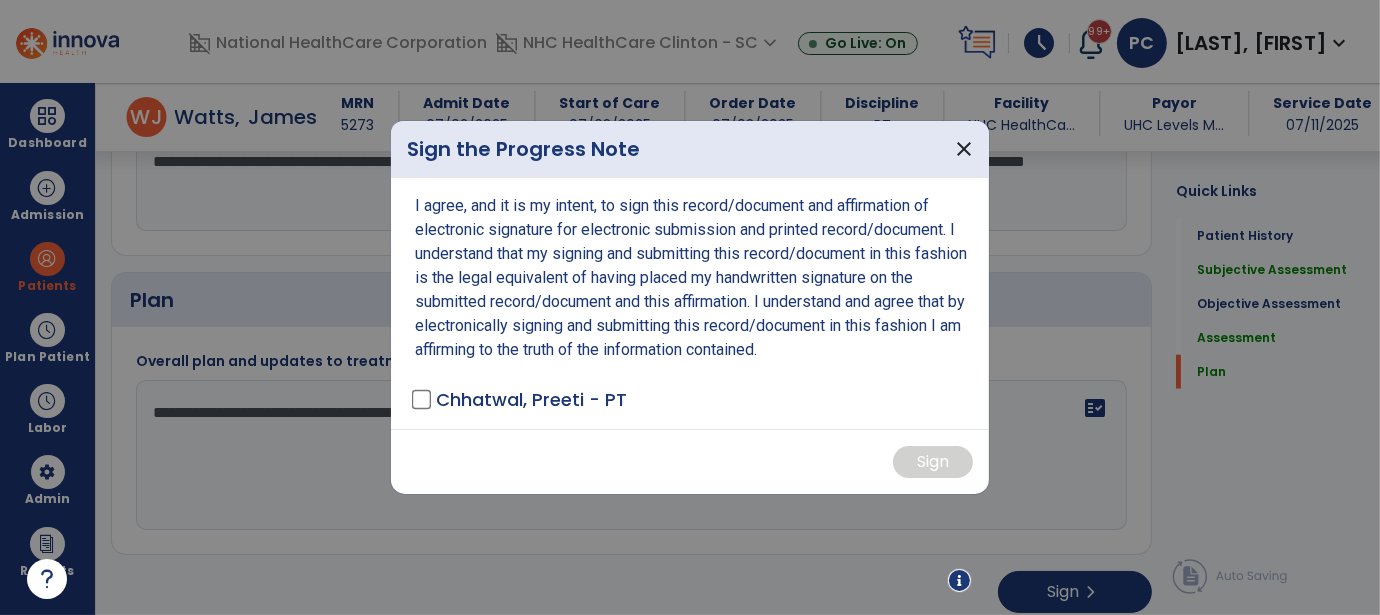 click on "Chhatwal, Preeti  - PT" at bounding box center (521, 399) 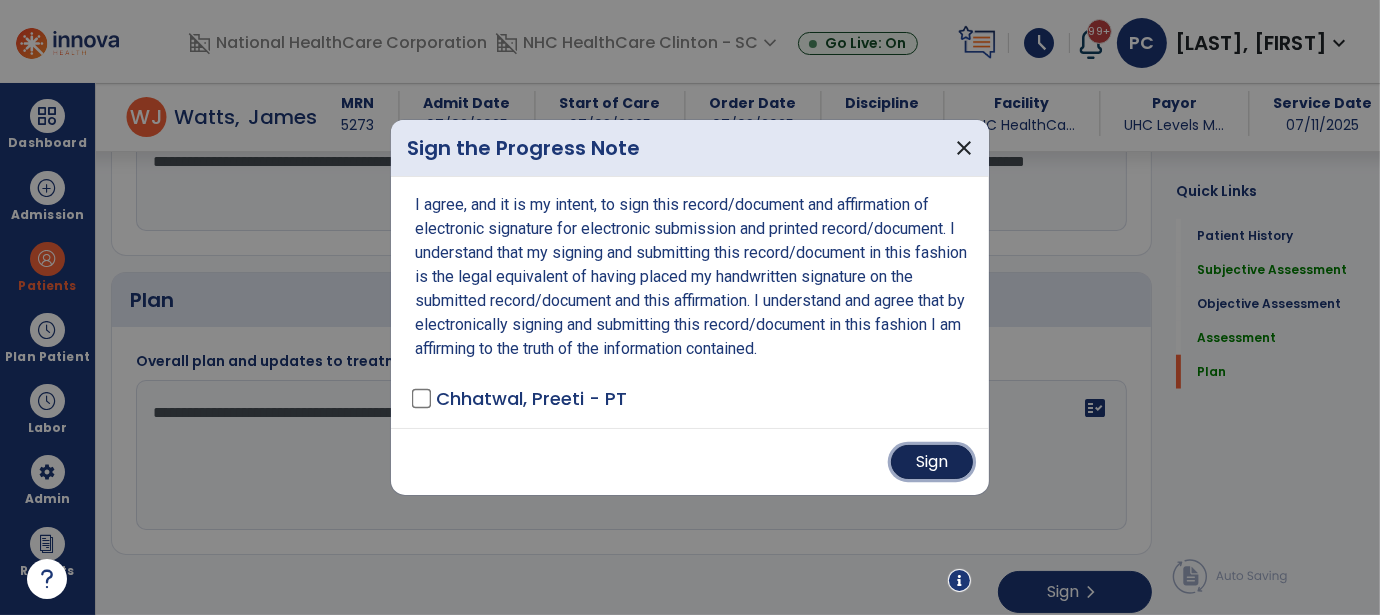 click on "Sign" at bounding box center [932, 462] 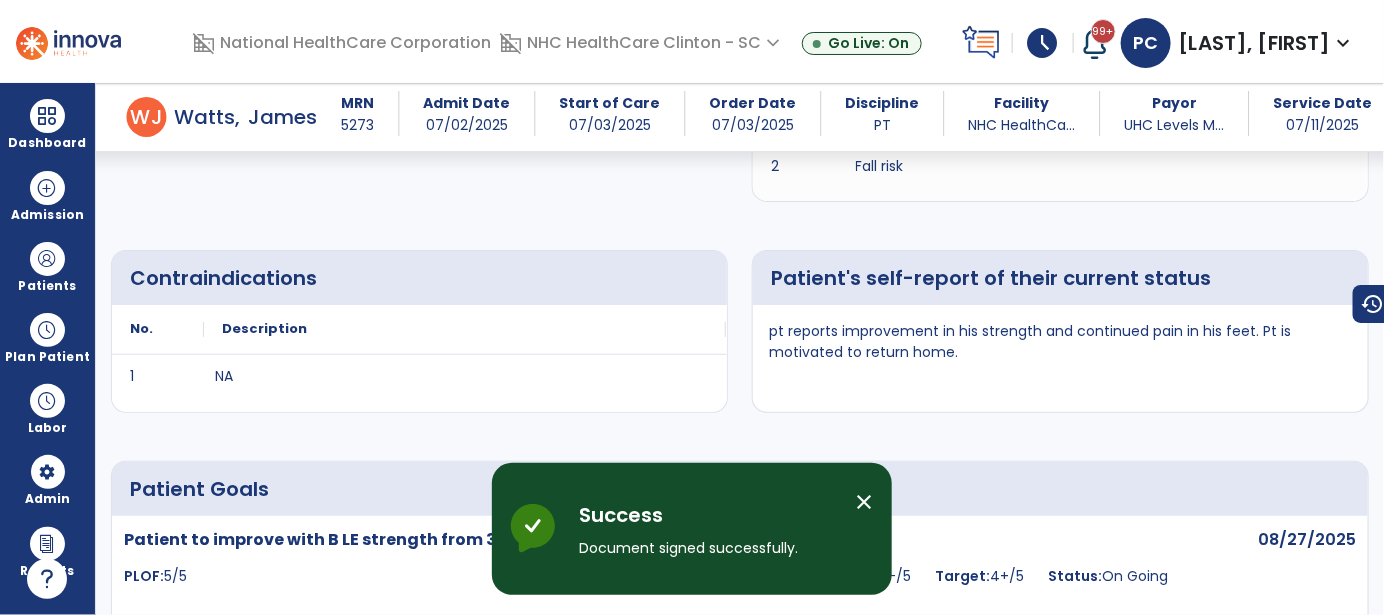 scroll, scrollTop: 0, scrollLeft: 0, axis: both 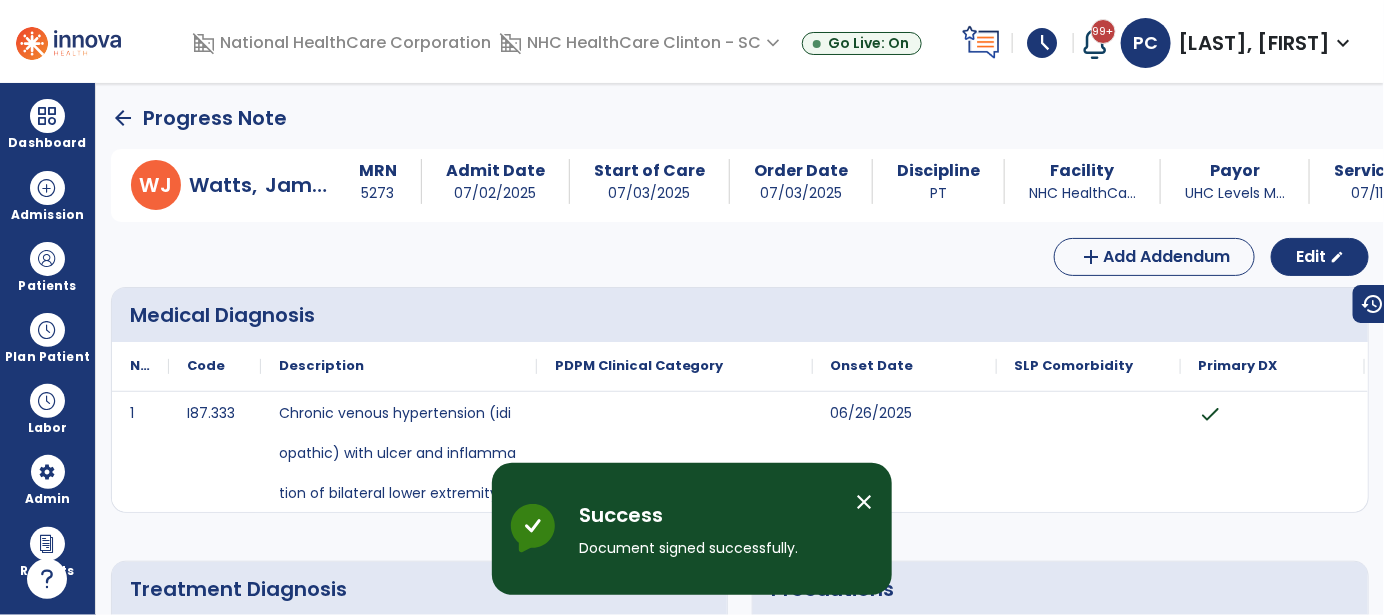 click on "arrow_back" 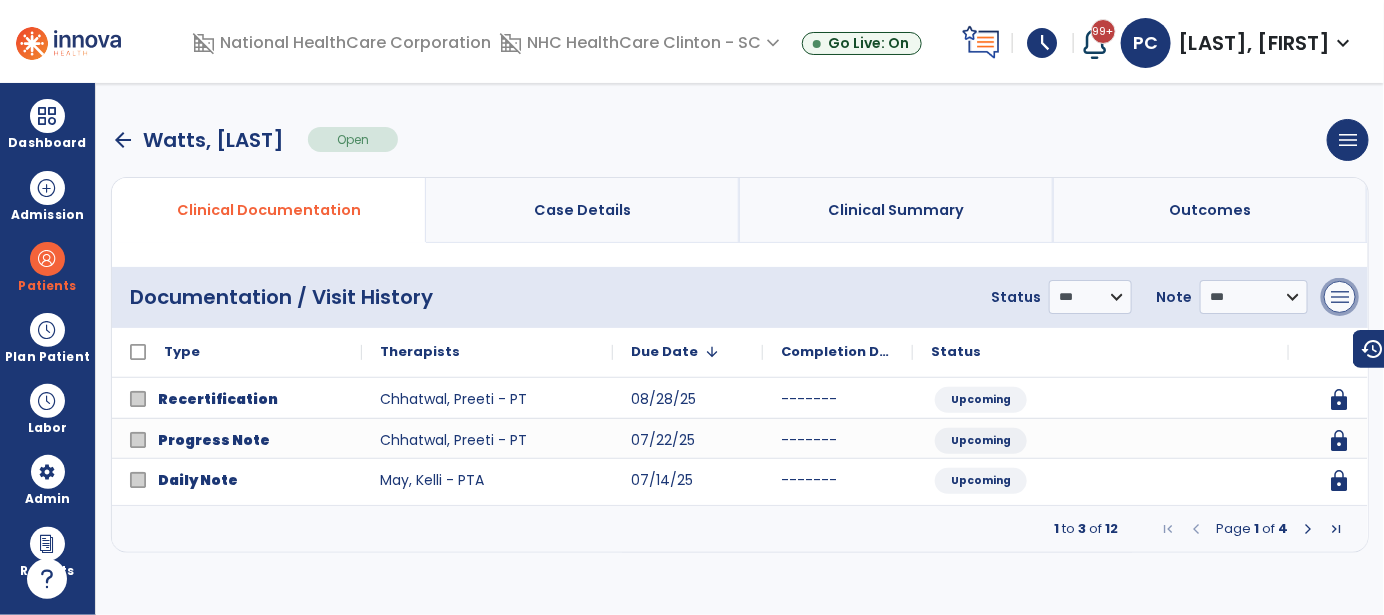 click on "menu" at bounding box center [1340, 297] 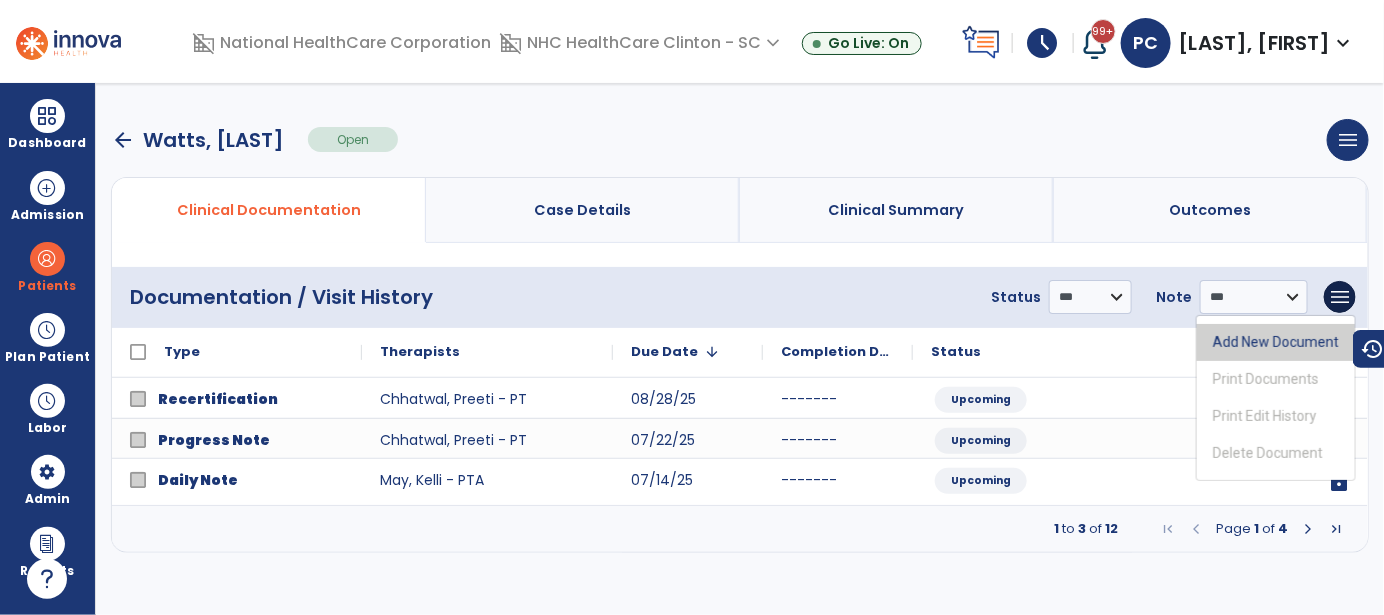 click on "Add New Document" at bounding box center (1276, 342) 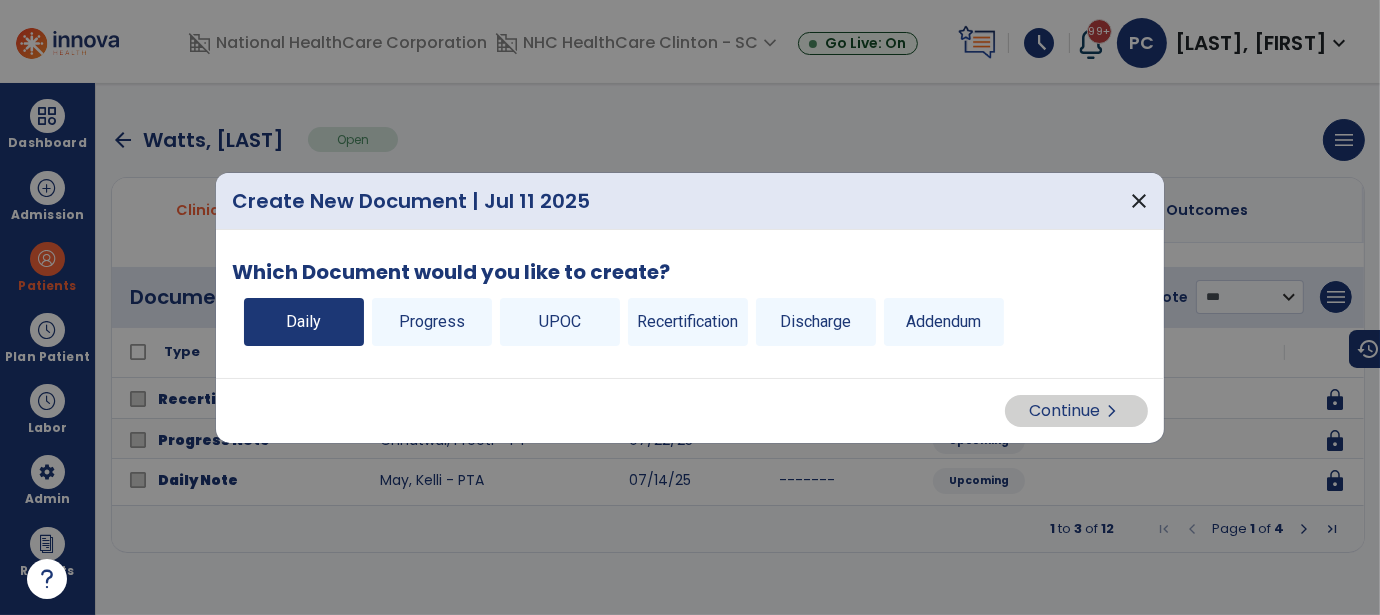 click on "Daily" at bounding box center [304, 322] 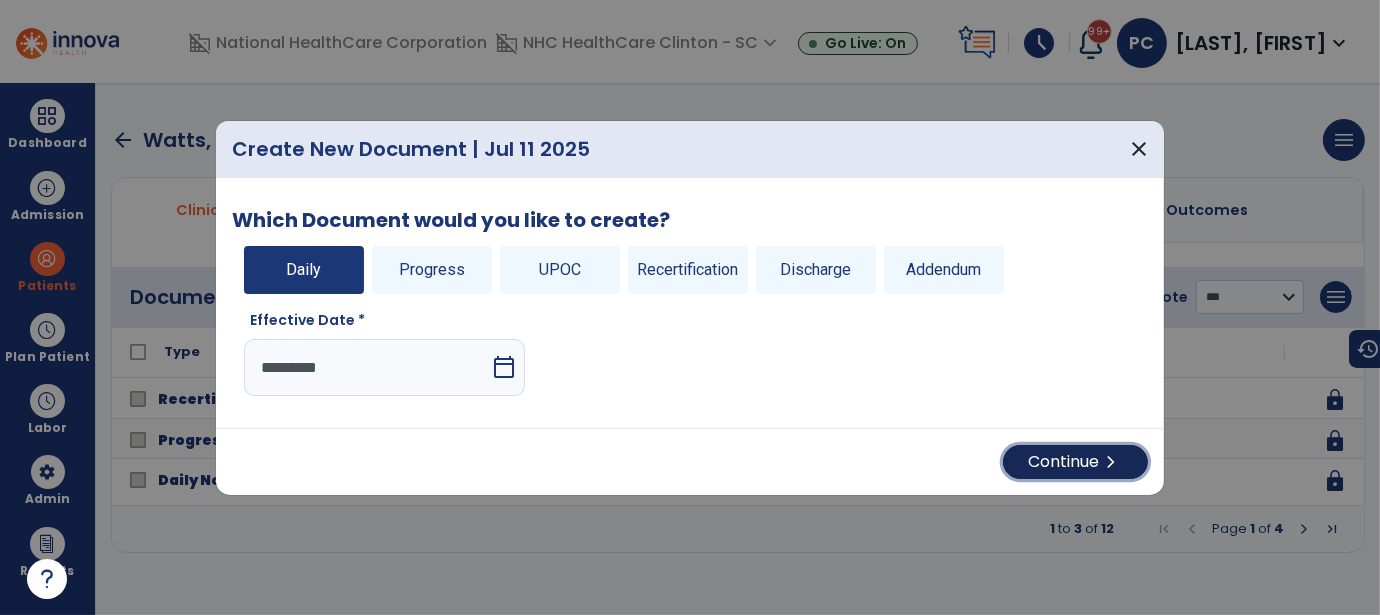 click on "Continue   chevron_right" at bounding box center [1075, 462] 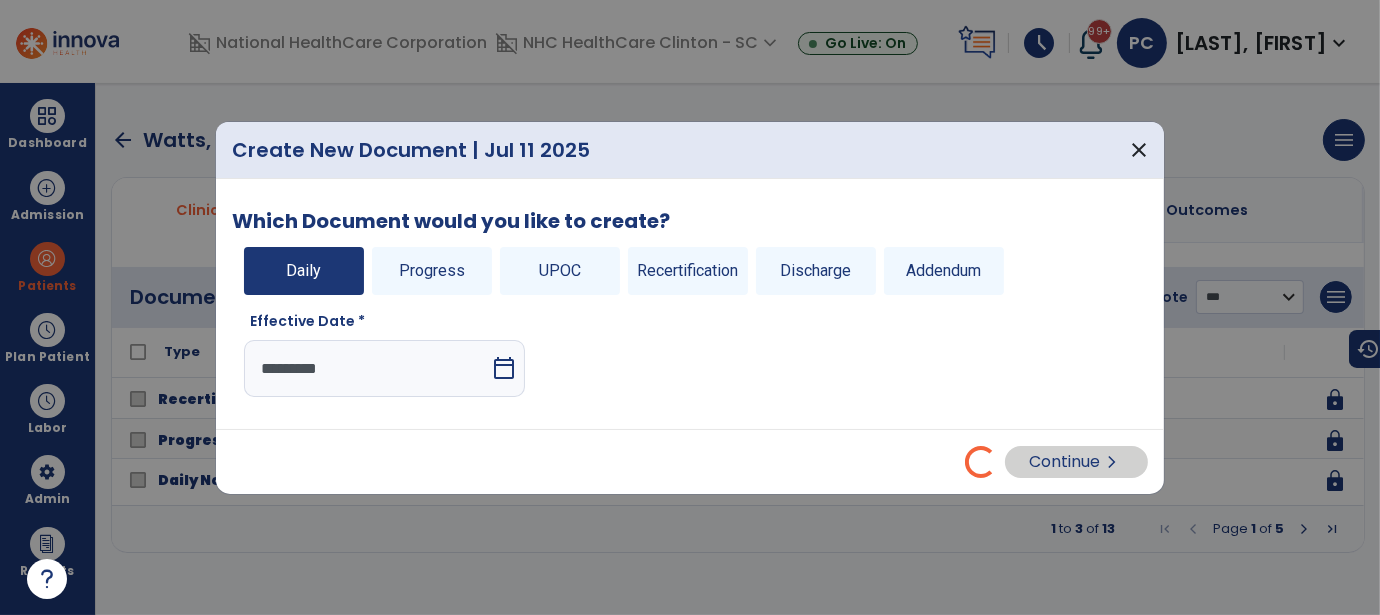 select on "*" 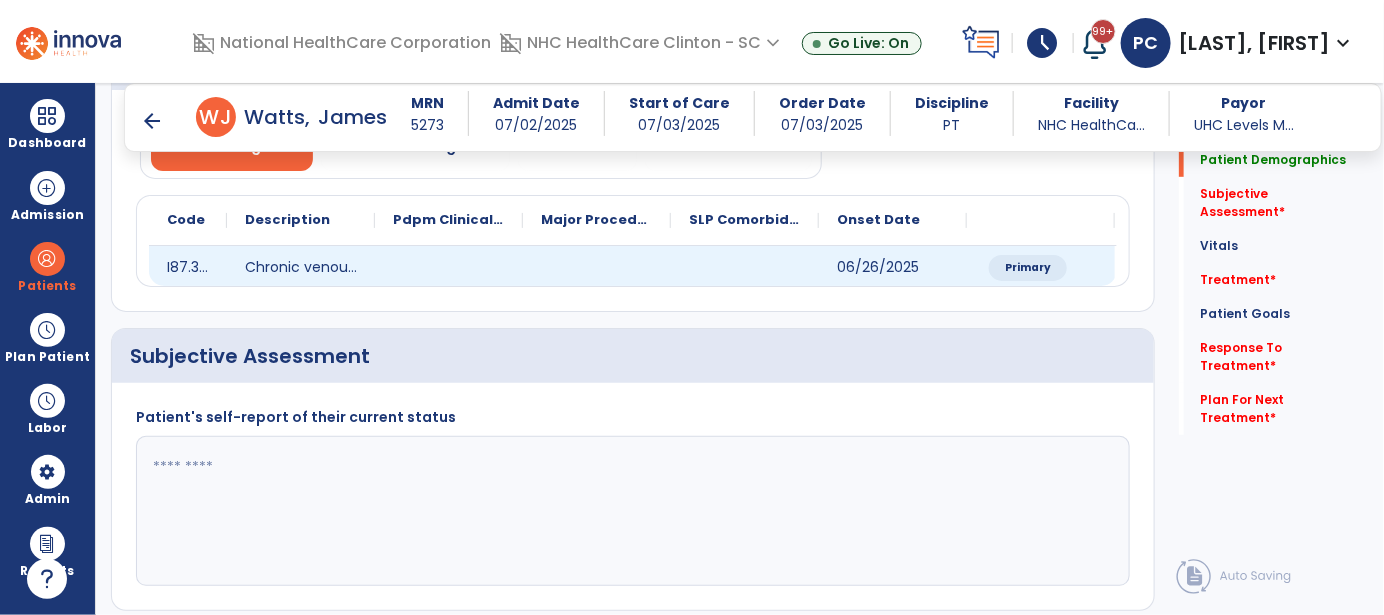 scroll, scrollTop: 400, scrollLeft: 0, axis: vertical 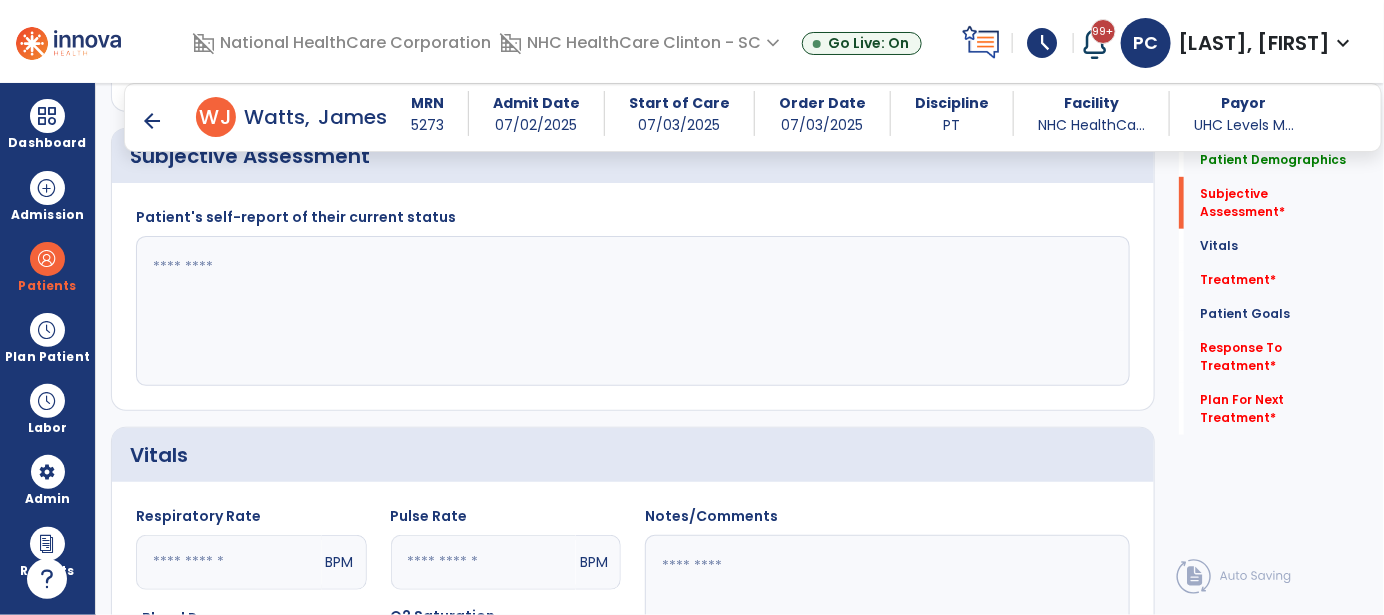 click 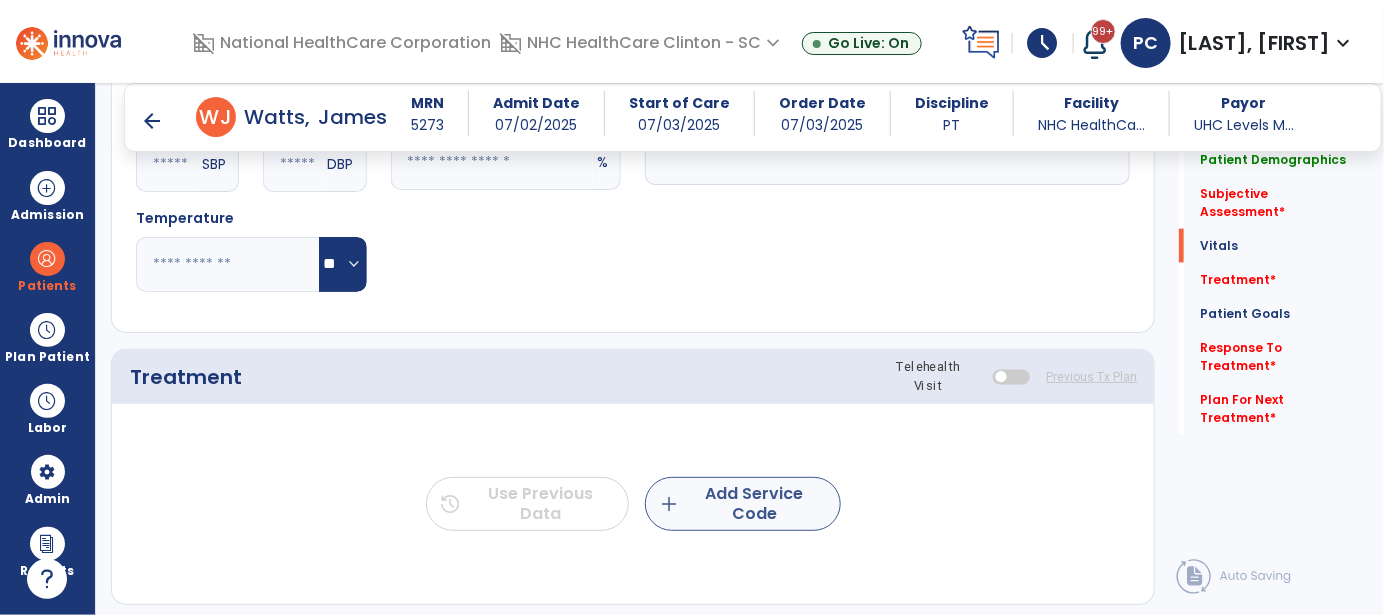 type on "**********" 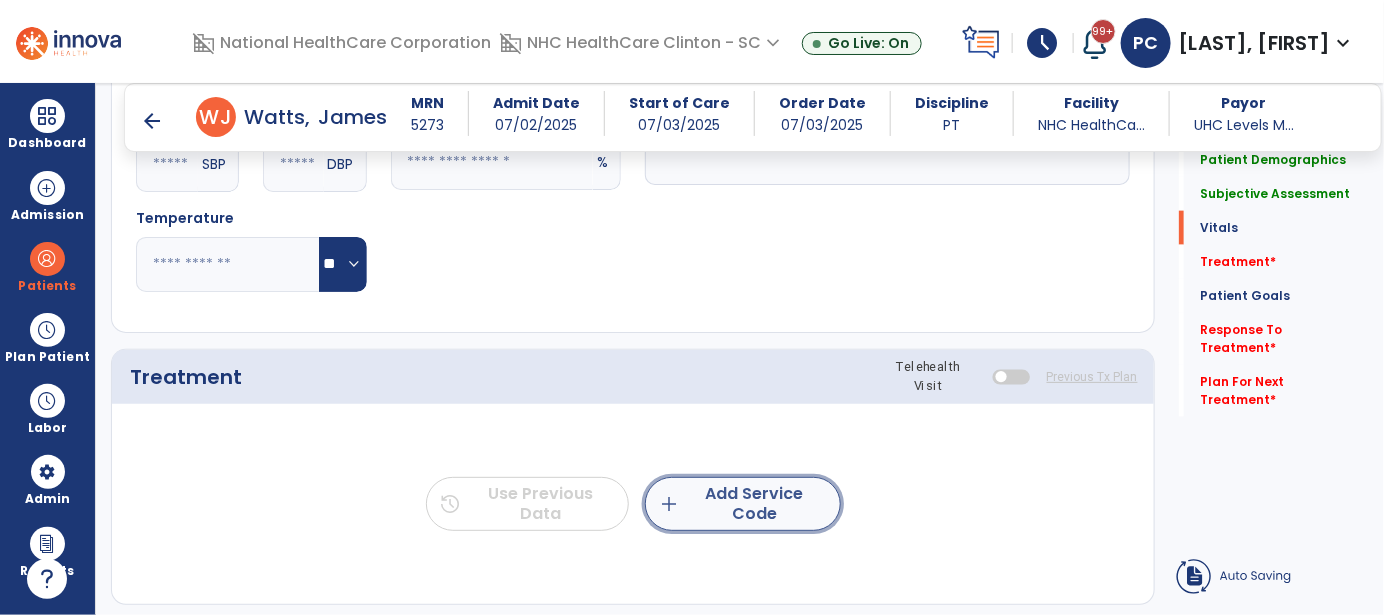 click on "add  Add Service Code" 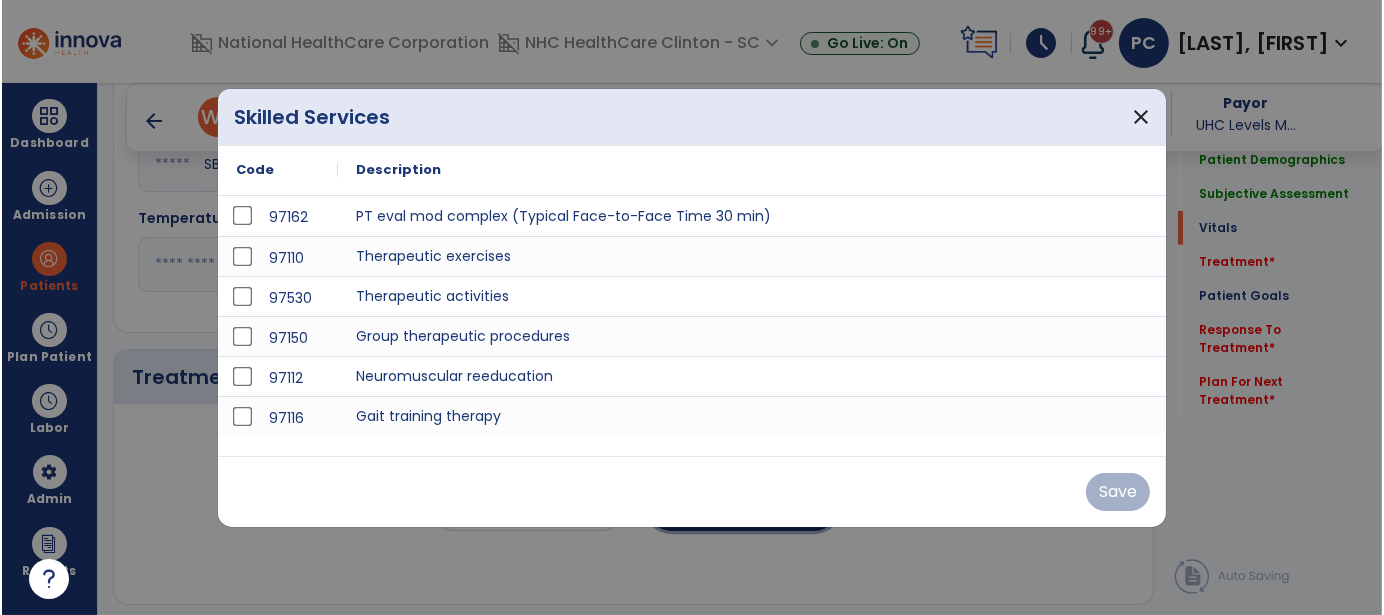scroll, scrollTop: 900, scrollLeft: 0, axis: vertical 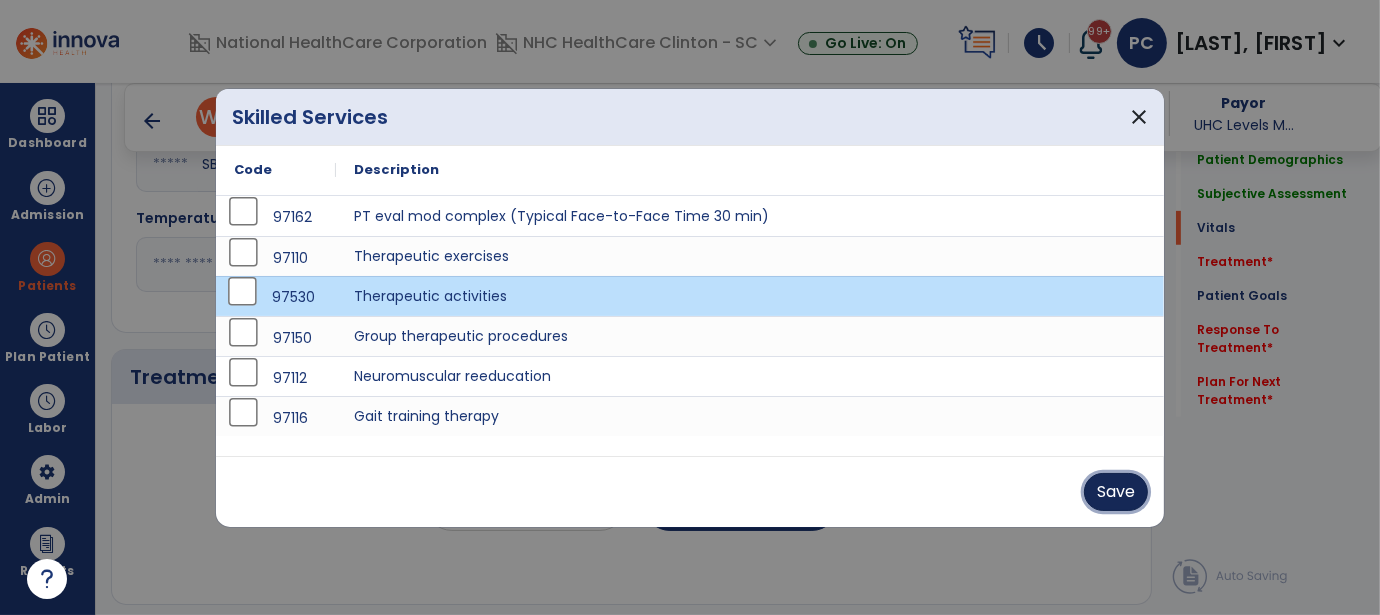 click on "Save" at bounding box center [1116, 492] 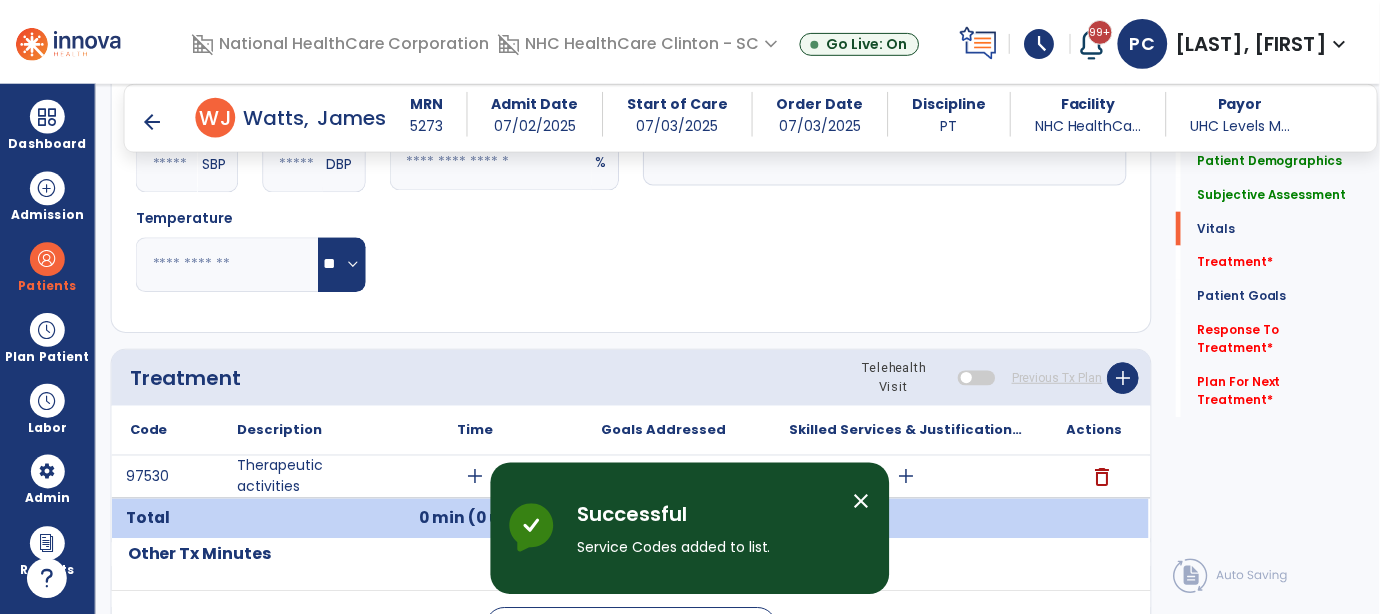 scroll, scrollTop: 1099, scrollLeft: 0, axis: vertical 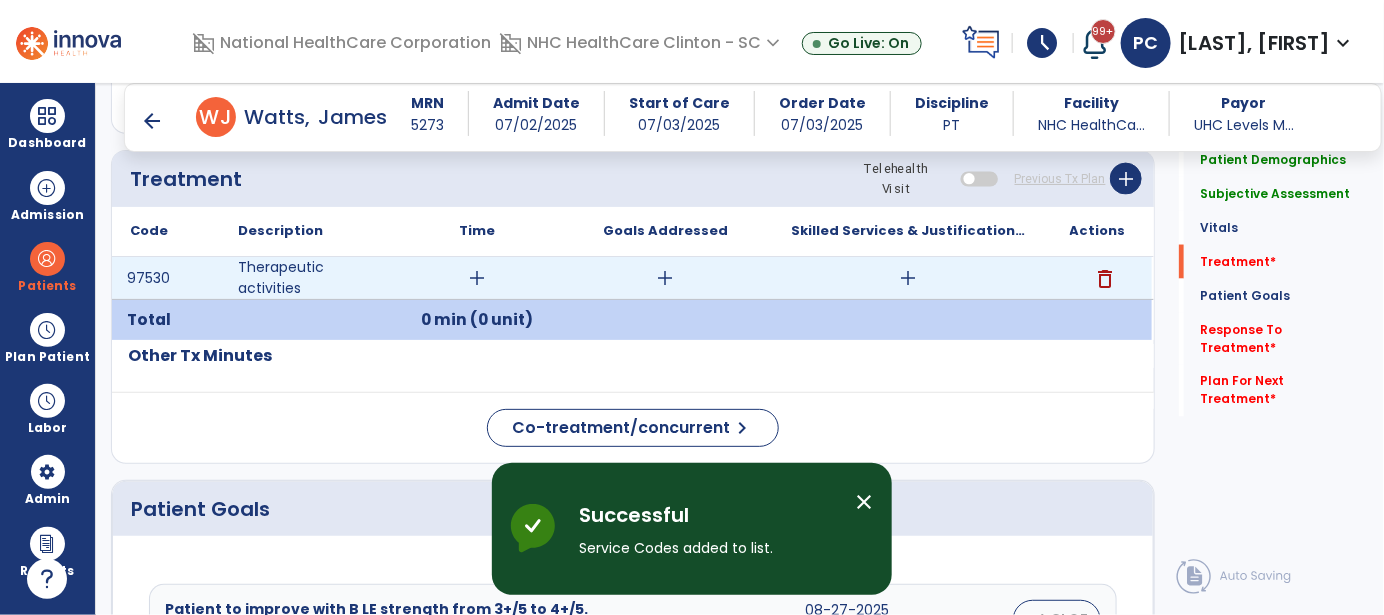 click on "add" at bounding box center (477, 278) 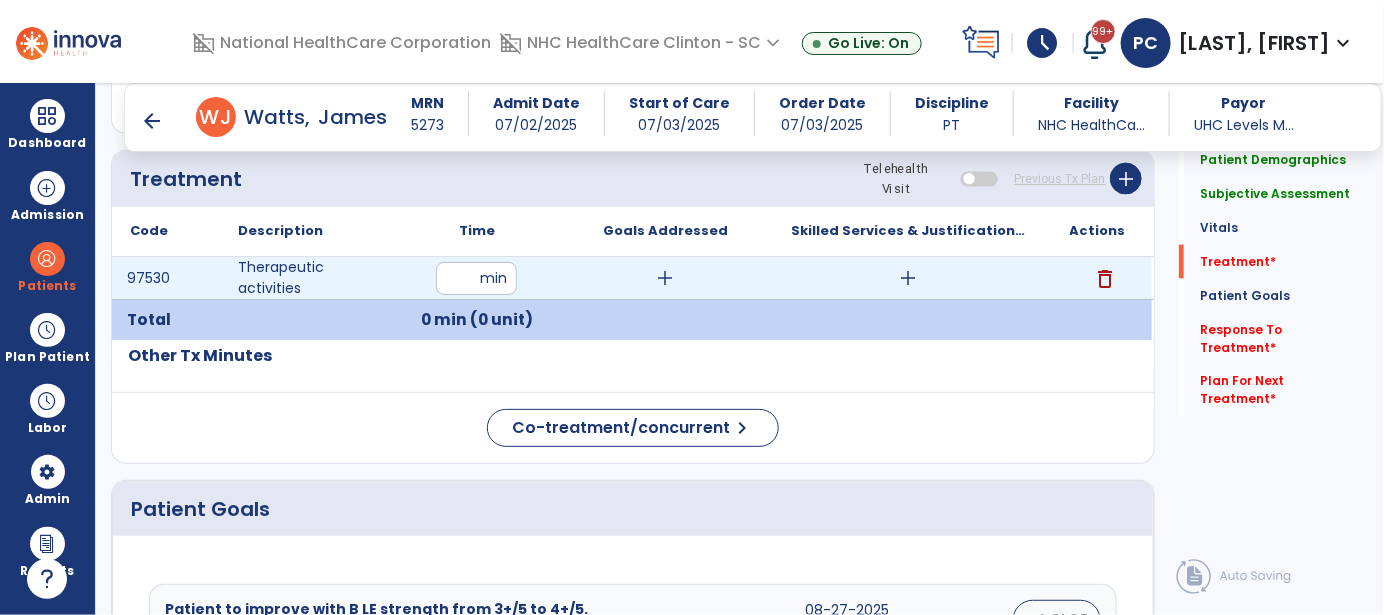 type on "**" 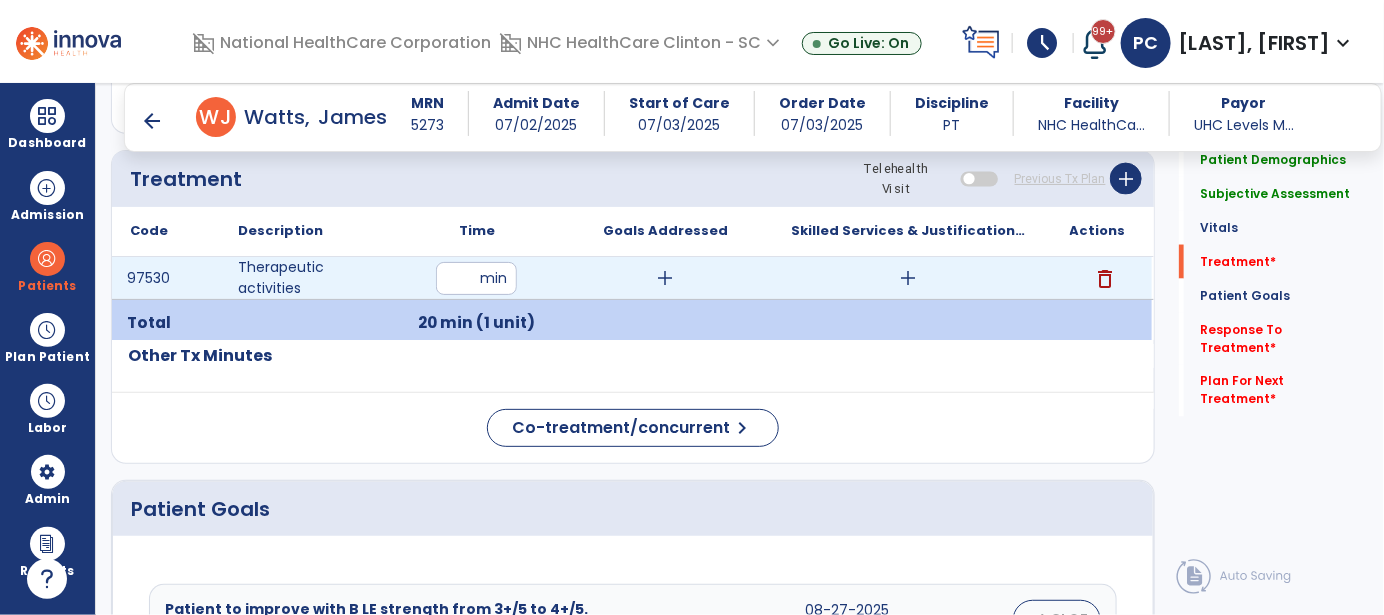 click on "add" at bounding box center (666, 278) 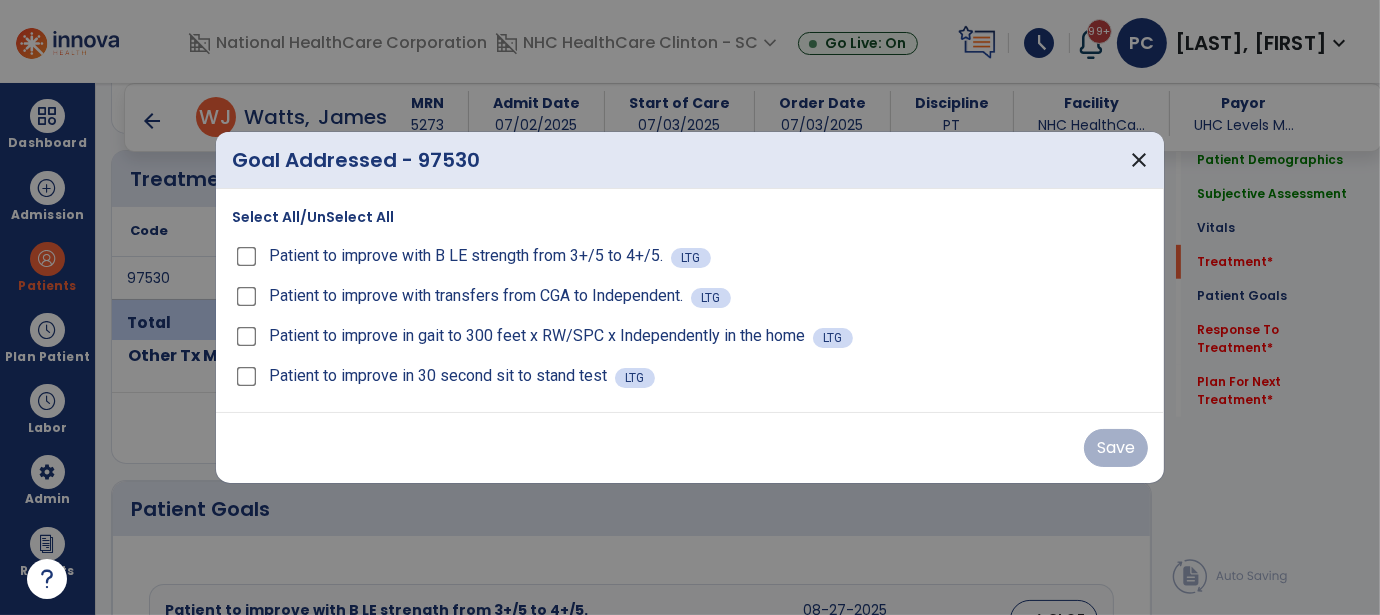 scroll, scrollTop: 1099, scrollLeft: 0, axis: vertical 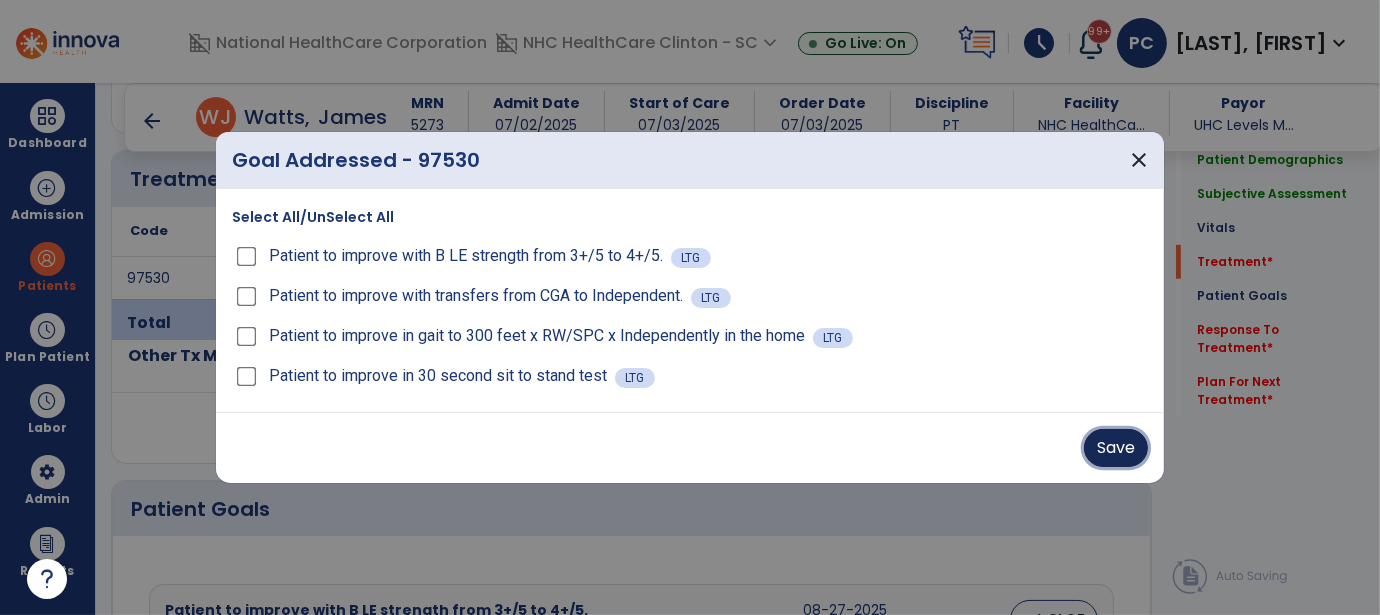 drag, startPoint x: 1099, startPoint y: 443, endPoint x: 994, endPoint y: 402, distance: 112.720894 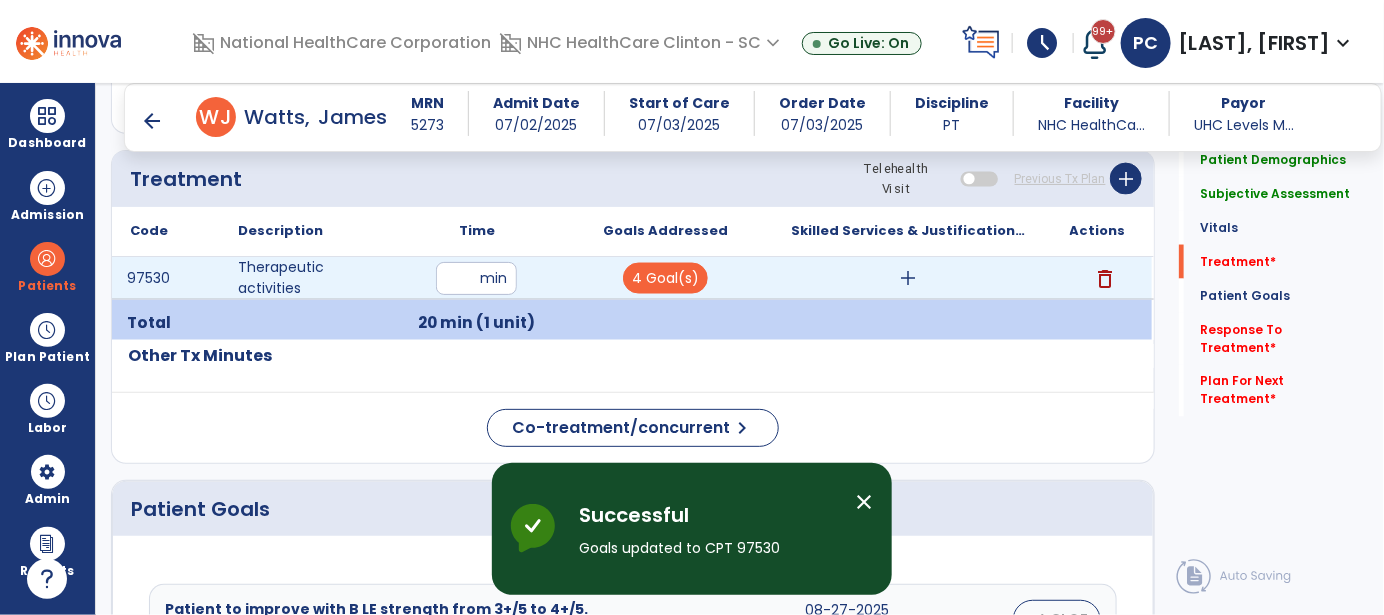 click on "add" at bounding box center (909, 278) 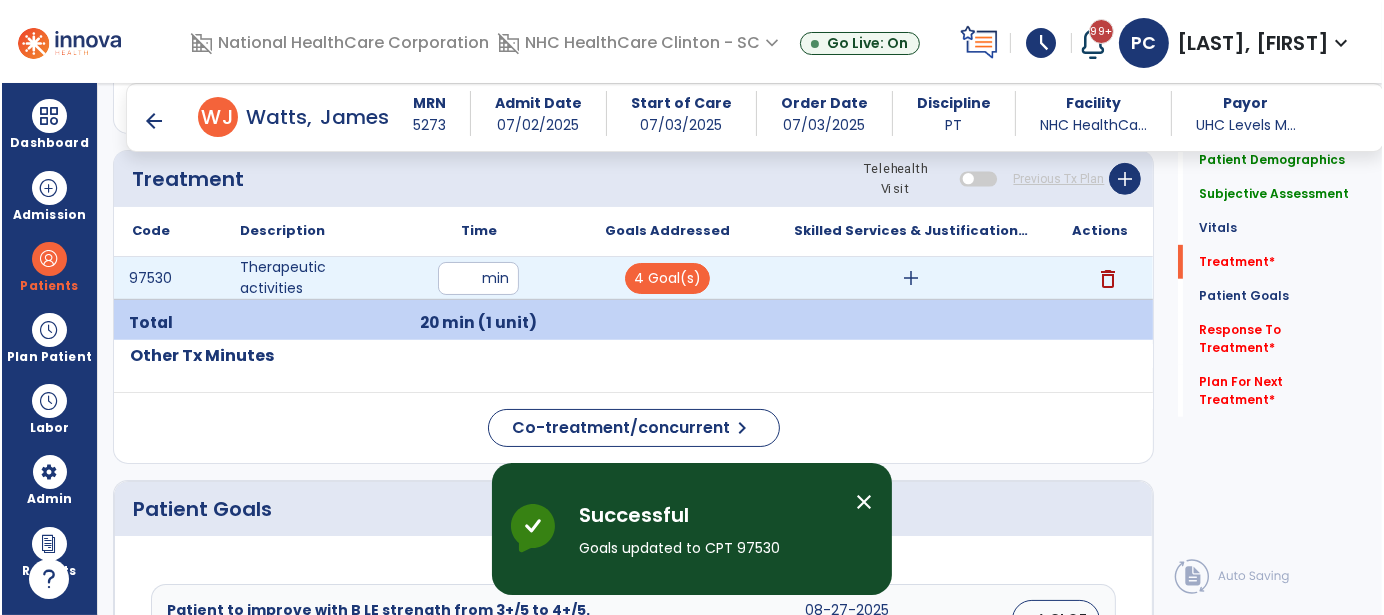 scroll, scrollTop: 1099, scrollLeft: 0, axis: vertical 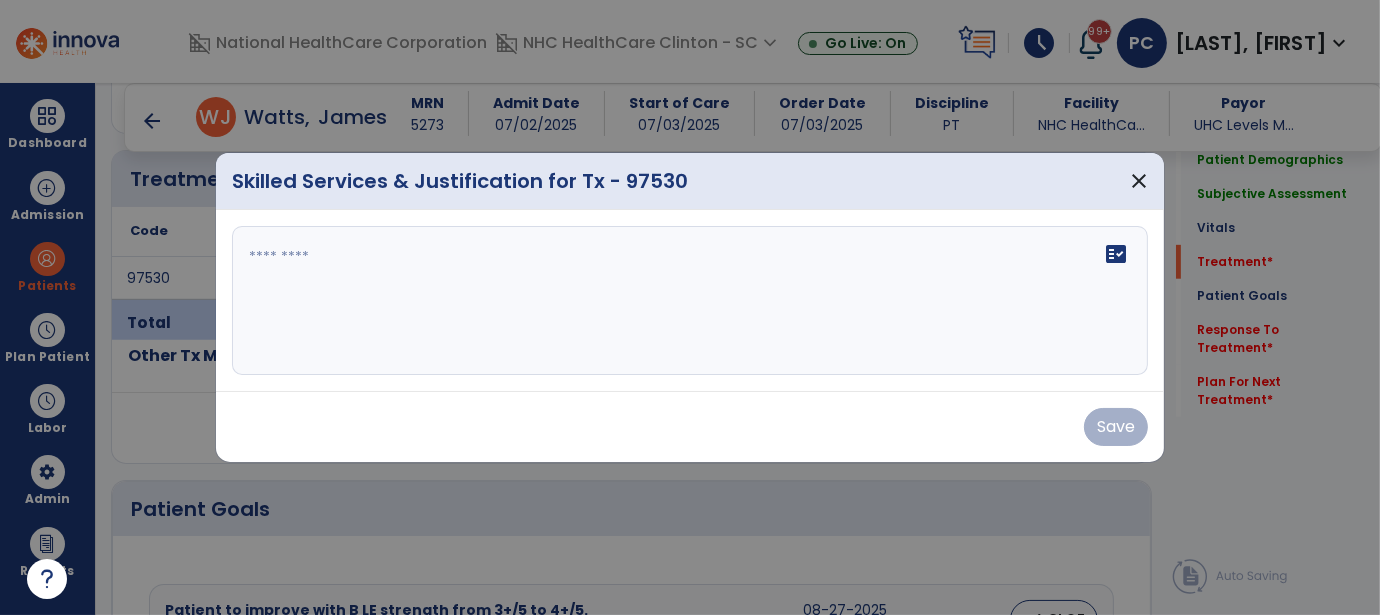 click on "fact_check" at bounding box center [690, 301] 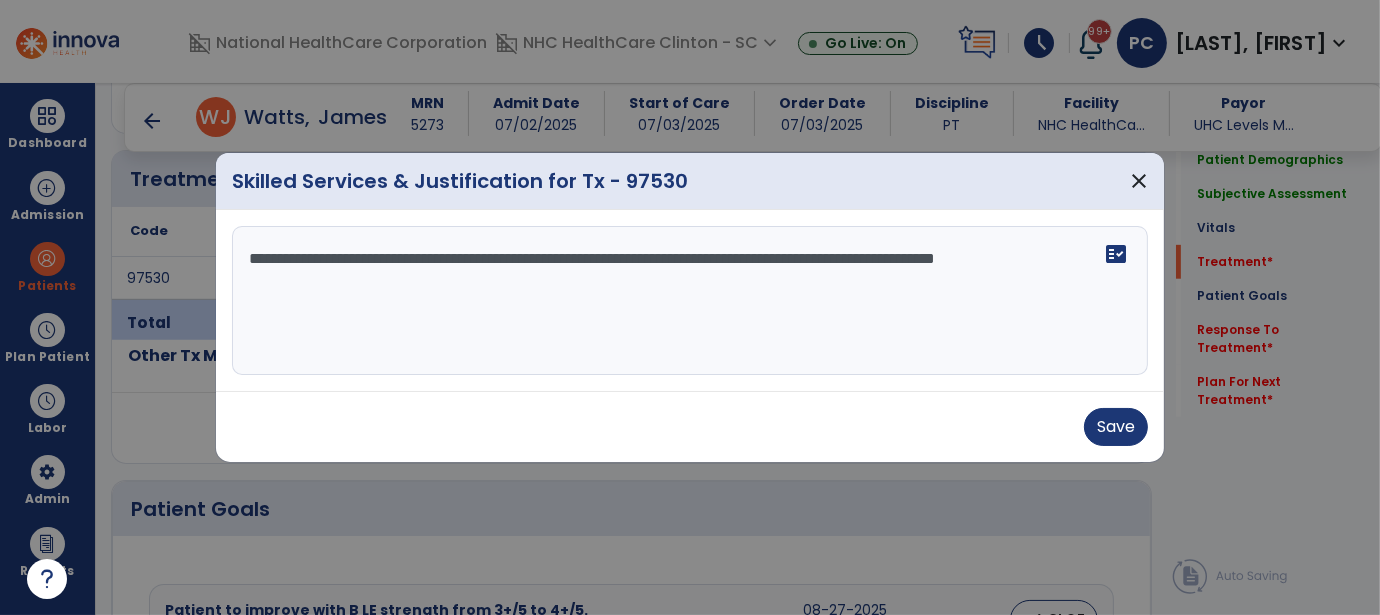 click on "**********" at bounding box center [690, 301] 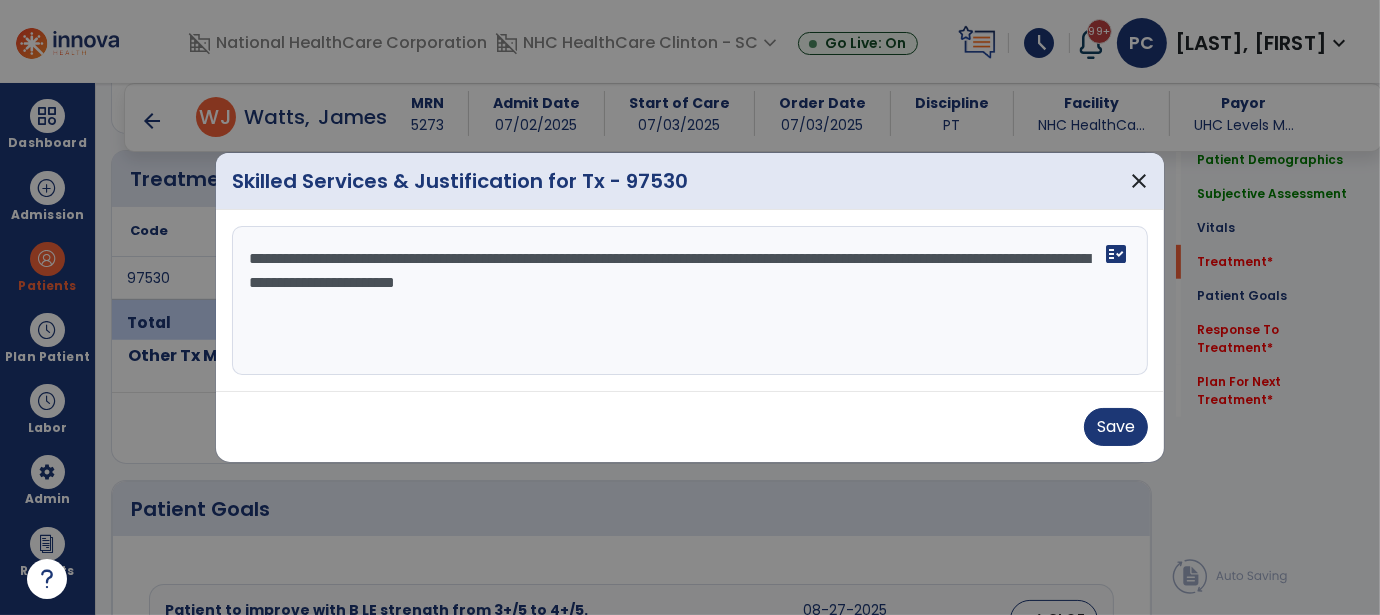 click on "**********" at bounding box center (690, 301) 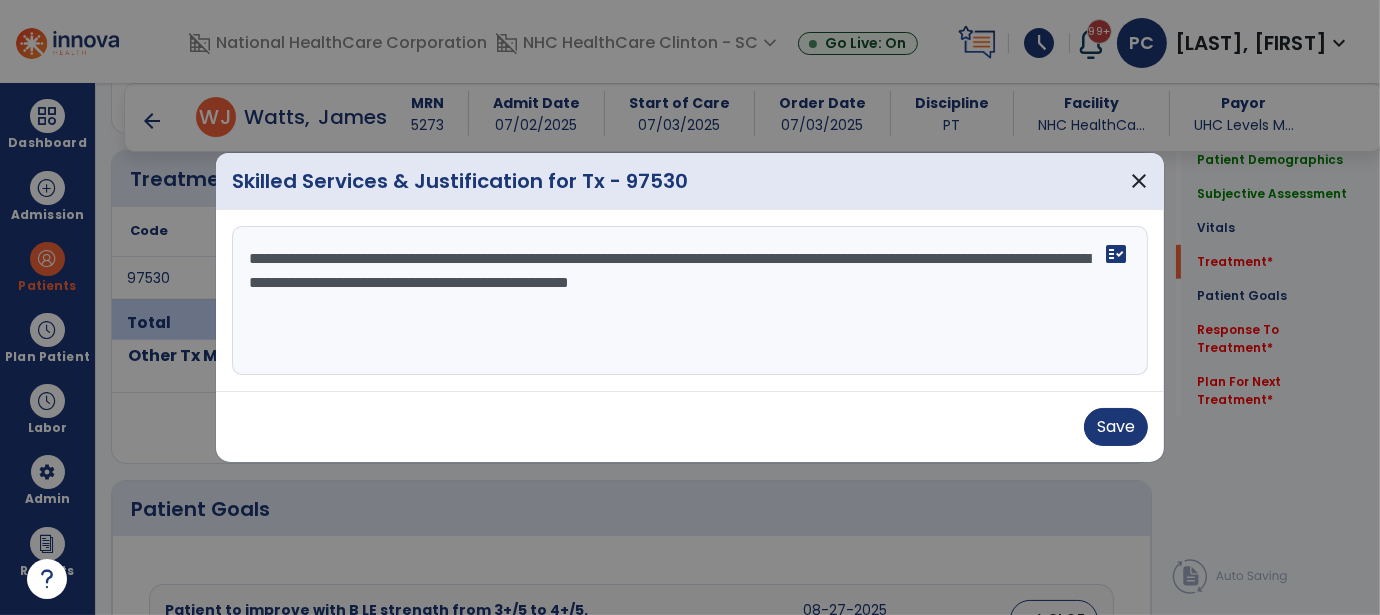 click on "**********" at bounding box center [690, 301] 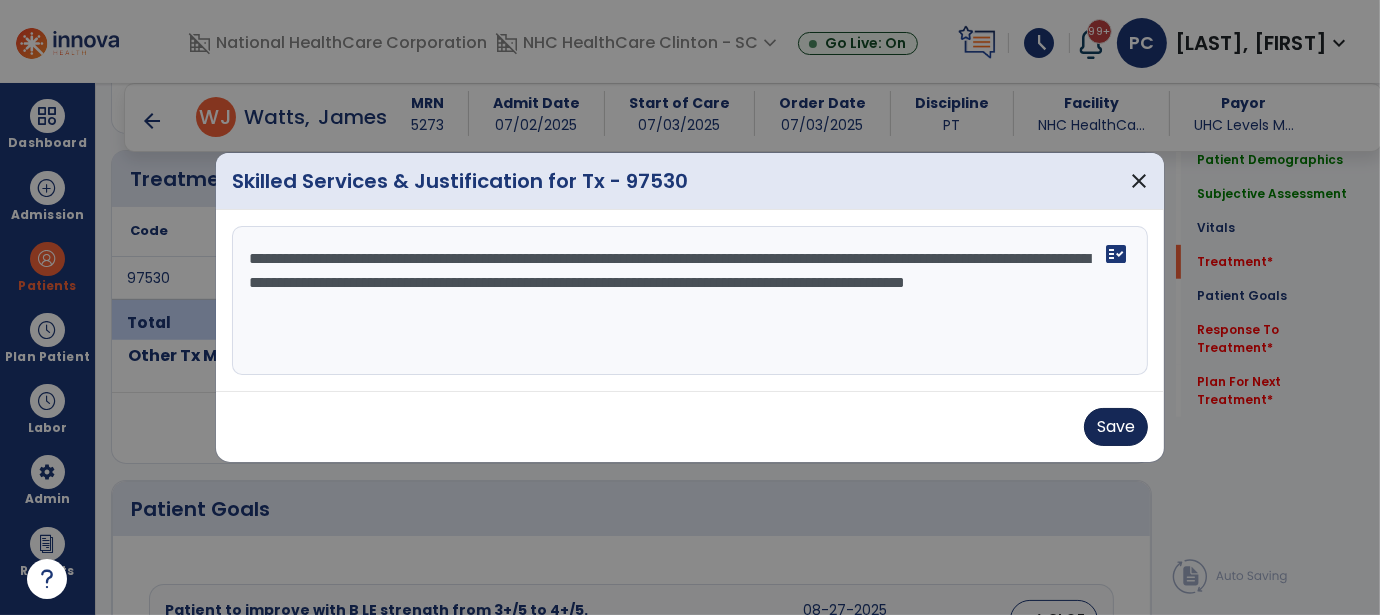type on "**********" 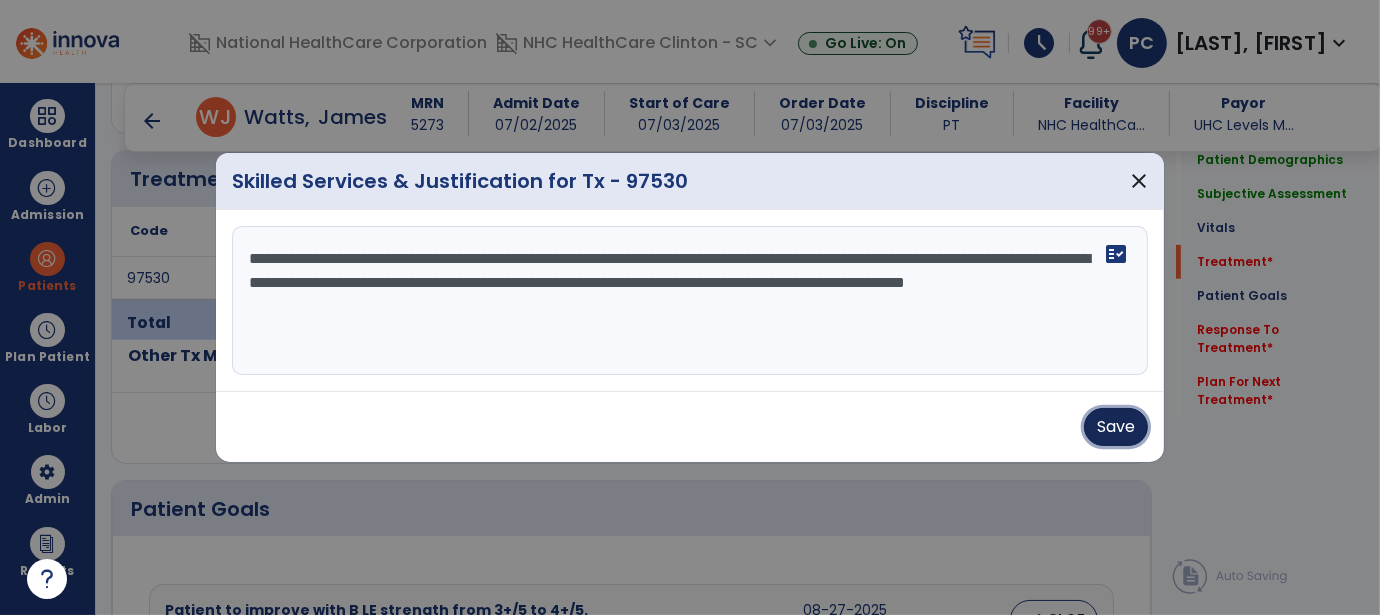 click on "Save" at bounding box center [1116, 427] 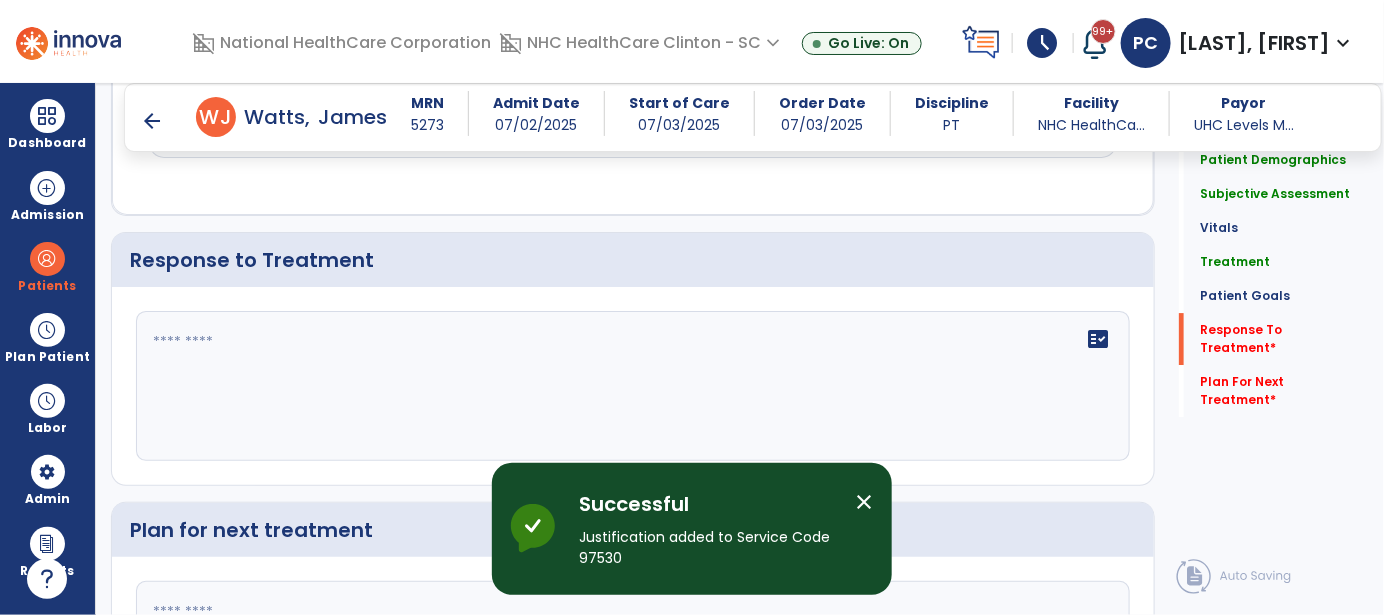 scroll, scrollTop: 2299, scrollLeft: 0, axis: vertical 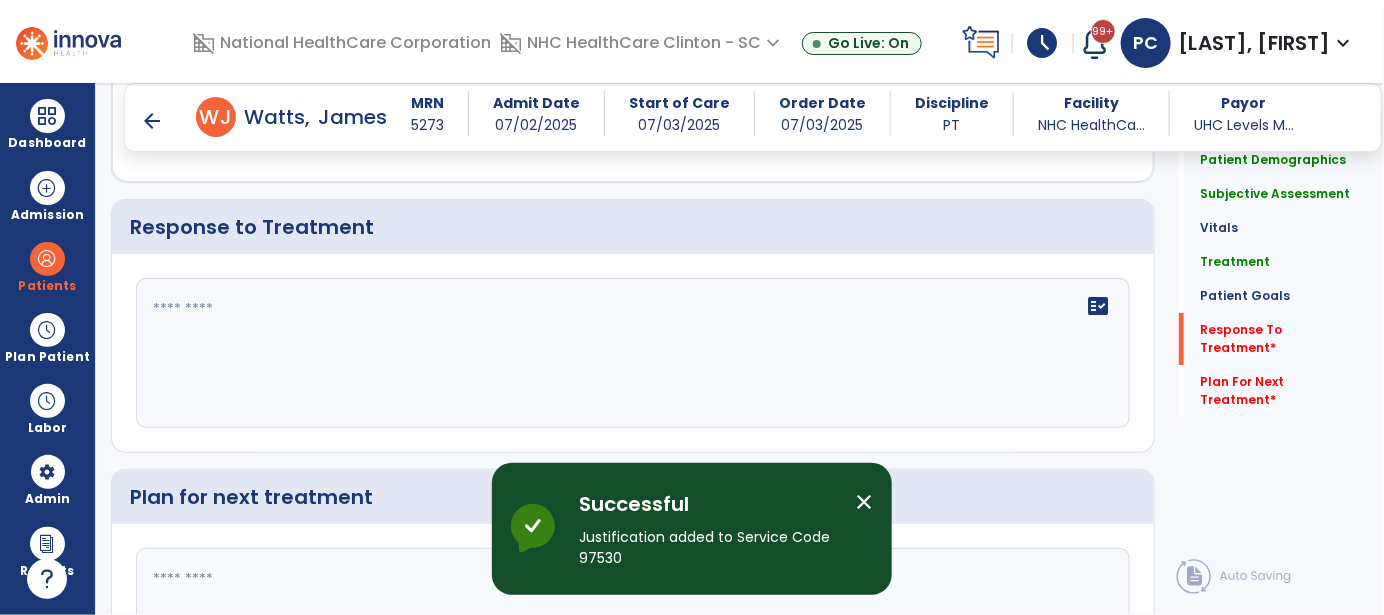 click on "fact_check" 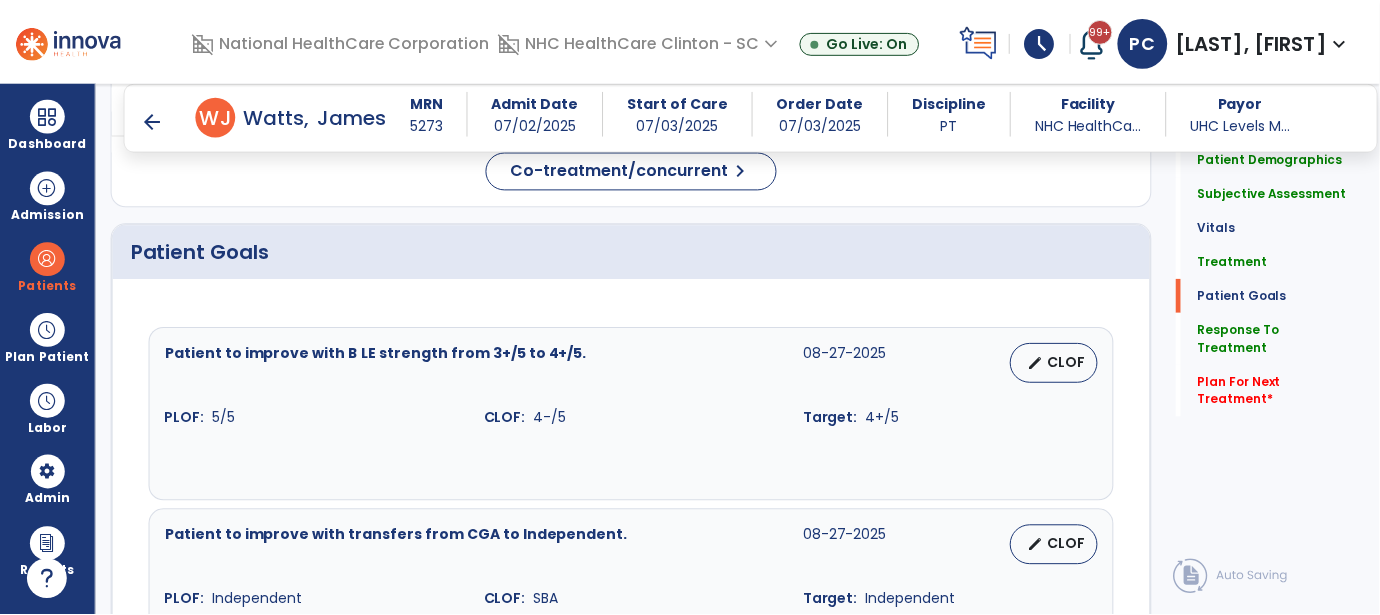 scroll, scrollTop: 1200, scrollLeft: 0, axis: vertical 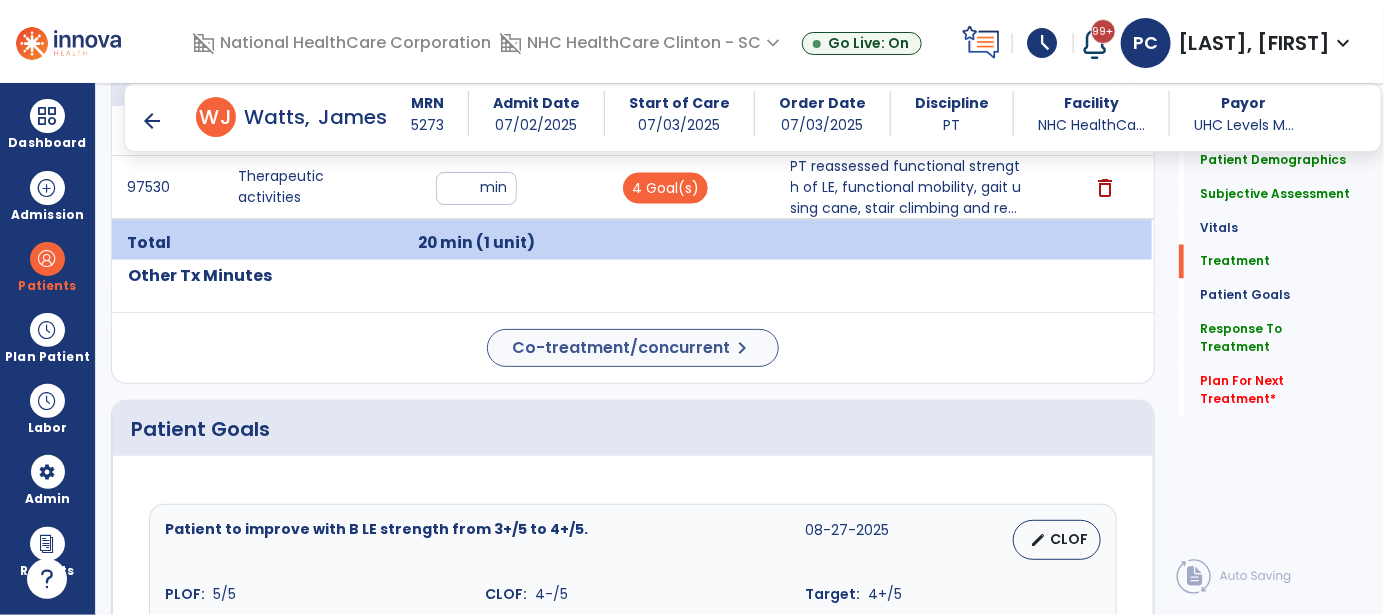 type on "********" 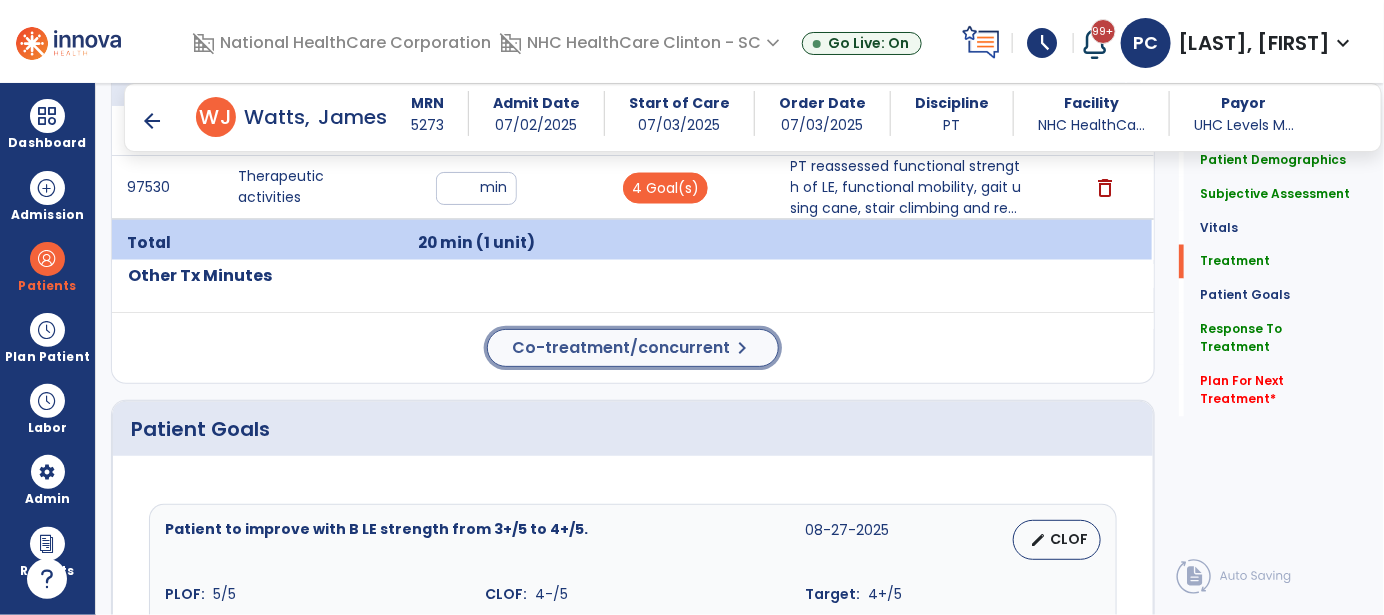 click on "Co-treatment/concurrent" 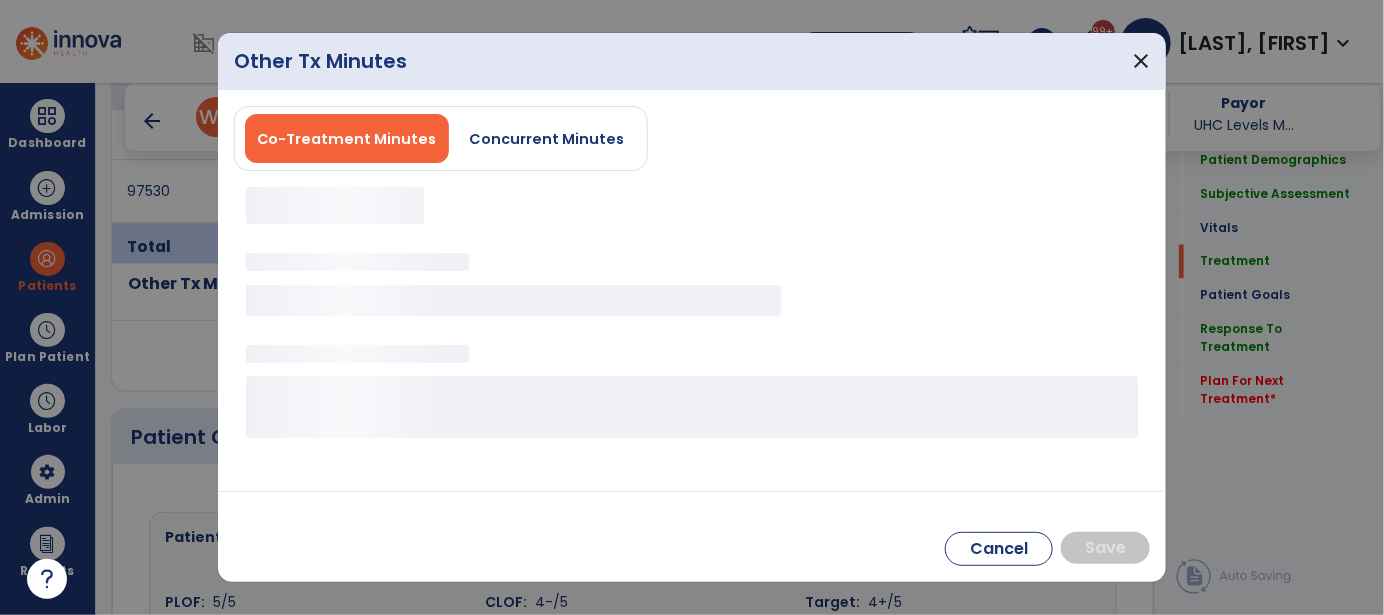 scroll, scrollTop: 1200, scrollLeft: 0, axis: vertical 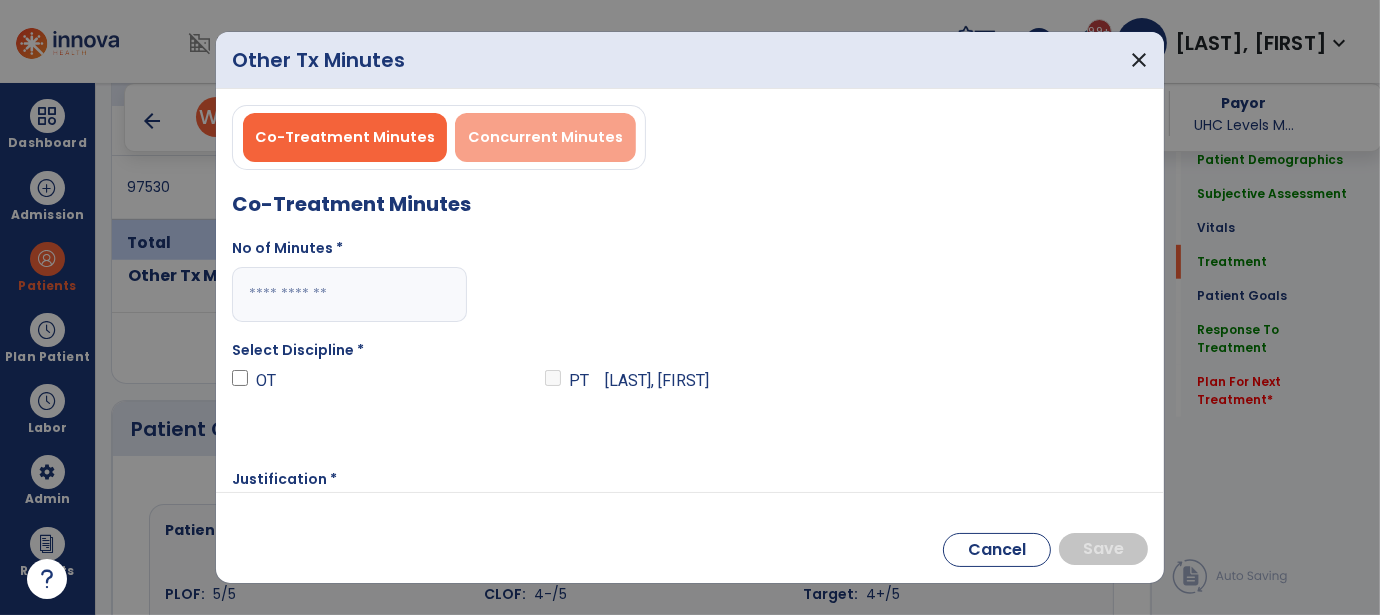 click on "Concurrent Minutes" at bounding box center [545, 137] 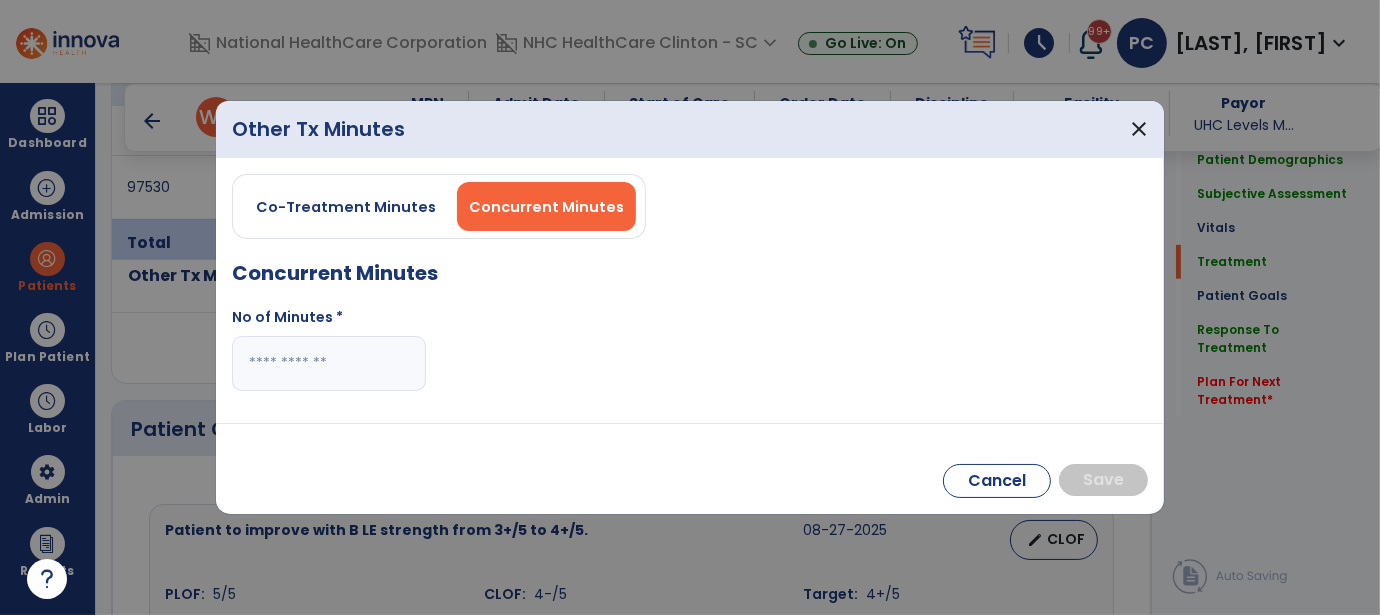 click at bounding box center [329, 363] 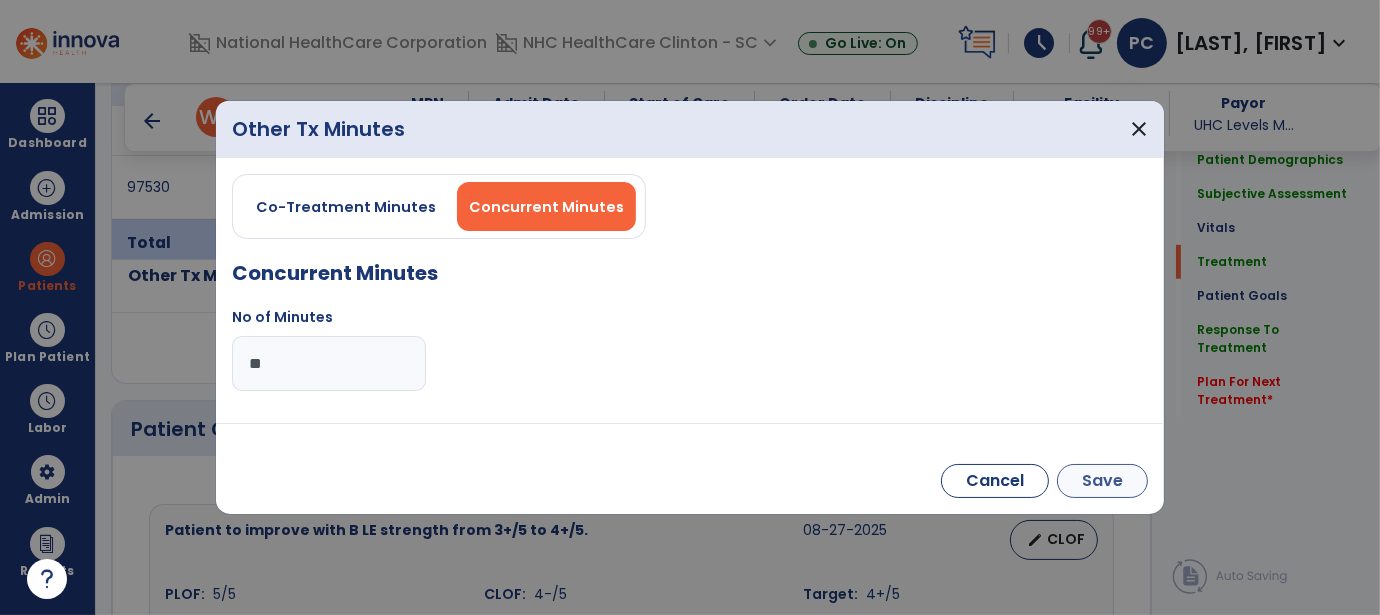type on "**" 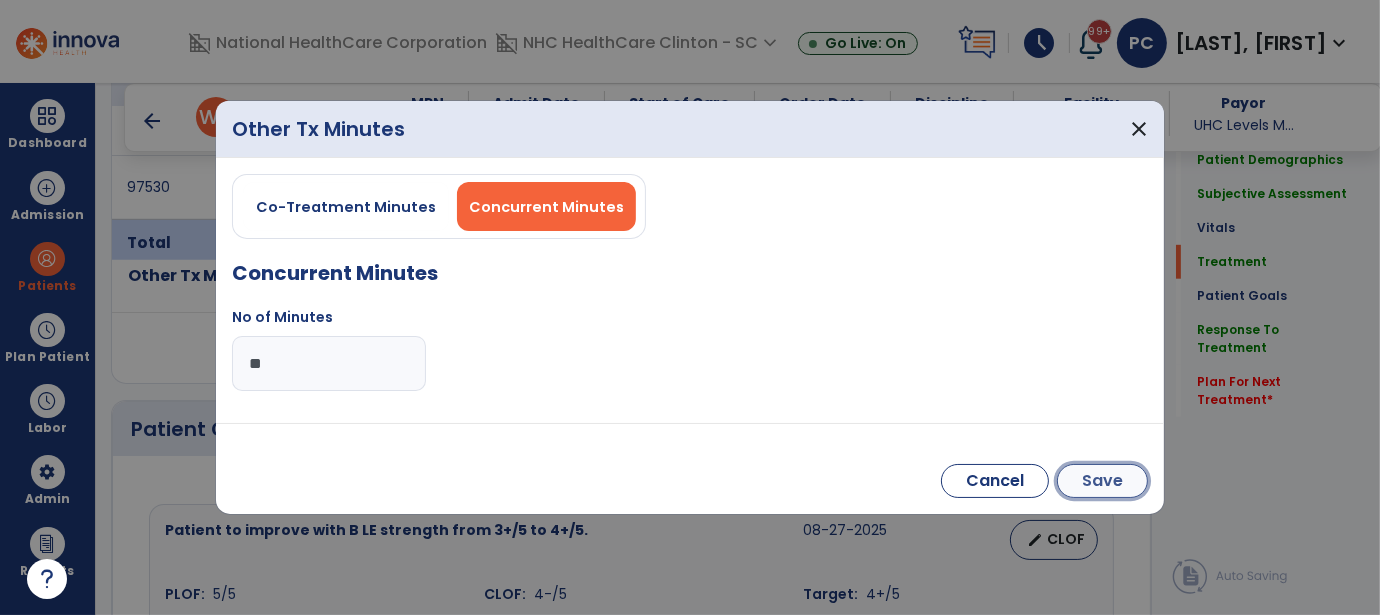 click on "Save" at bounding box center (1102, 481) 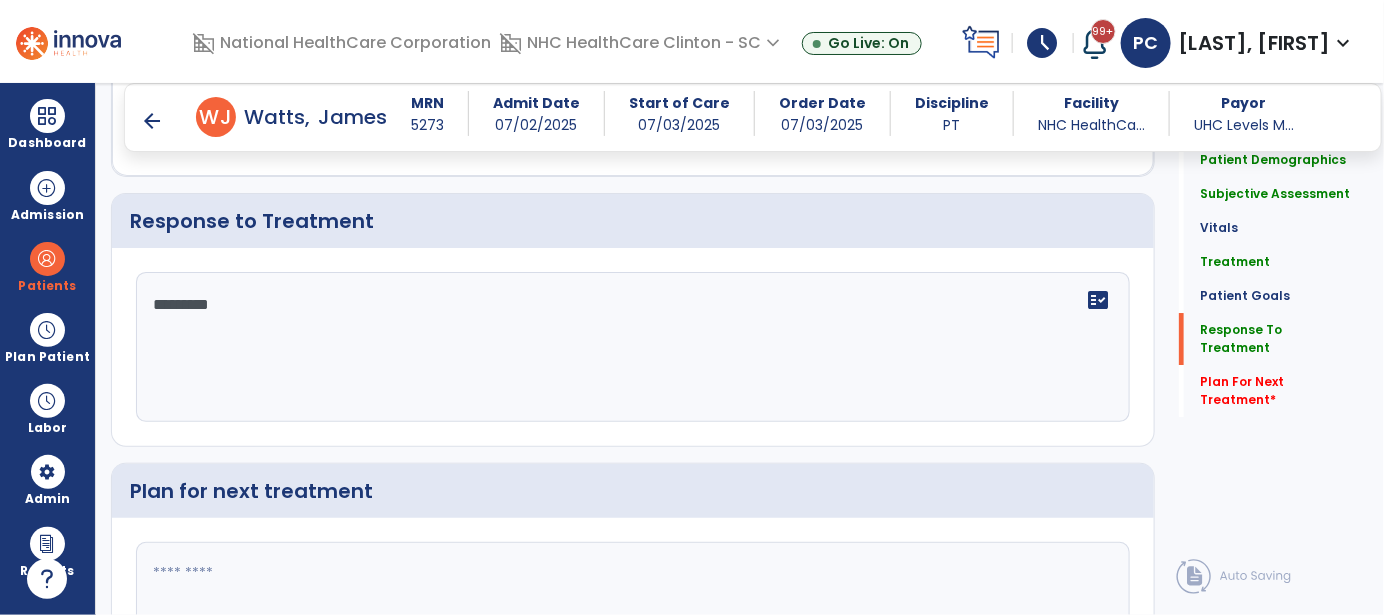 scroll, scrollTop: 2500, scrollLeft: 0, axis: vertical 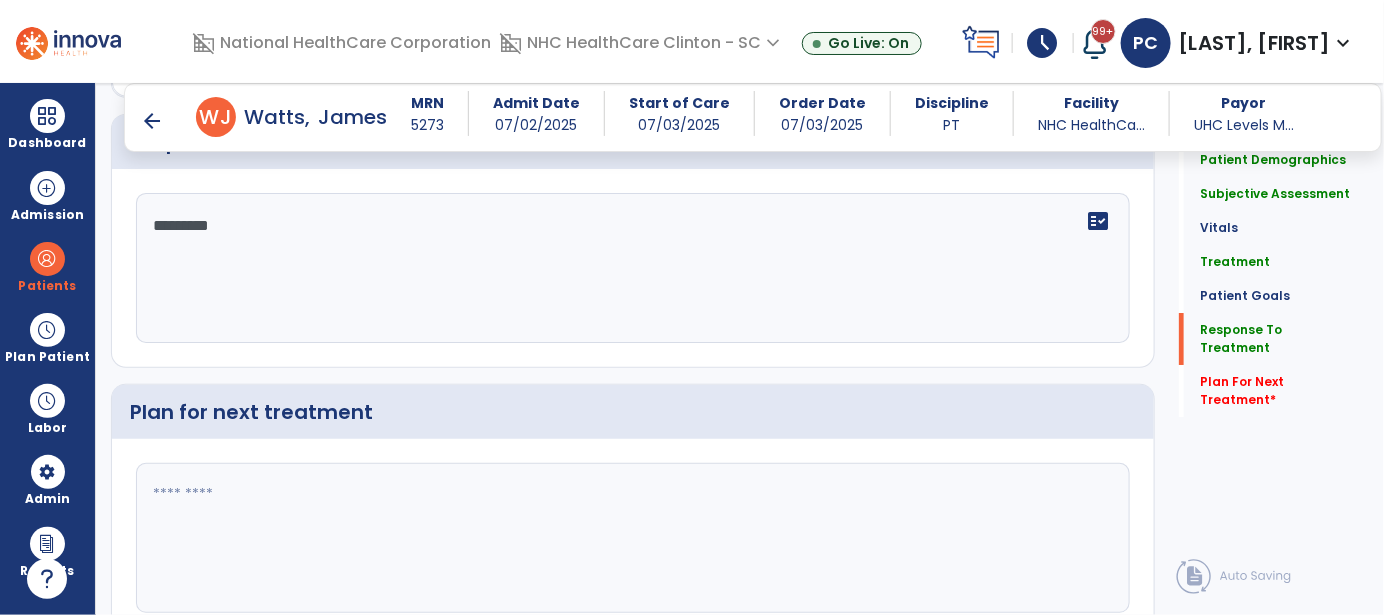 click on "********" 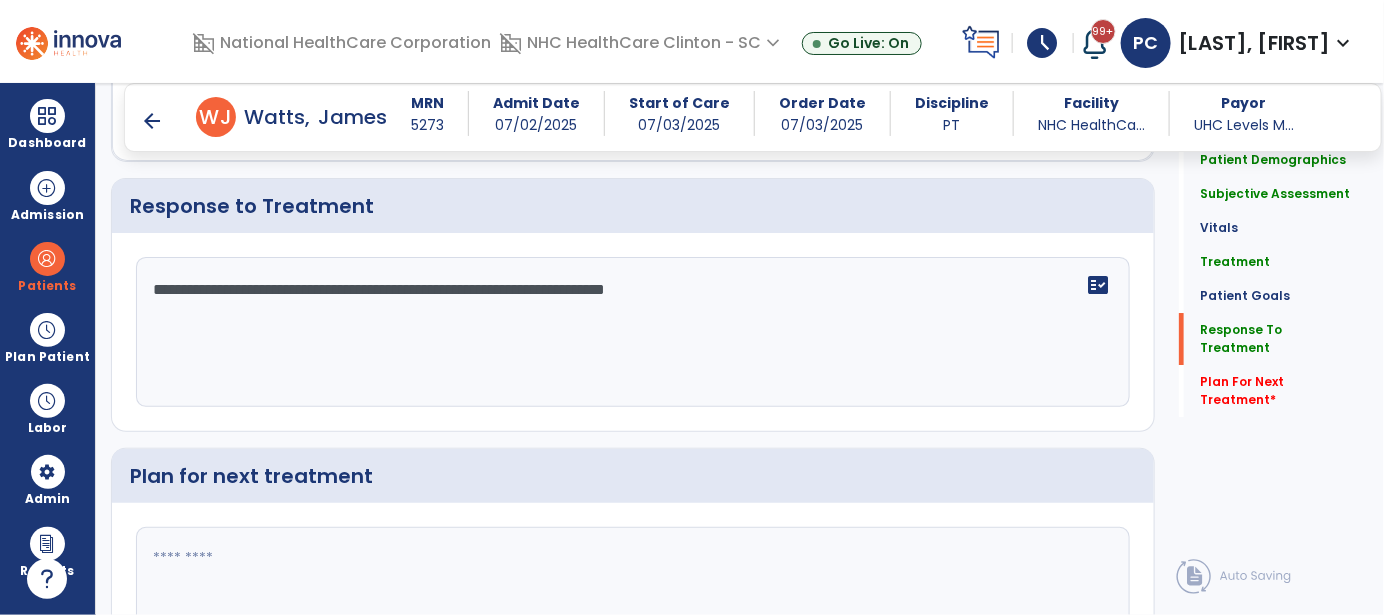 scroll, scrollTop: 2500, scrollLeft: 0, axis: vertical 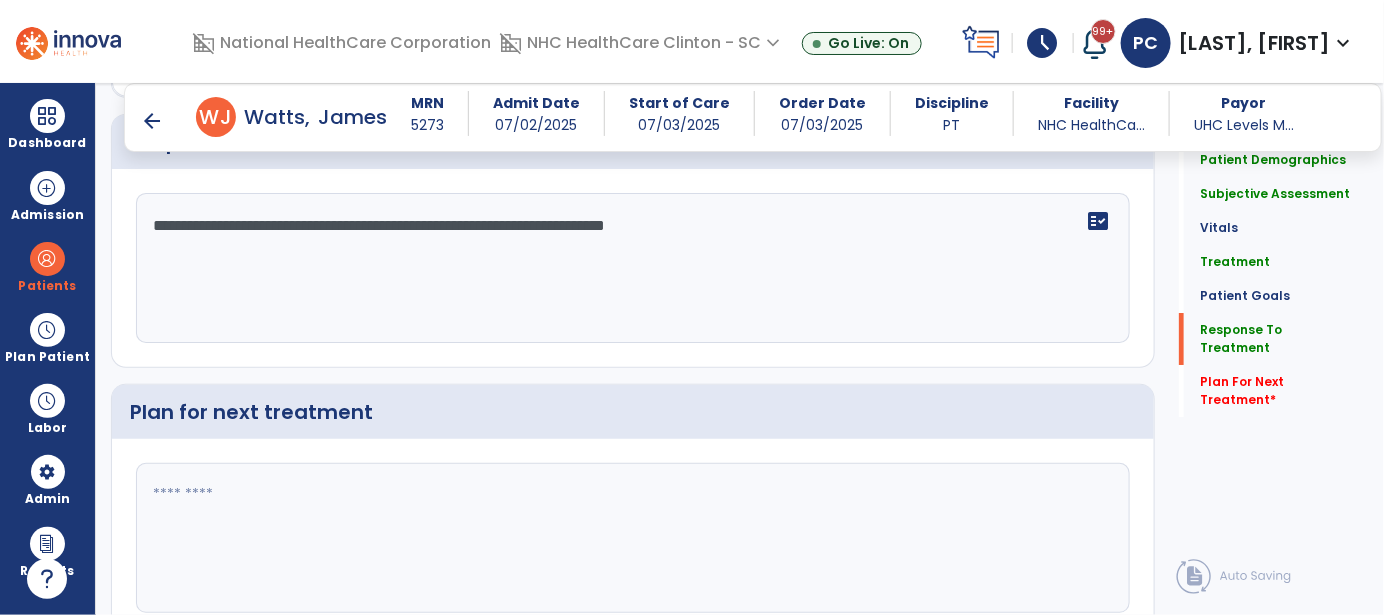click on "**********" 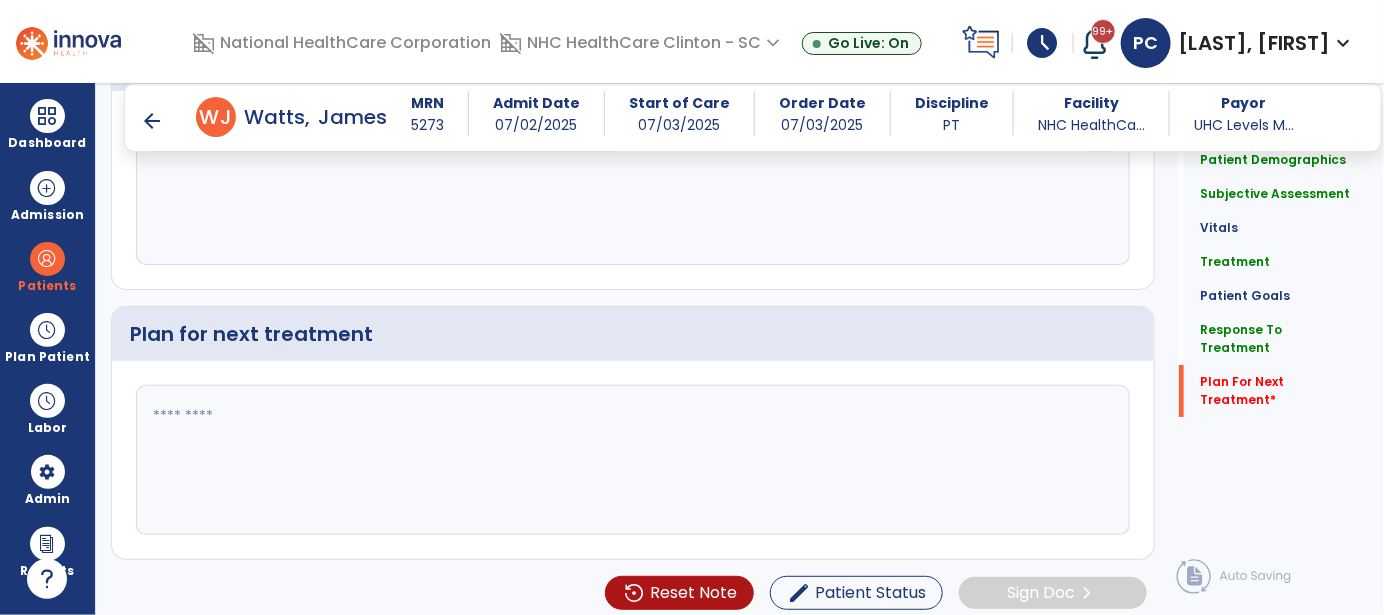 type on "**********" 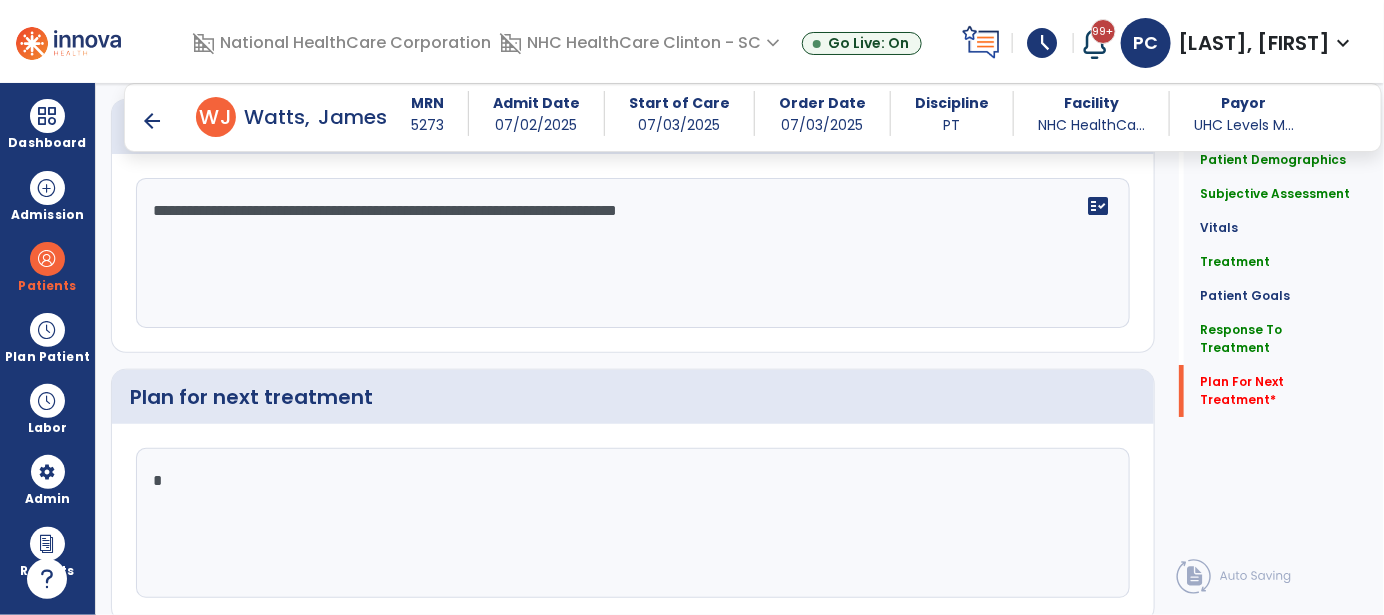 scroll, scrollTop: 2578, scrollLeft: 0, axis: vertical 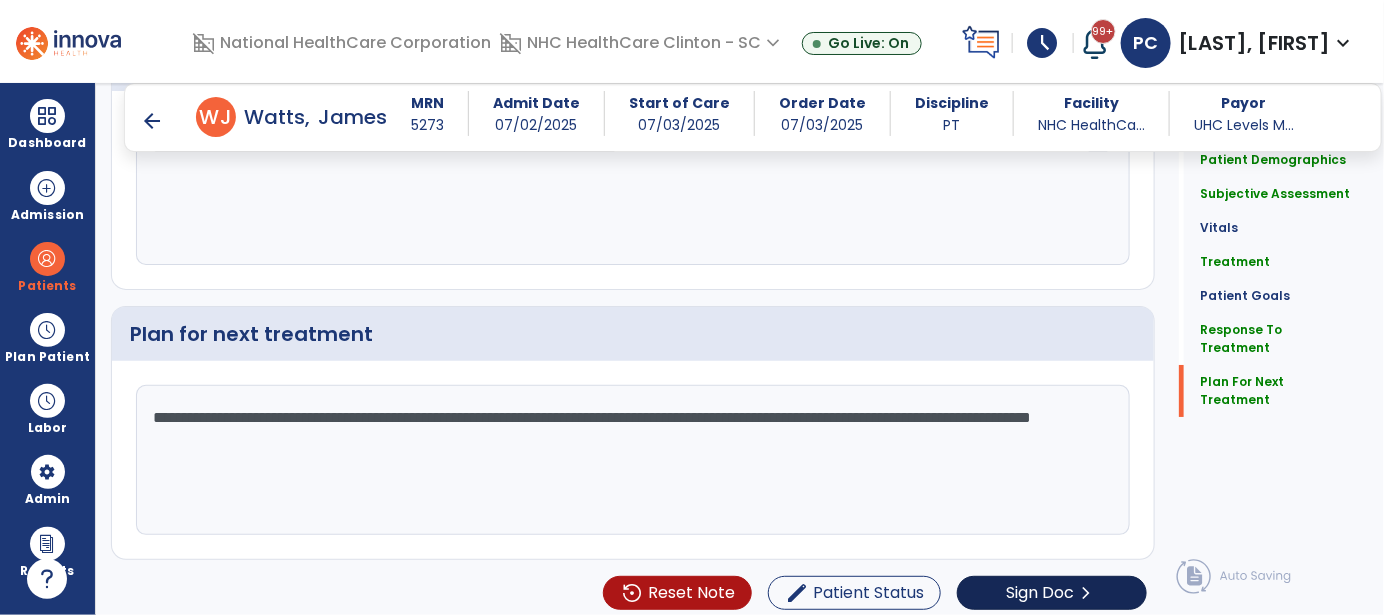 type on "**********" 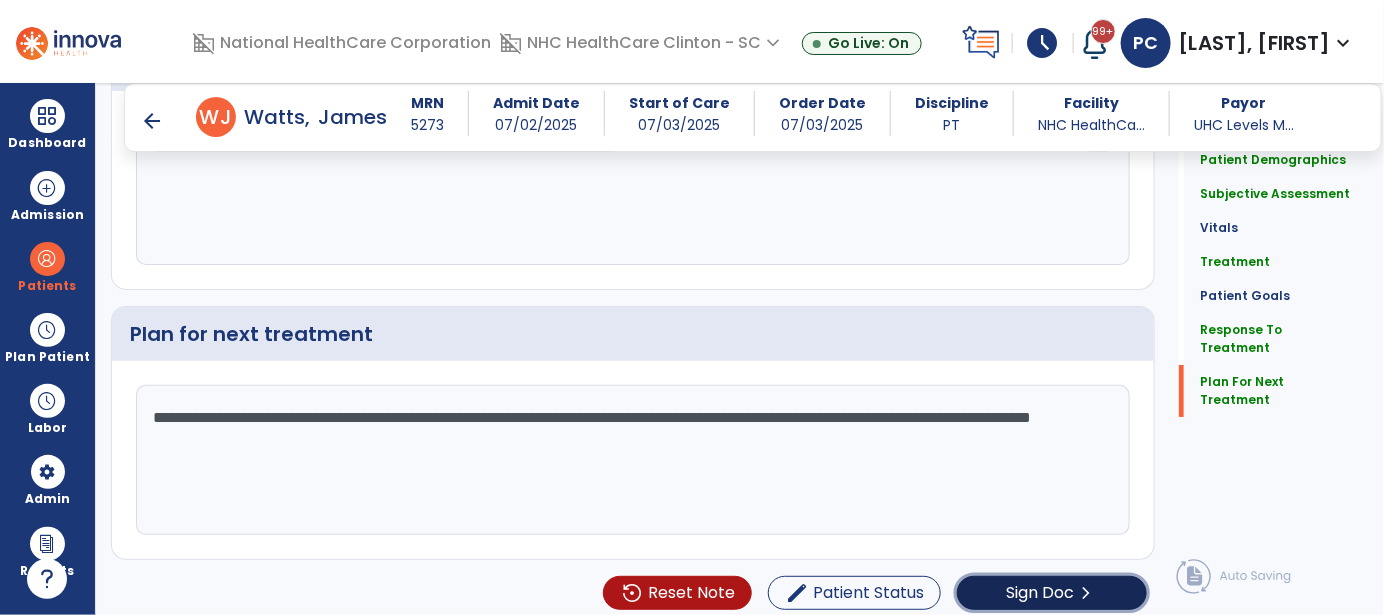 click on "Sign Doc" 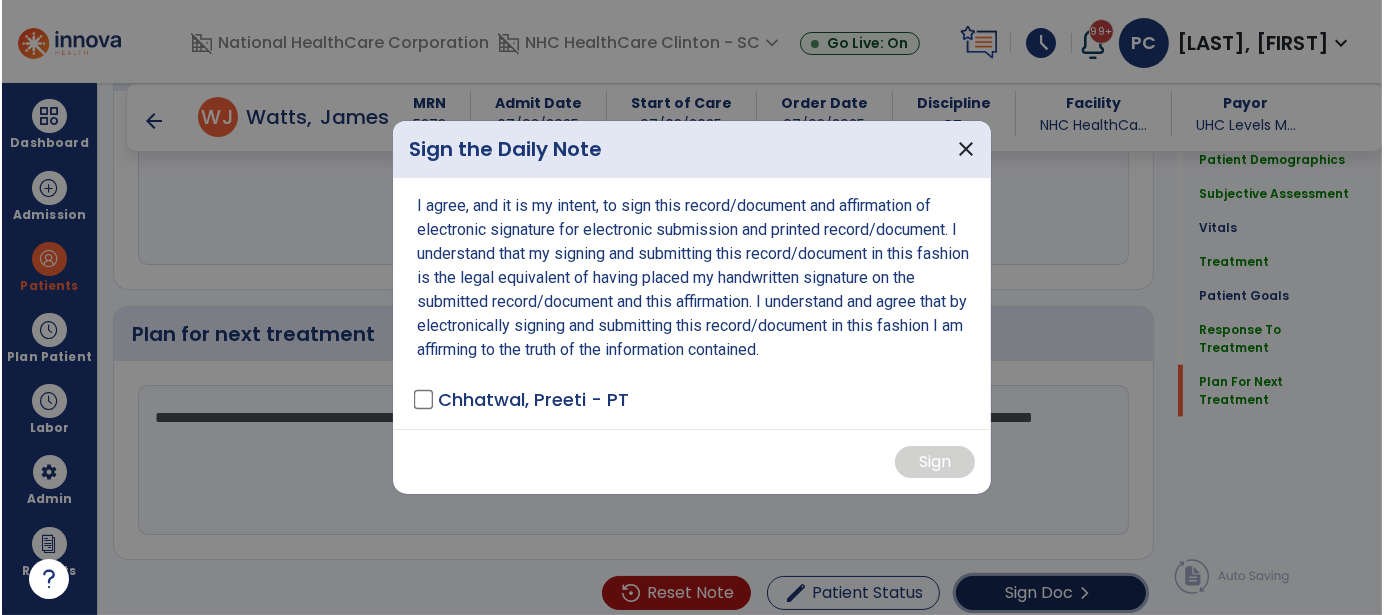 scroll, scrollTop: 2578, scrollLeft: 0, axis: vertical 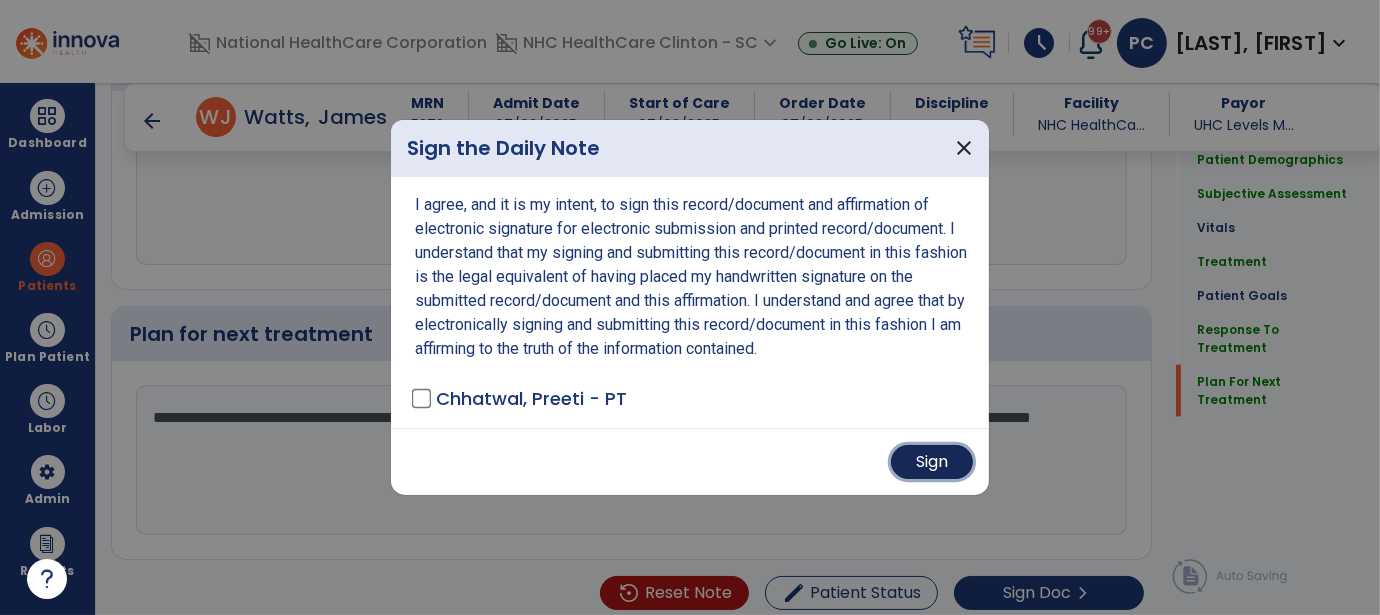 drag, startPoint x: 923, startPoint y: 465, endPoint x: 802, endPoint y: 444, distance: 122.80879 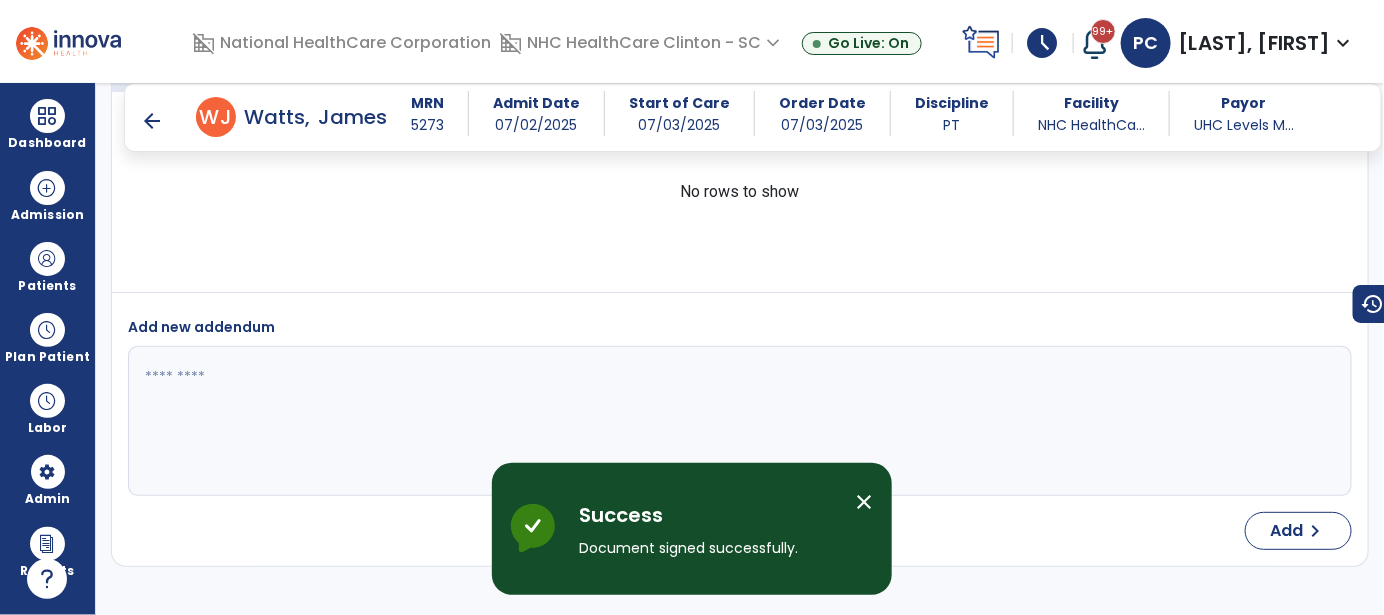 scroll, scrollTop: 3236, scrollLeft: 0, axis: vertical 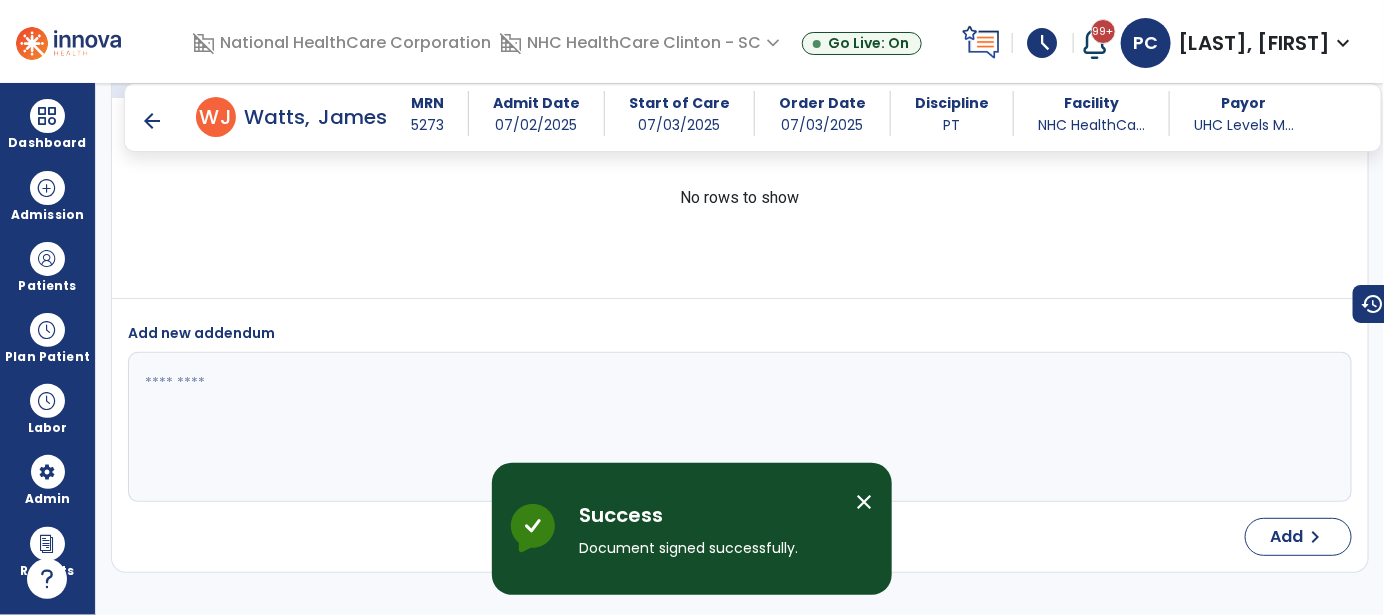 click on "arrow_back" at bounding box center [152, 121] 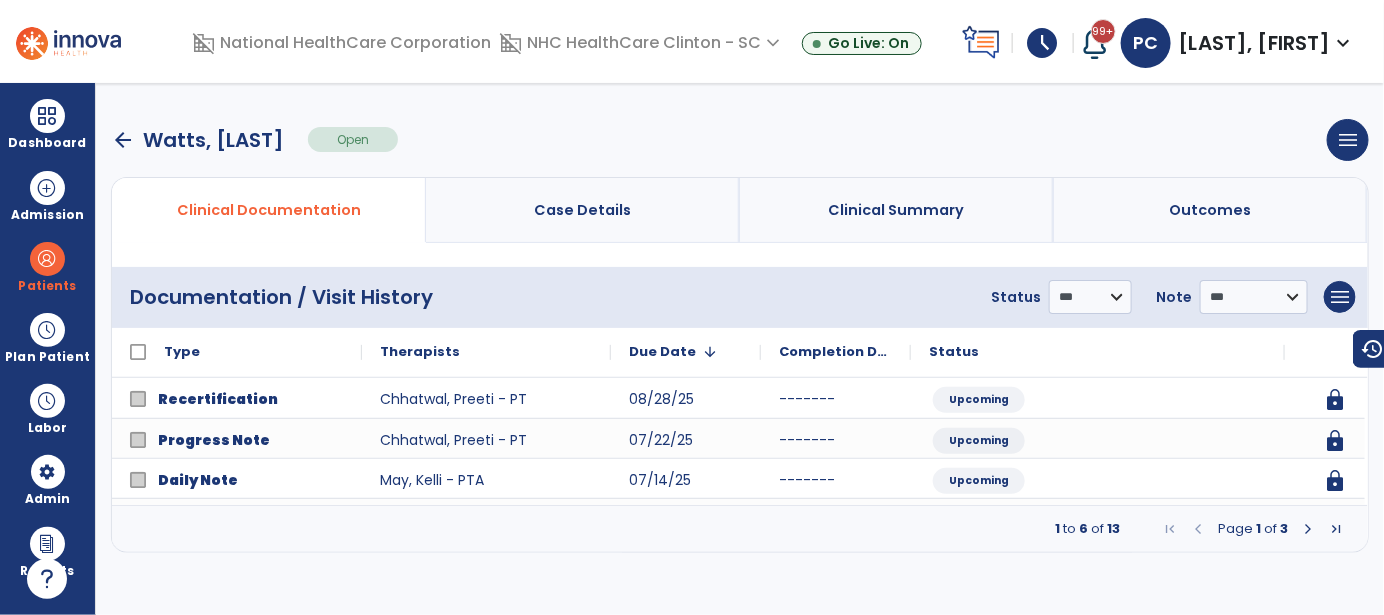 scroll, scrollTop: 0, scrollLeft: 0, axis: both 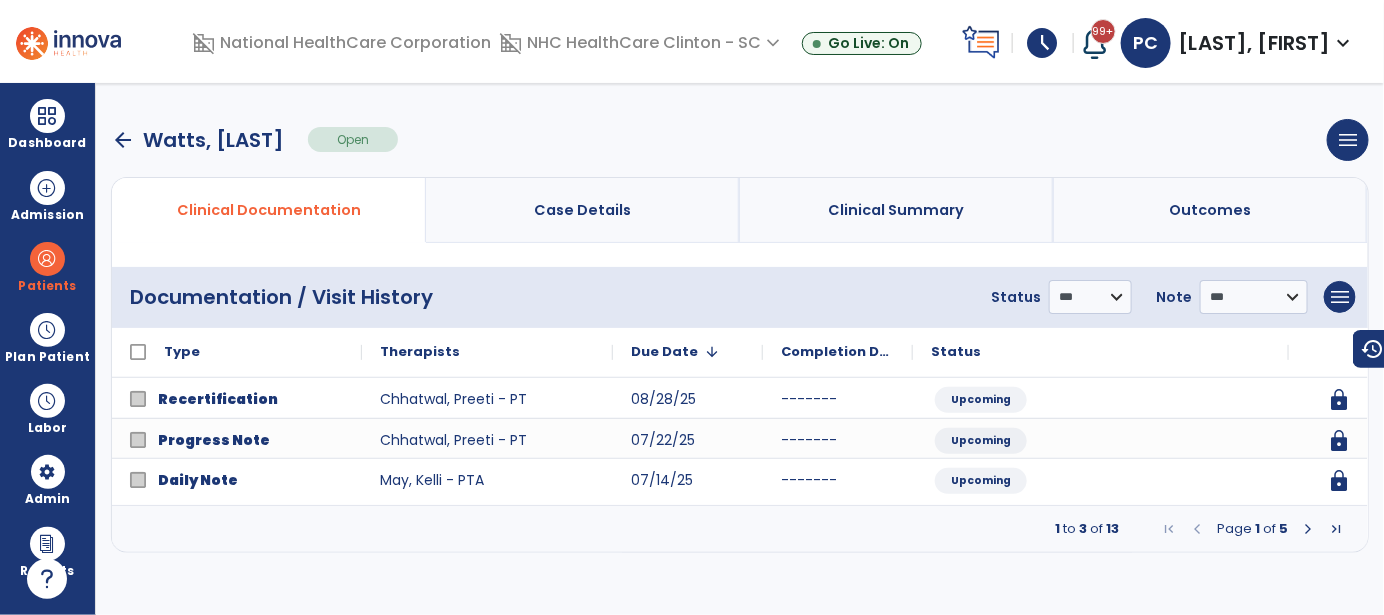 click on "arrow_back" at bounding box center (123, 140) 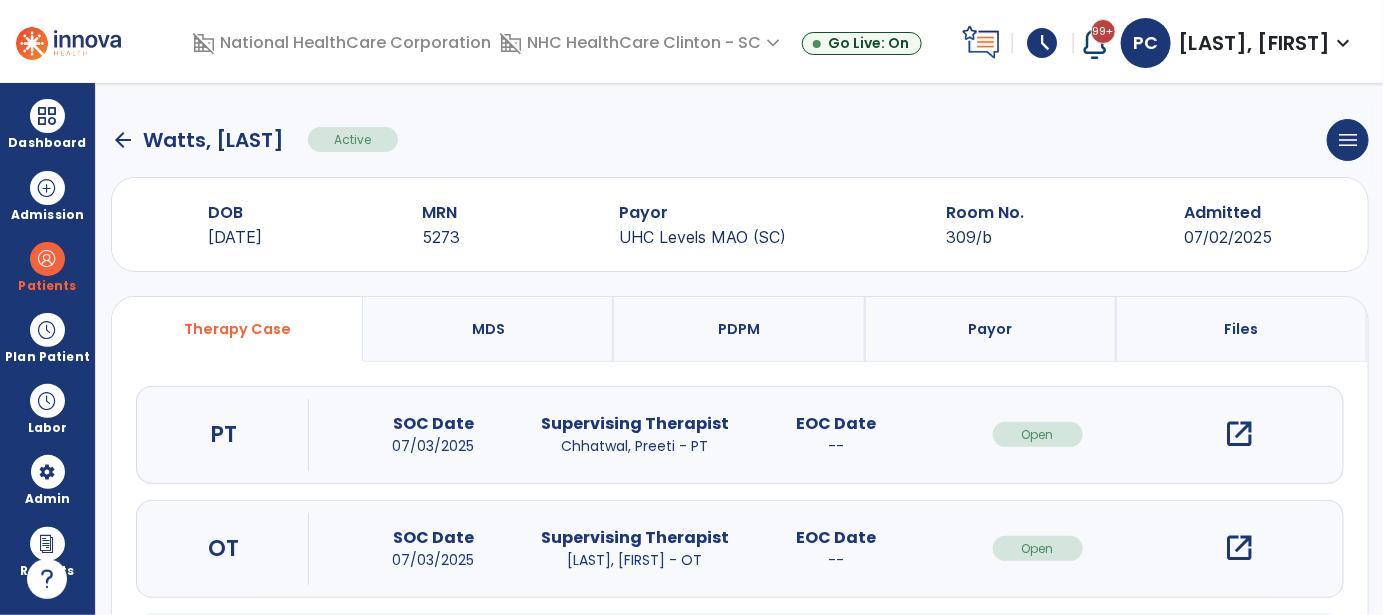 click on "arrow_back" 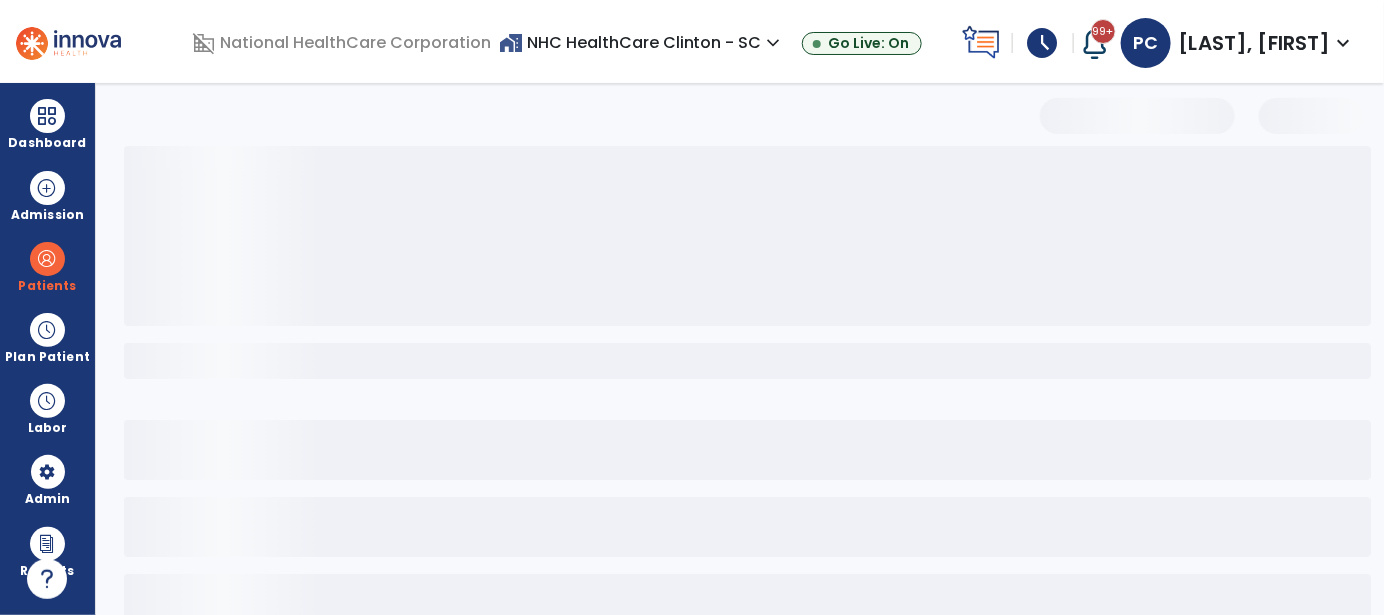 select on "***" 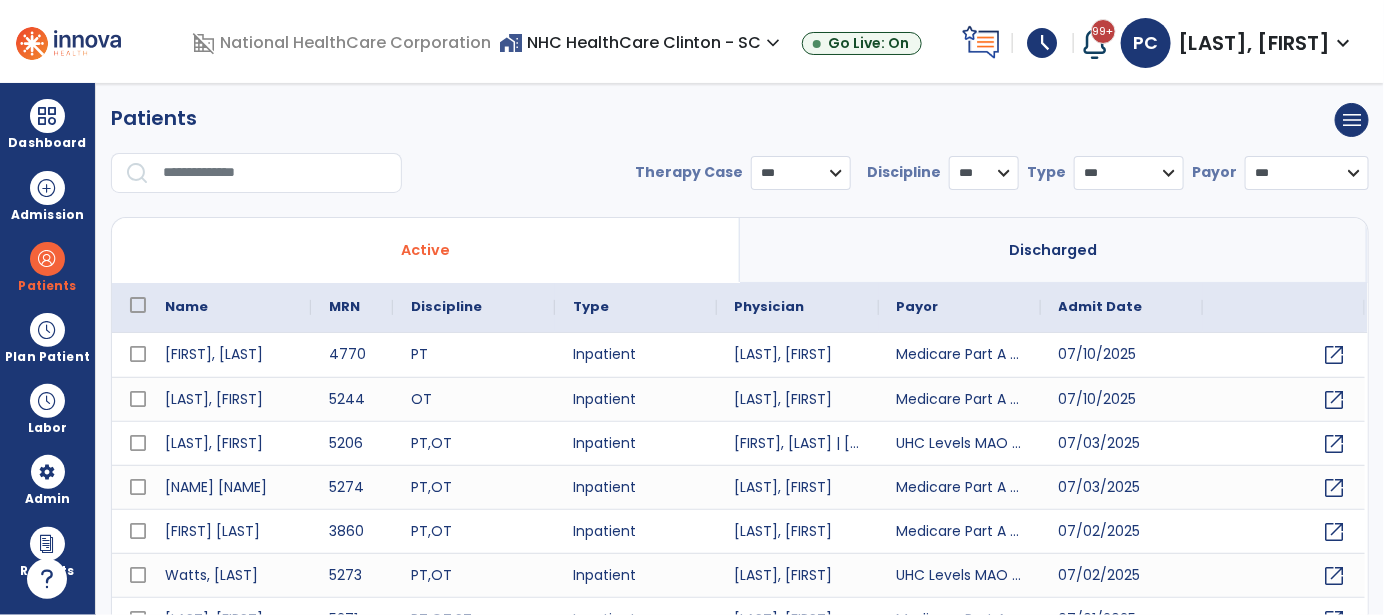 click at bounding box center (275, 173) 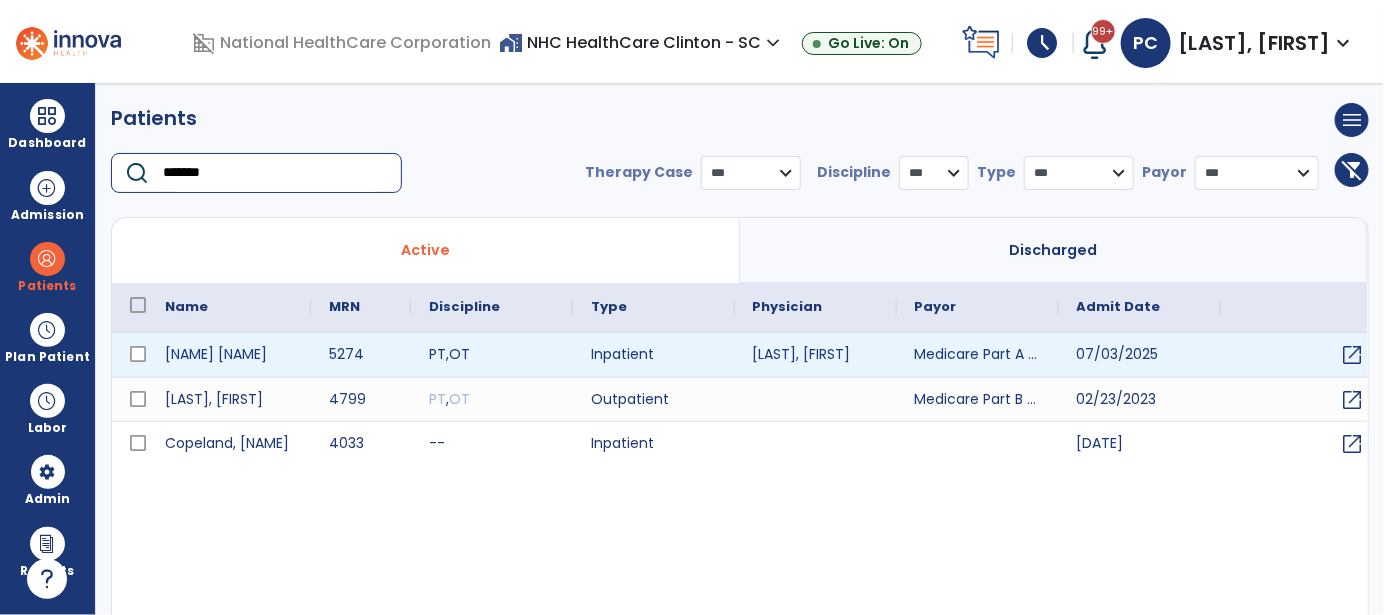 type on "*******" 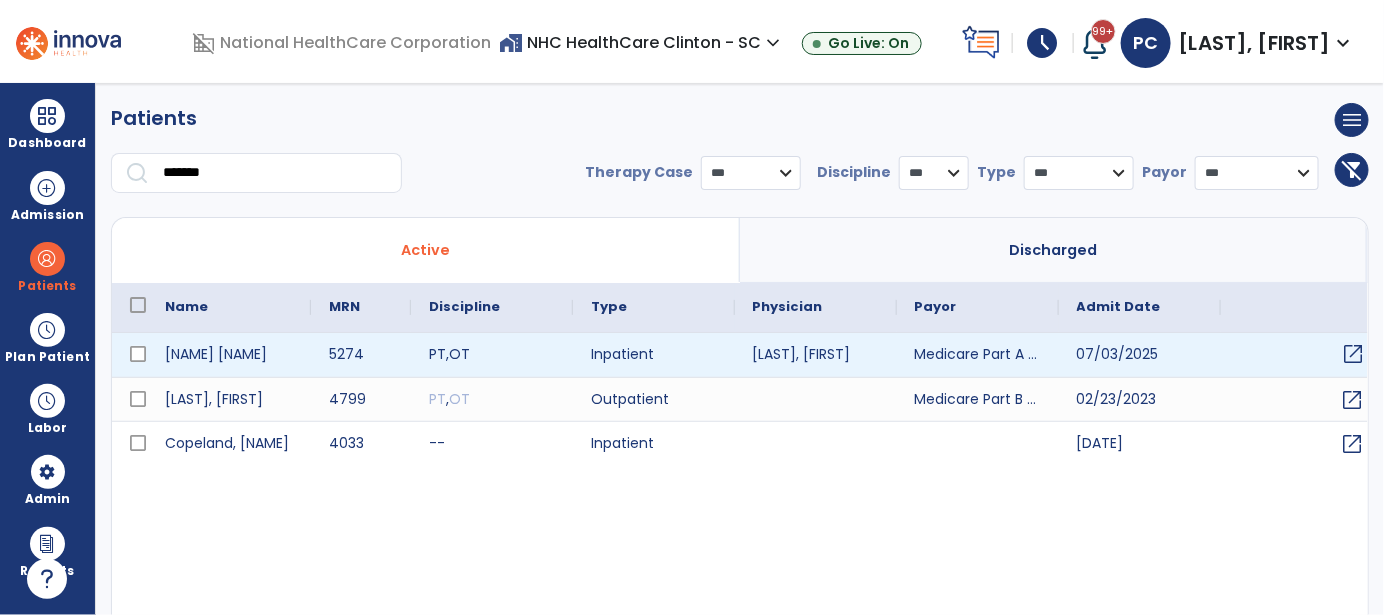 click on "open_in_new" at bounding box center [1354, 354] 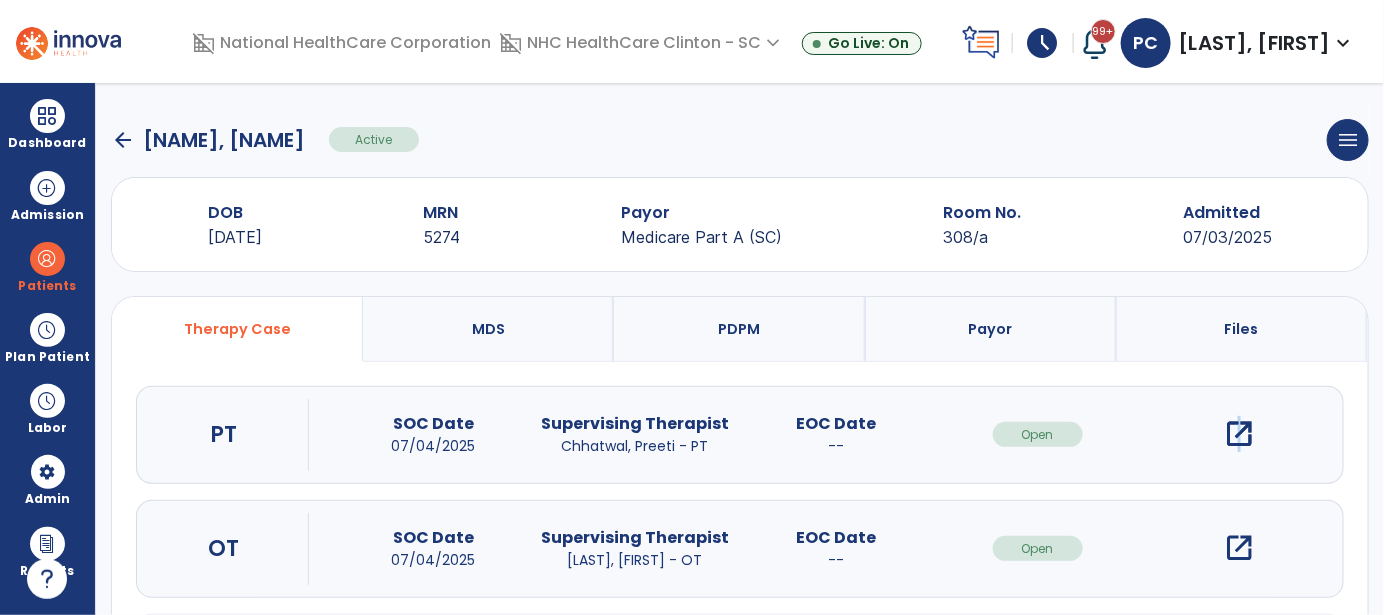 click on "open_in_new" at bounding box center [1239, 434] 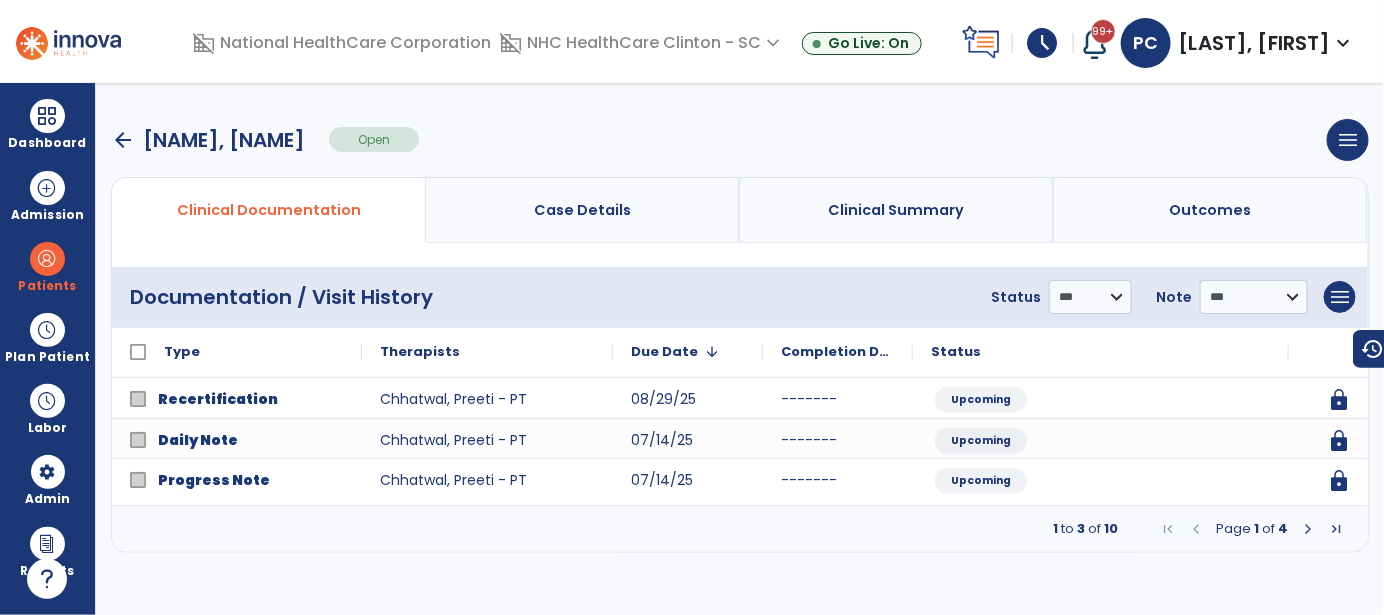 click at bounding box center (1308, 529) 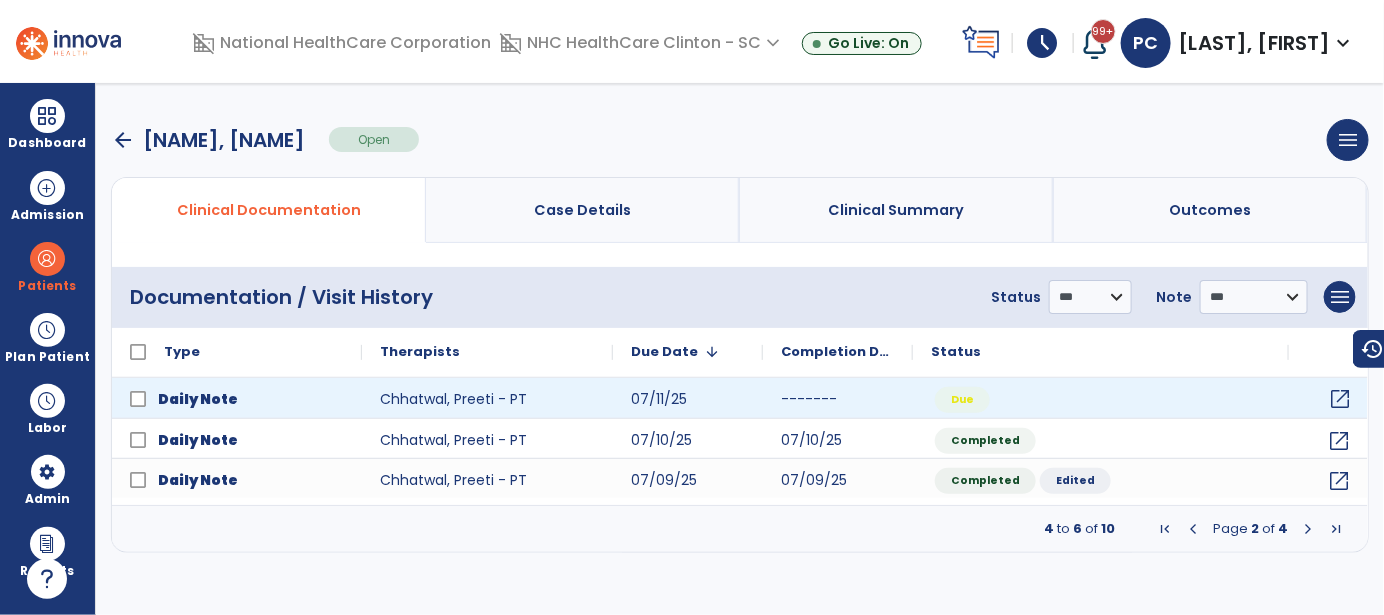 click on "open_in_new" 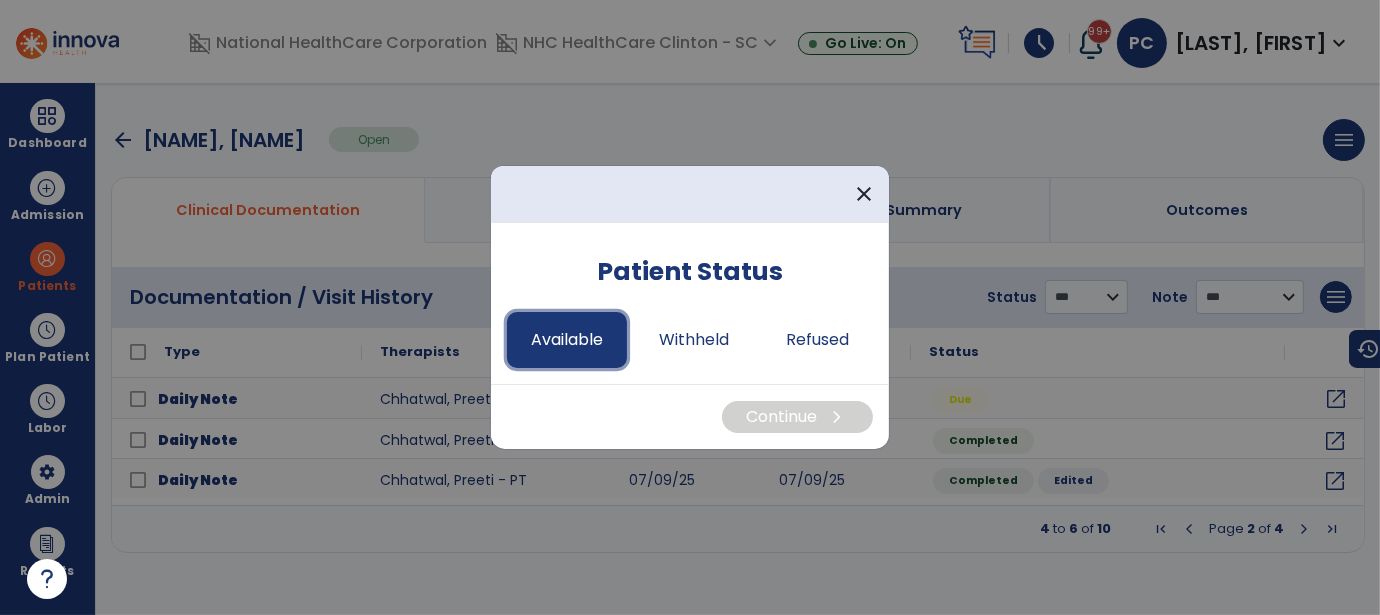 click on "Available" at bounding box center [567, 340] 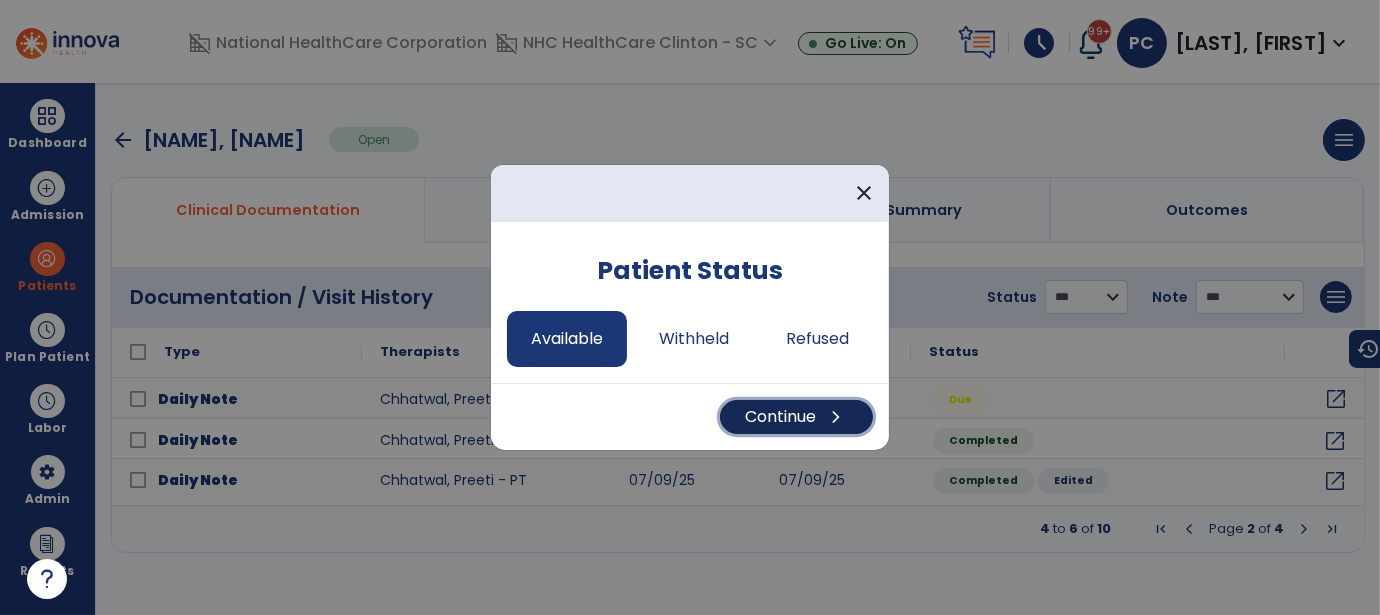 click on "Continue   chevron_right" at bounding box center [796, 417] 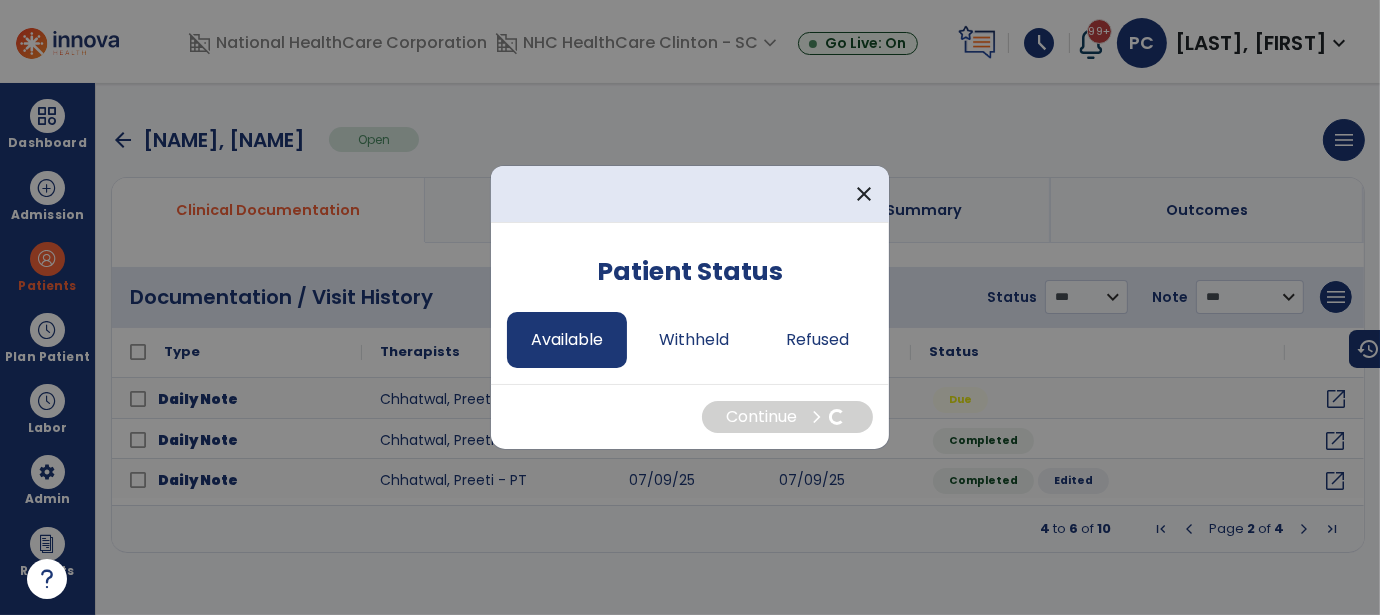 select on "*" 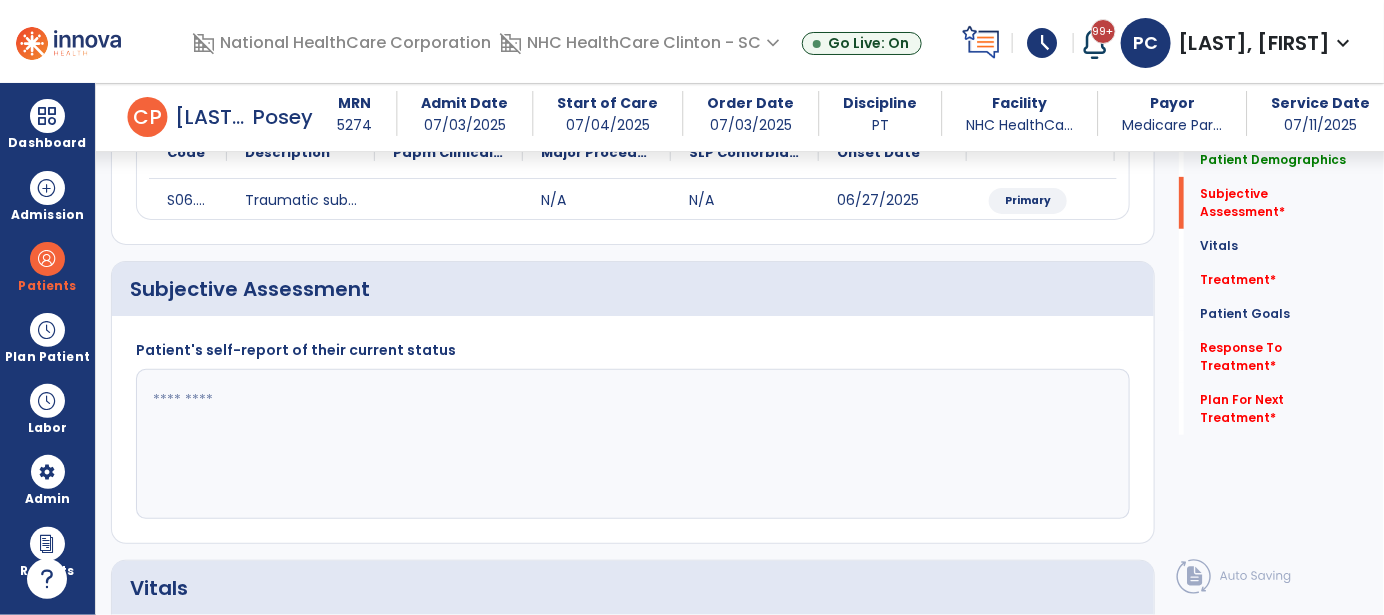 scroll, scrollTop: 299, scrollLeft: 0, axis: vertical 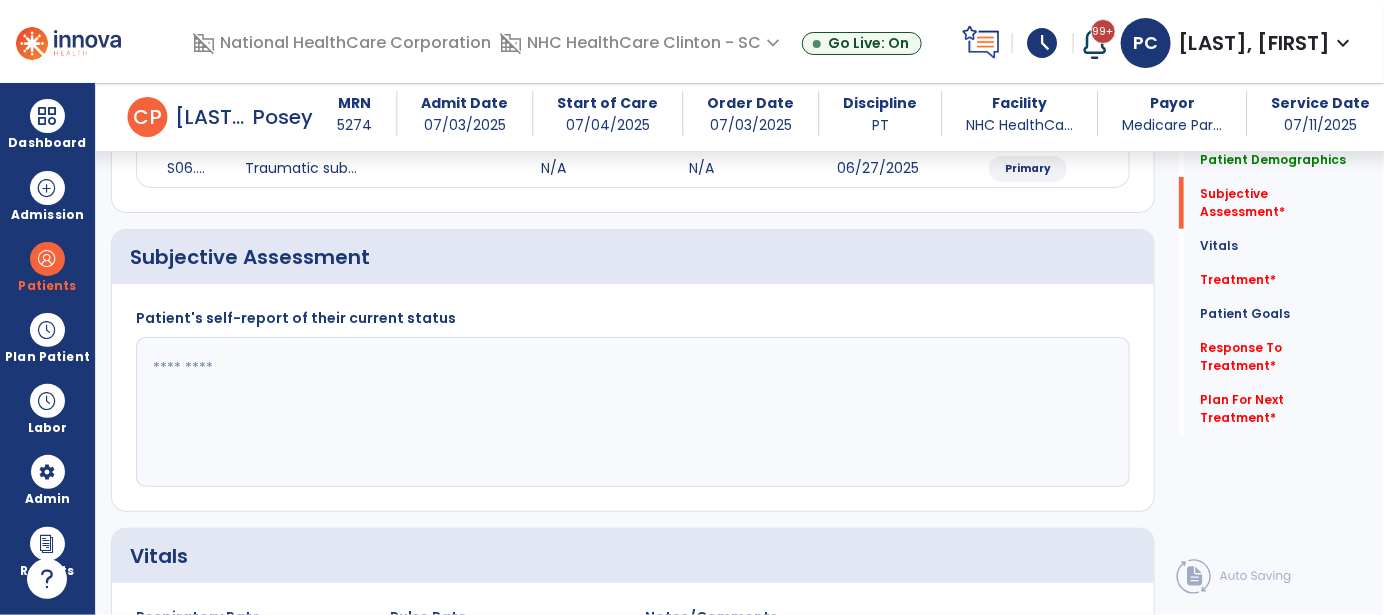 click 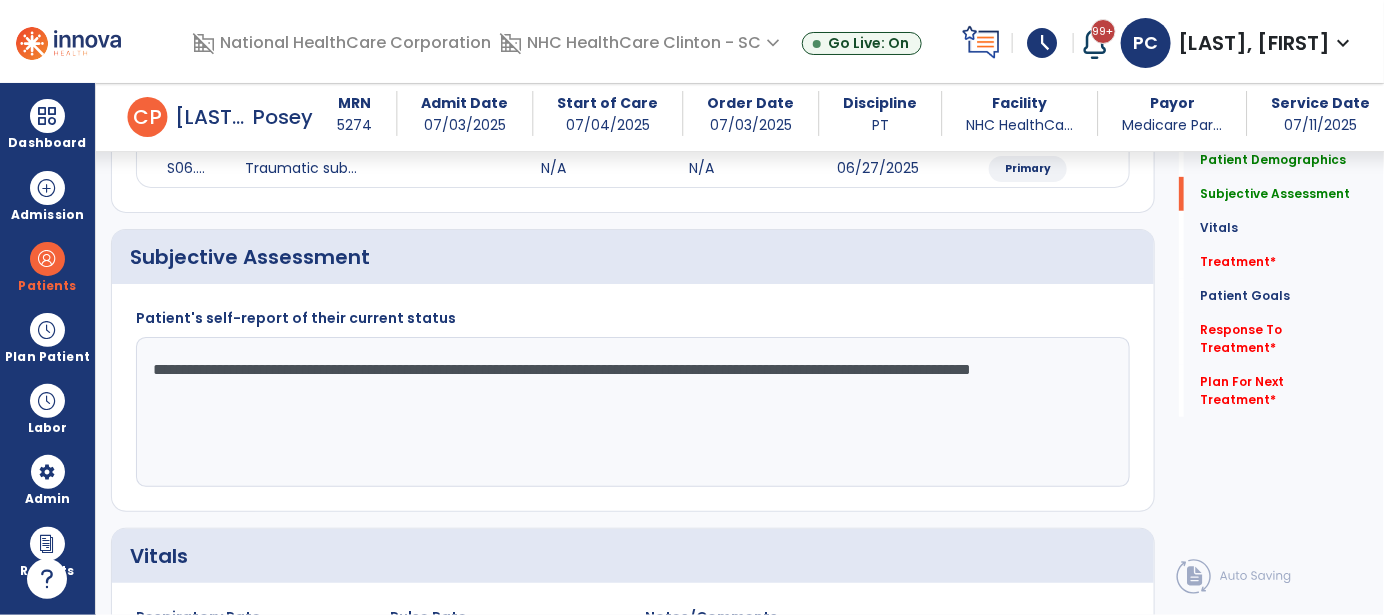 click on "**********" 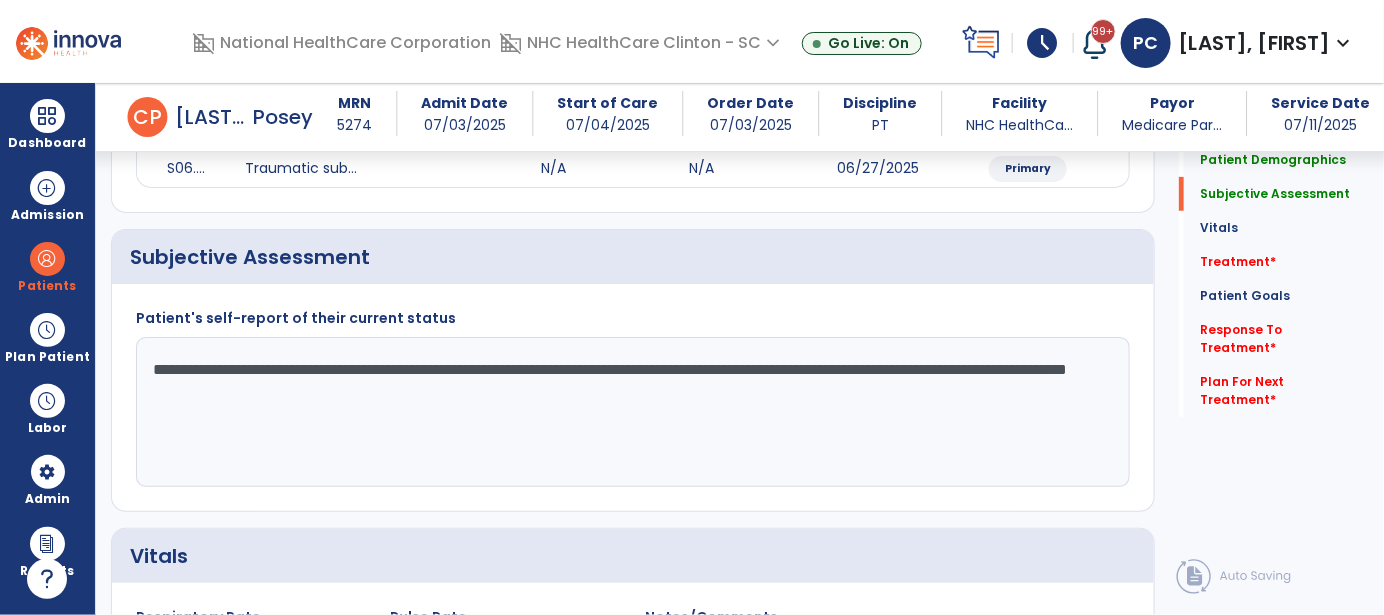 scroll, scrollTop: 699, scrollLeft: 0, axis: vertical 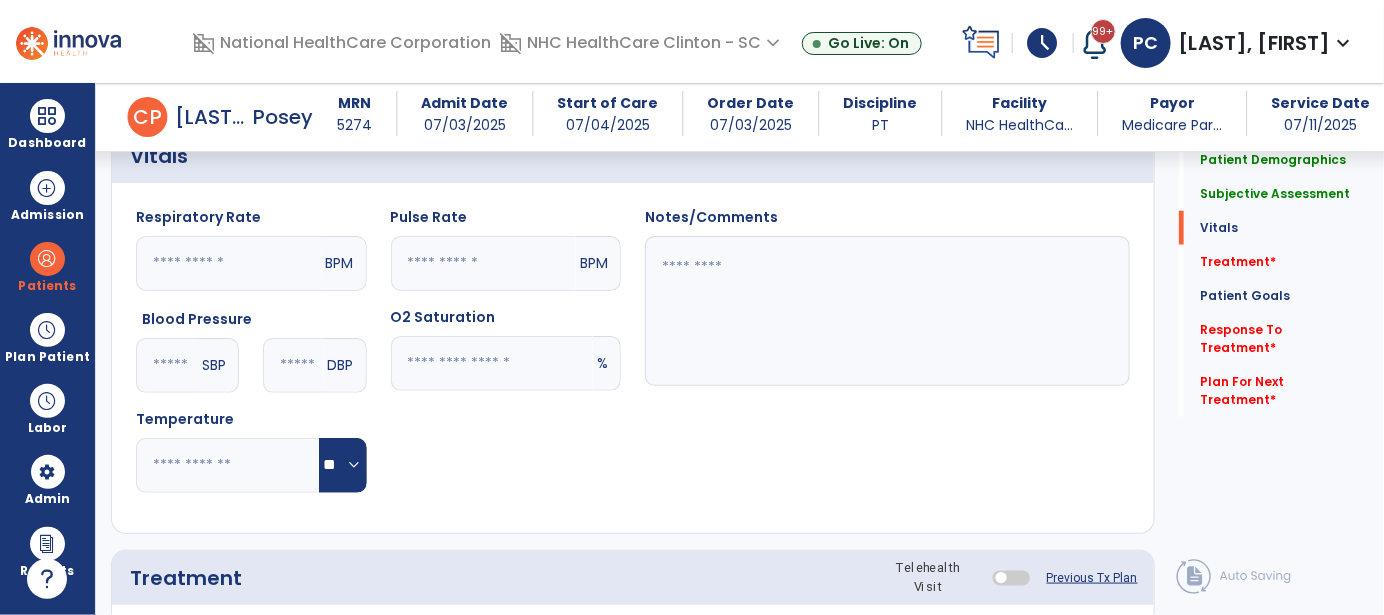 type on "**********" 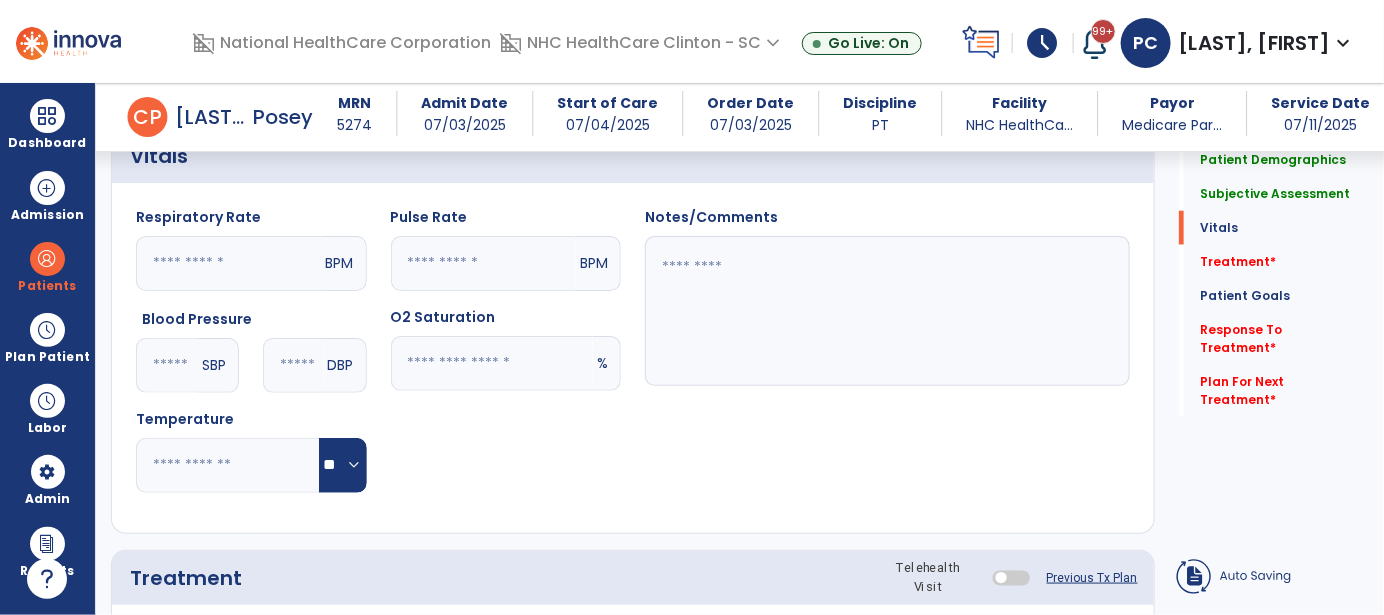 click 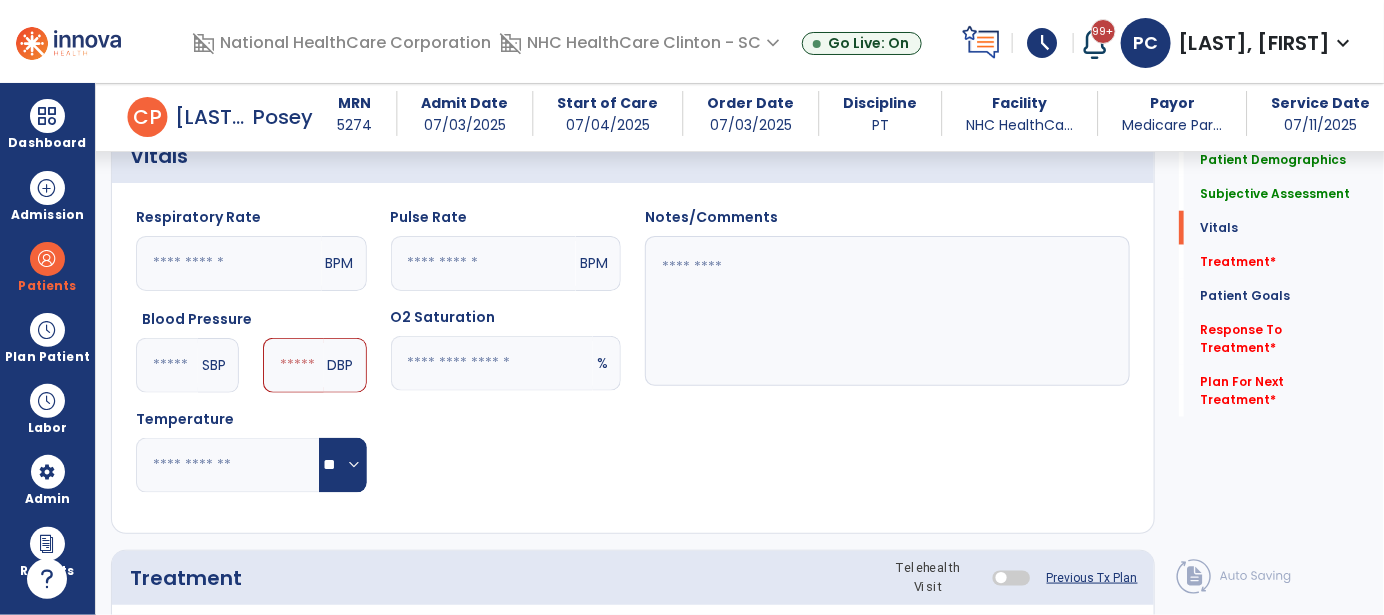 type on "***" 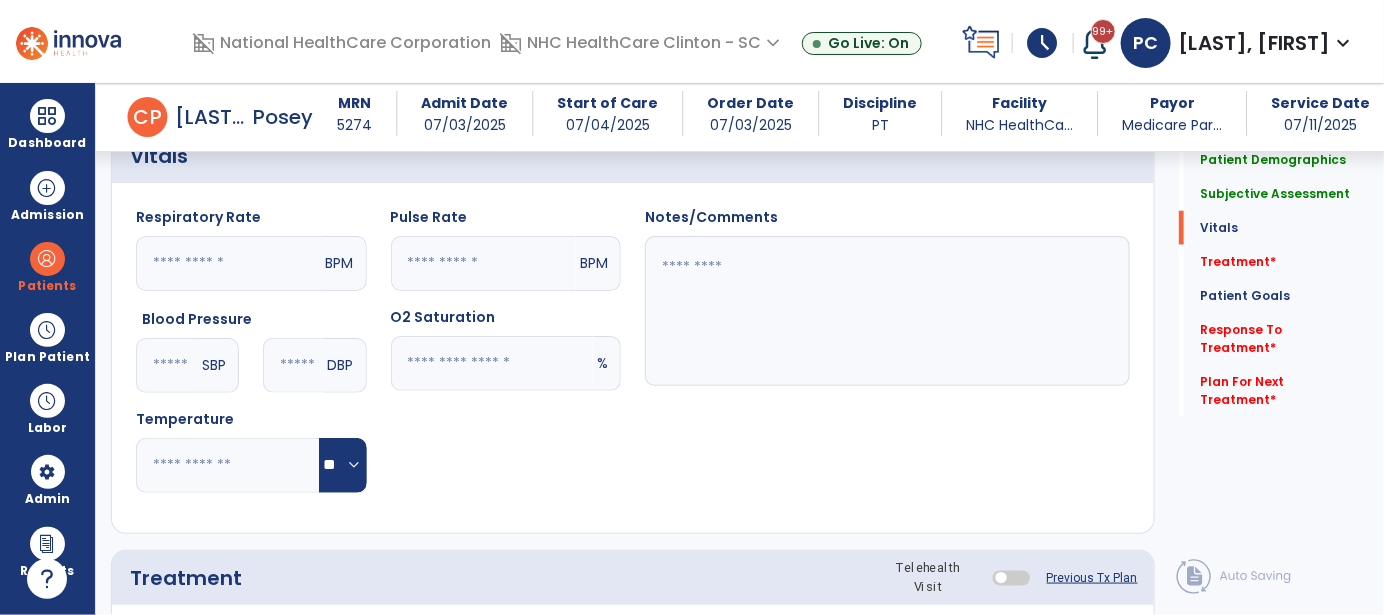 type on "**" 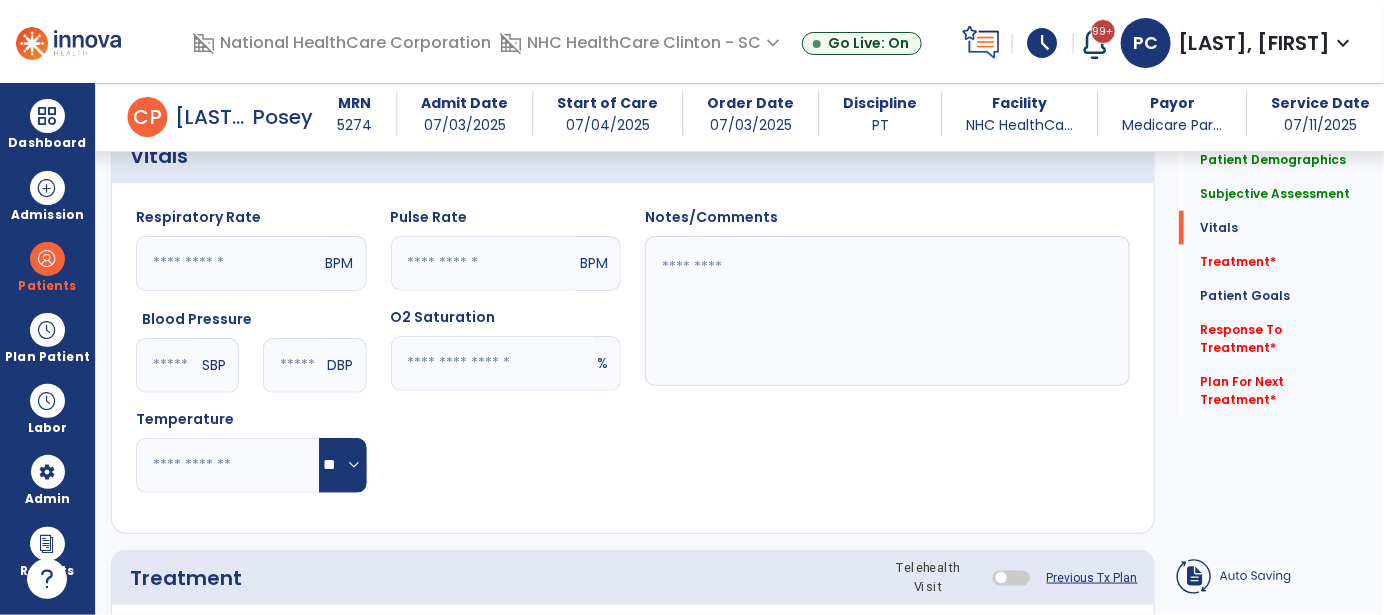 click 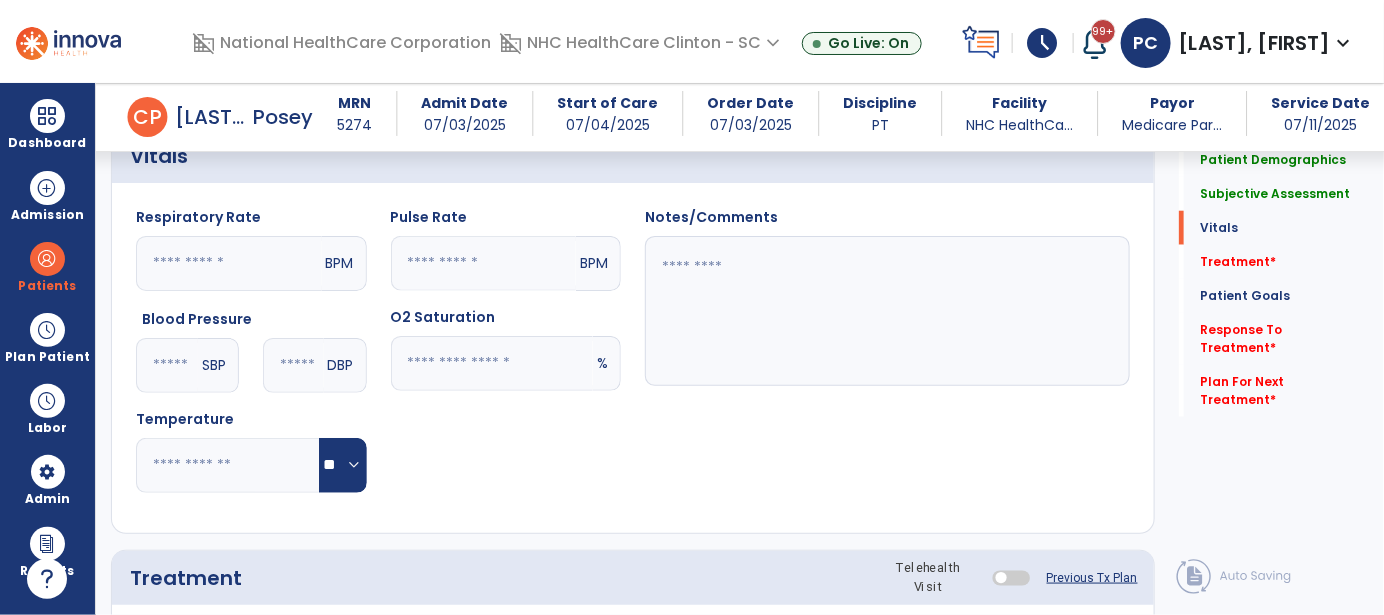type on "**" 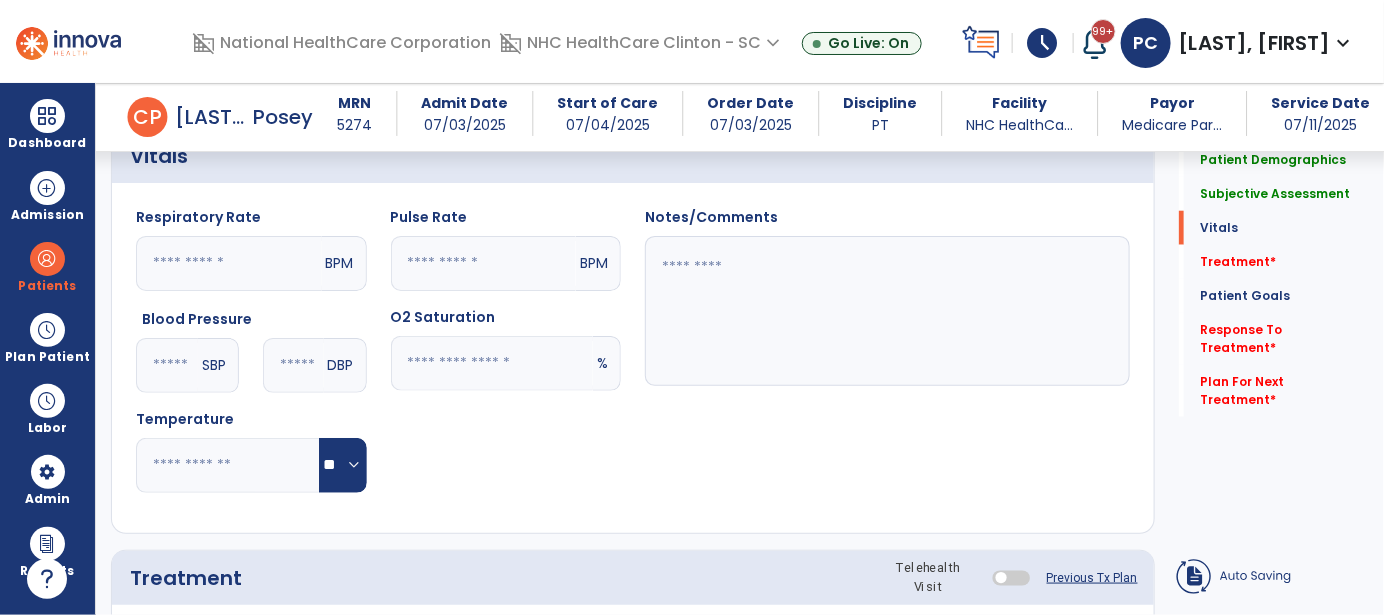 click 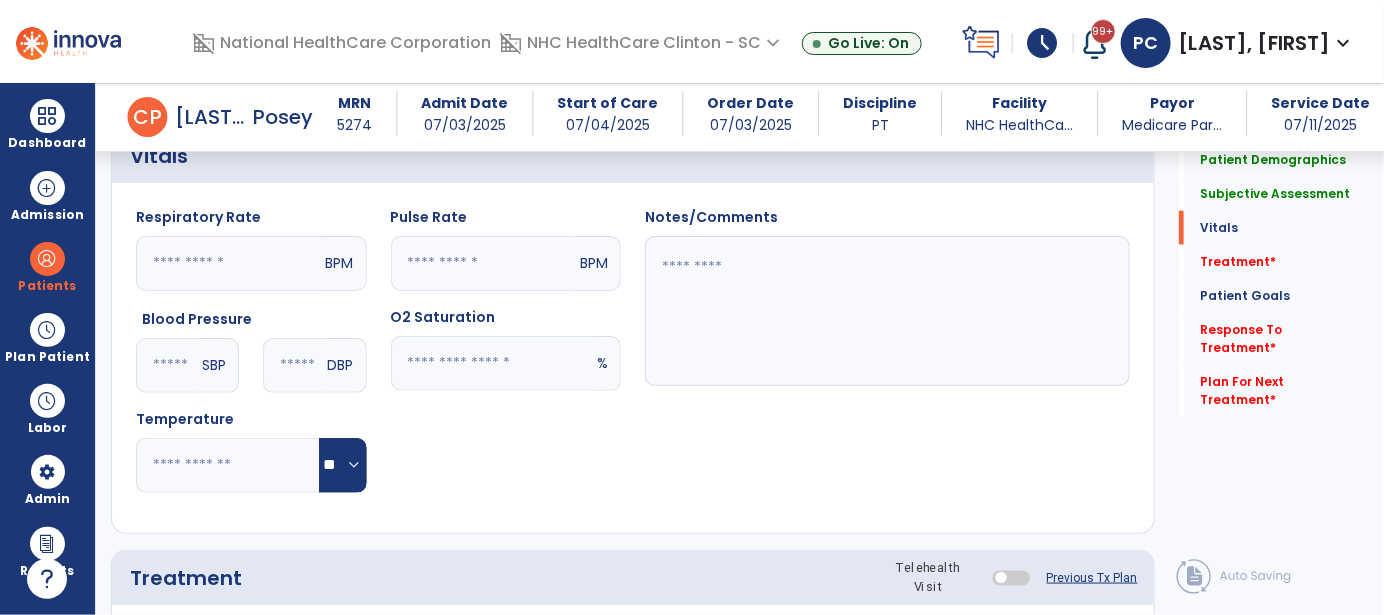 type on "**" 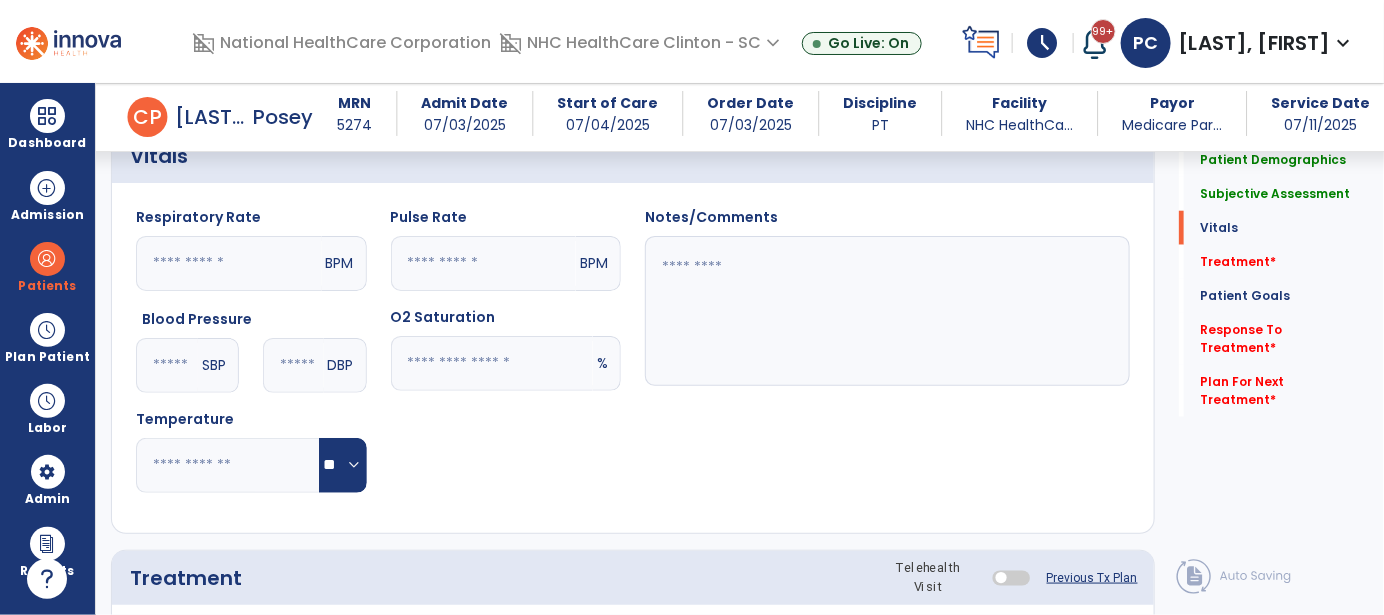 click 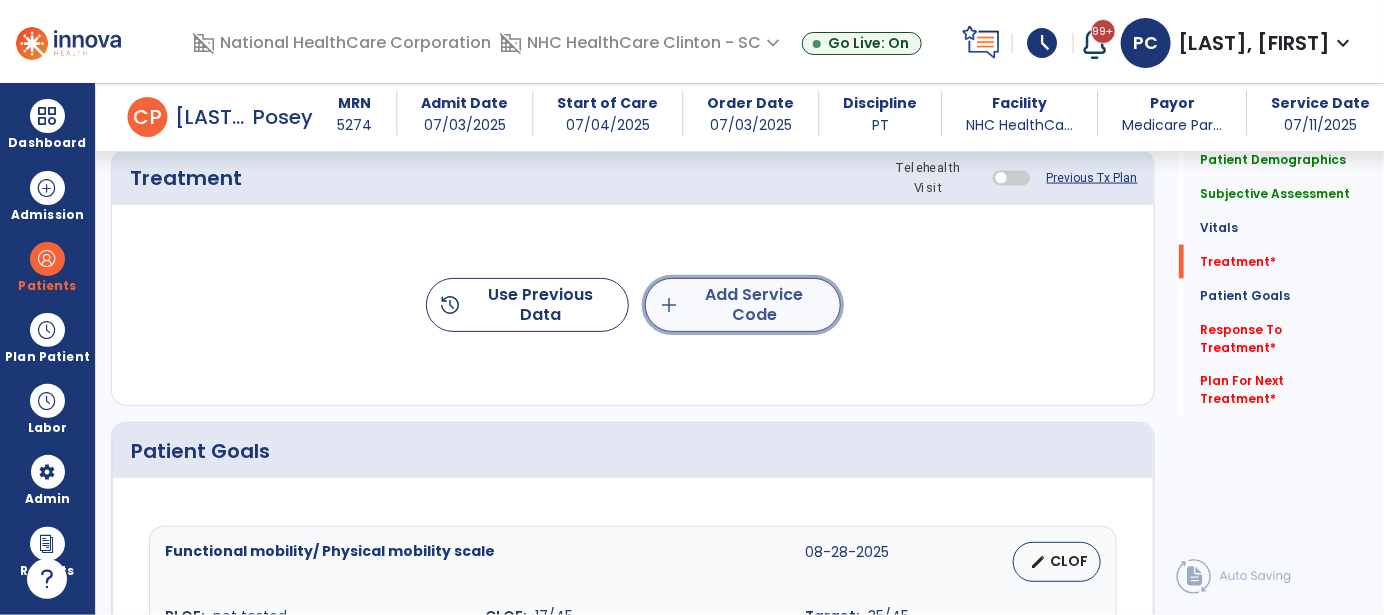 click on "add  Add Service Code" 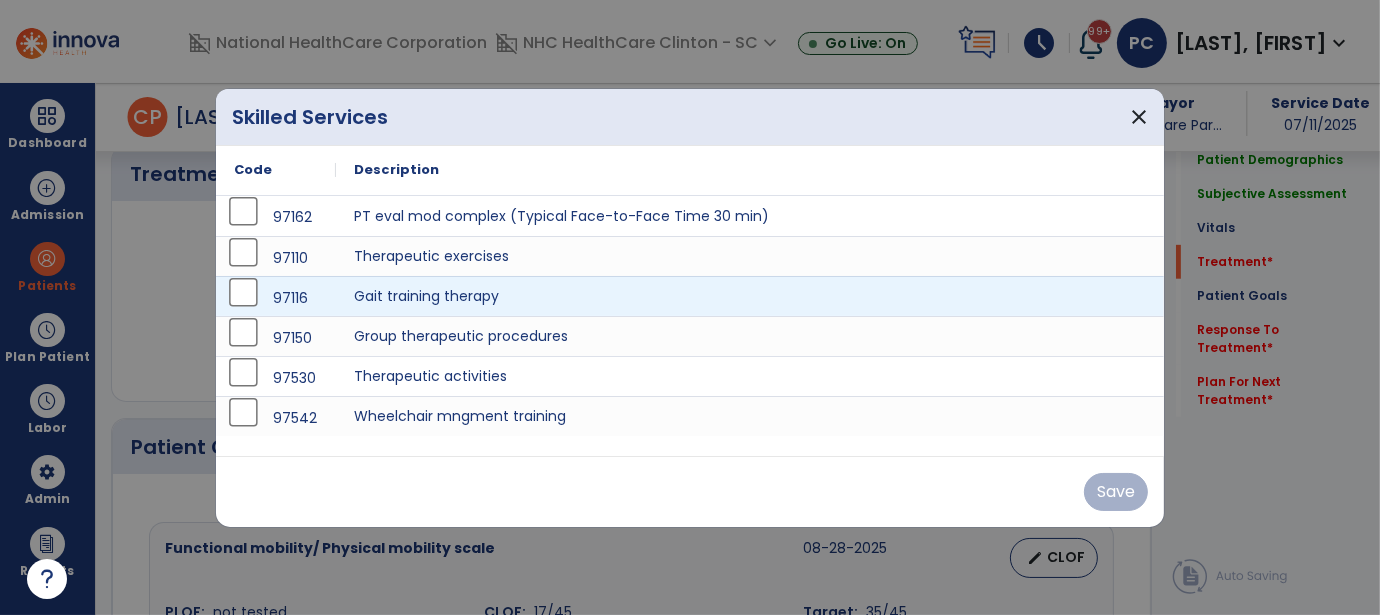 scroll, scrollTop: 1099, scrollLeft: 0, axis: vertical 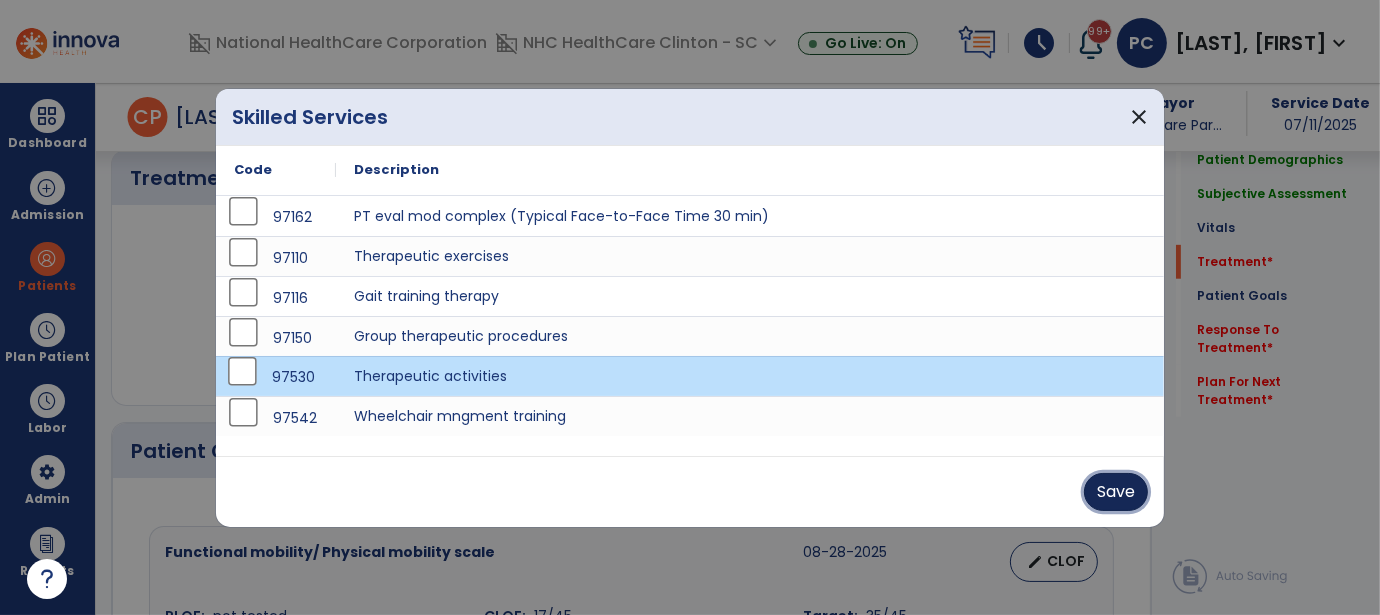click on "Save" at bounding box center [1116, 492] 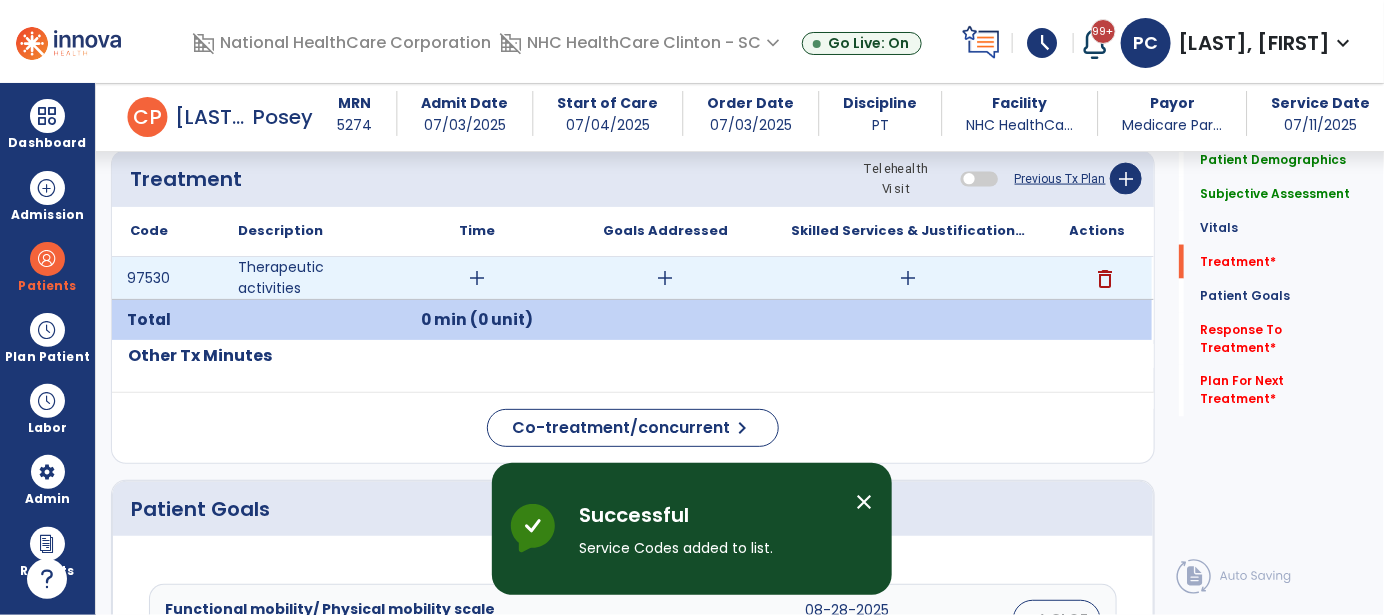 click on "add" at bounding box center [477, 278] 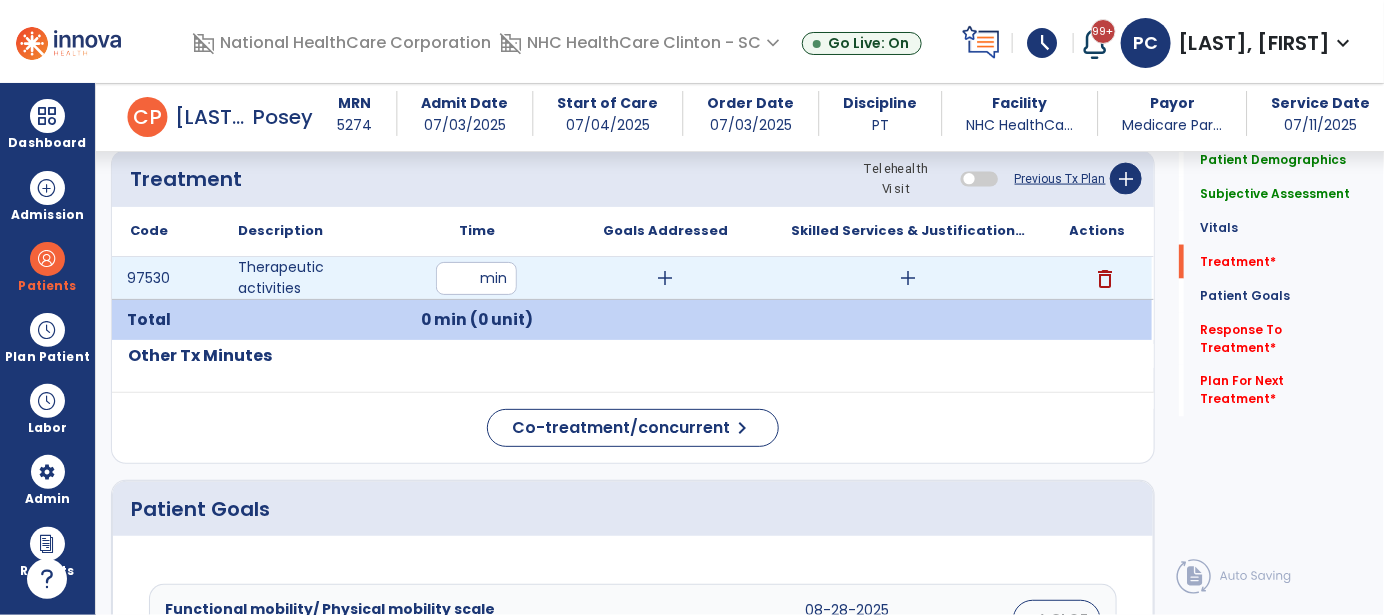 type on "**" 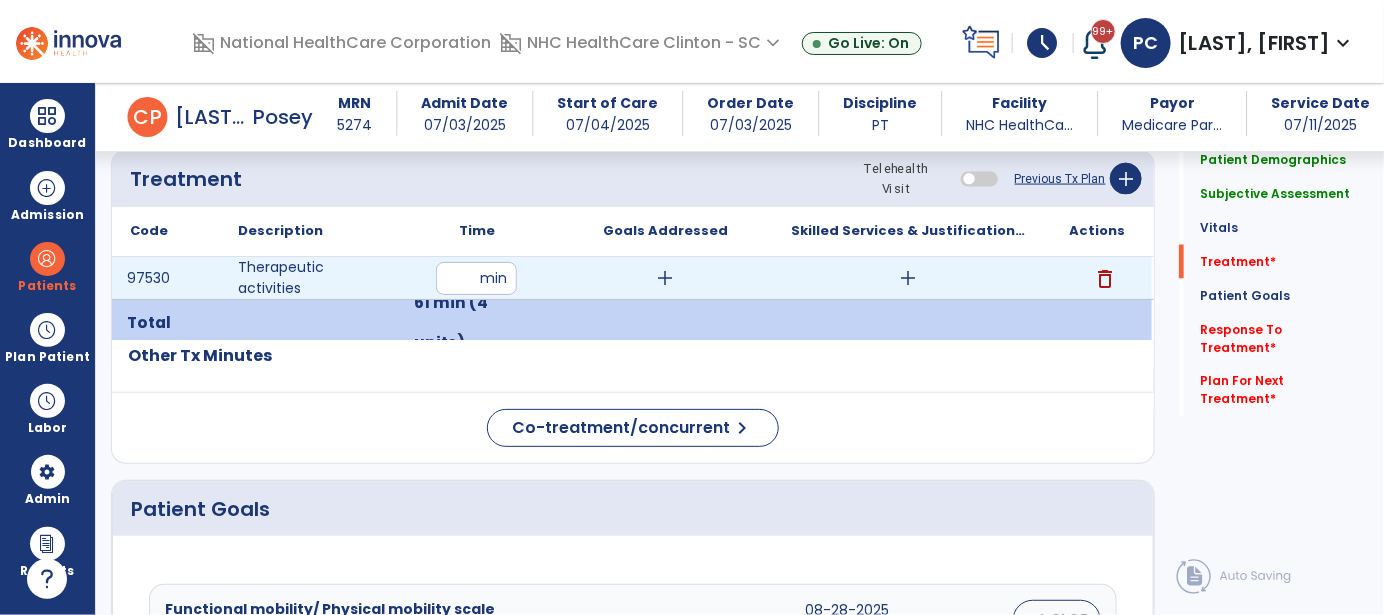 click on "add" at bounding box center (666, 278) 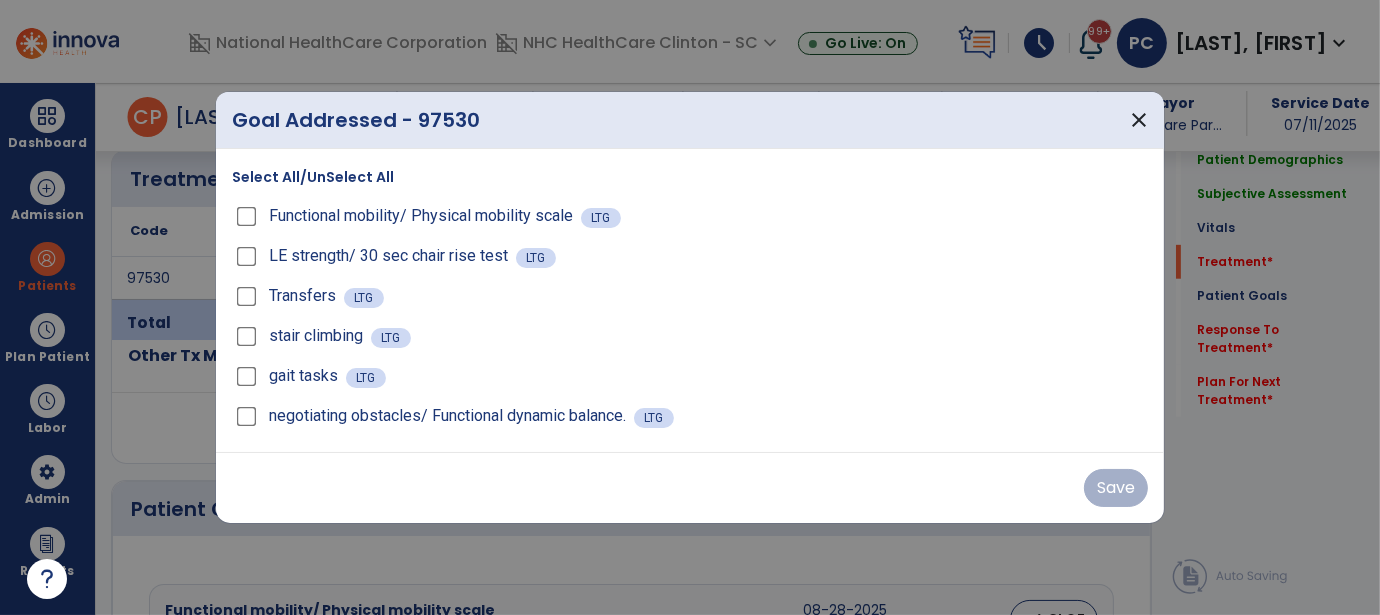 scroll, scrollTop: 1099, scrollLeft: 0, axis: vertical 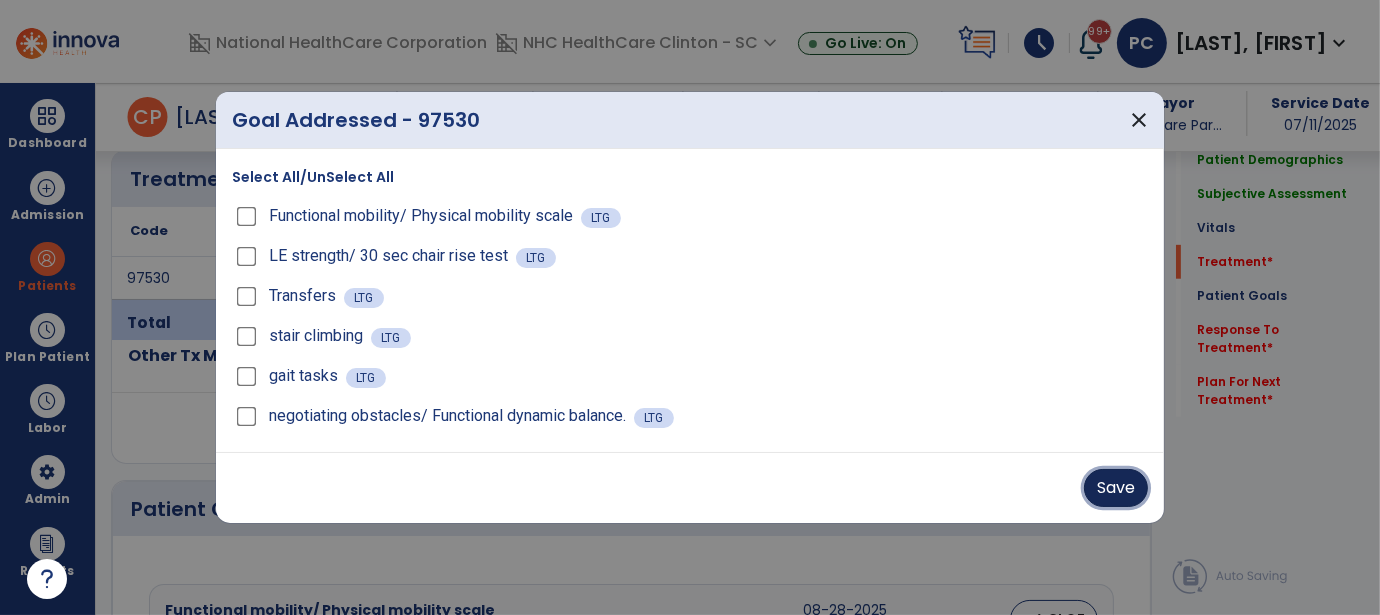 click on "Save" at bounding box center (1116, 488) 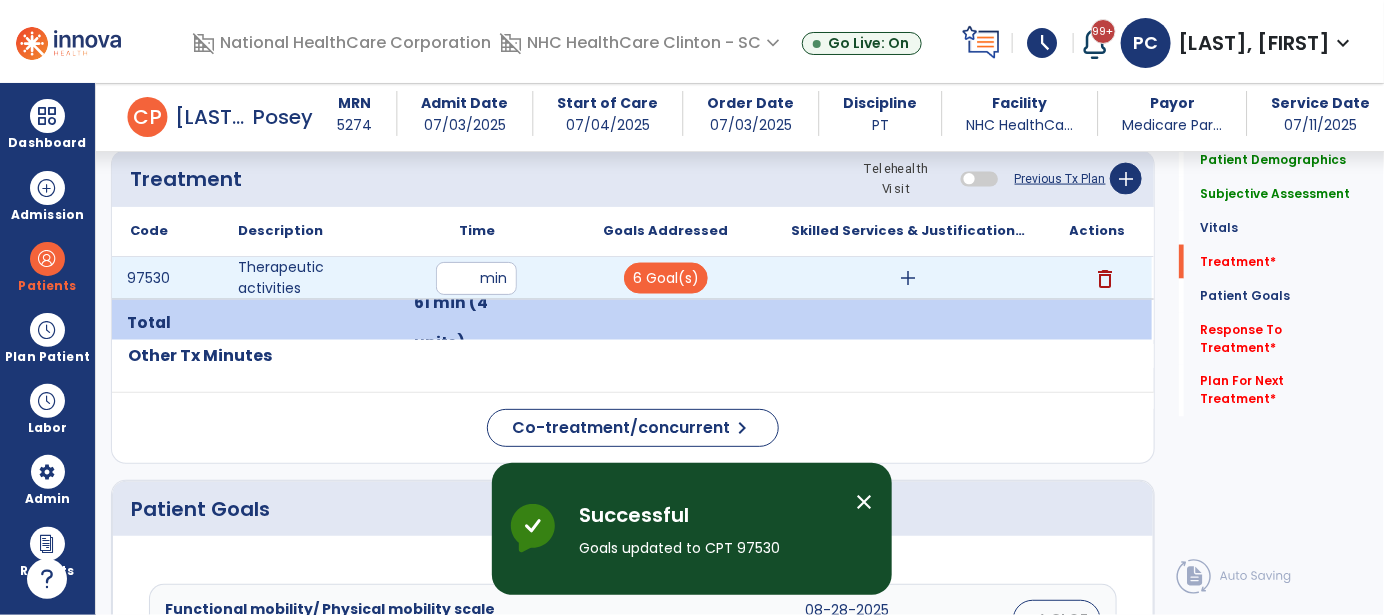 click on "add" at bounding box center [909, 278] 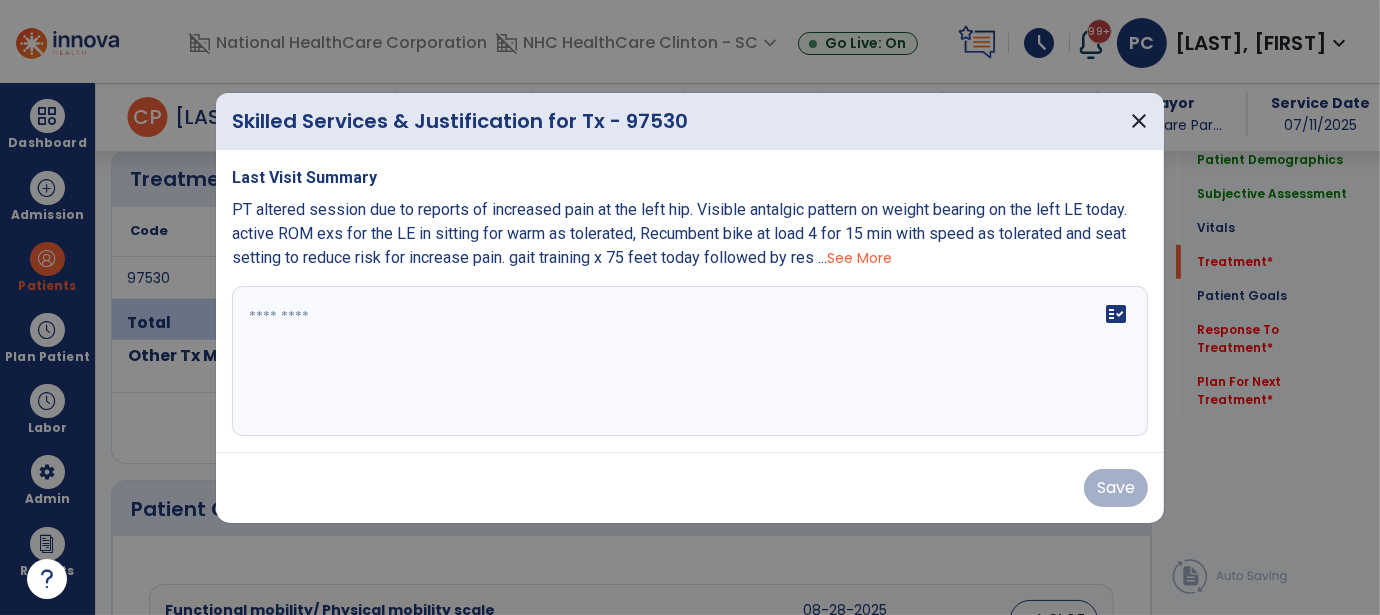 scroll, scrollTop: 1099, scrollLeft: 0, axis: vertical 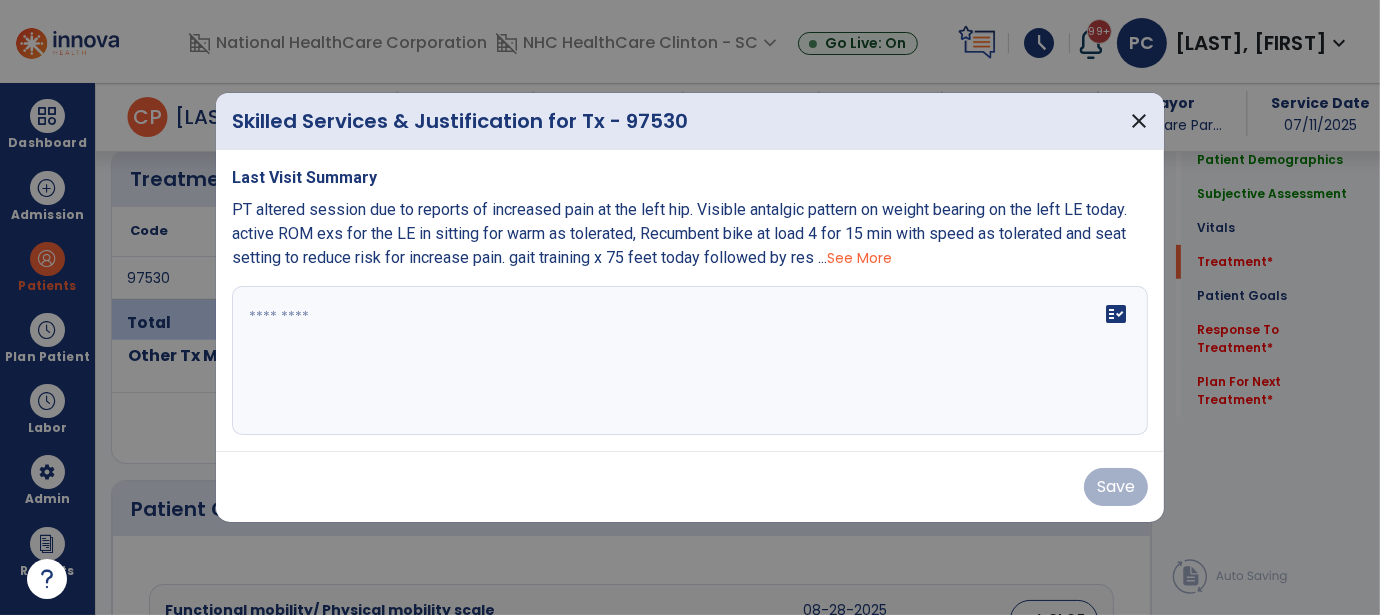 click on "fact_check" at bounding box center [690, 361] 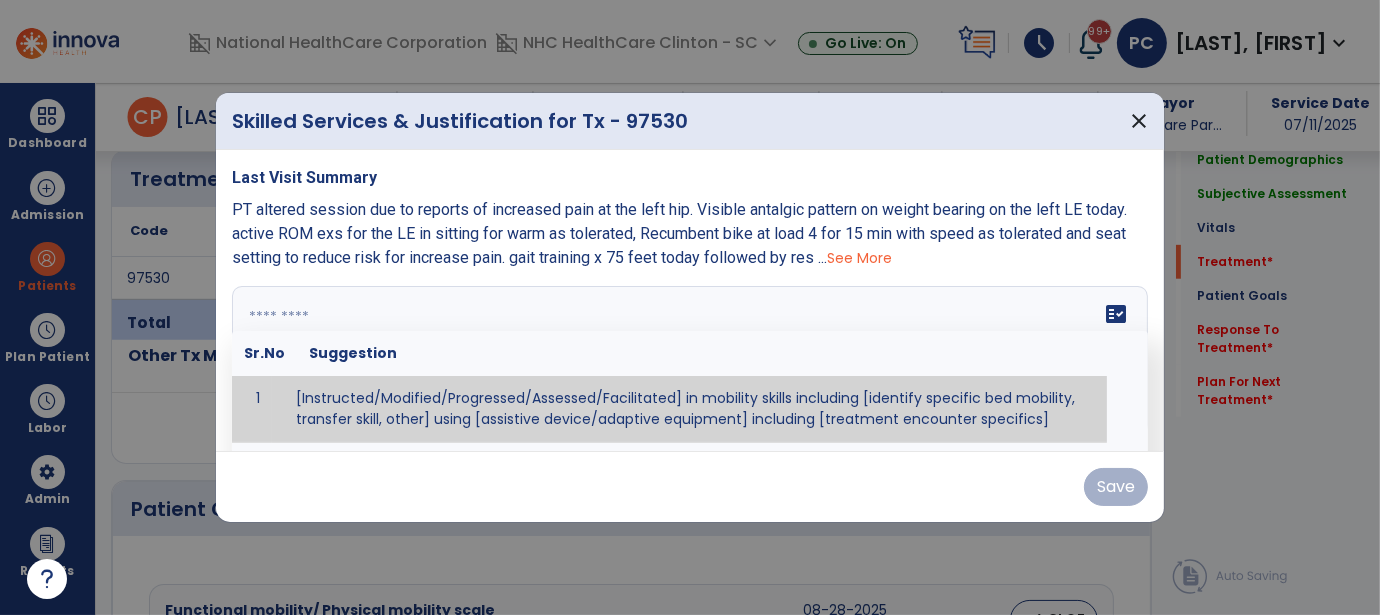 type on "*" 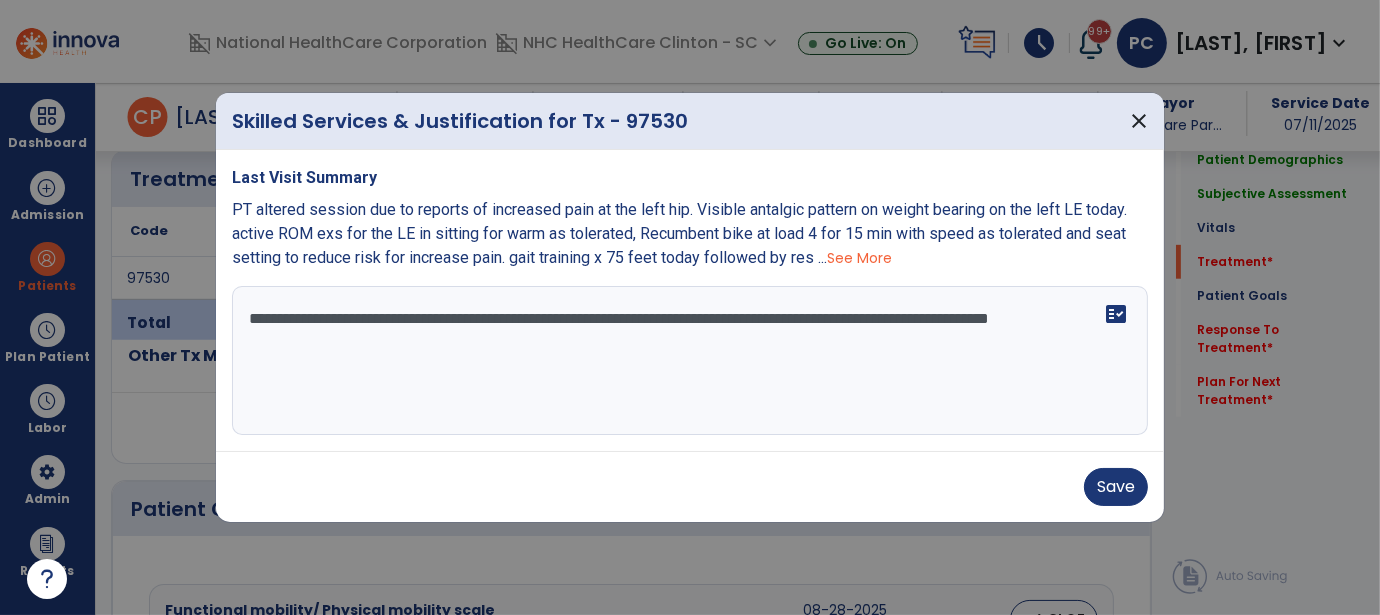 click on "**********" at bounding box center [690, 361] 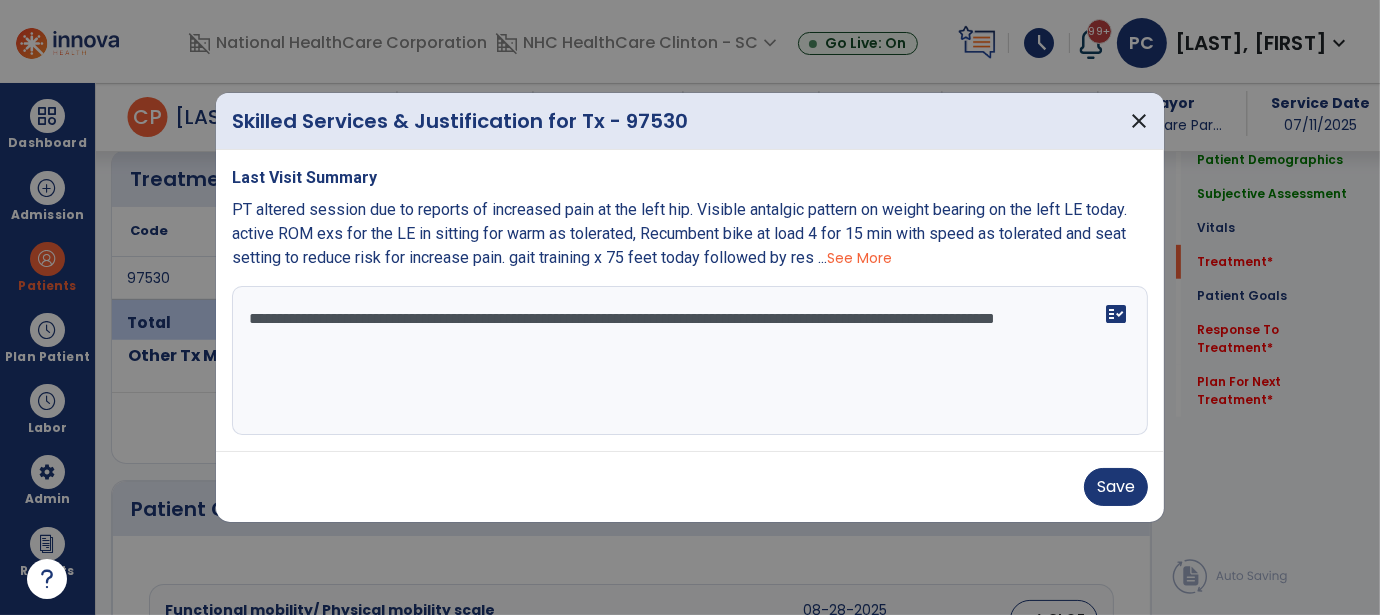 click on "**********" at bounding box center (690, 361) 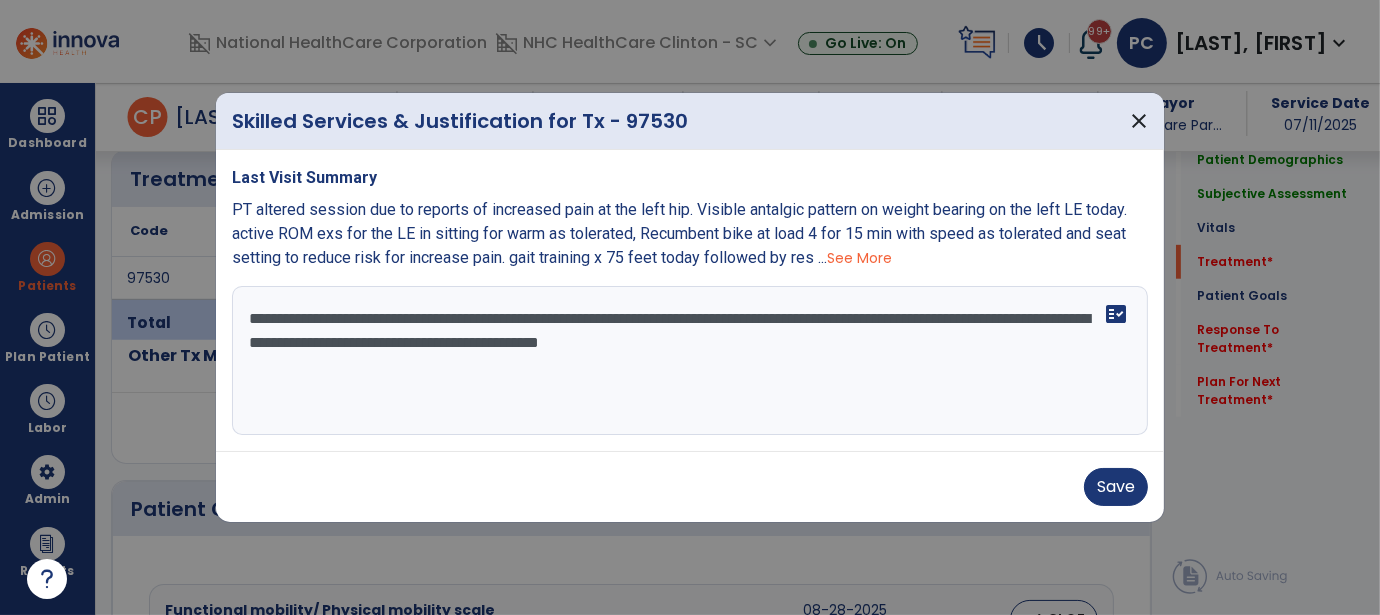 click on "**********" at bounding box center [690, 361] 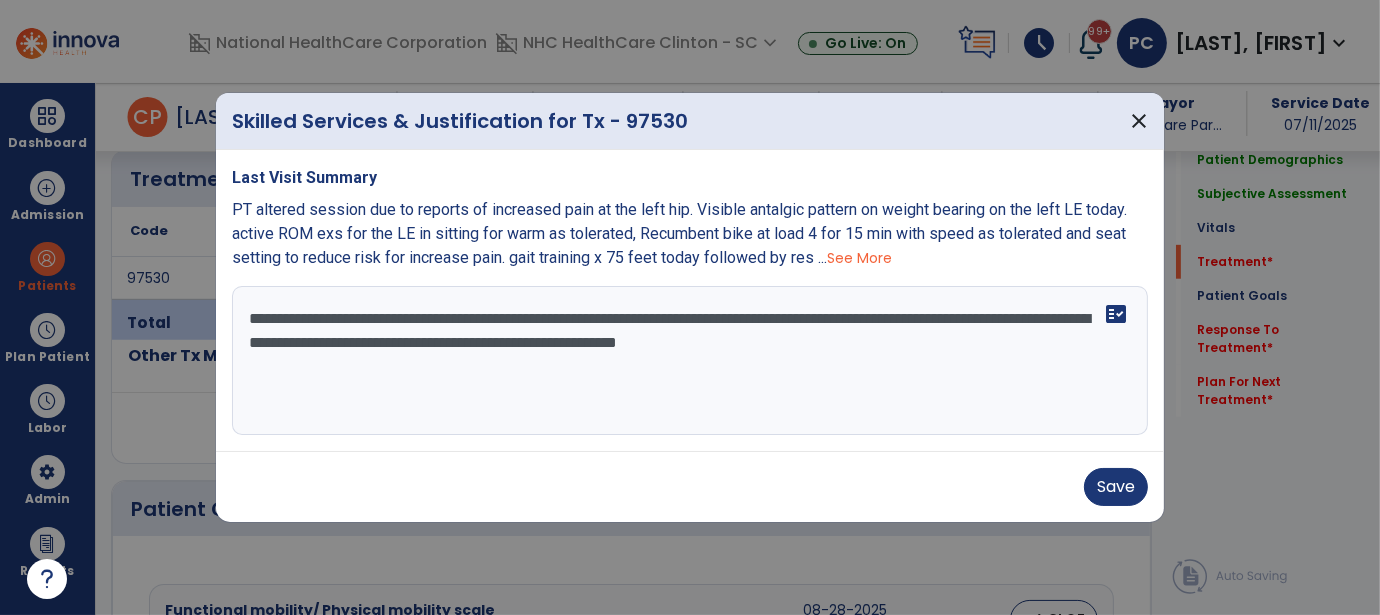 click on "**********" at bounding box center [690, 361] 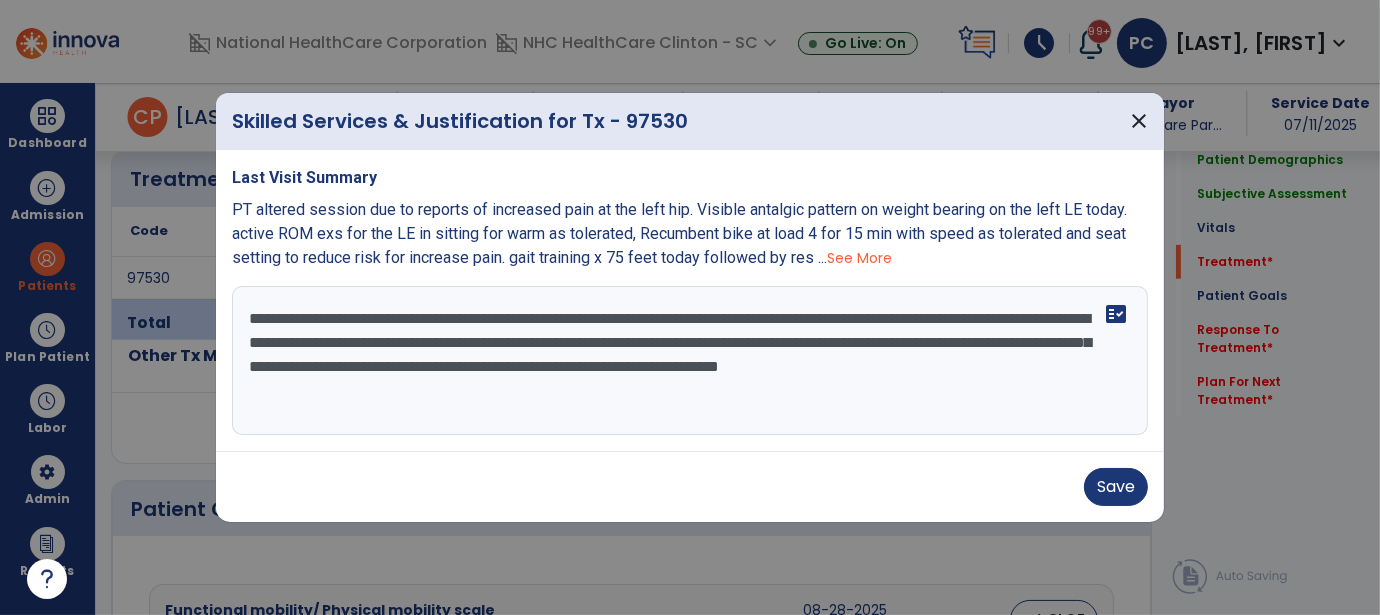 click on "**********" at bounding box center (690, 361) 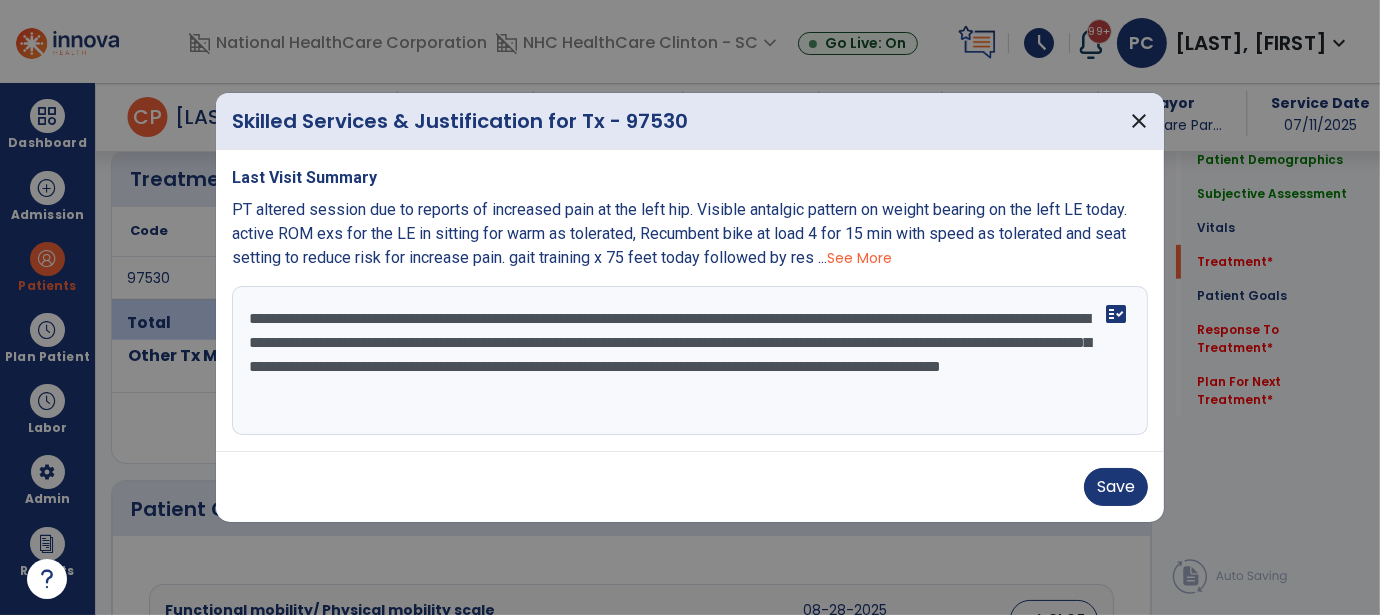 click on "**********" at bounding box center [690, 361] 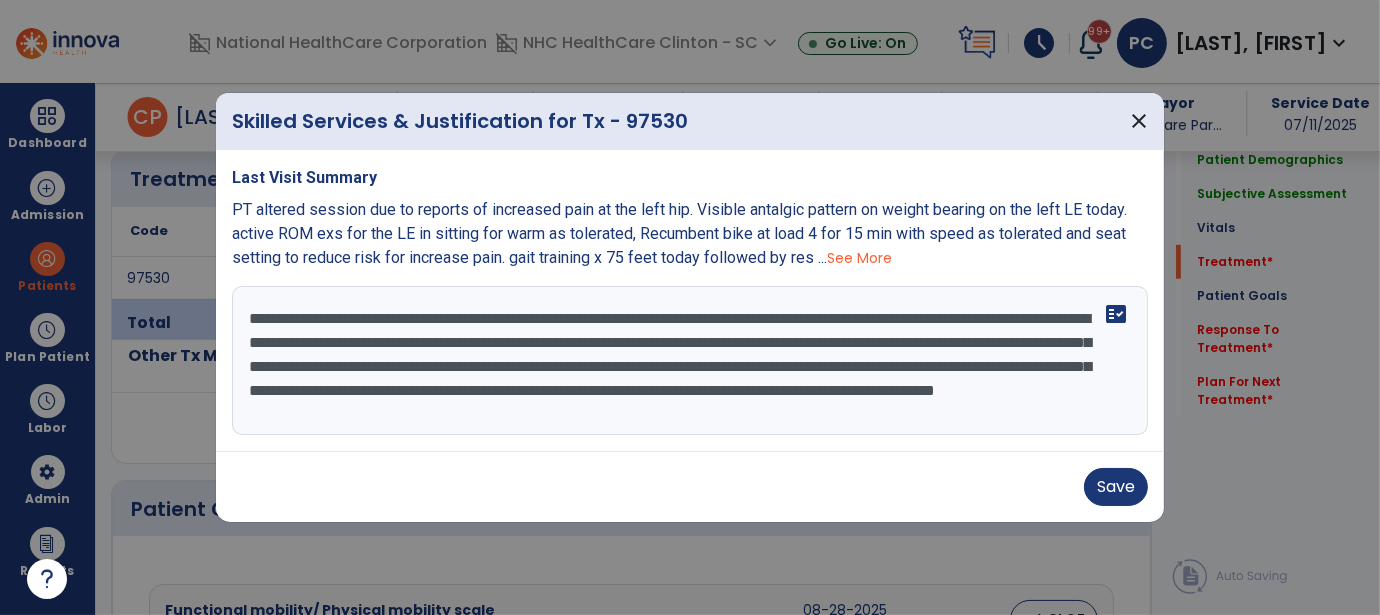 scroll, scrollTop: 15, scrollLeft: 0, axis: vertical 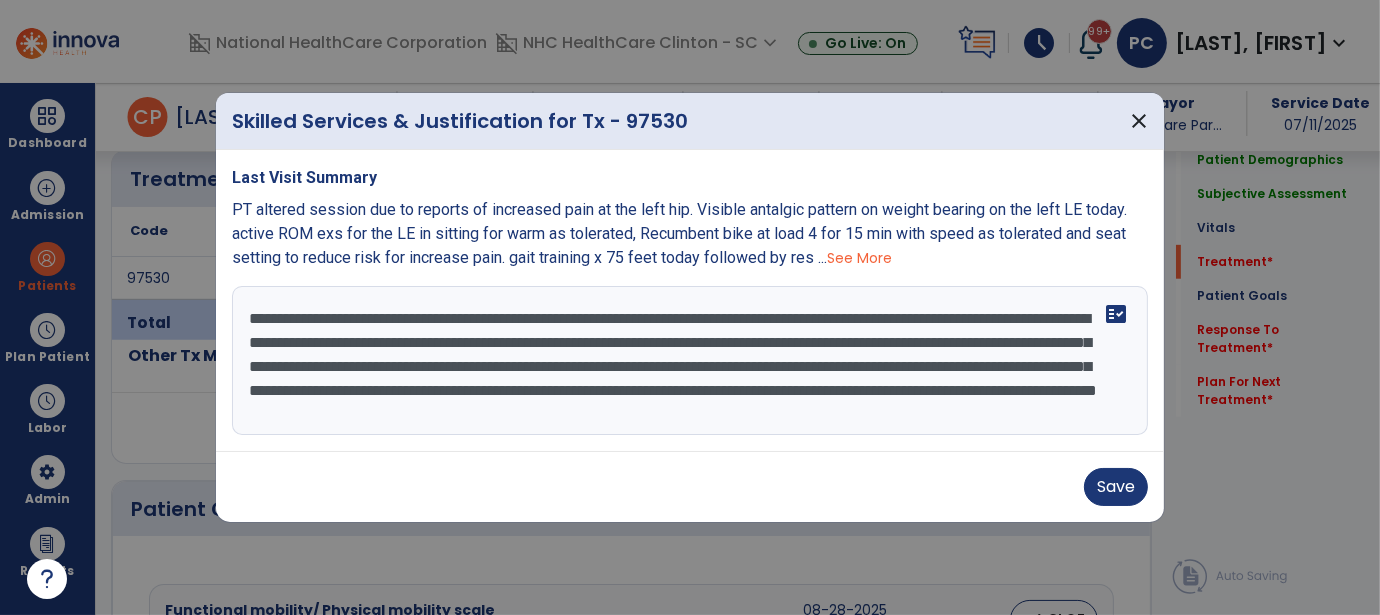 click on "**********" at bounding box center (690, 361) 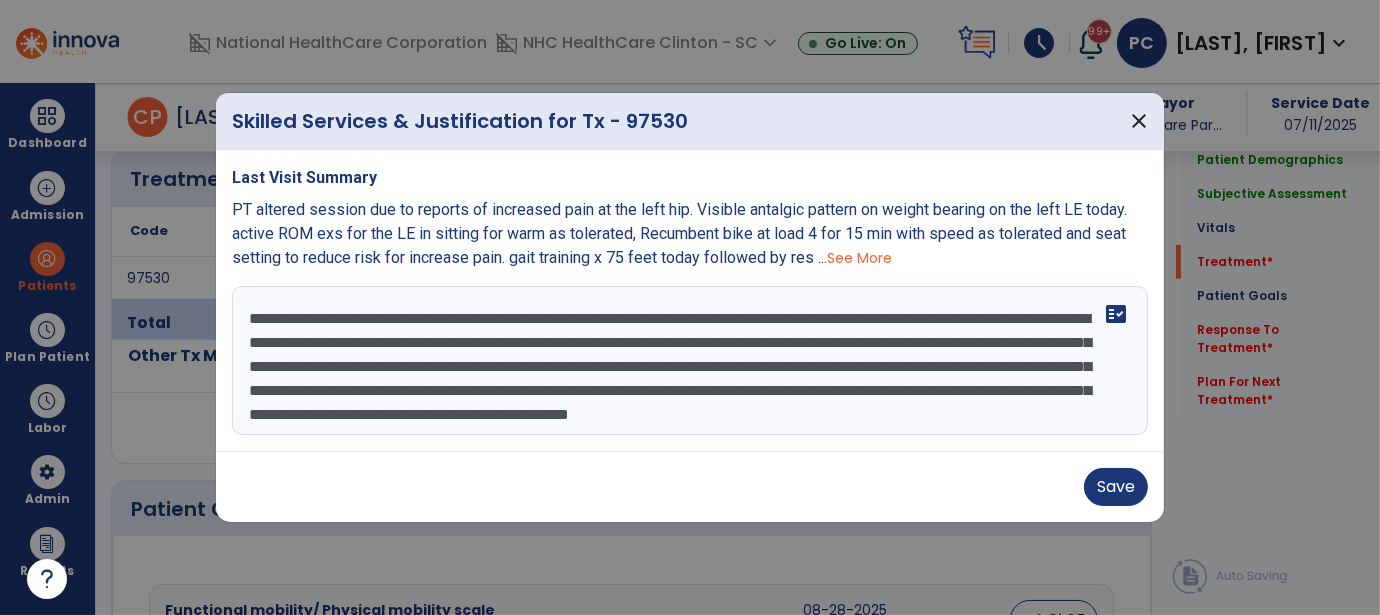 scroll, scrollTop: 22, scrollLeft: 0, axis: vertical 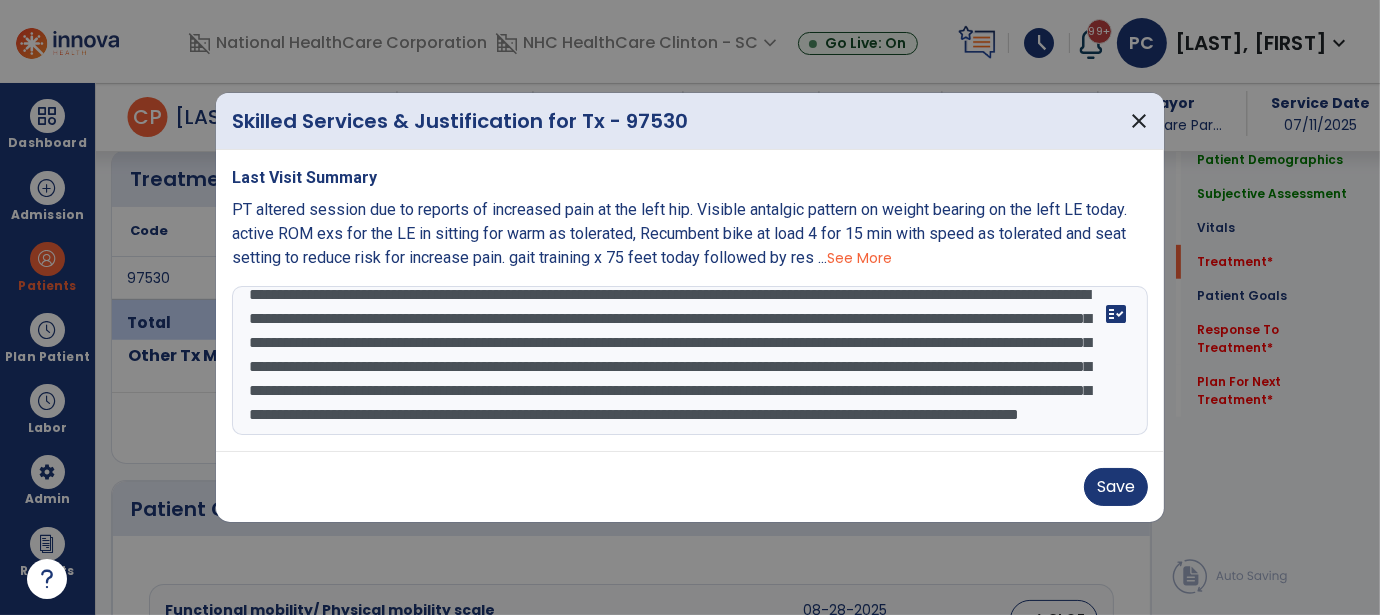 click on "**********" at bounding box center [690, 361] 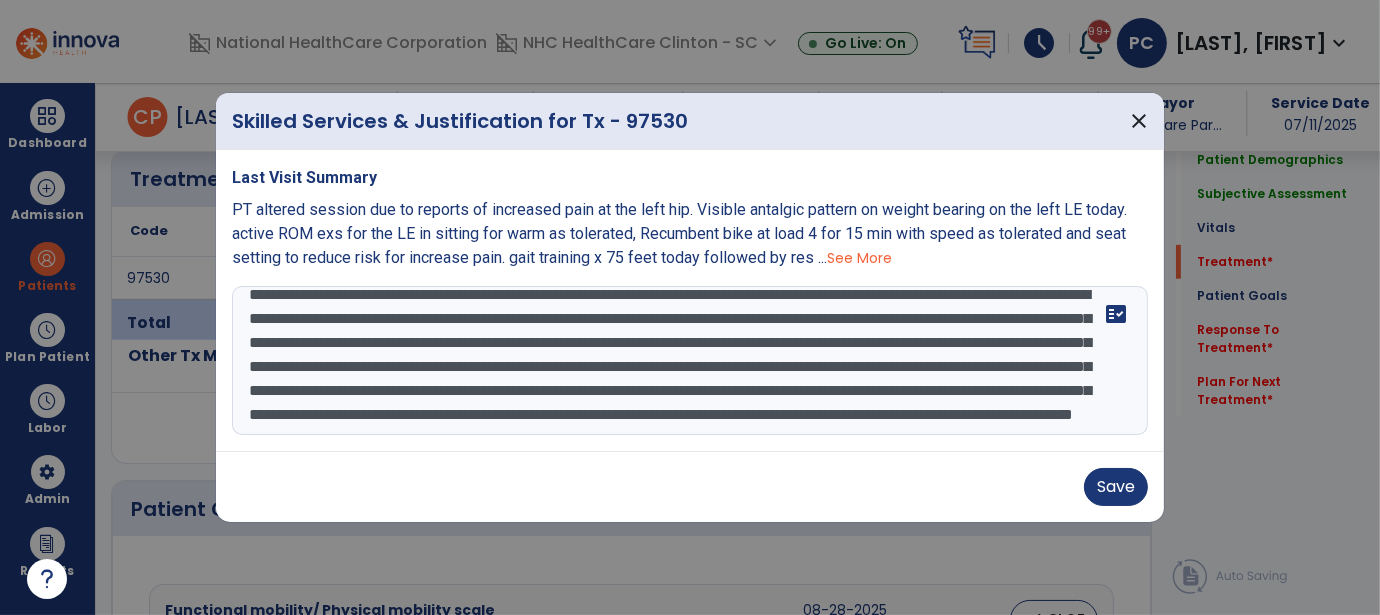 scroll, scrollTop: 70, scrollLeft: 0, axis: vertical 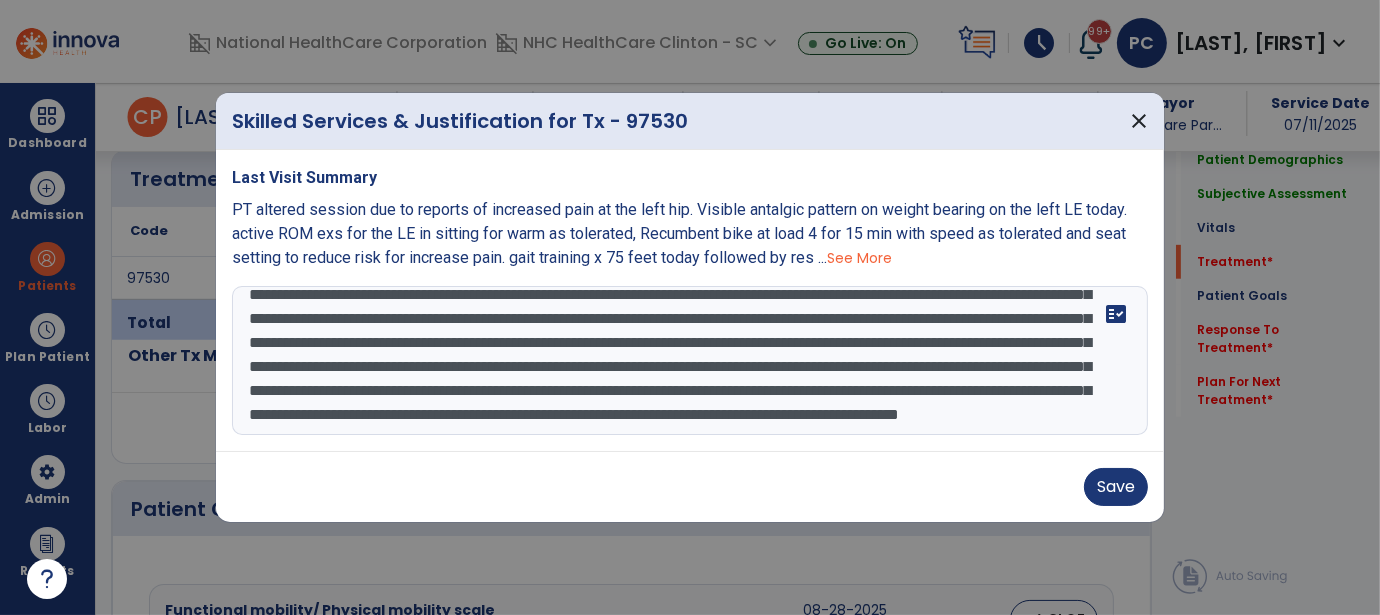 click on "**********" at bounding box center (690, 361) 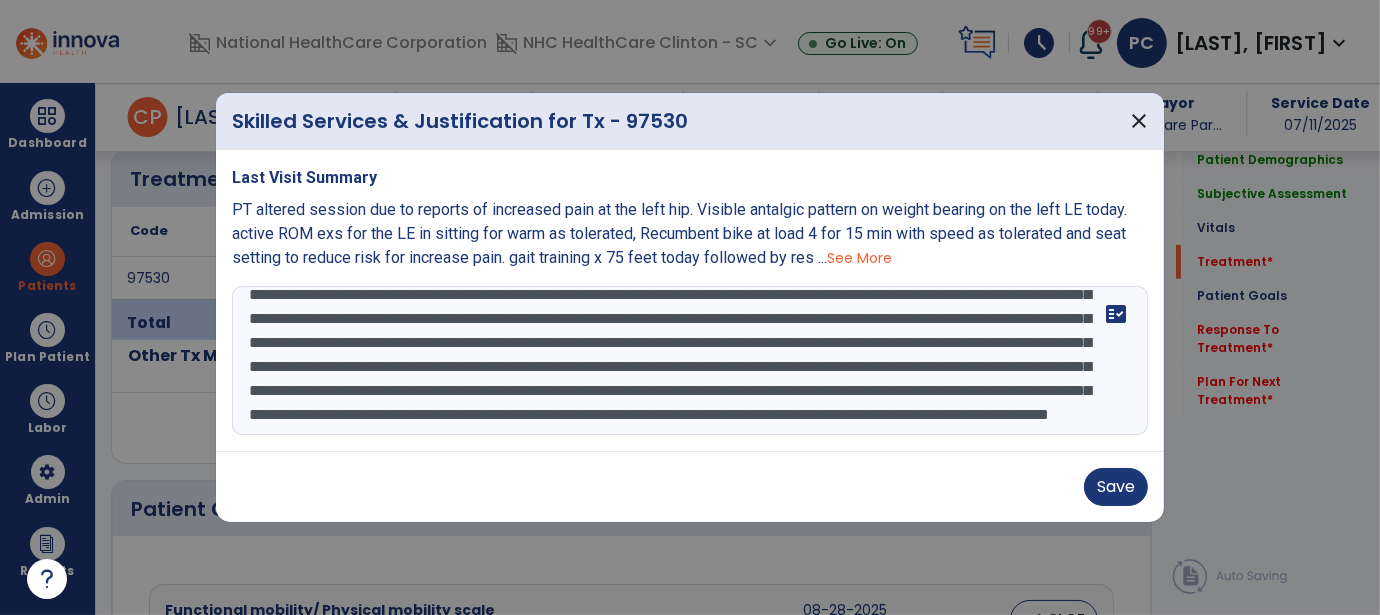 click on "**********" at bounding box center [690, 361] 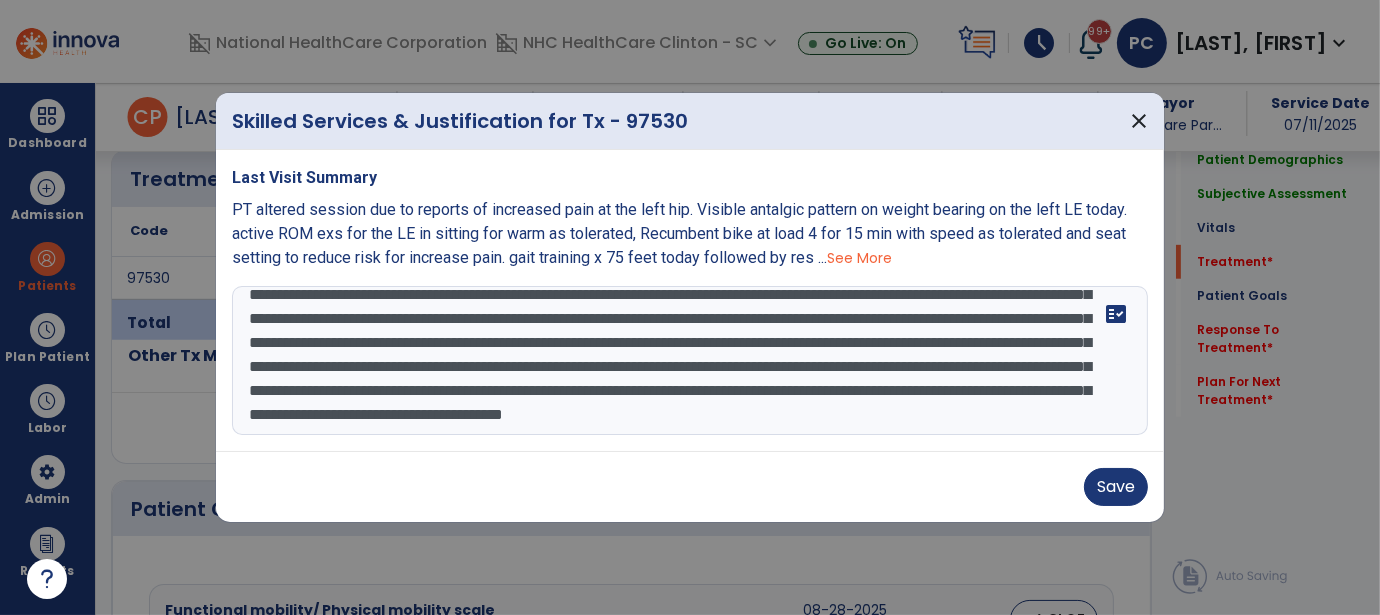 drag, startPoint x: 642, startPoint y: 419, endPoint x: 683, endPoint y: 422, distance: 41.109608 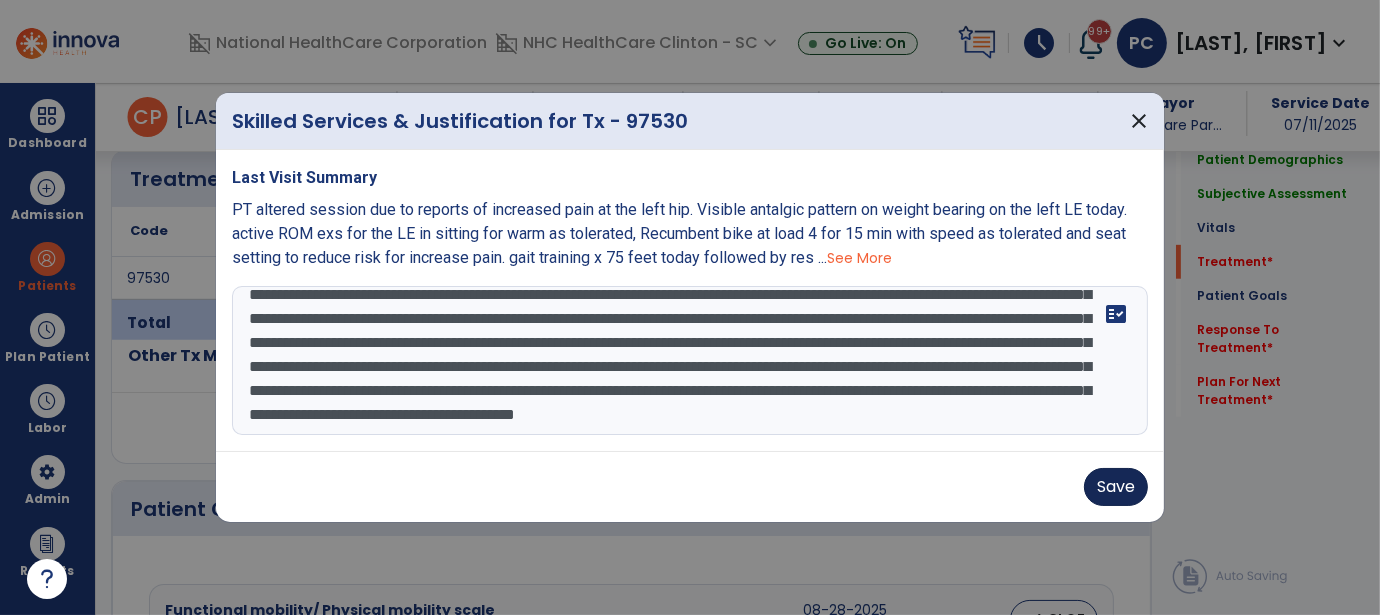 type on "**********" 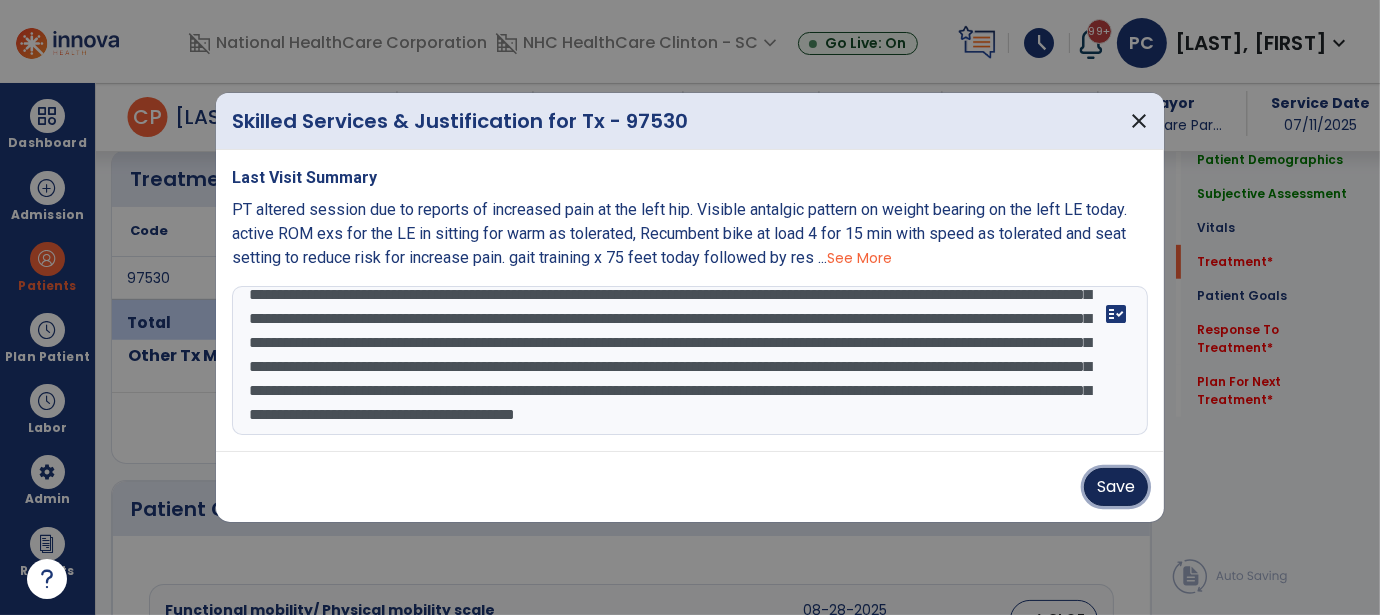 drag, startPoint x: 1112, startPoint y: 479, endPoint x: 1016, endPoint y: 500, distance: 98.270035 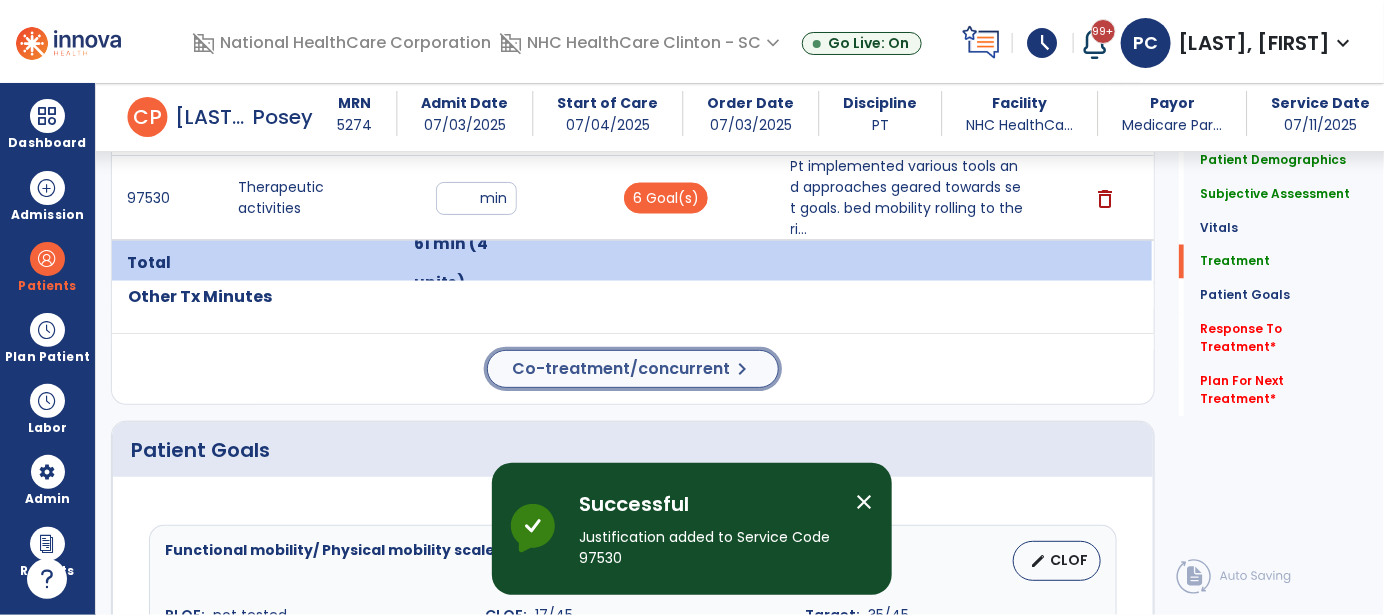 click on "Co-treatment/concurrent" 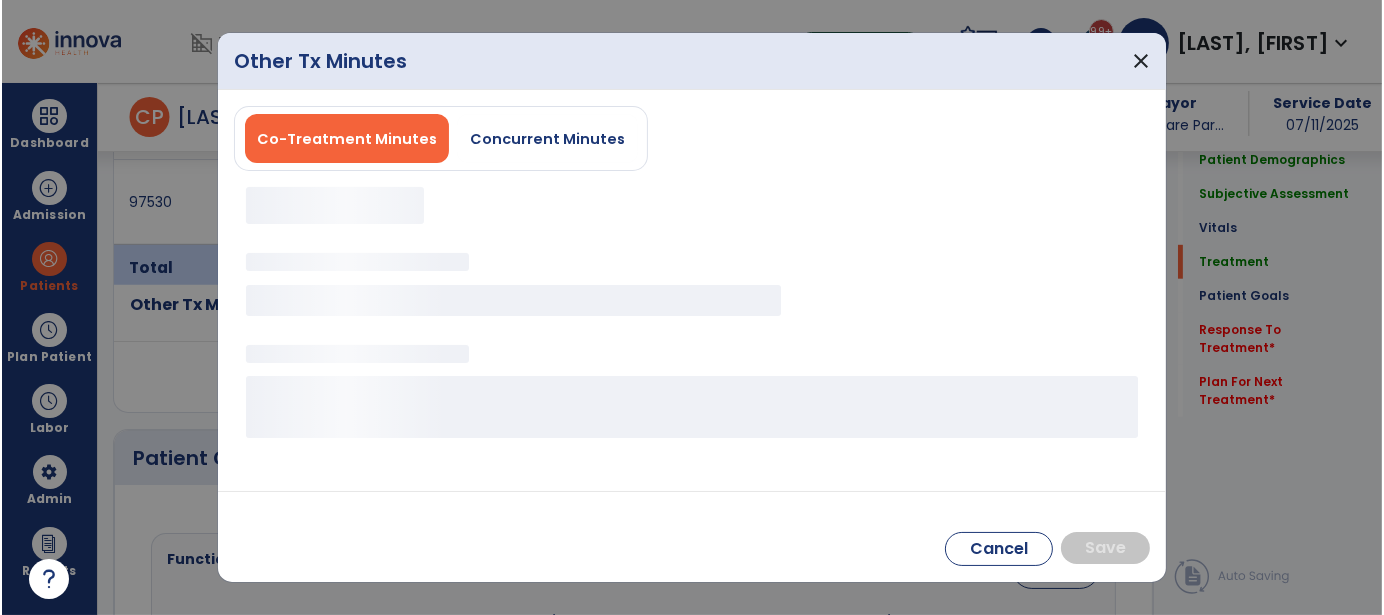 scroll, scrollTop: 1200, scrollLeft: 0, axis: vertical 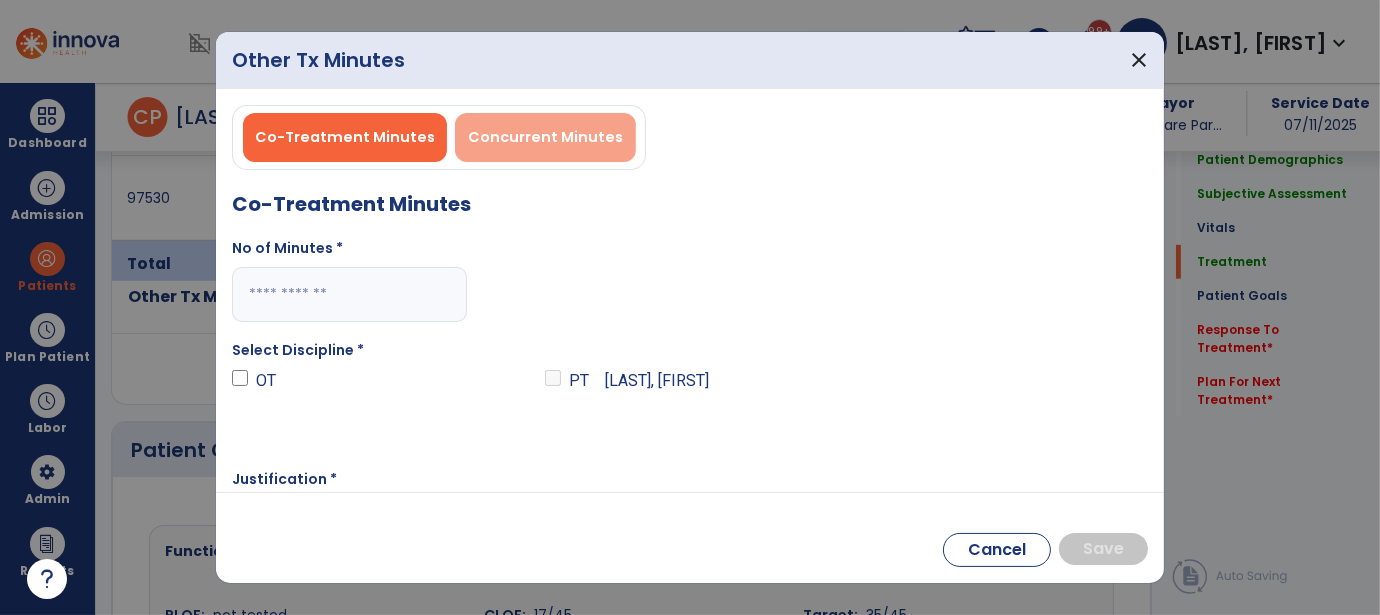 click on "Concurrent Minutes" at bounding box center (545, 137) 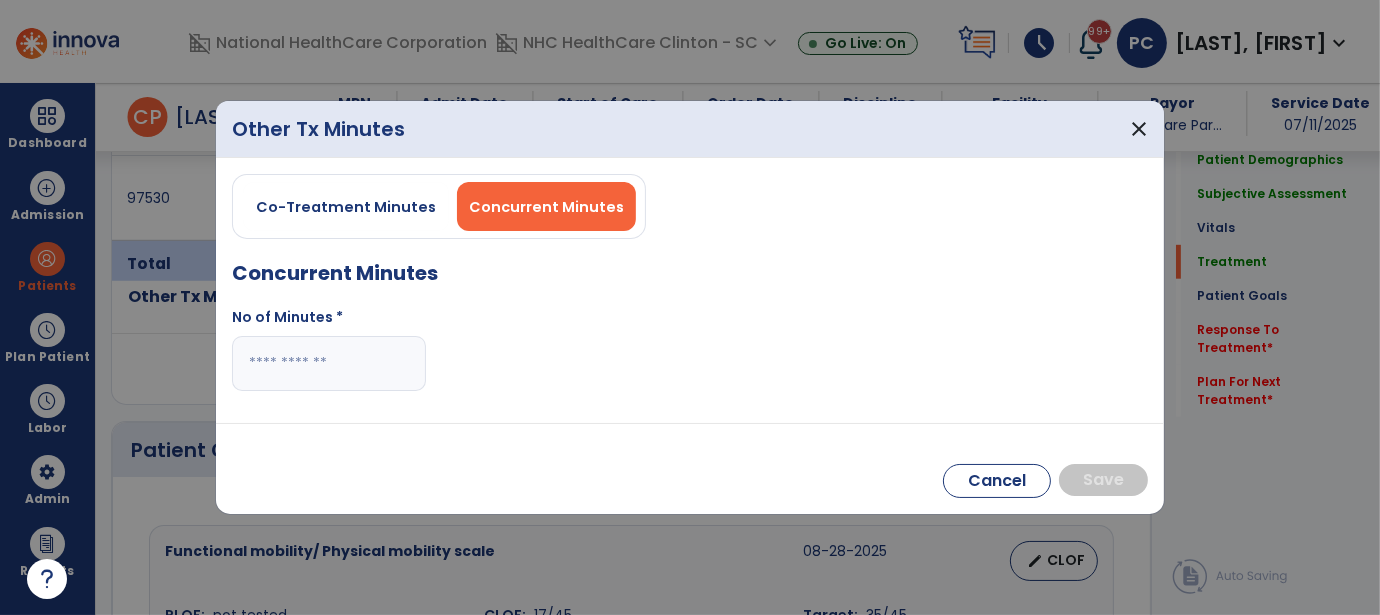click at bounding box center (329, 363) 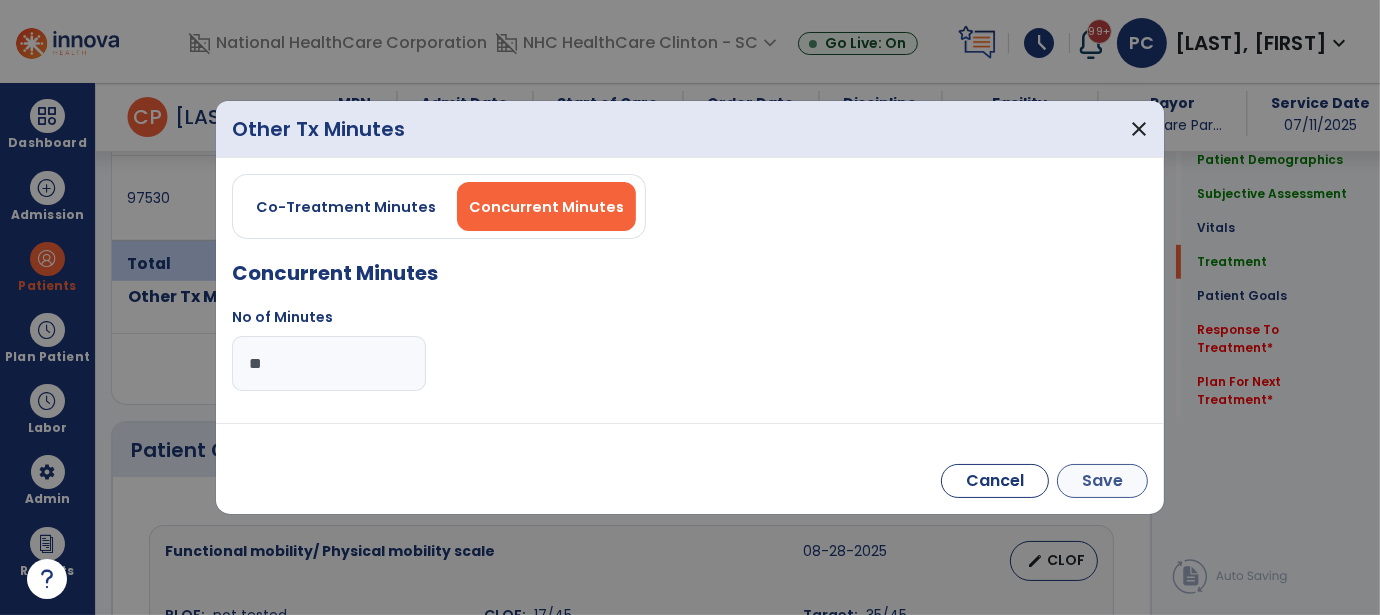 type on "**" 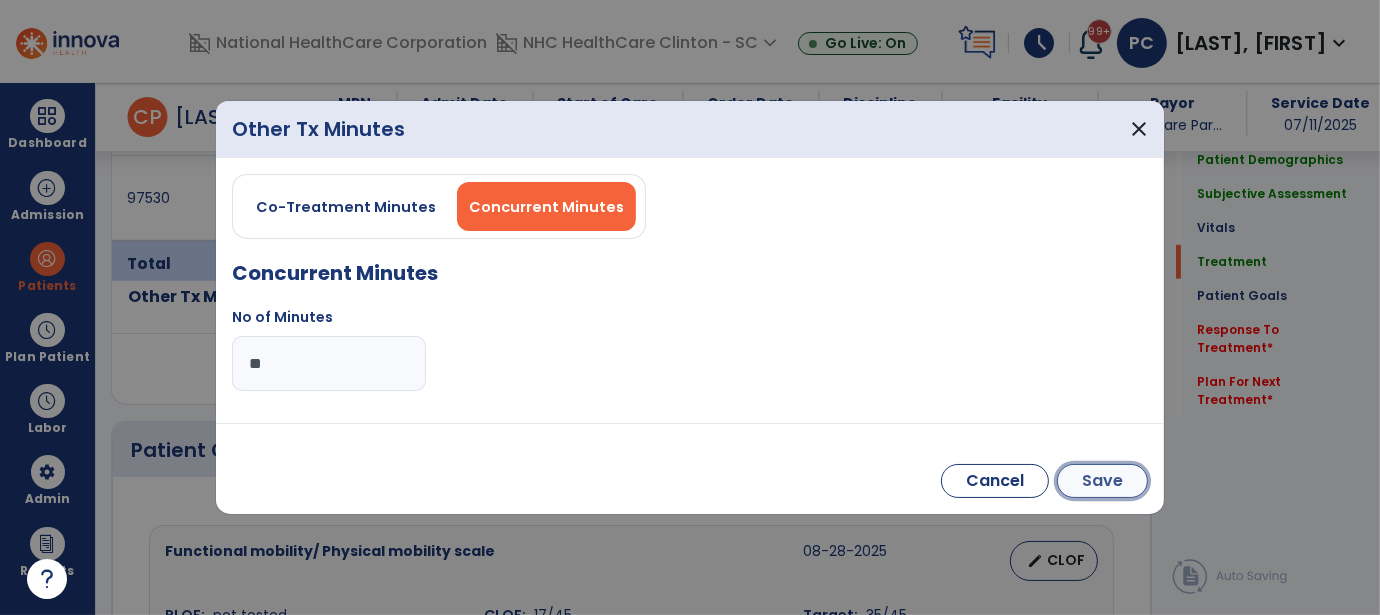 click on "Save" at bounding box center [1102, 481] 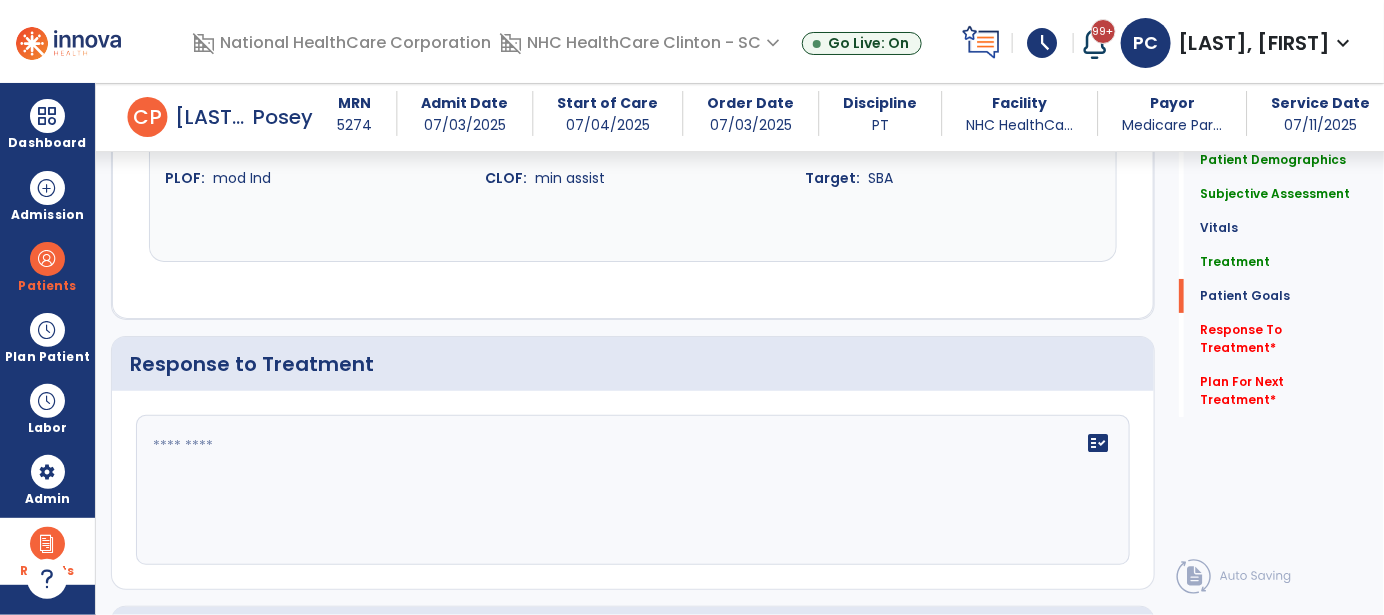 scroll, scrollTop: 2699, scrollLeft: 0, axis: vertical 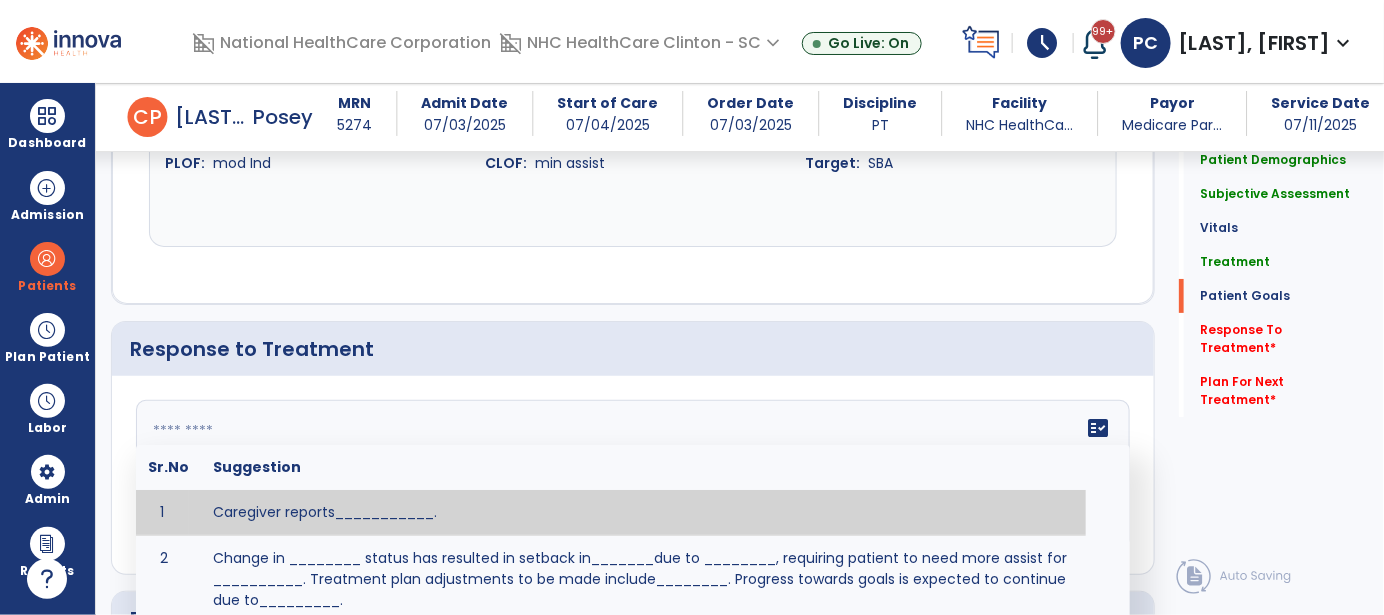 click on "fact_check  Sr.No Suggestion 1 Caregiver reports___________. 2 Change in ________ status has resulted in setback in_______due to ________, requiring patient to need more assist for __________.   Treatment plan adjustments to be made include________.  Progress towards goals is expected to continue due to_________. 3 Decreased pain in __________ to [LEVEL] in response to [MODALITY/TREATMENT] allows for improvement in _________. 4 Functional gains in _______ have impacted the patient's ability to perform_________ with a reduction in assist levels to_________. 5 Functional progress this week has been significant due to__________. 6 Gains in ________ have improved the patient's ability to perform ______with decreased levels of assist to___________. 7 Improvement in ________allows patient to tolerate higher levels of challenges in_________. 8 Pain in [AREA] has decreased to [LEVEL] in response to [TREATMENT/MODALITY], allowing fore ease in completing__________. 9 10 11 12 13 14 15 16 17 18 19 20 21" 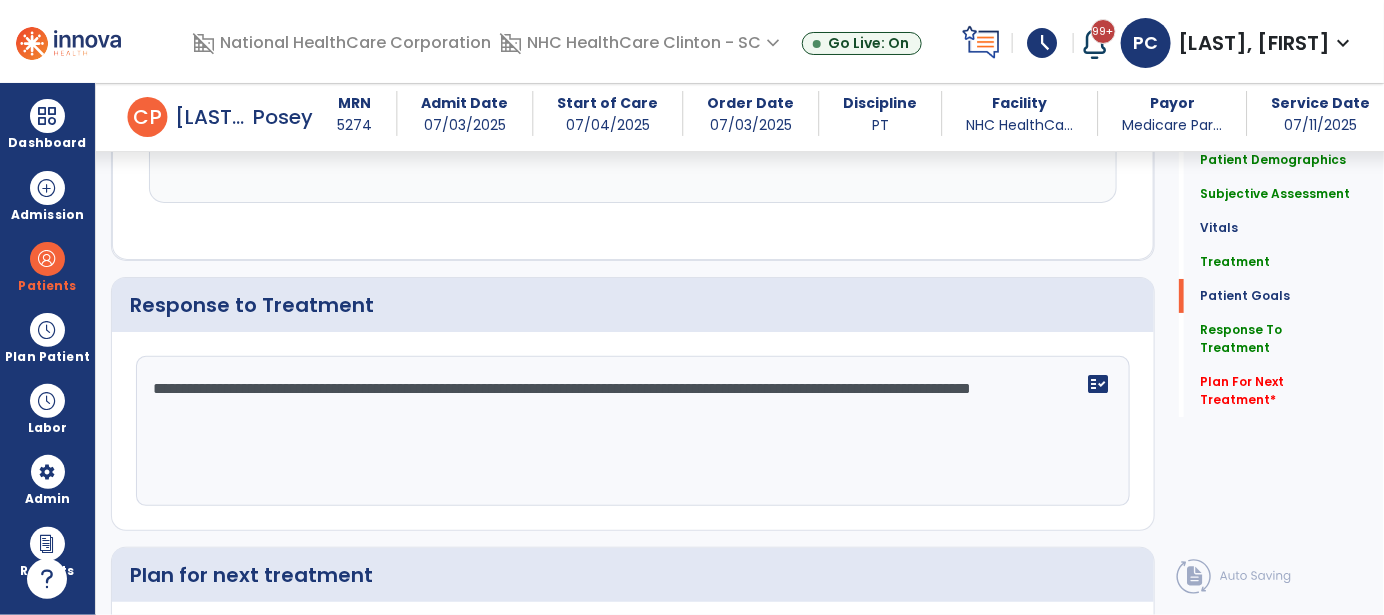 scroll, scrollTop: 2699, scrollLeft: 0, axis: vertical 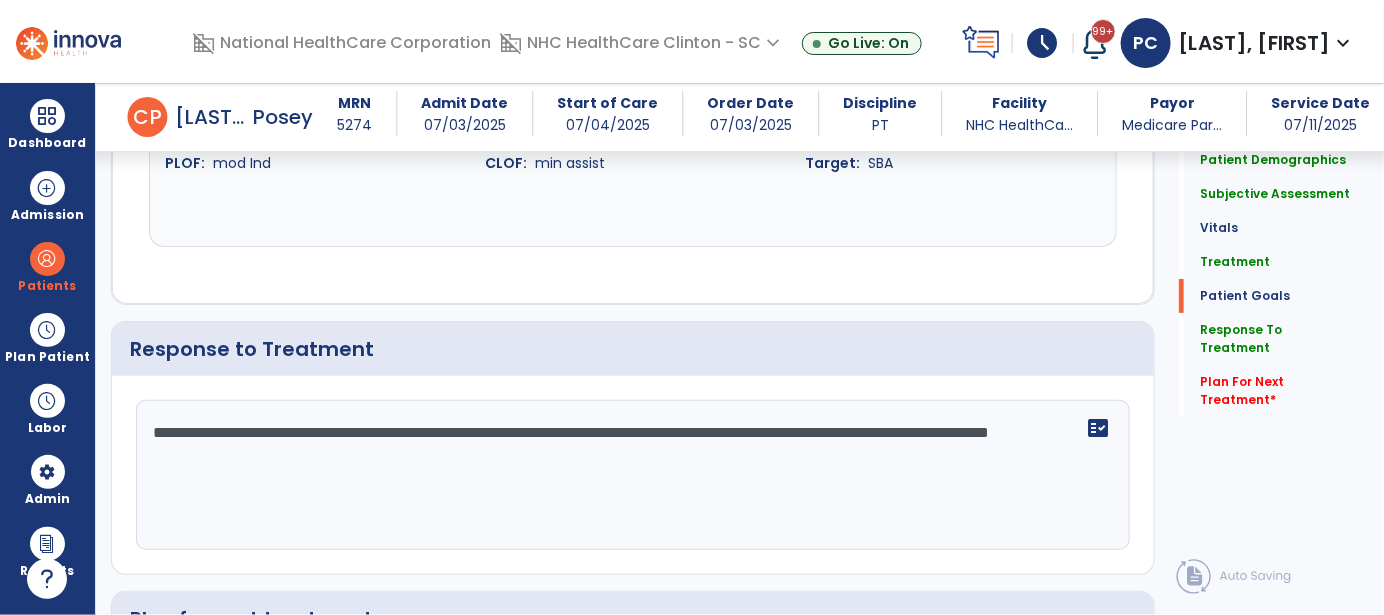 click on "**********" 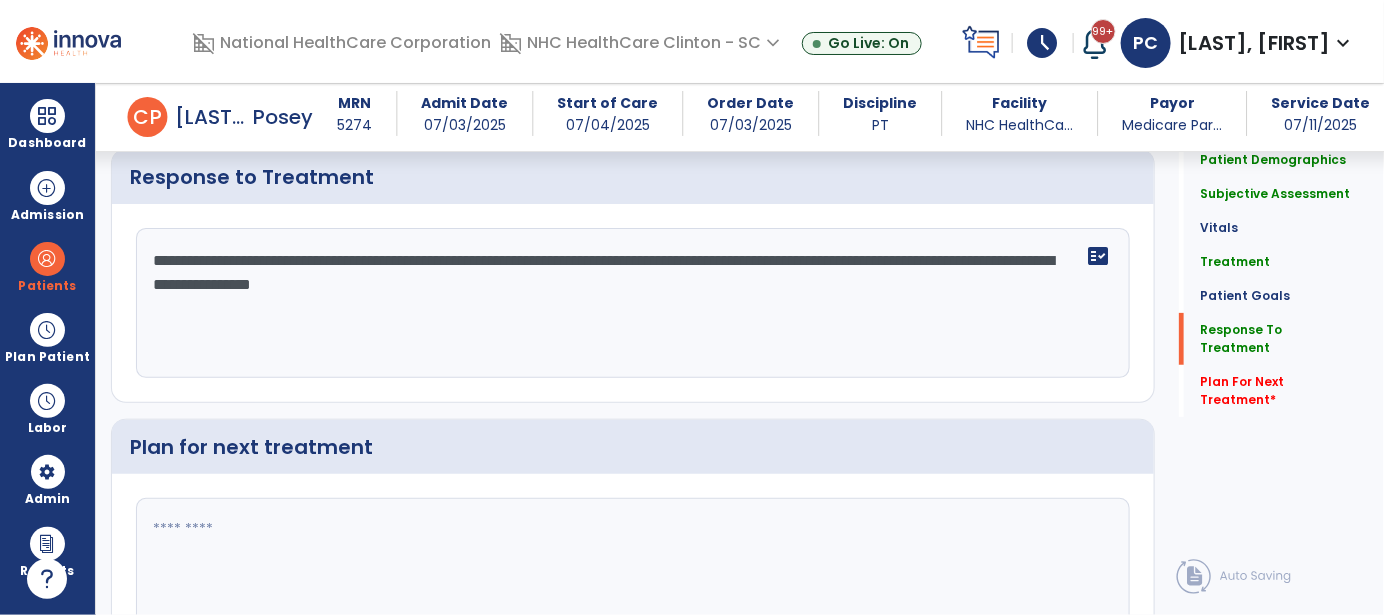 scroll, scrollTop: 2900, scrollLeft: 0, axis: vertical 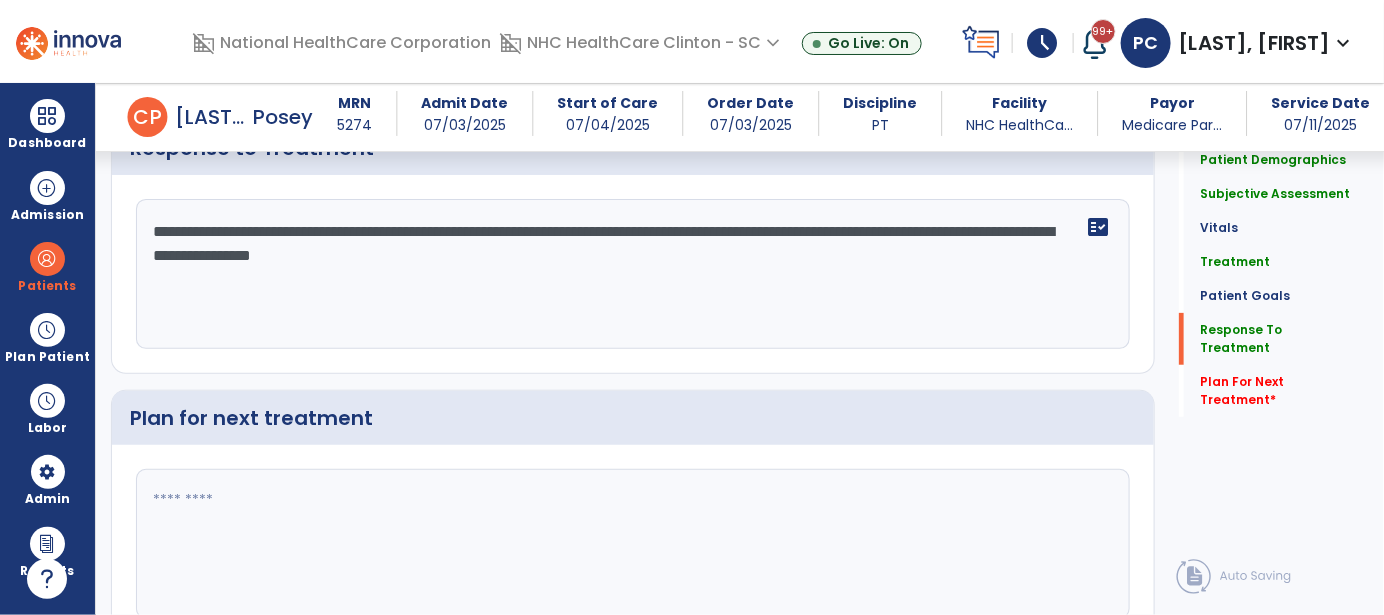 type on "**********" 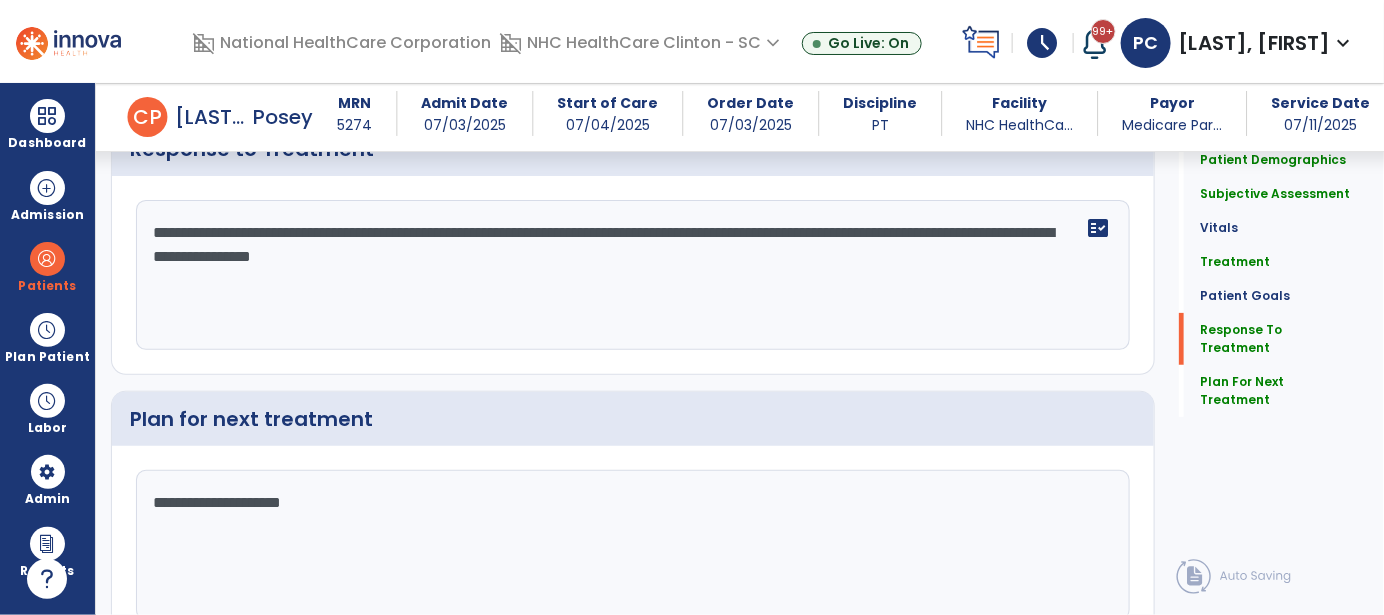 scroll, scrollTop: 2900, scrollLeft: 0, axis: vertical 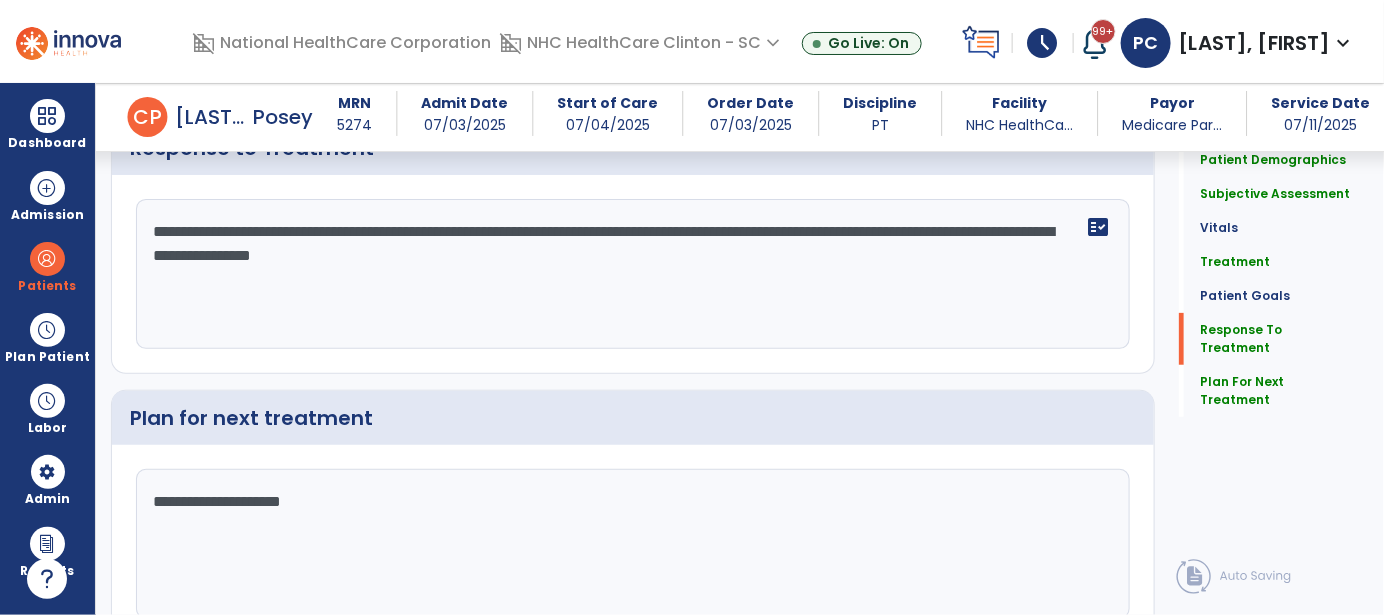 click on "**********" 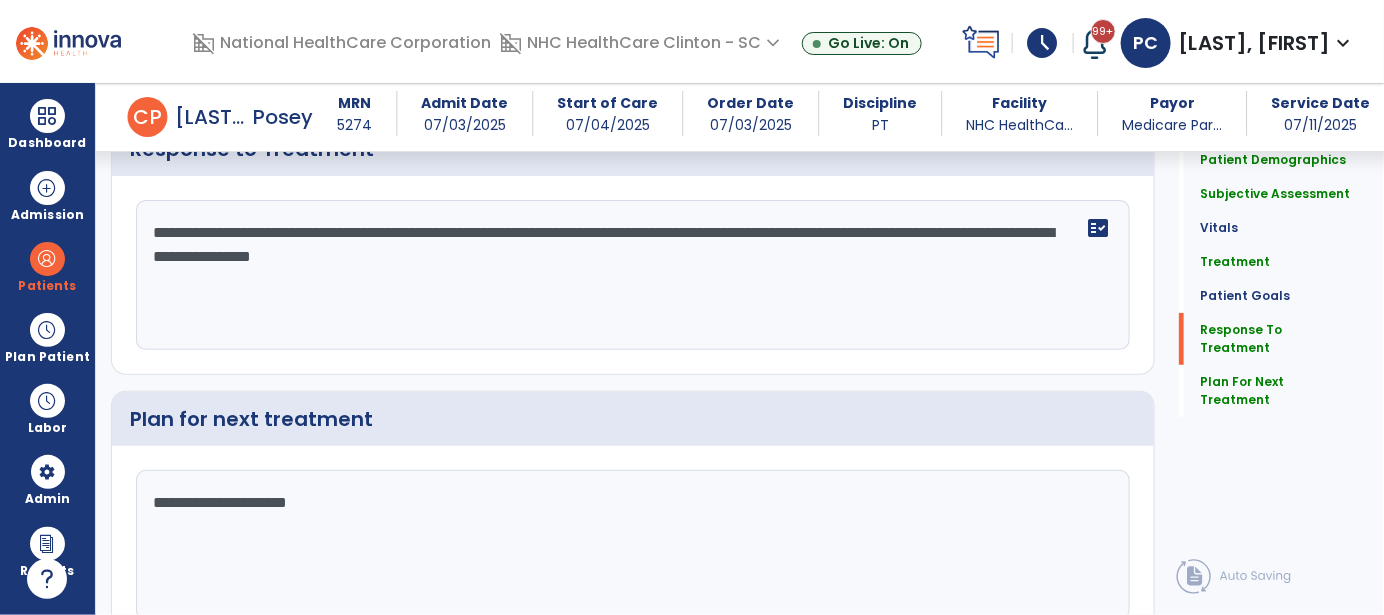 scroll, scrollTop: 2900, scrollLeft: 0, axis: vertical 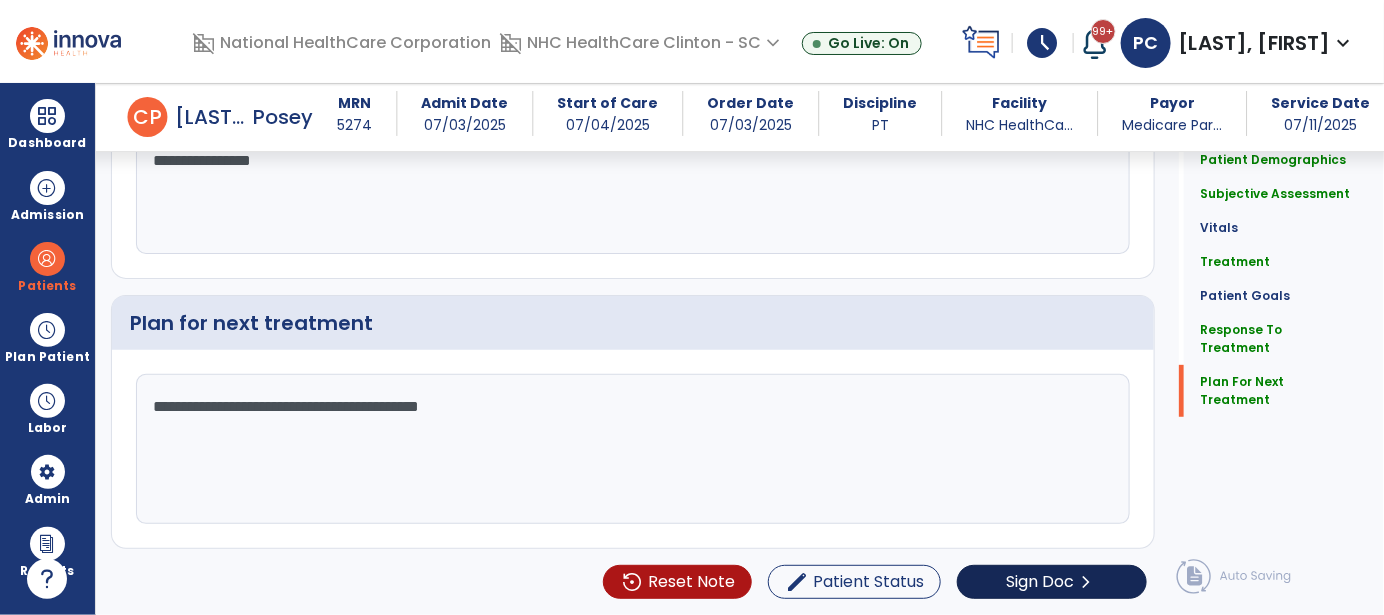 type on "**********" 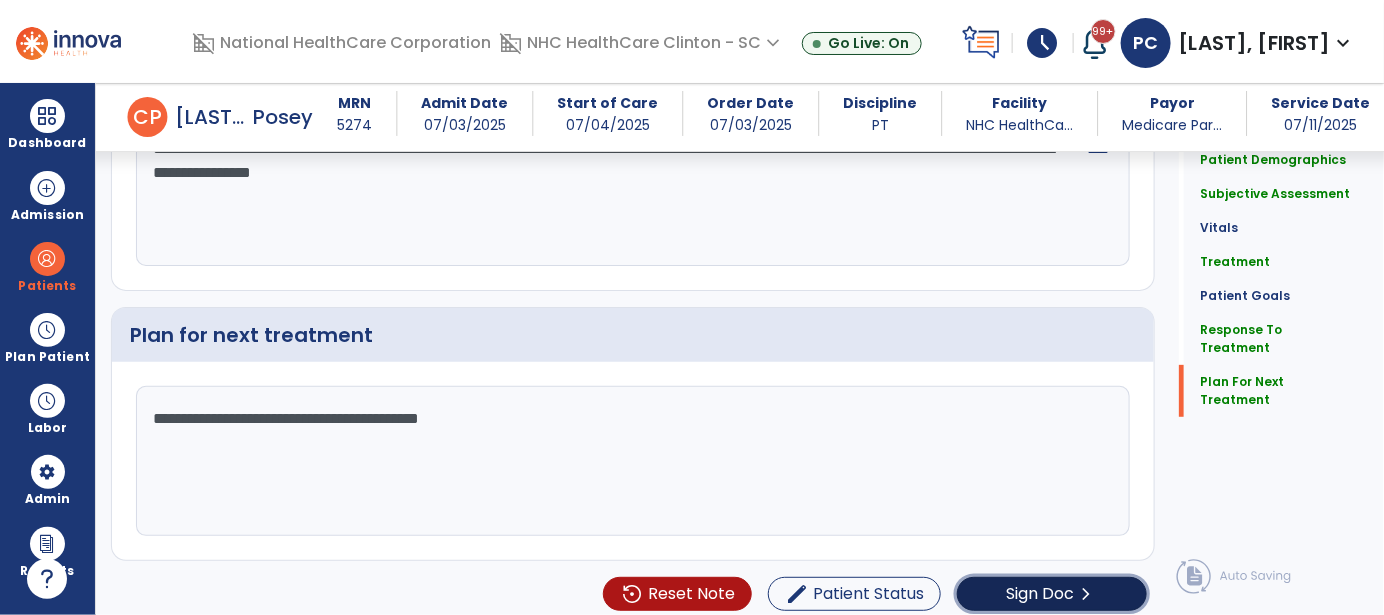 click on "Sign Doc" 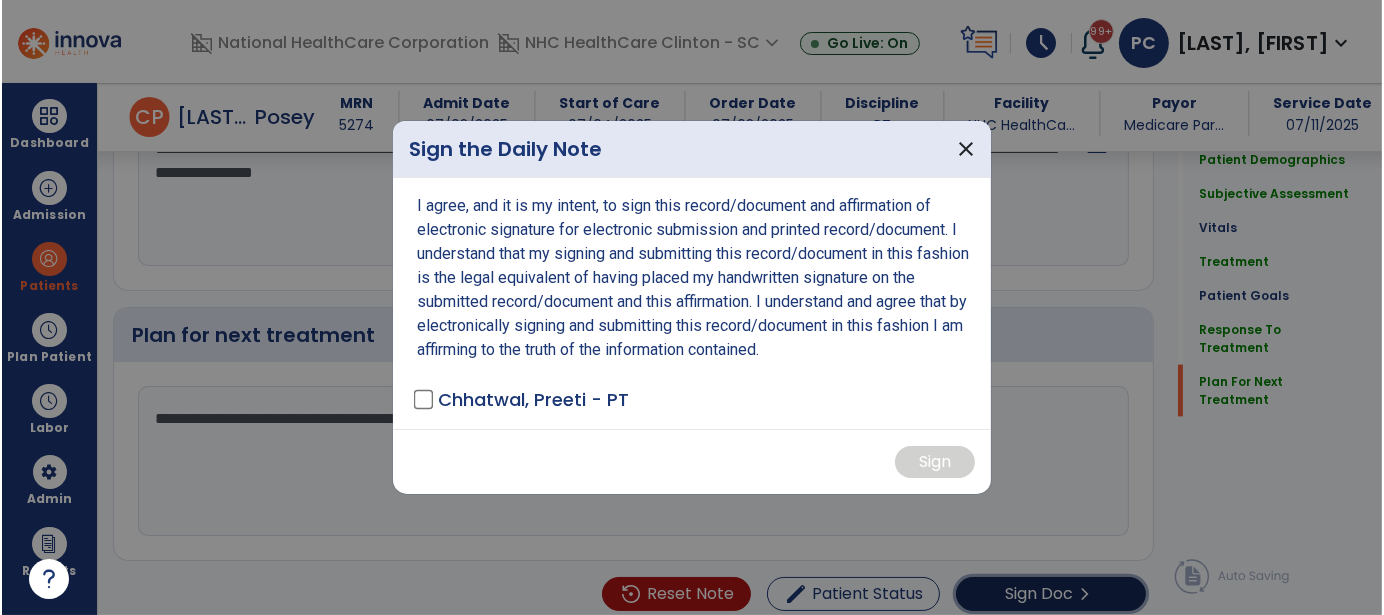 scroll, scrollTop: 2983, scrollLeft: 0, axis: vertical 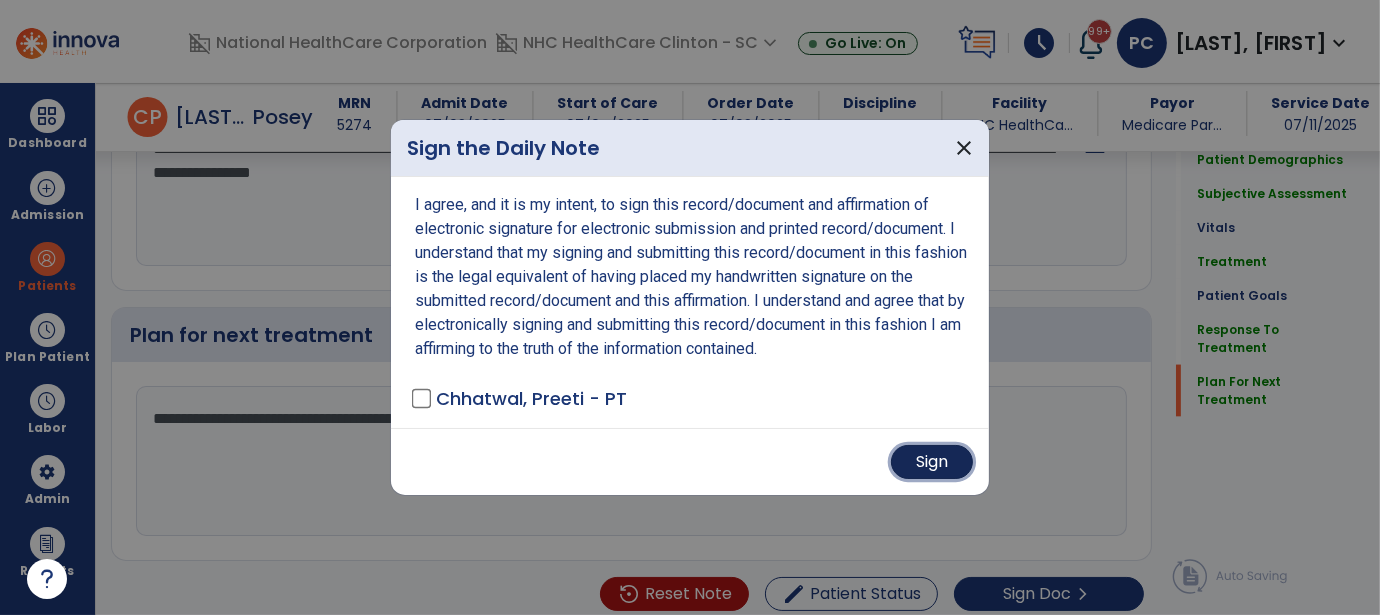 click on "Sign" at bounding box center [932, 462] 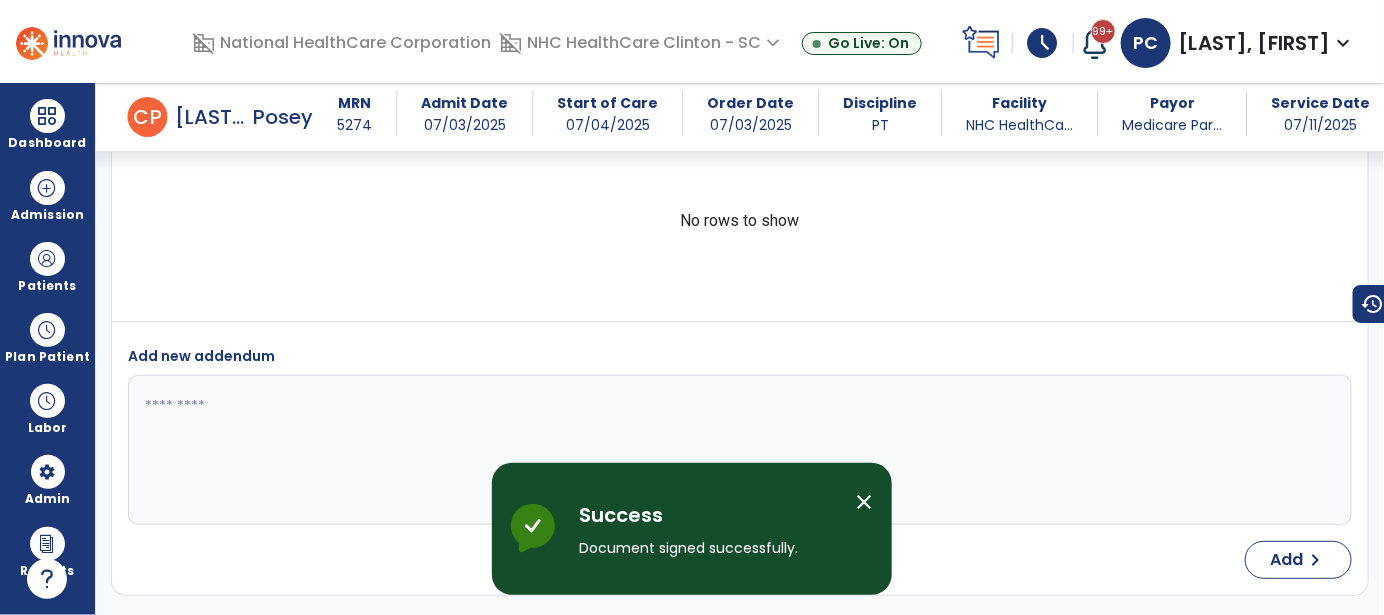 click at bounding box center (738, 450) 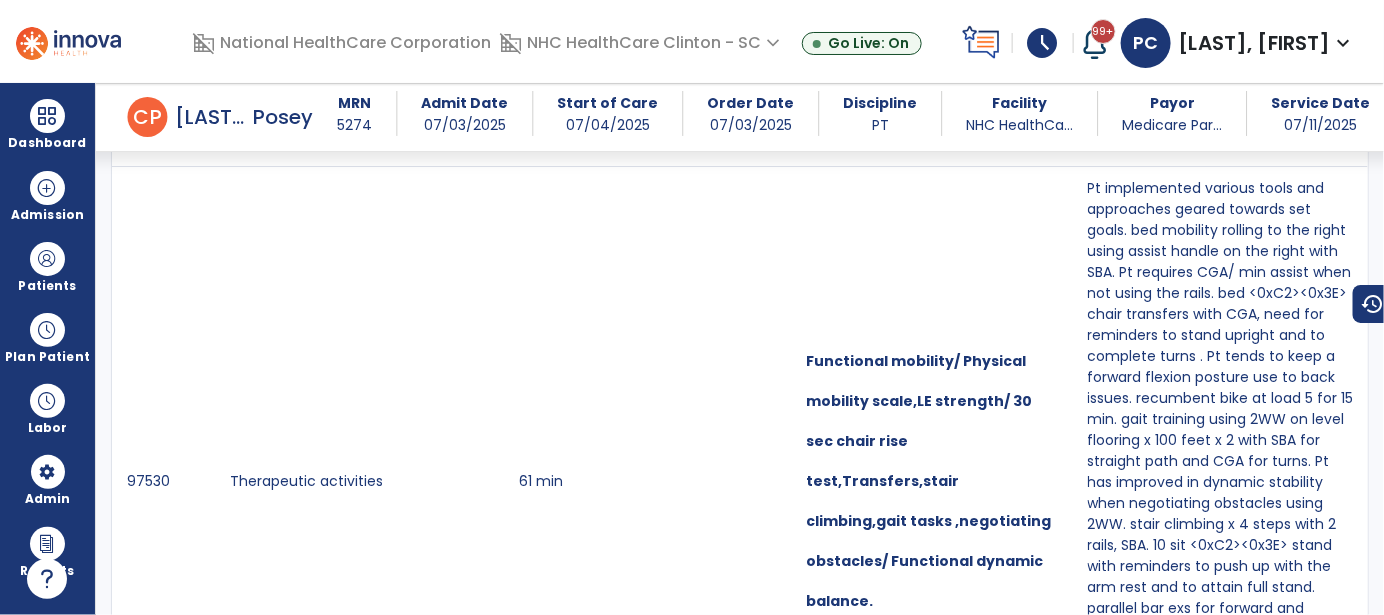scroll, scrollTop: 0, scrollLeft: 0, axis: both 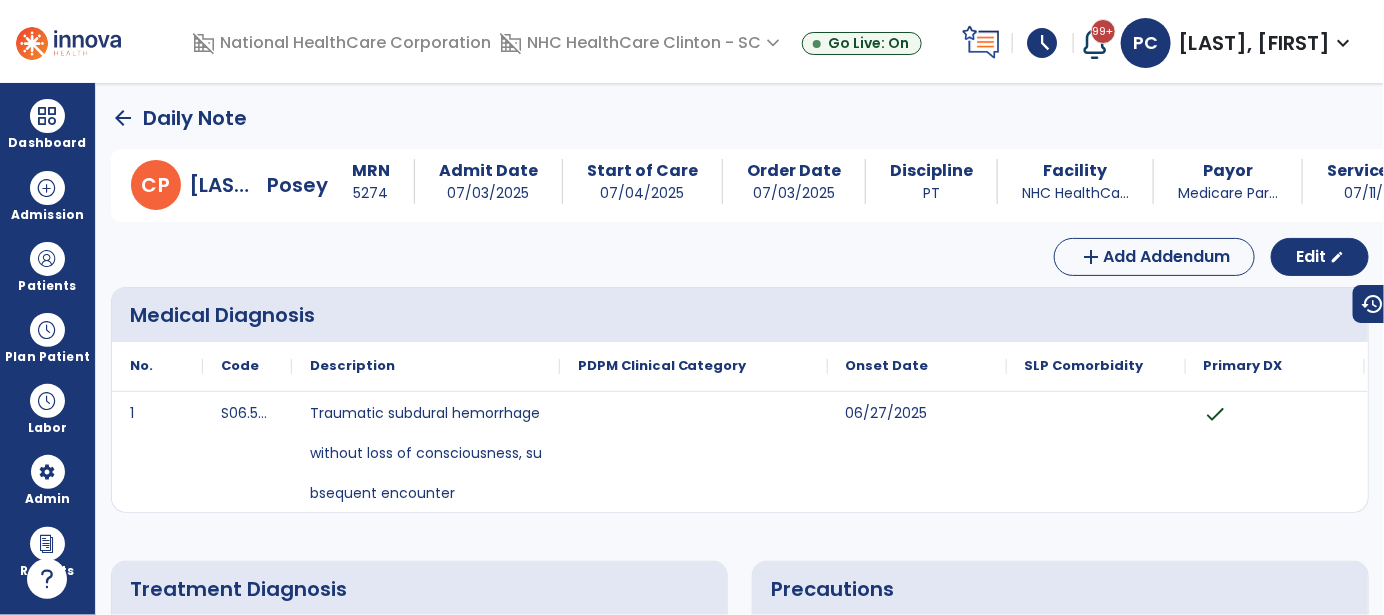 click on "arrow_back" 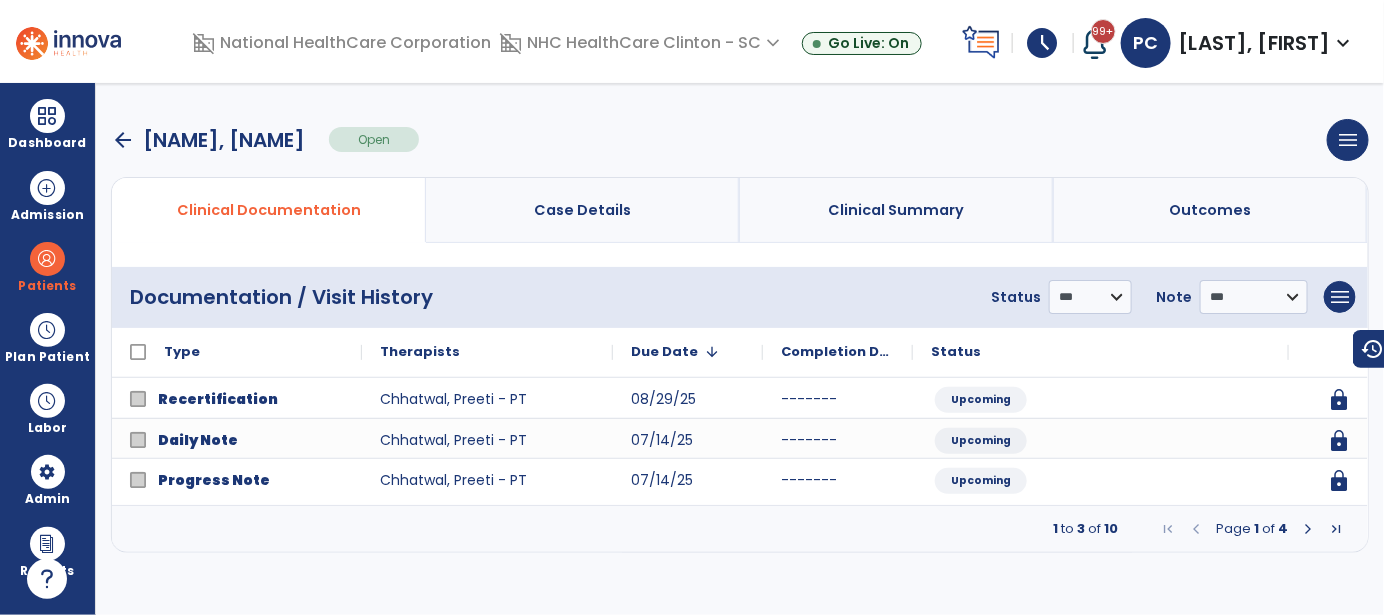 click on "arrow_back   [LAST], [FIRST]" at bounding box center (208, 140) 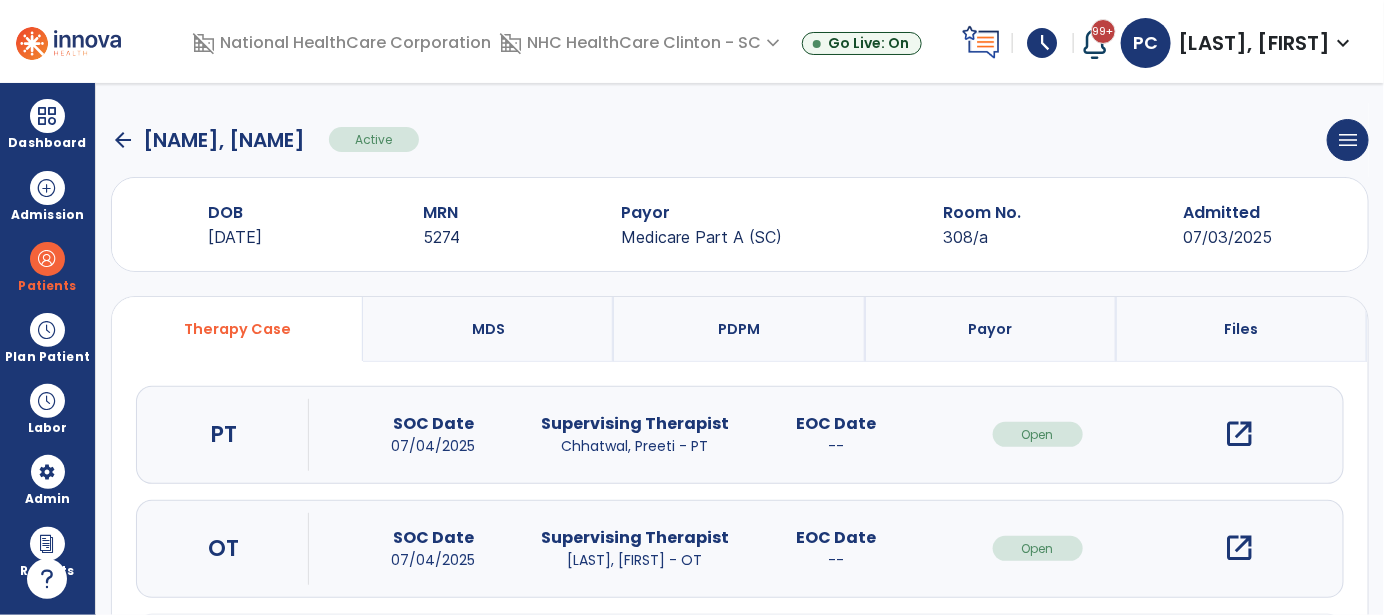 click on "arrow_back" 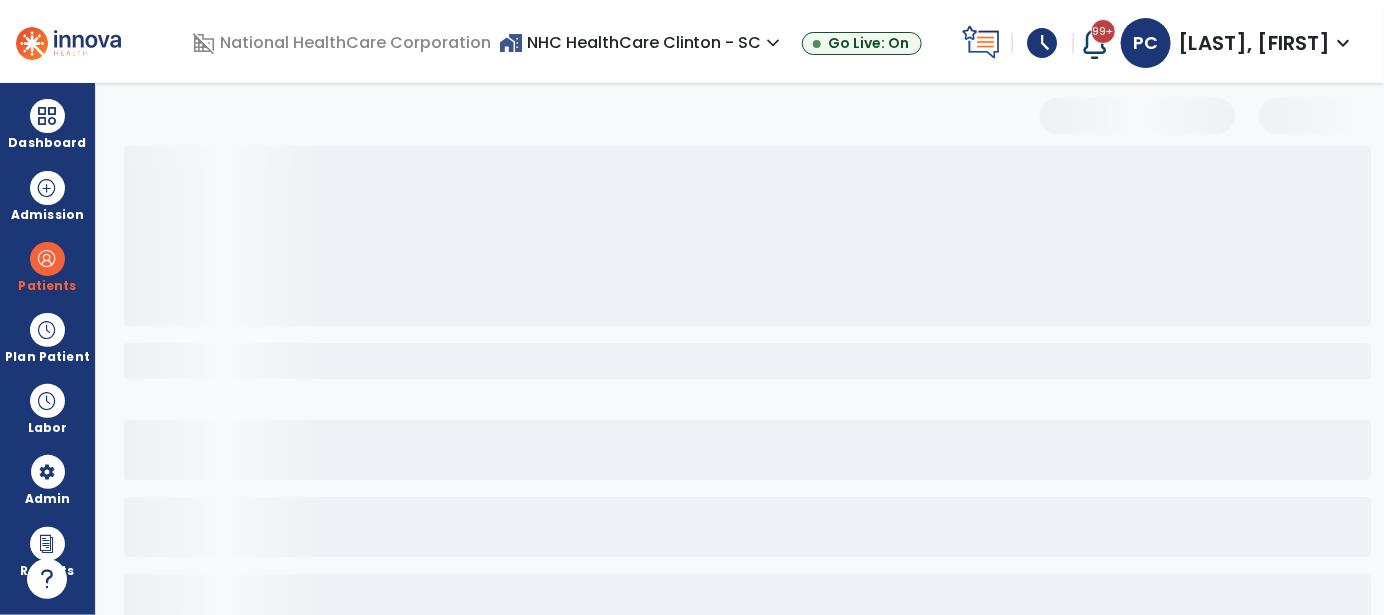 select on "***" 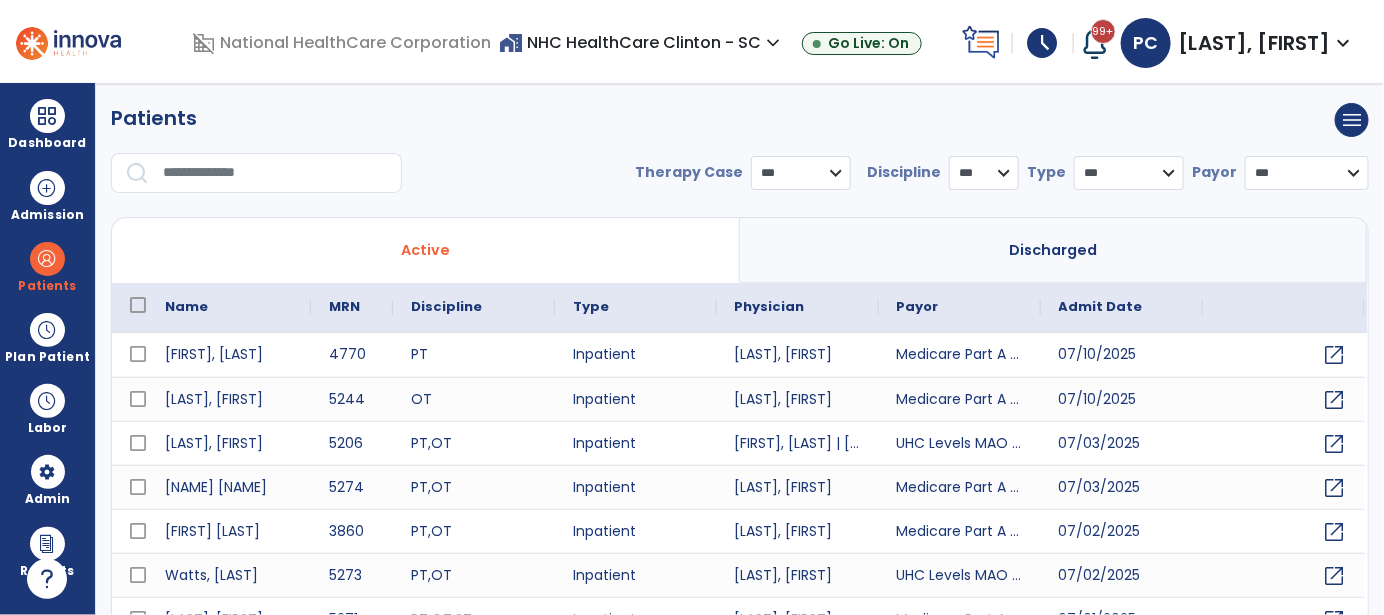 click at bounding box center (275, 173) 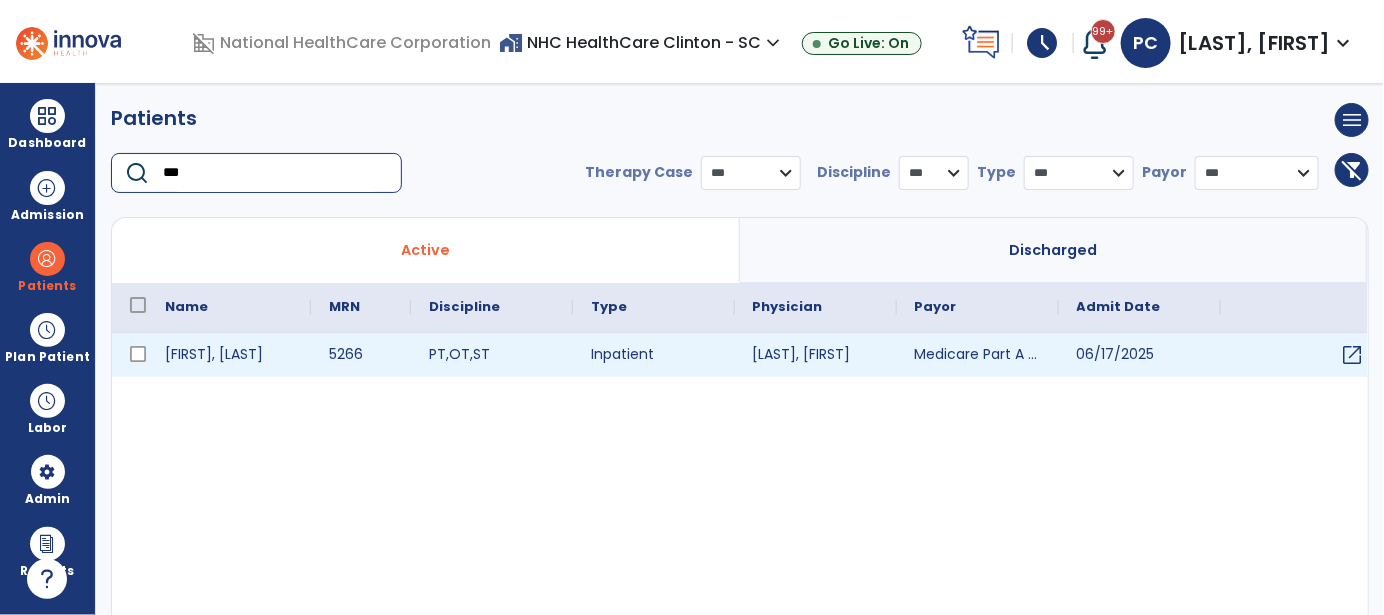 type on "***" 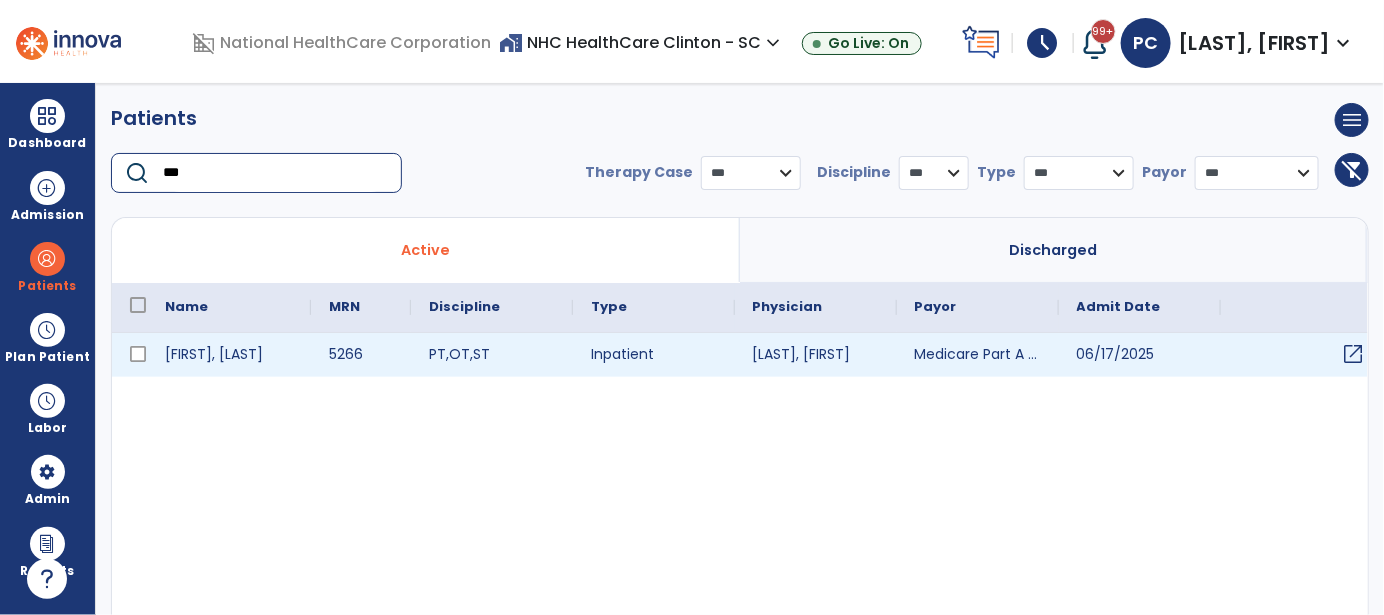 click on "open_in_new" at bounding box center (1354, 354) 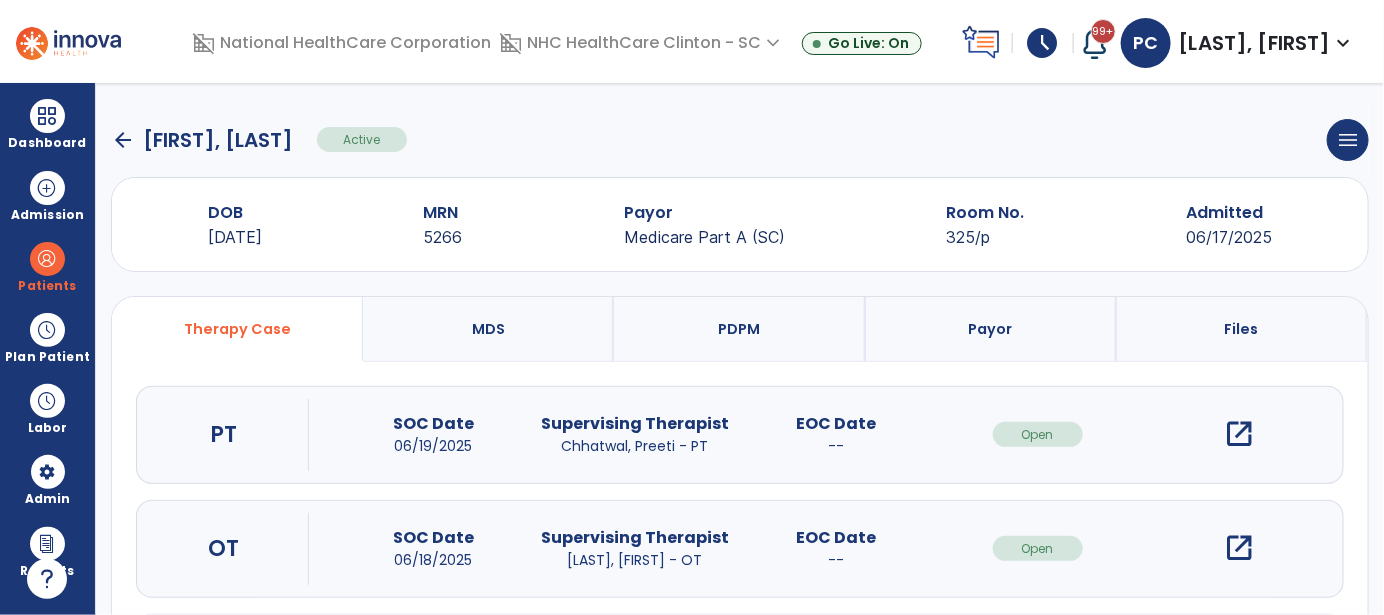 click on "open_in_new" at bounding box center (1239, 434) 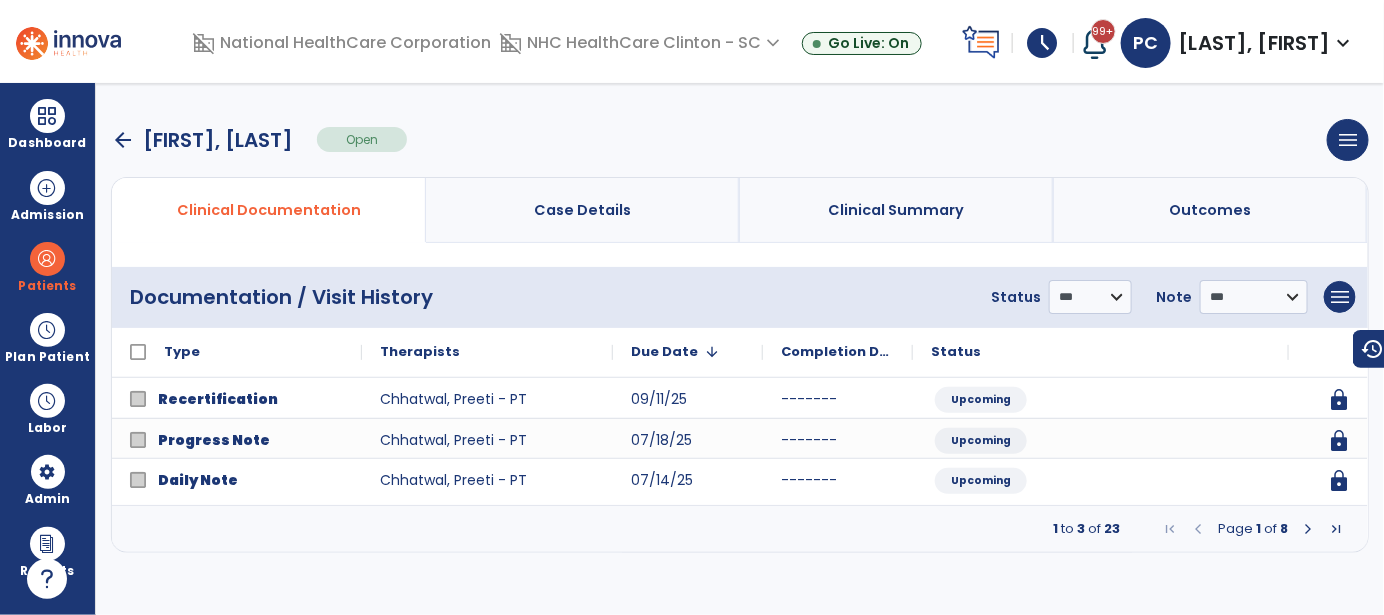 click at bounding box center [1308, 529] 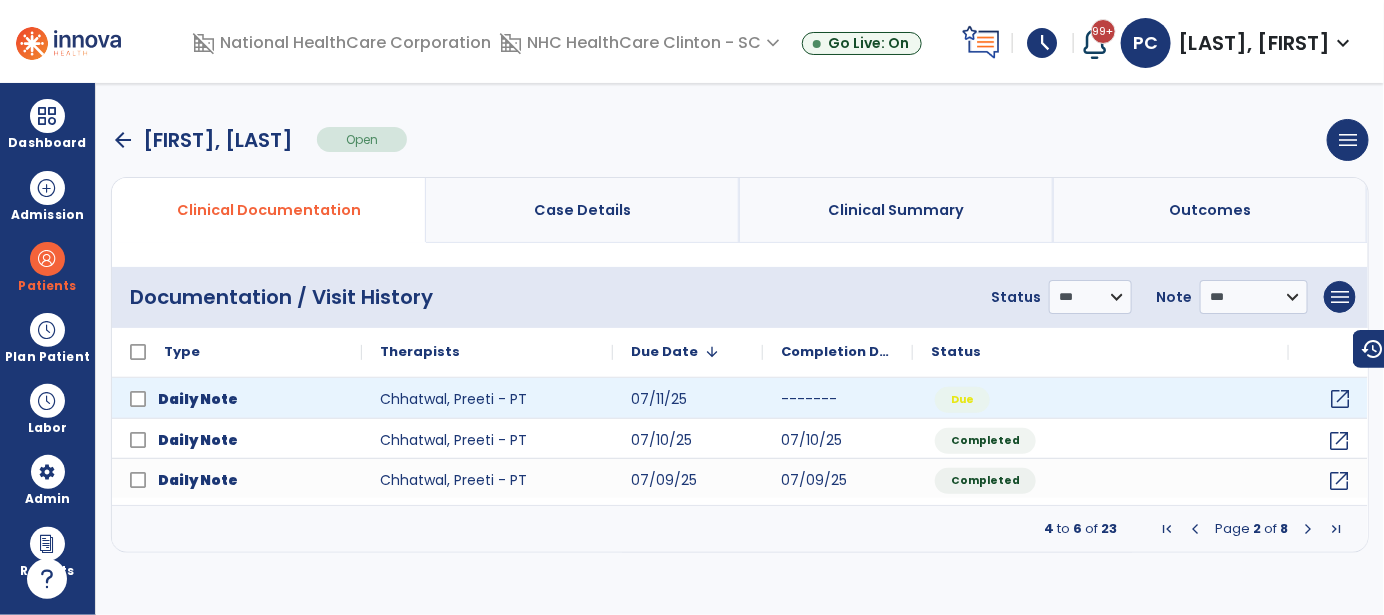click on "open_in_new" 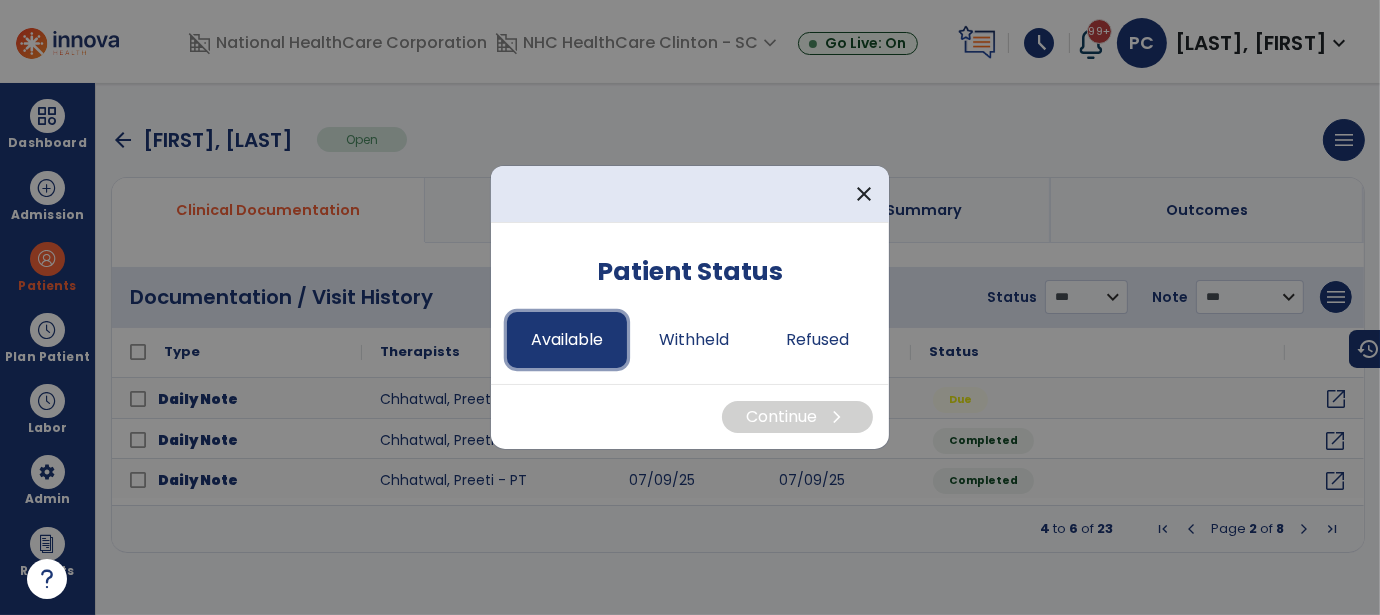 click on "Available" at bounding box center (567, 340) 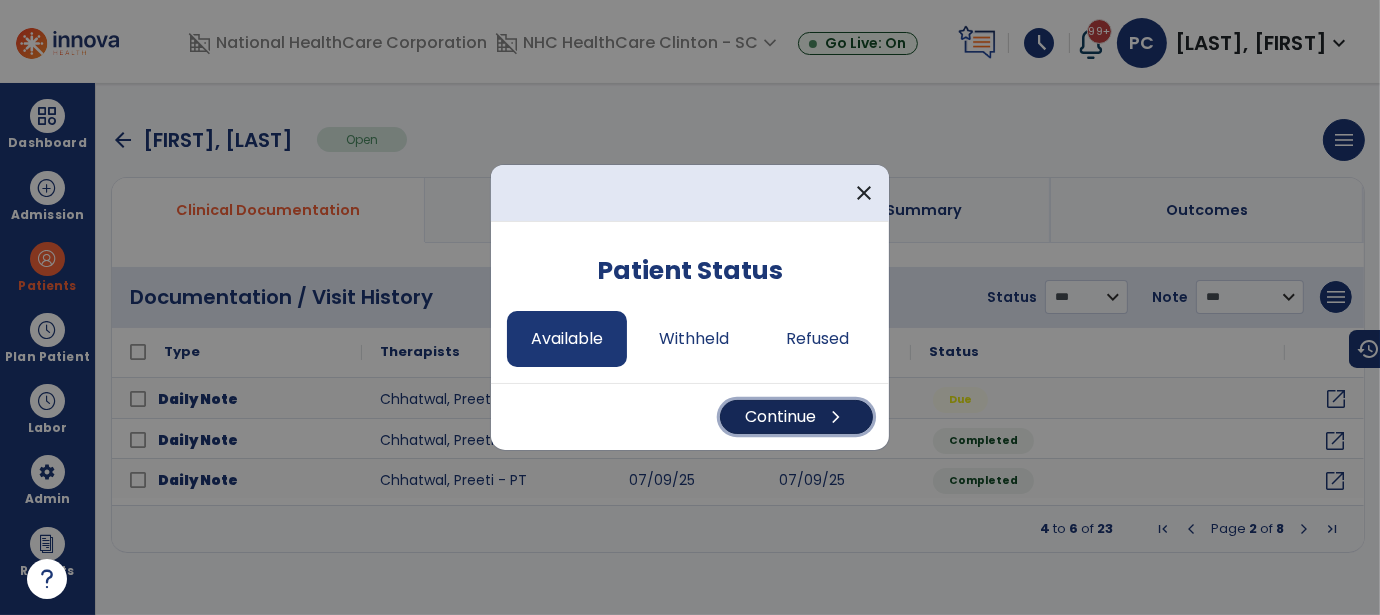 click on "Continue   chevron_right" at bounding box center (796, 417) 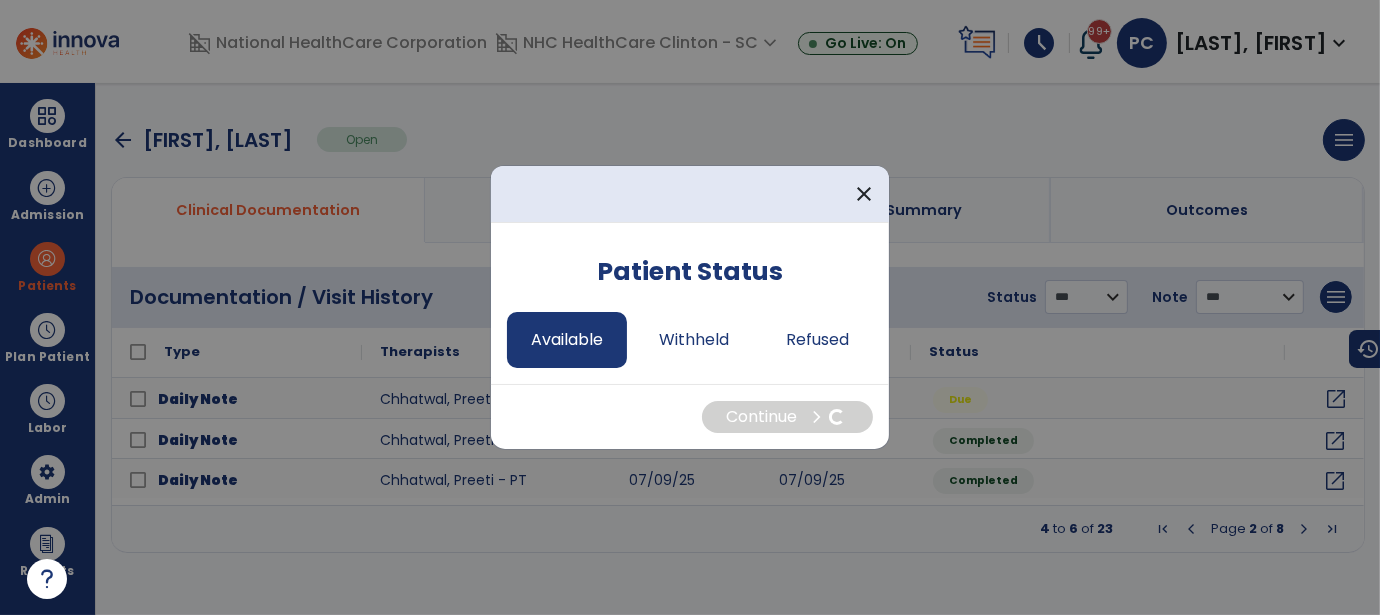select on "*" 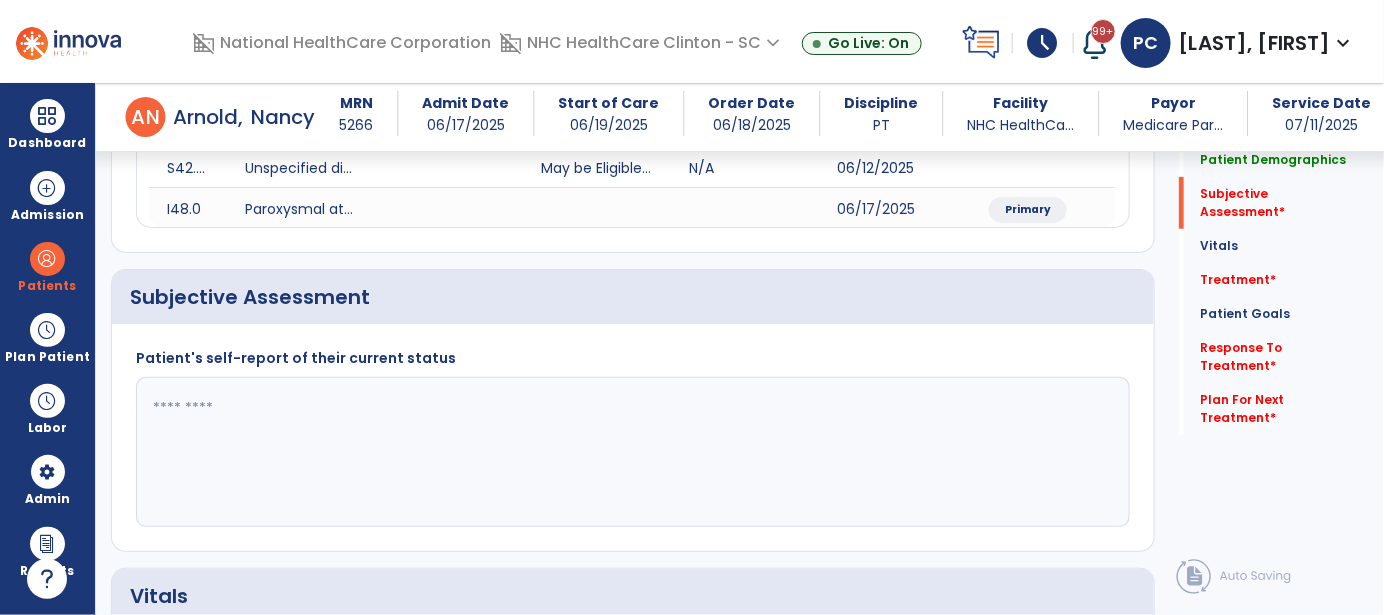 scroll, scrollTop: 400, scrollLeft: 0, axis: vertical 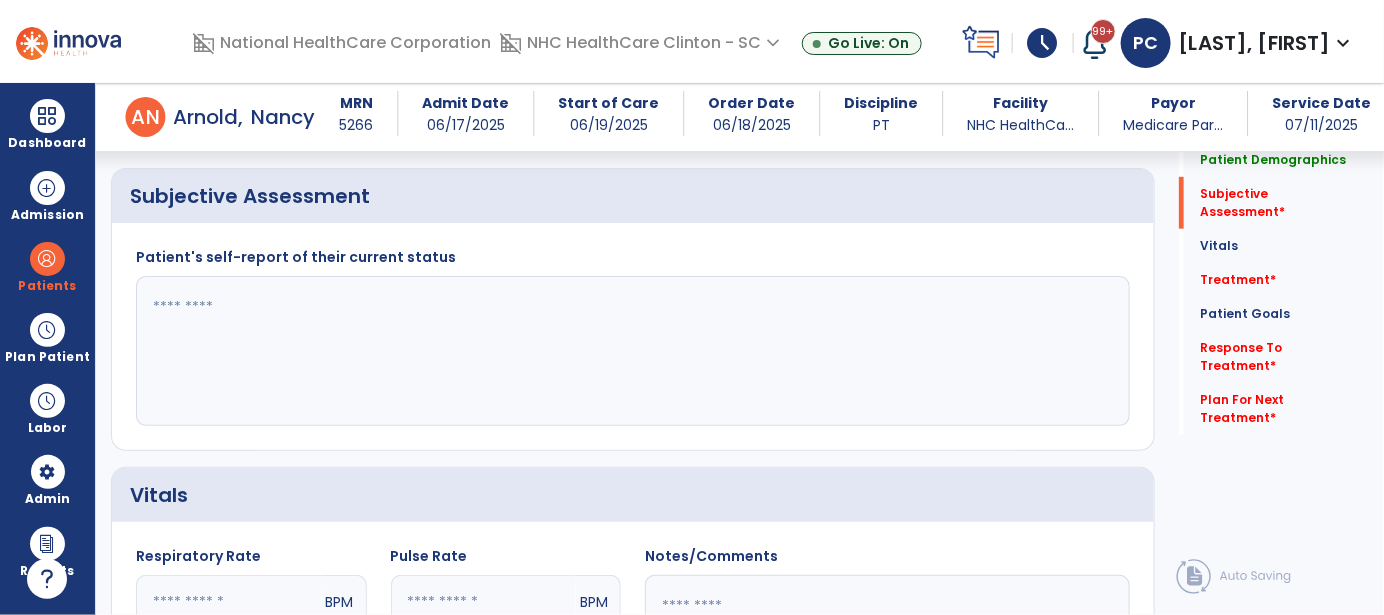 click 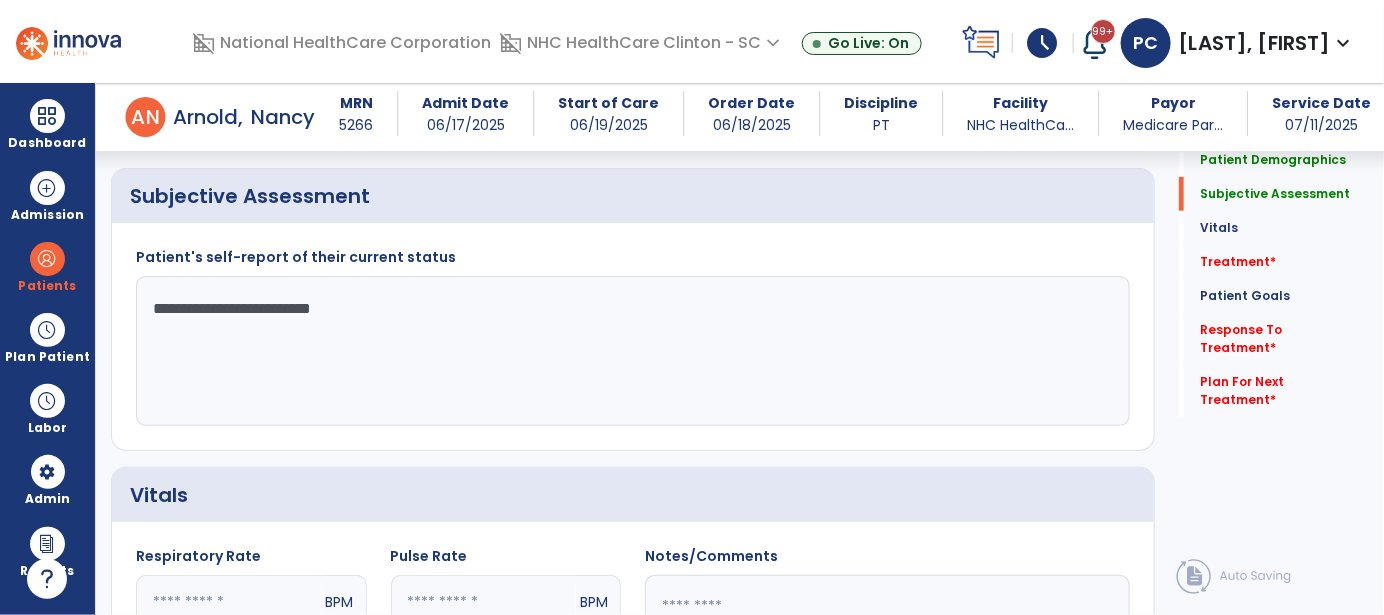 click on "**********" 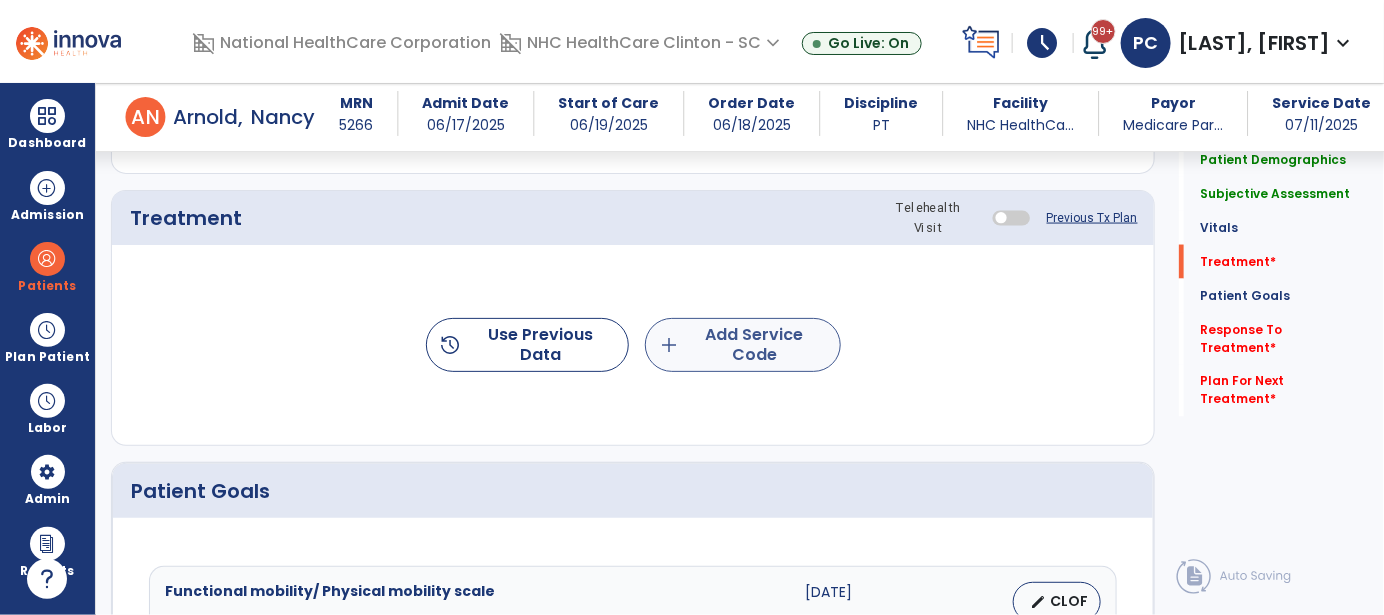 type on "**********" 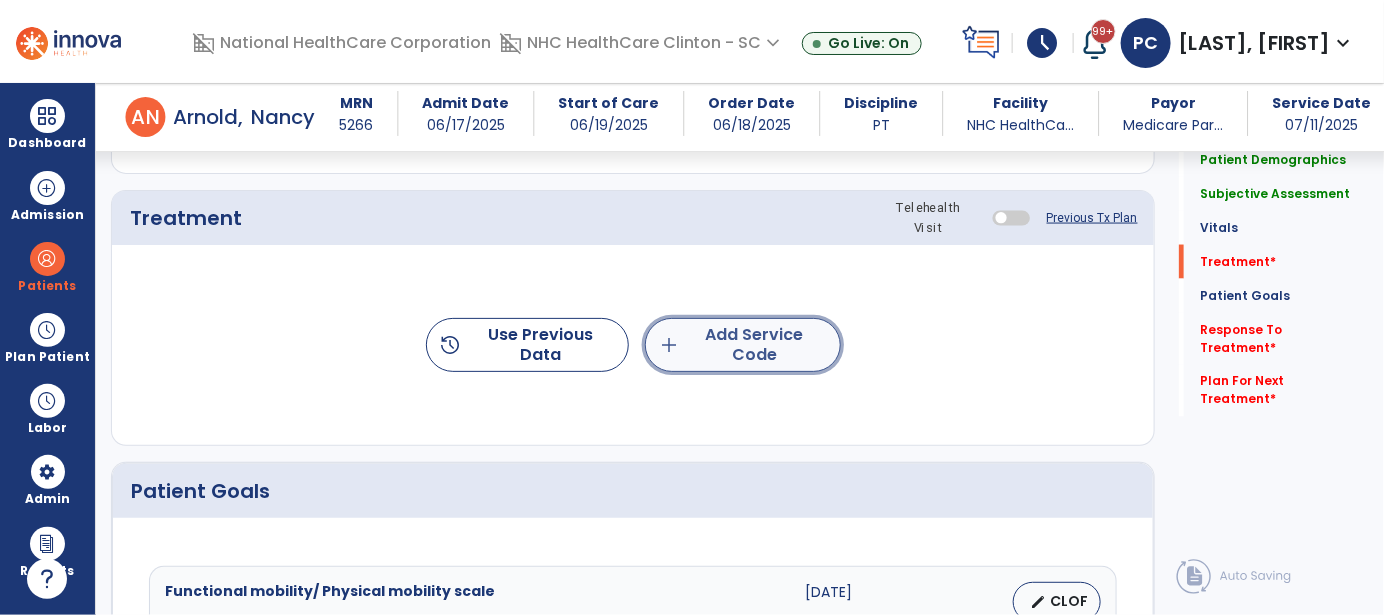click on "add  Add Service Code" 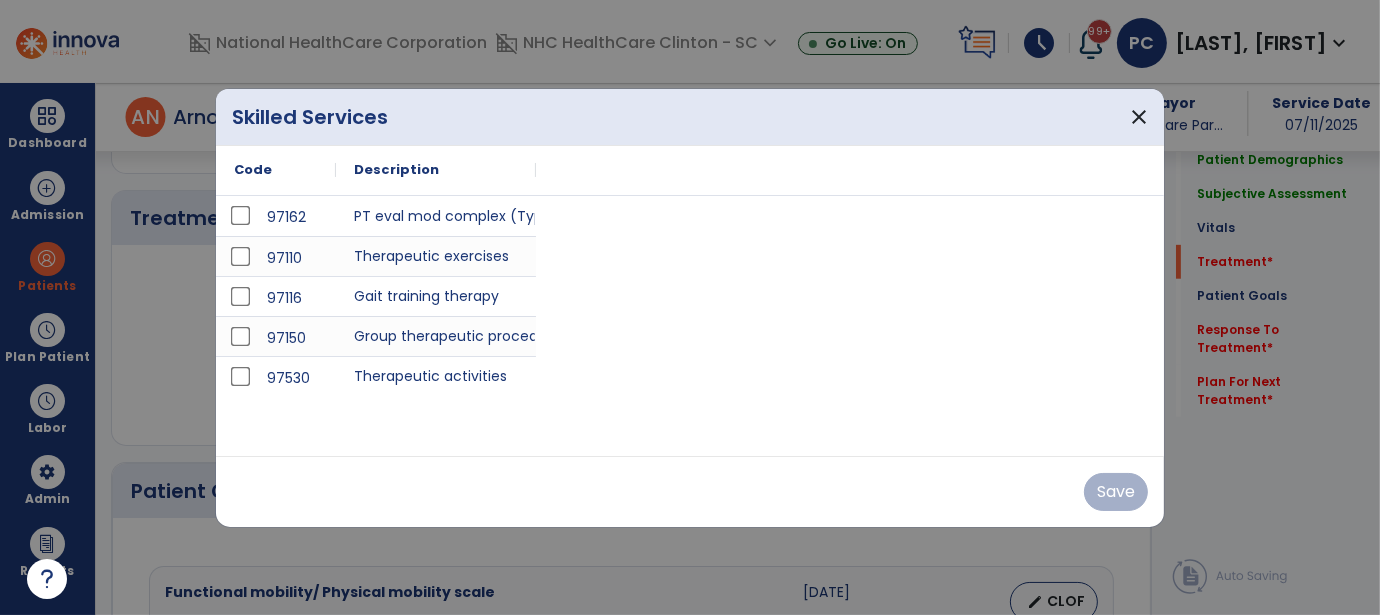 scroll, scrollTop: 1099, scrollLeft: 0, axis: vertical 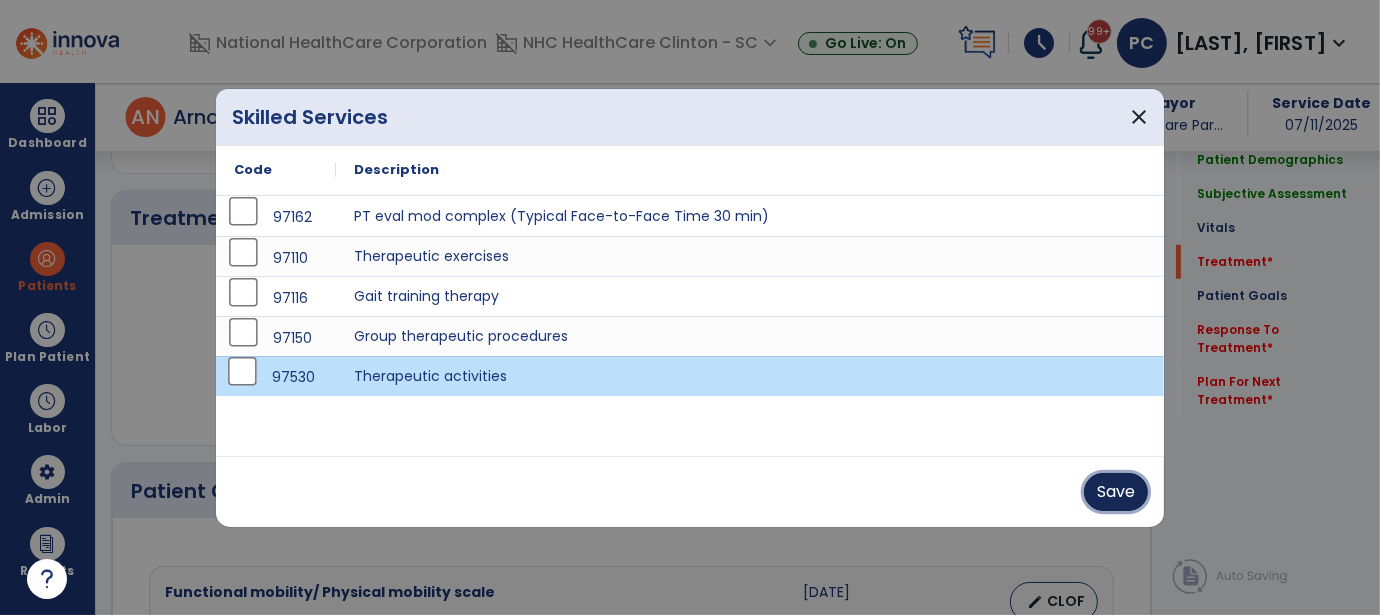 click on "Save" at bounding box center [1116, 492] 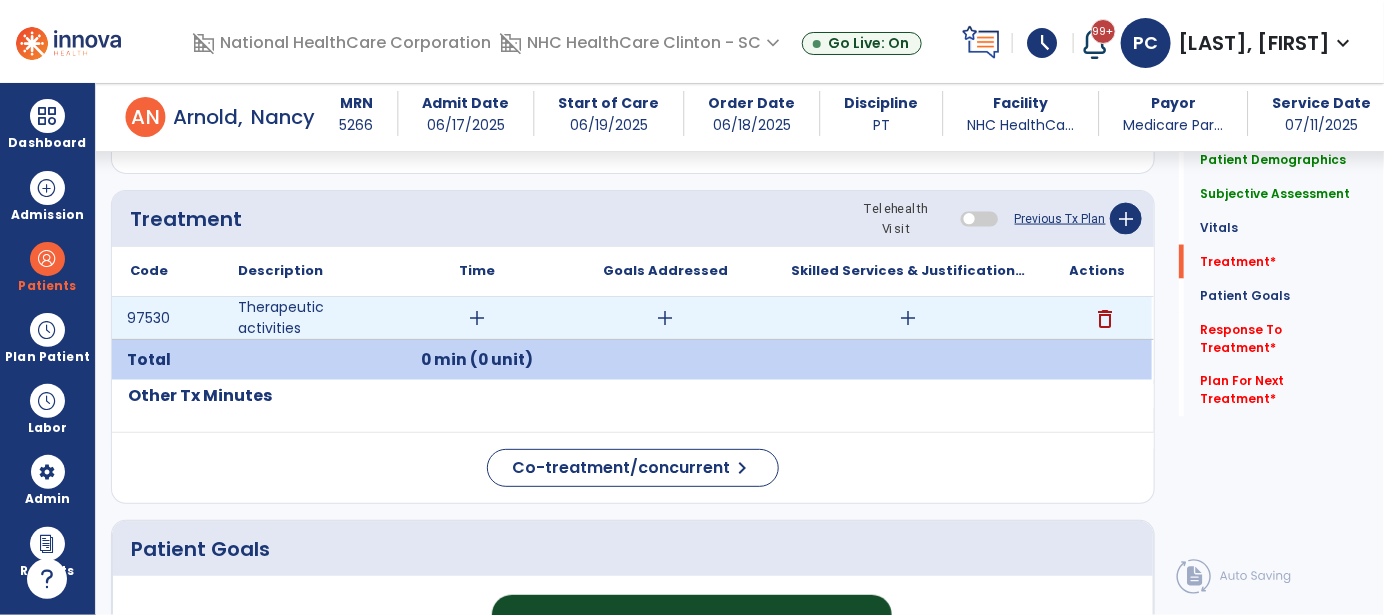 click on "add" at bounding box center [477, 318] 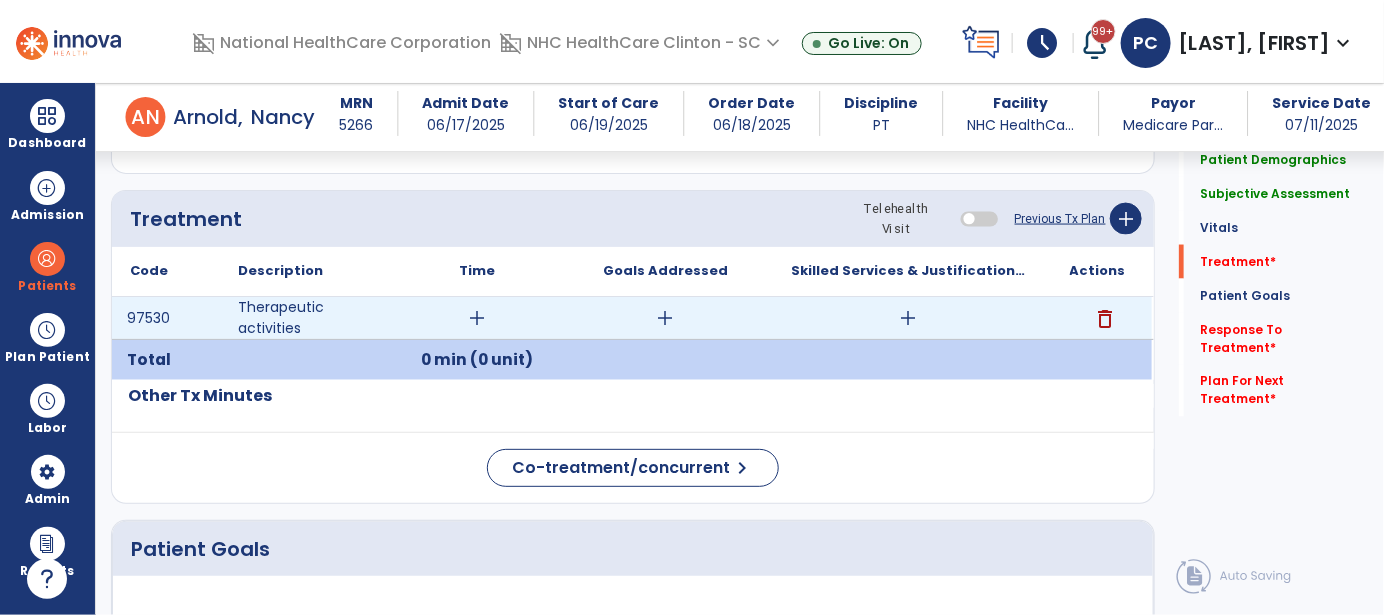click on "add" at bounding box center [477, 318] 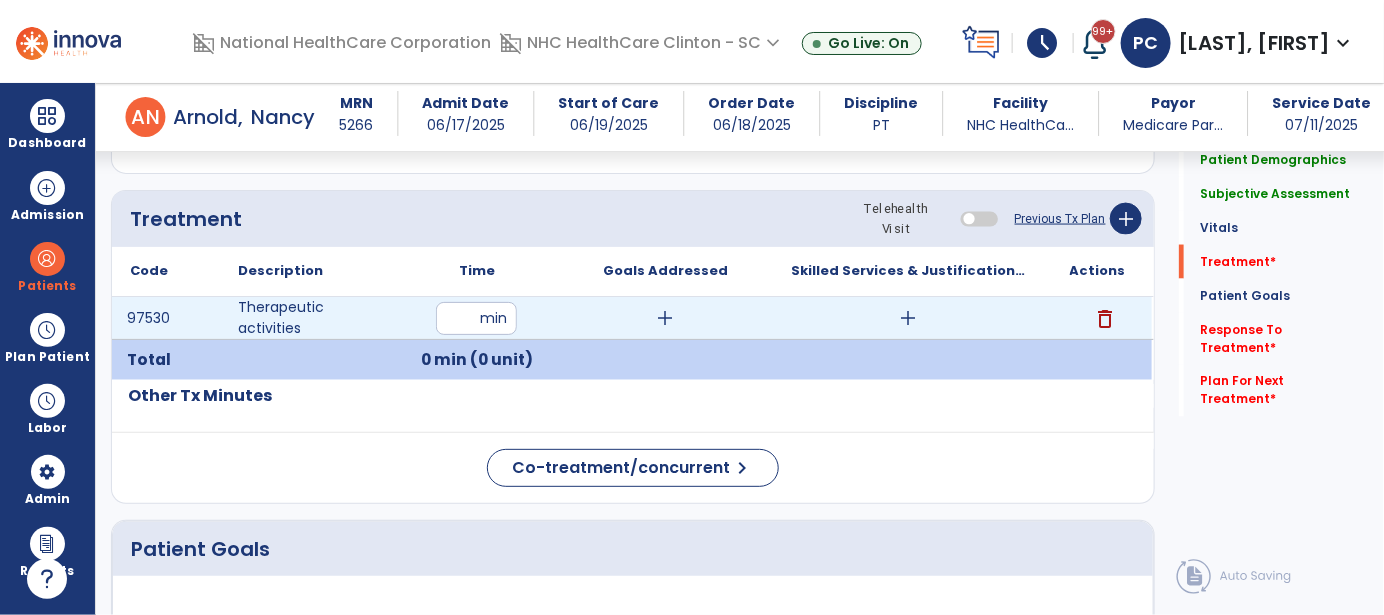 type on "**" 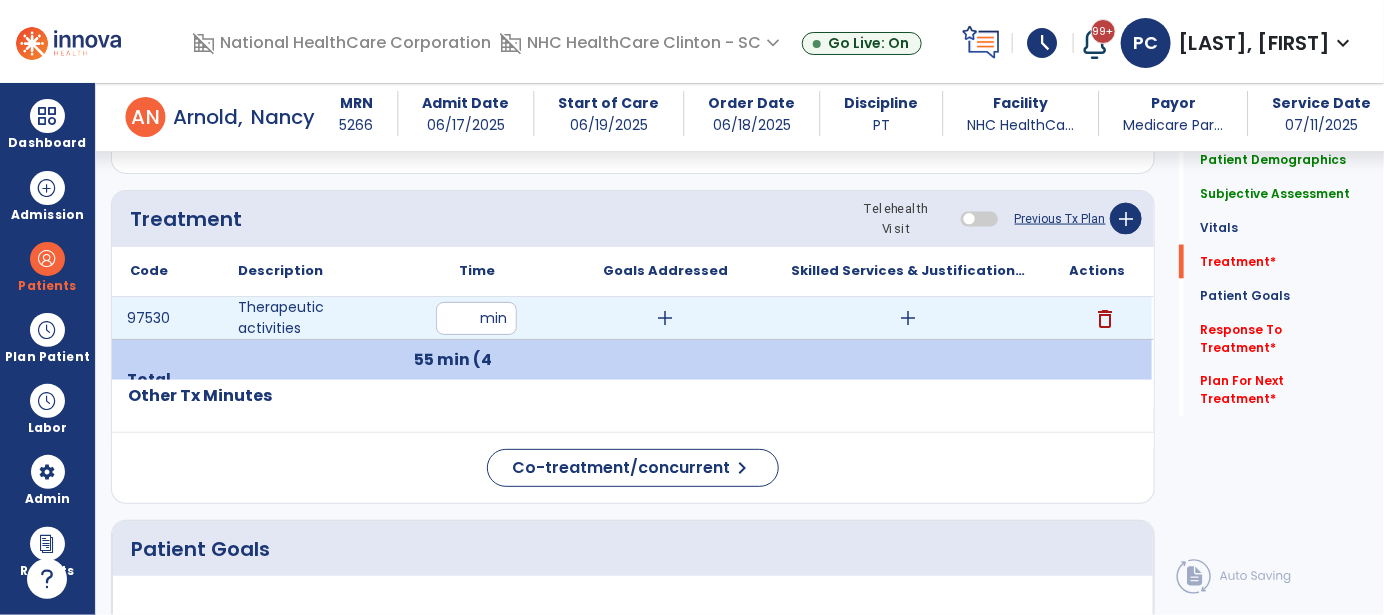 click on "add" at bounding box center [666, 318] 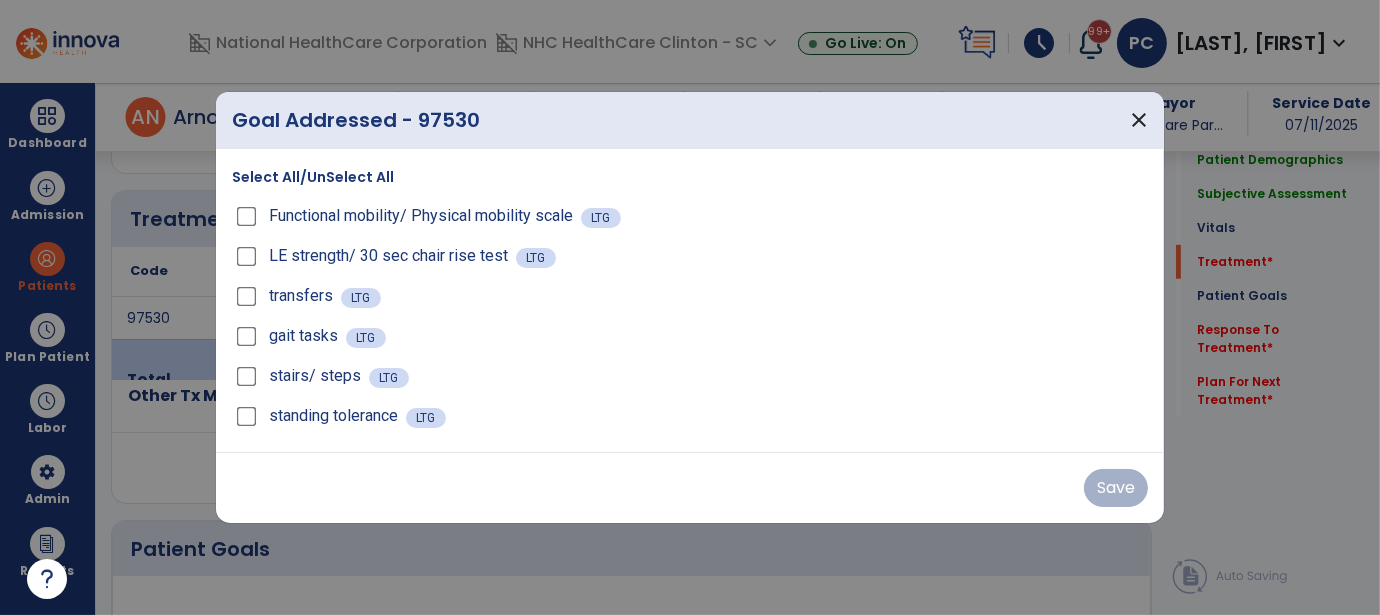 scroll, scrollTop: 1099, scrollLeft: 0, axis: vertical 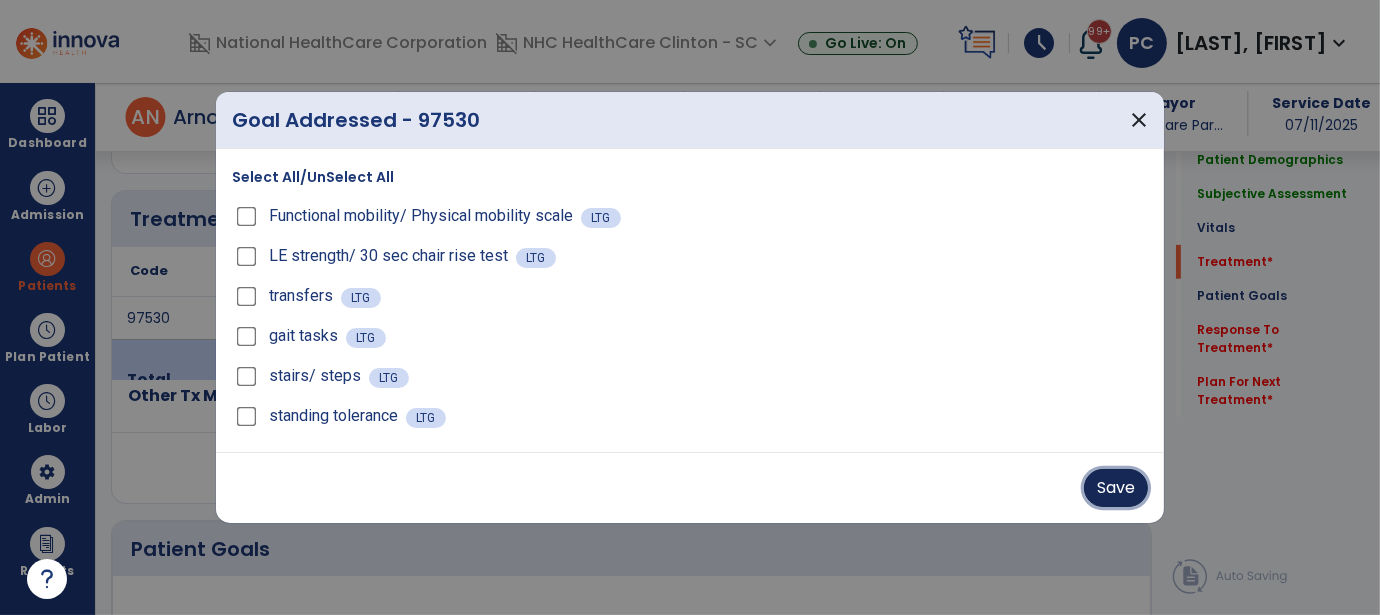 click on "Save" at bounding box center (1116, 488) 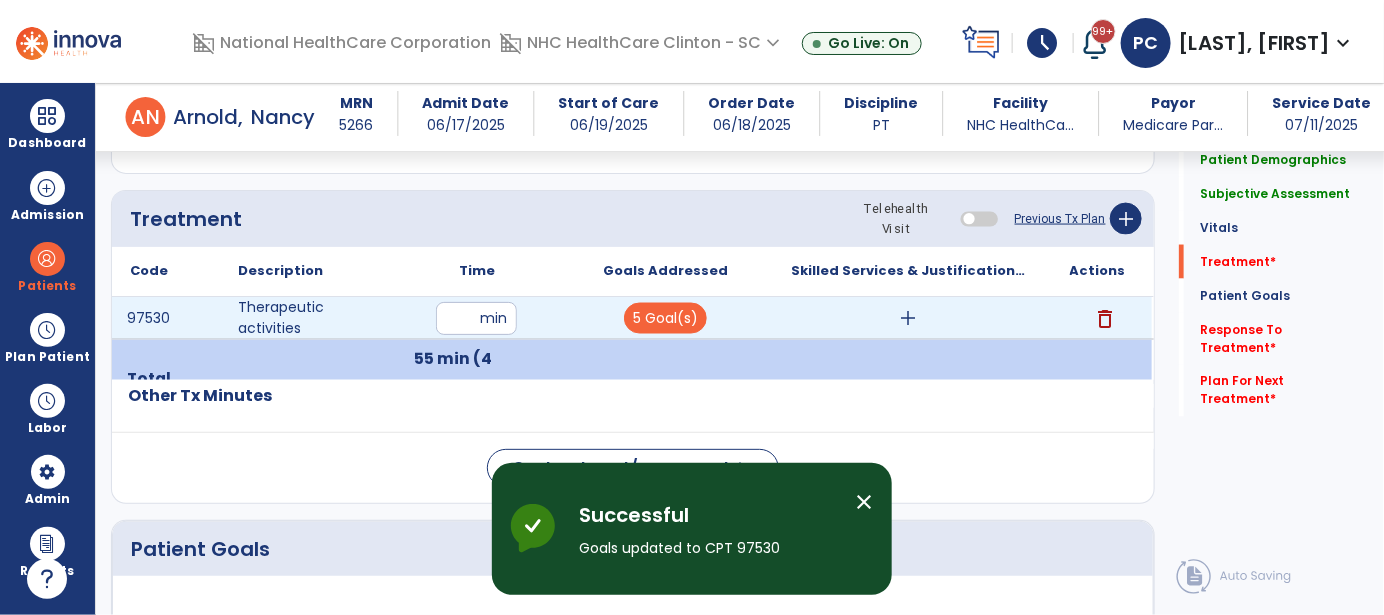 click on "add" at bounding box center (909, 318) 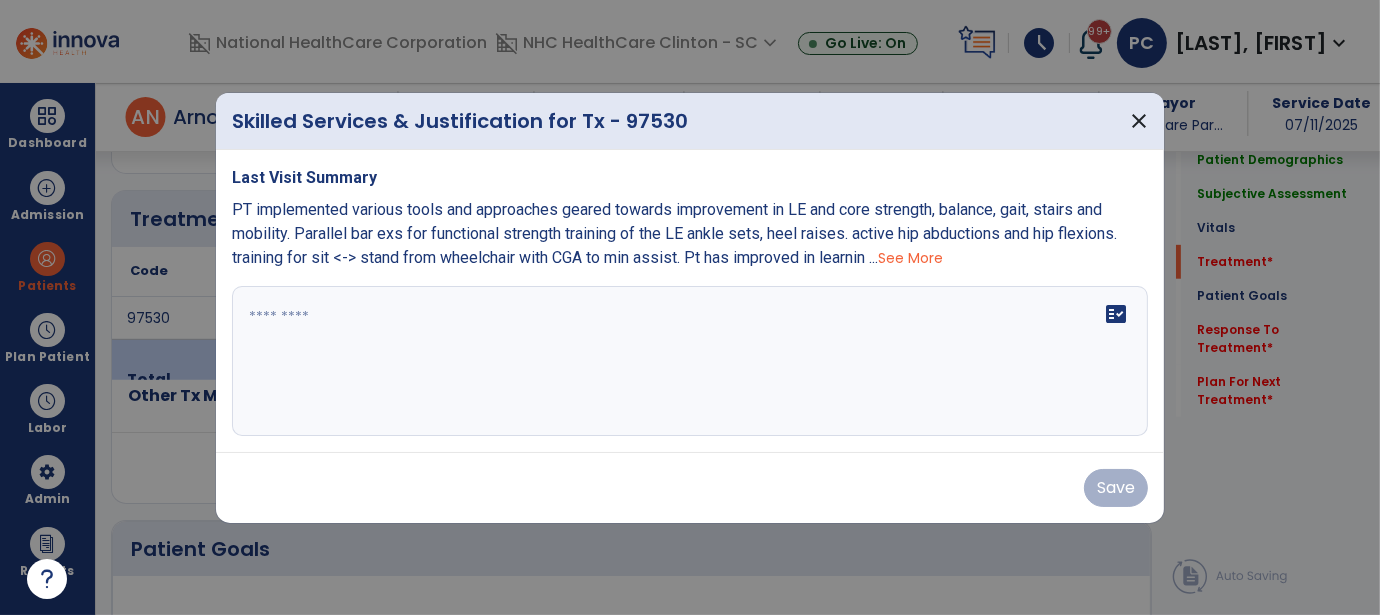 scroll, scrollTop: 1099, scrollLeft: 0, axis: vertical 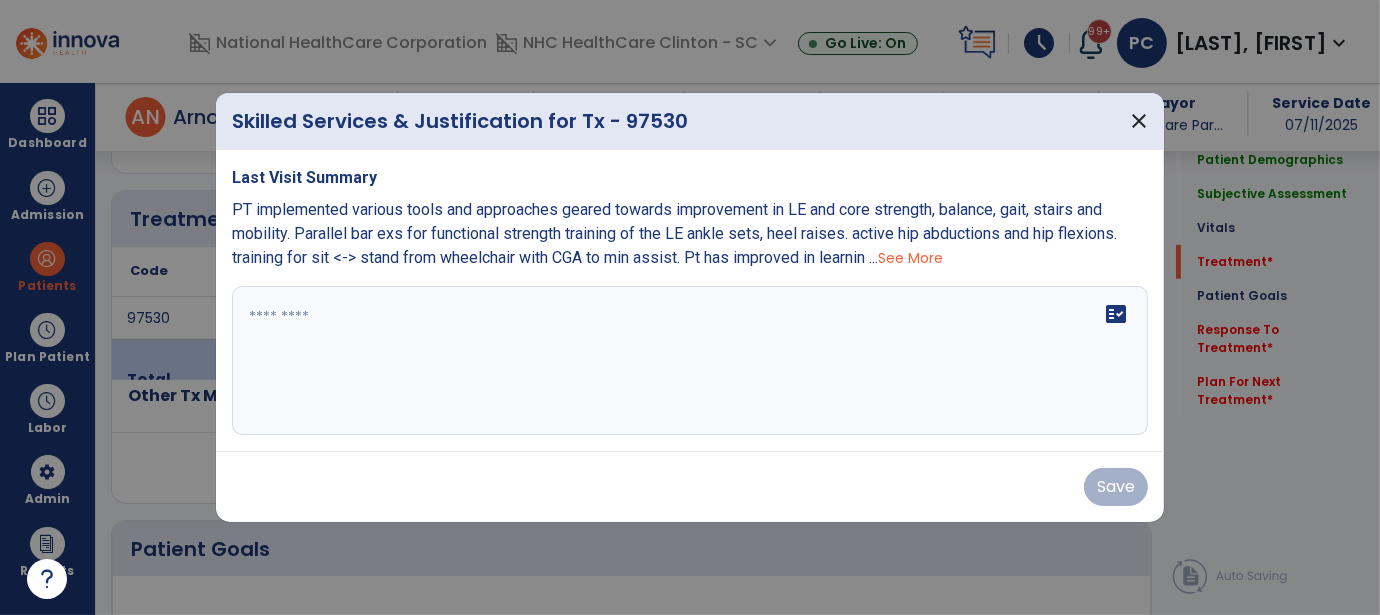 click on "fact_check" at bounding box center (690, 361) 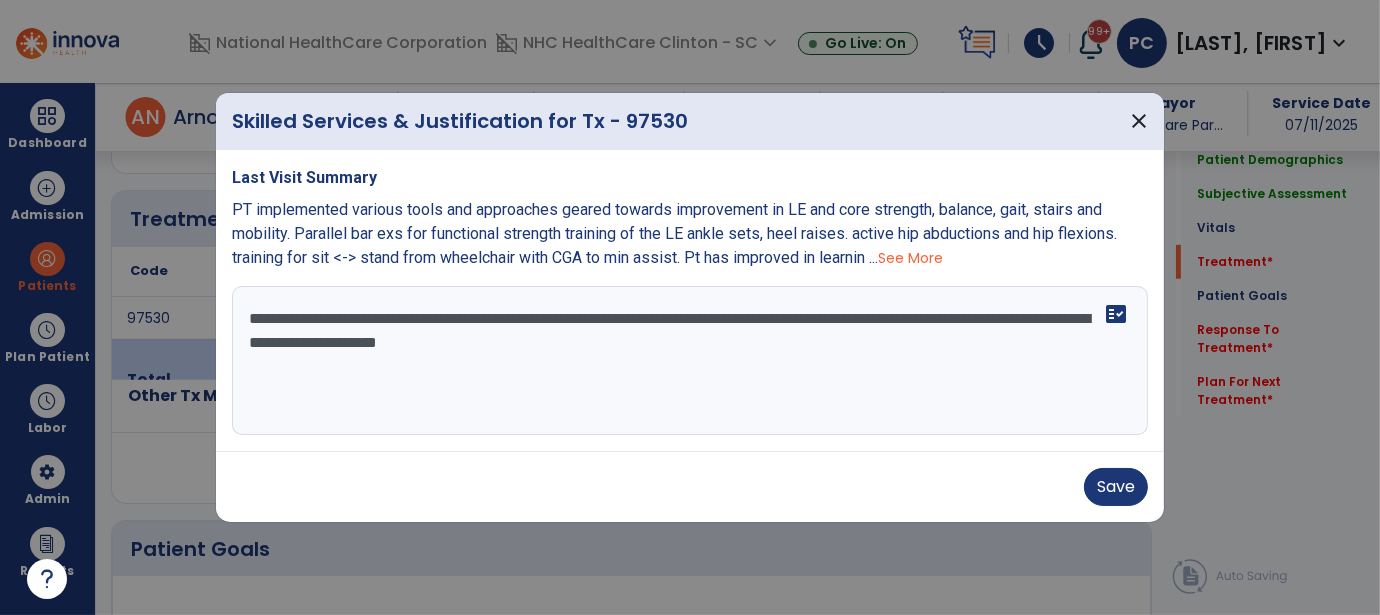 click on "**********" at bounding box center (690, 361) 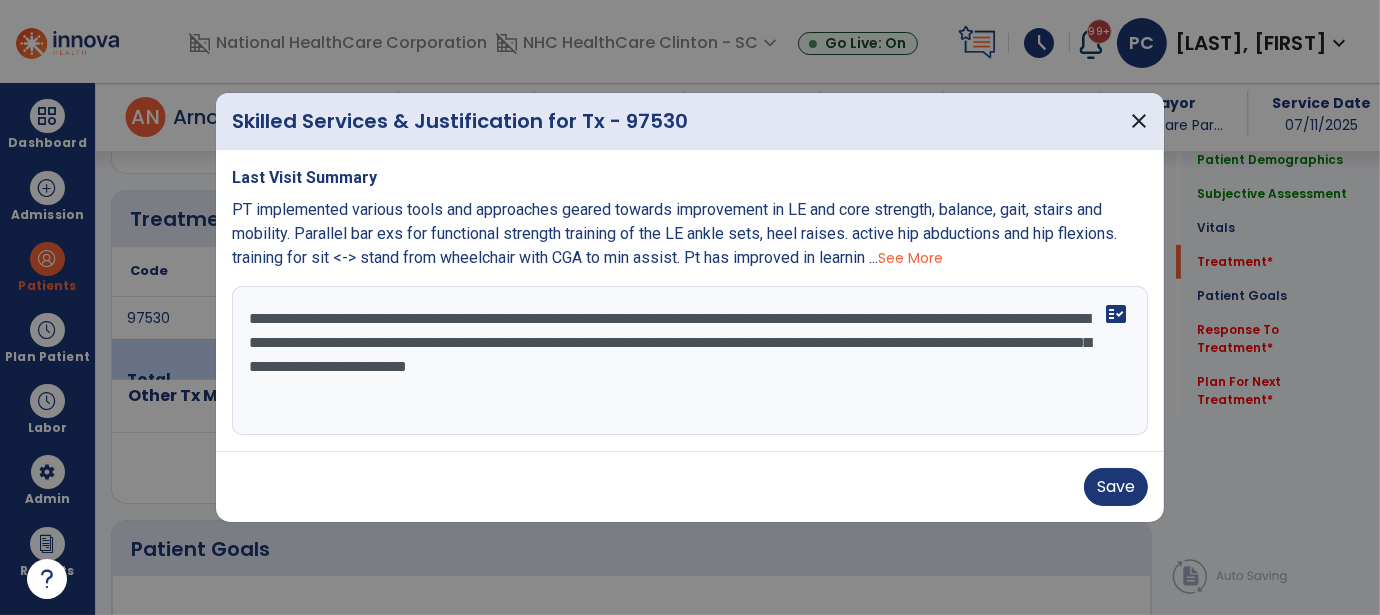 click on "**********" at bounding box center [690, 361] 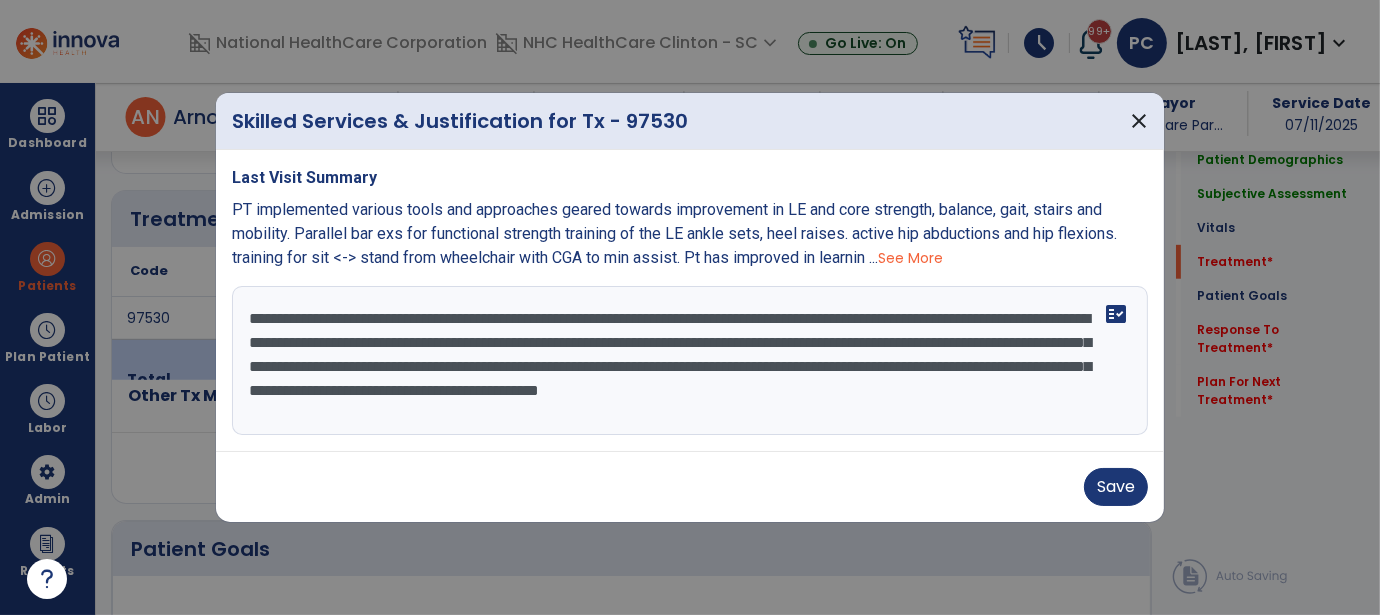 click on "**********" at bounding box center [690, 361] 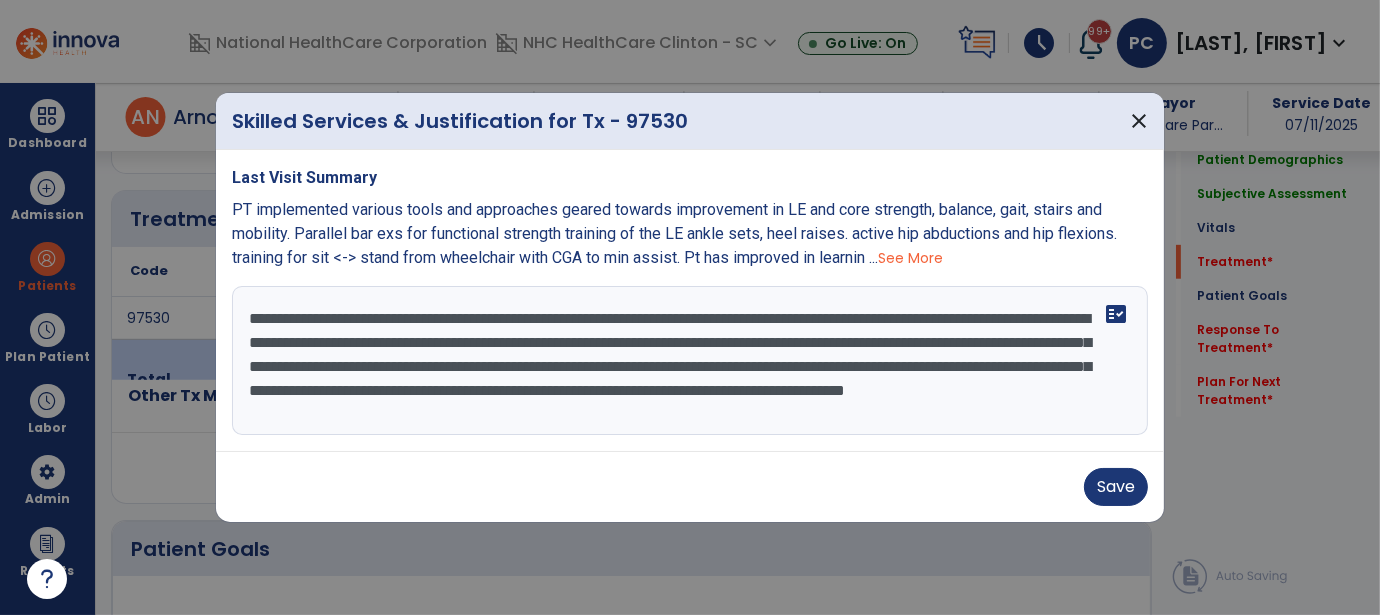 scroll, scrollTop: 15, scrollLeft: 0, axis: vertical 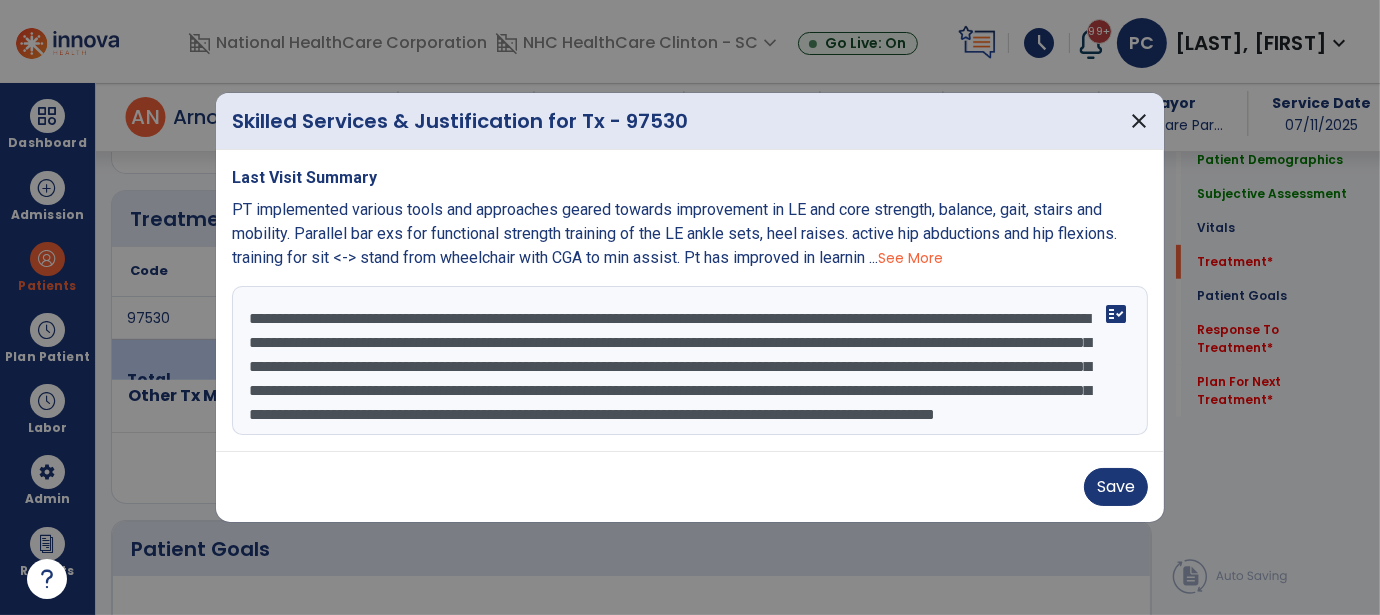 click on "**********" at bounding box center (690, 361) 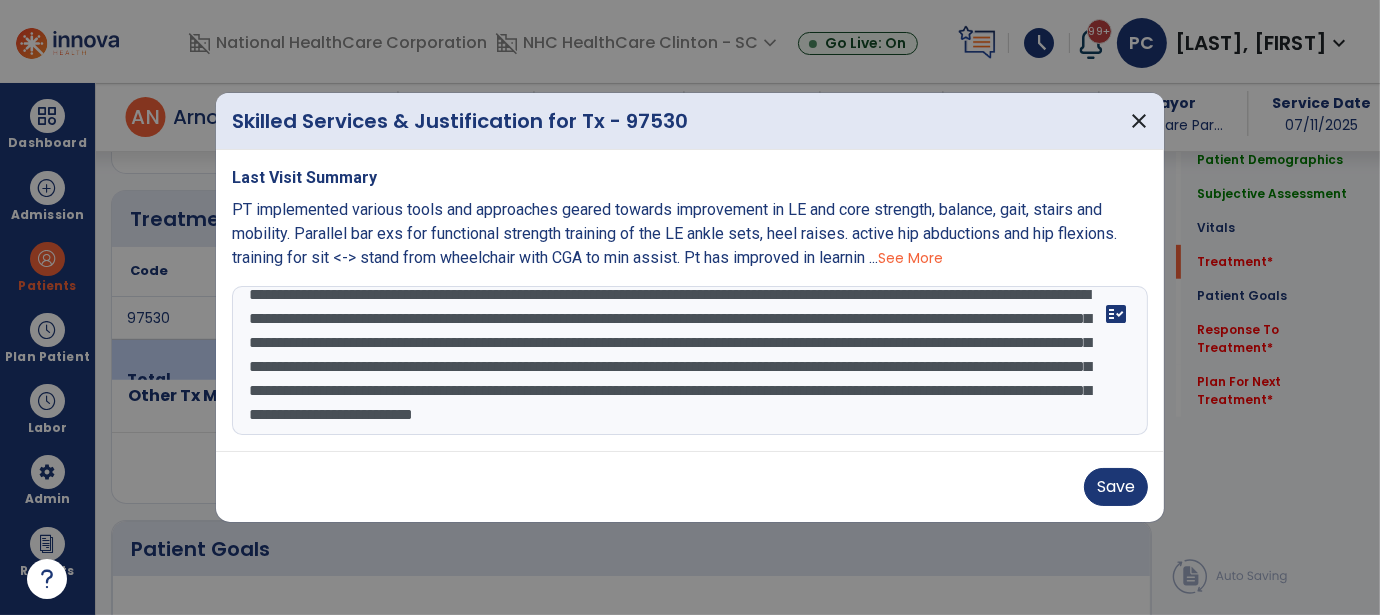 scroll, scrollTop: 63, scrollLeft: 0, axis: vertical 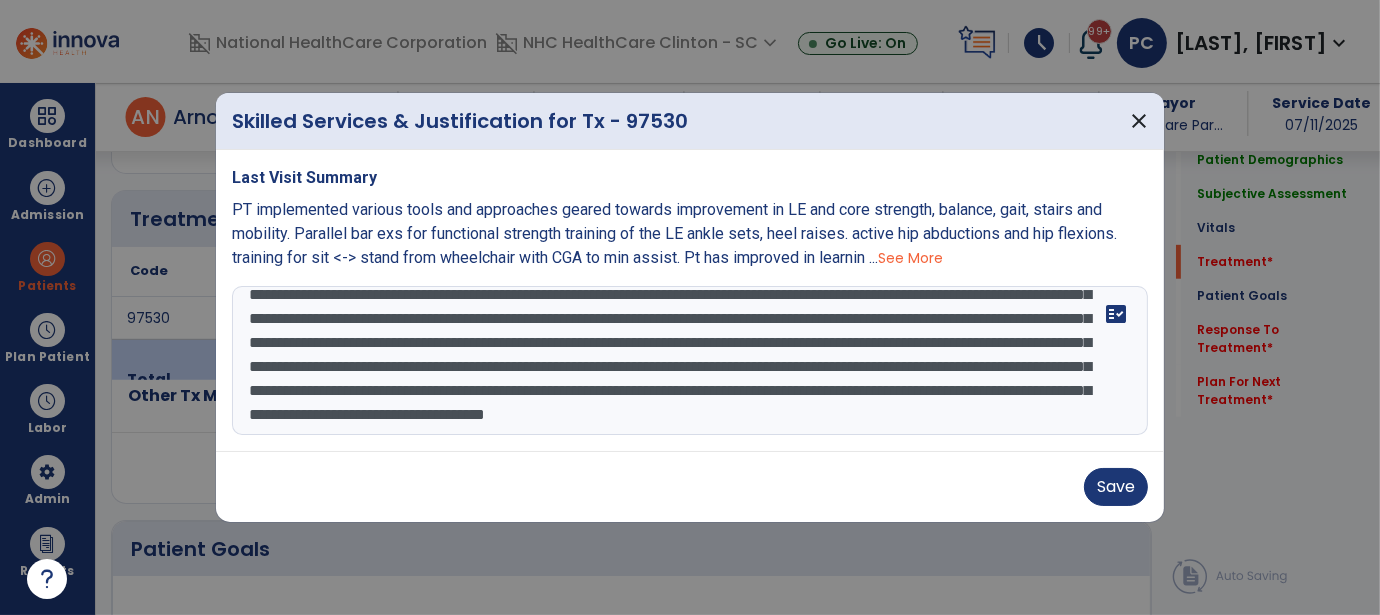 click on "**********" at bounding box center (690, 361) 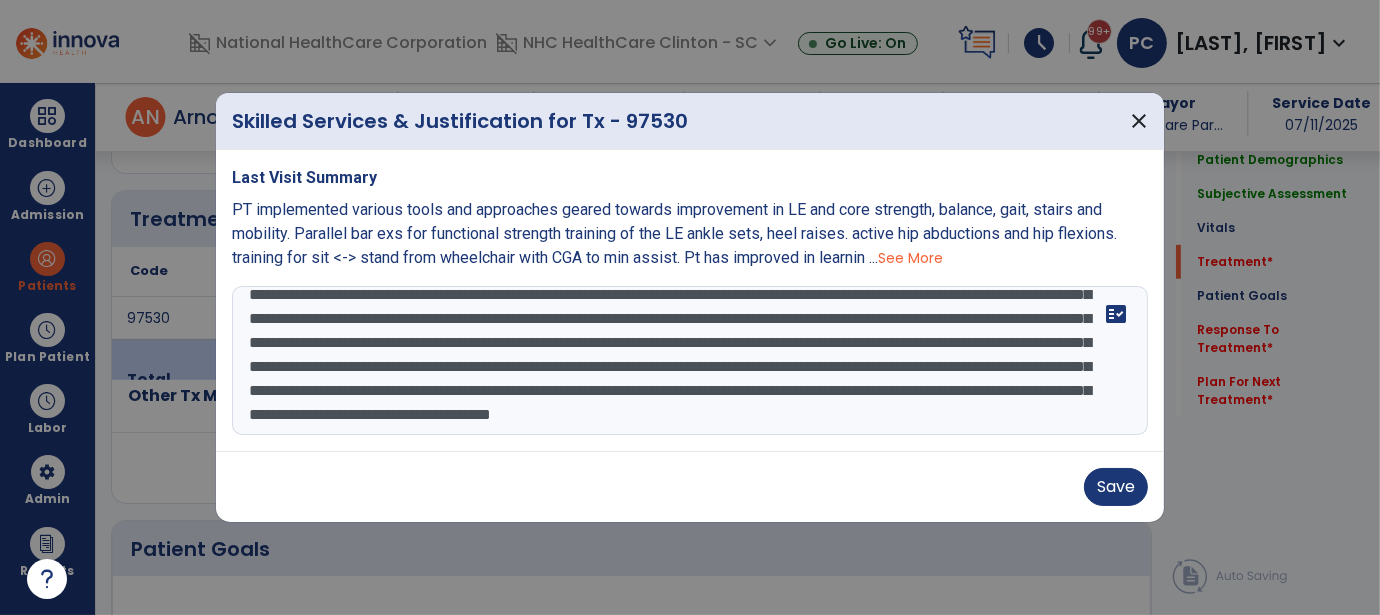 scroll, scrollTop: 93, scrollLeft: 0, axis: vertical 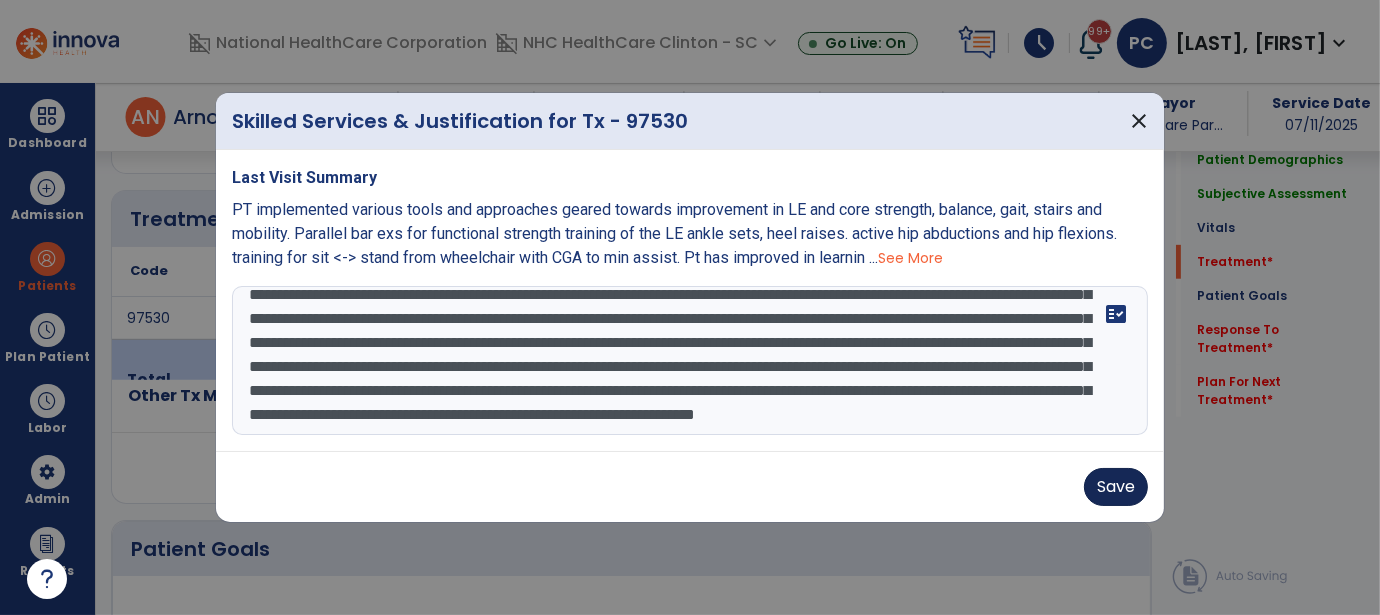 type on "**********" 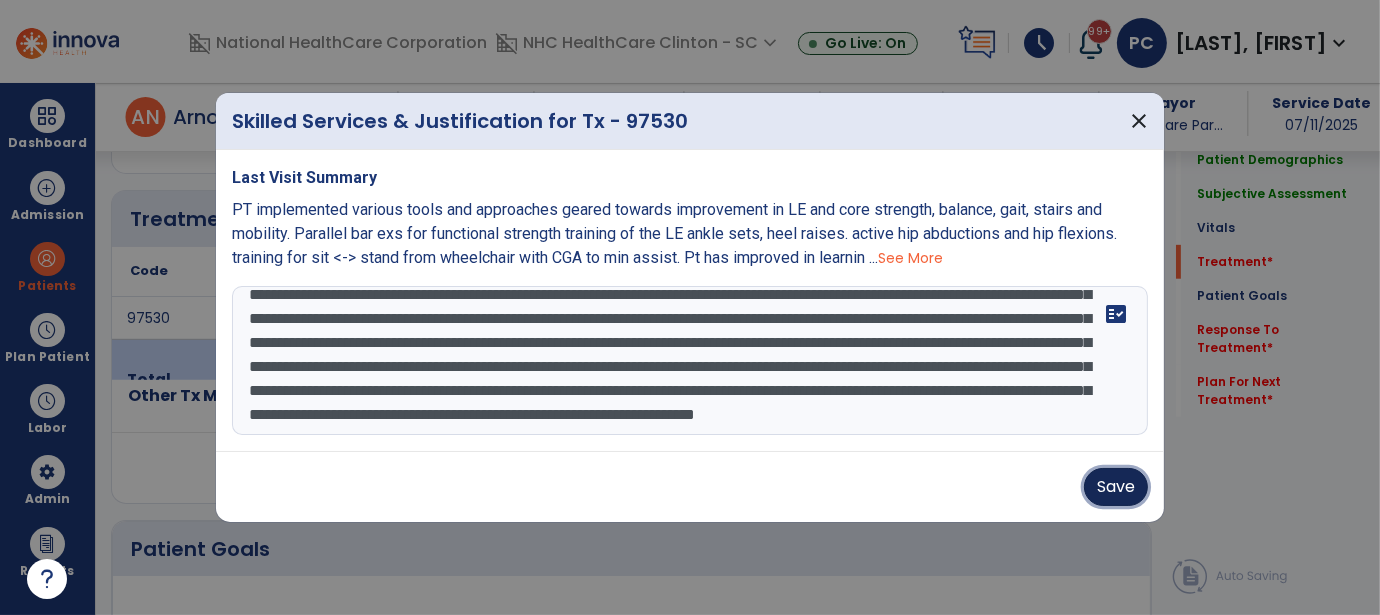 click on "Save" at bounding box center (1116, 487) 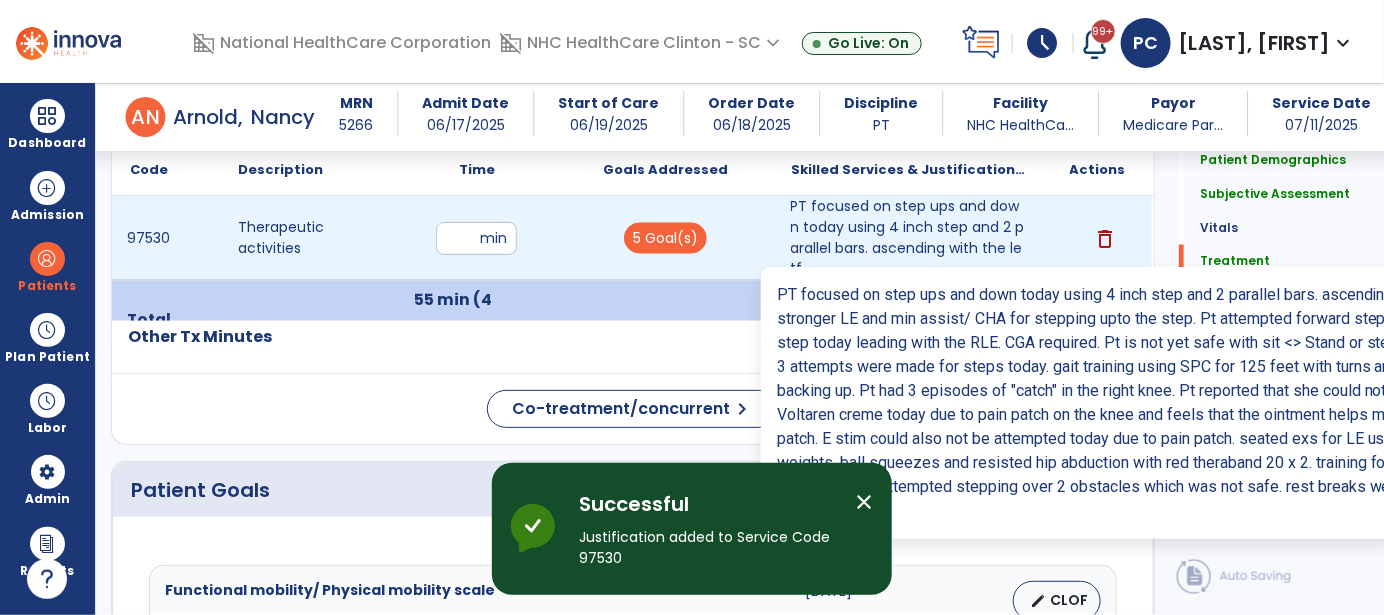 click on "PT focused on step ups and down today using 4 inch step and 2 parallel bars. ascending with the letf..." at bounding box center [909, 238] 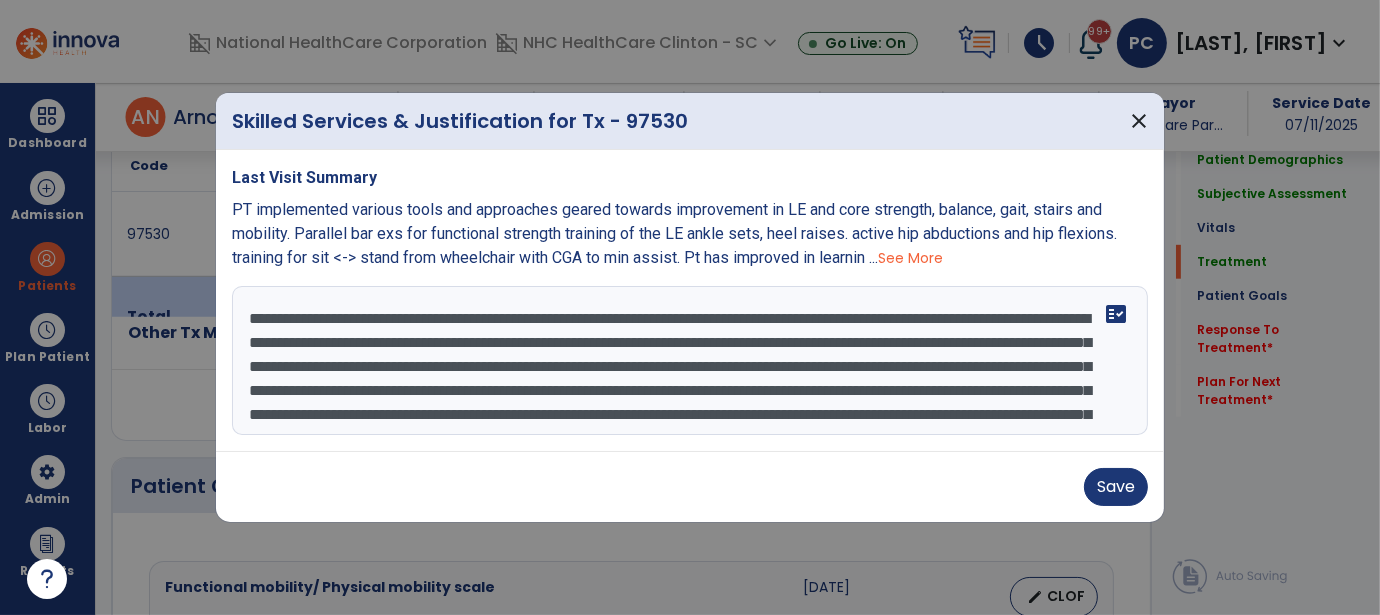 scroll, scrollTop: 1200, scrollLeft: 0, axis: vertical 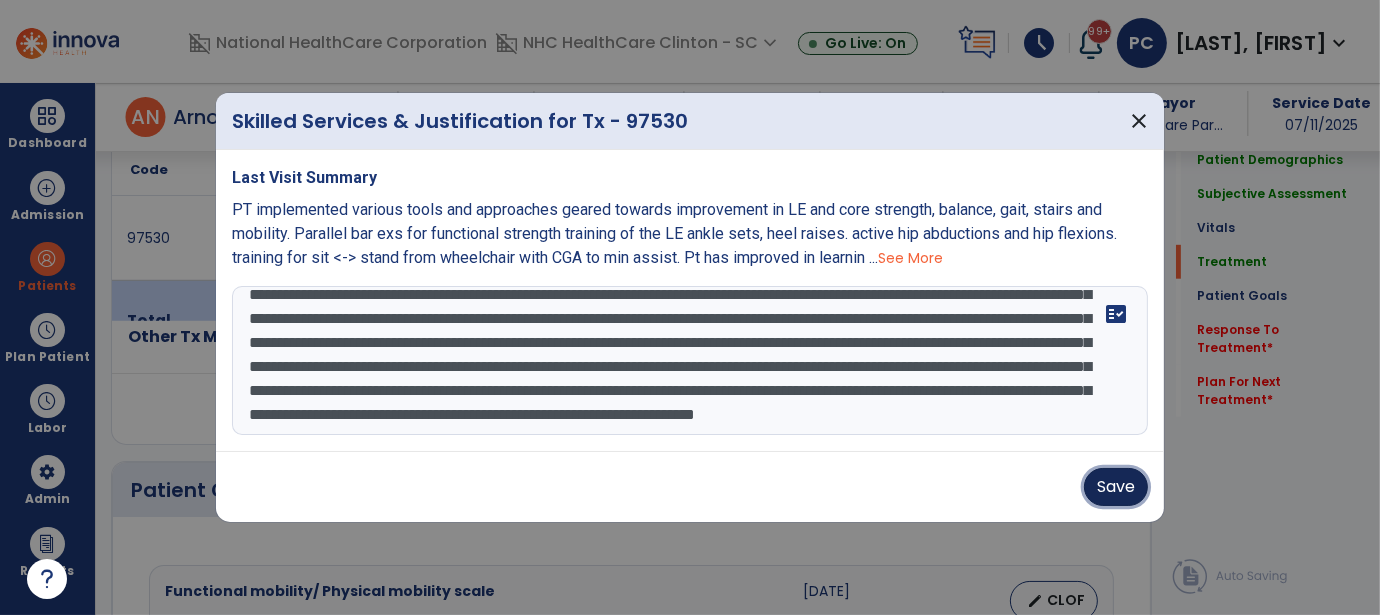 click on "Save" at bounding box center [1116, 487] 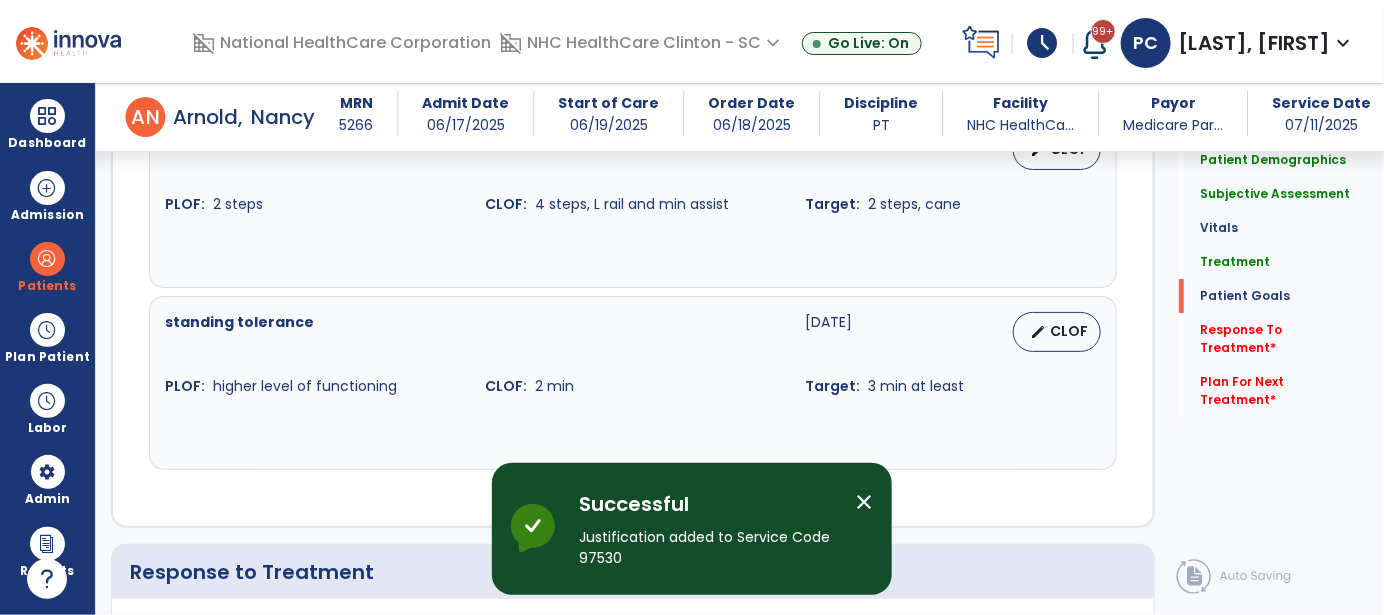 scroll, scrollTop: 2699, scrollLeft: 0, axis: vertical 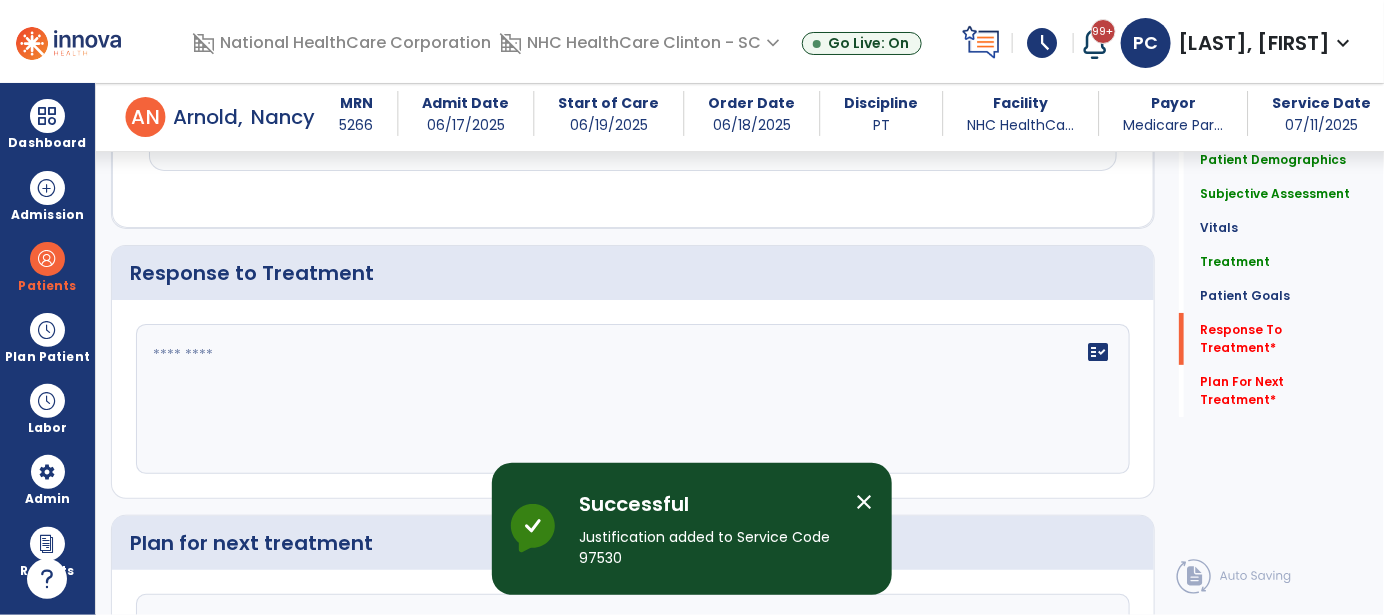 click 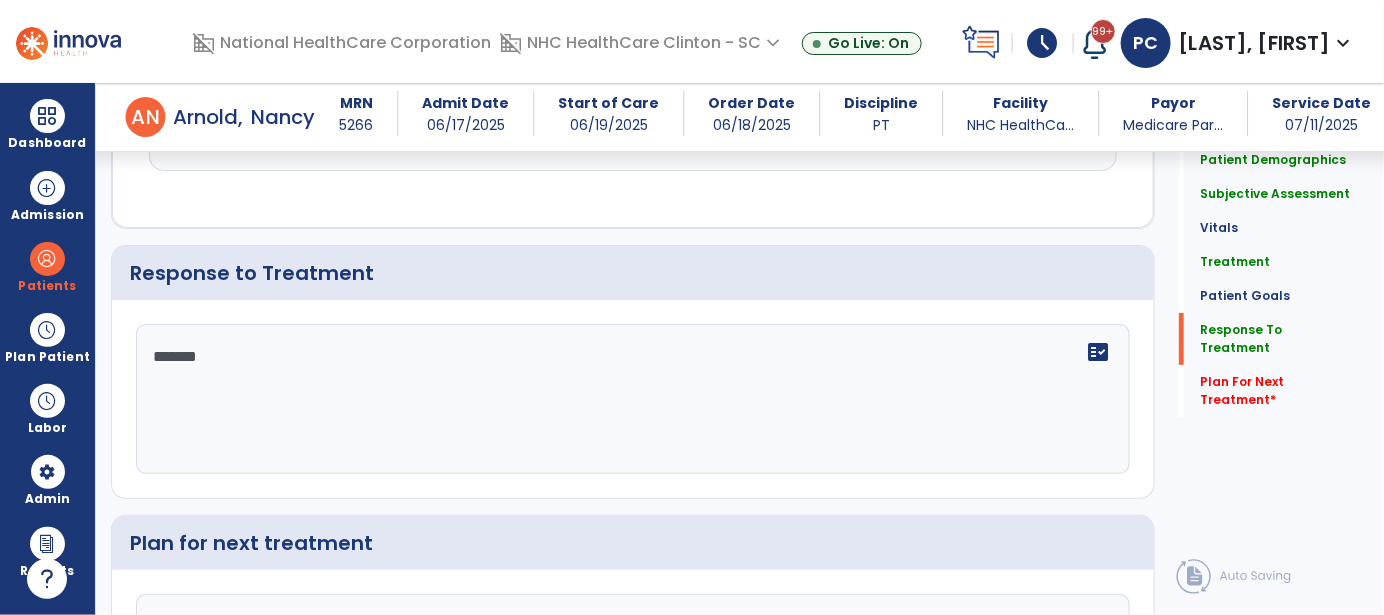 scroll, scrollTop: 2699, scrollLeft: 0, axis: vertical 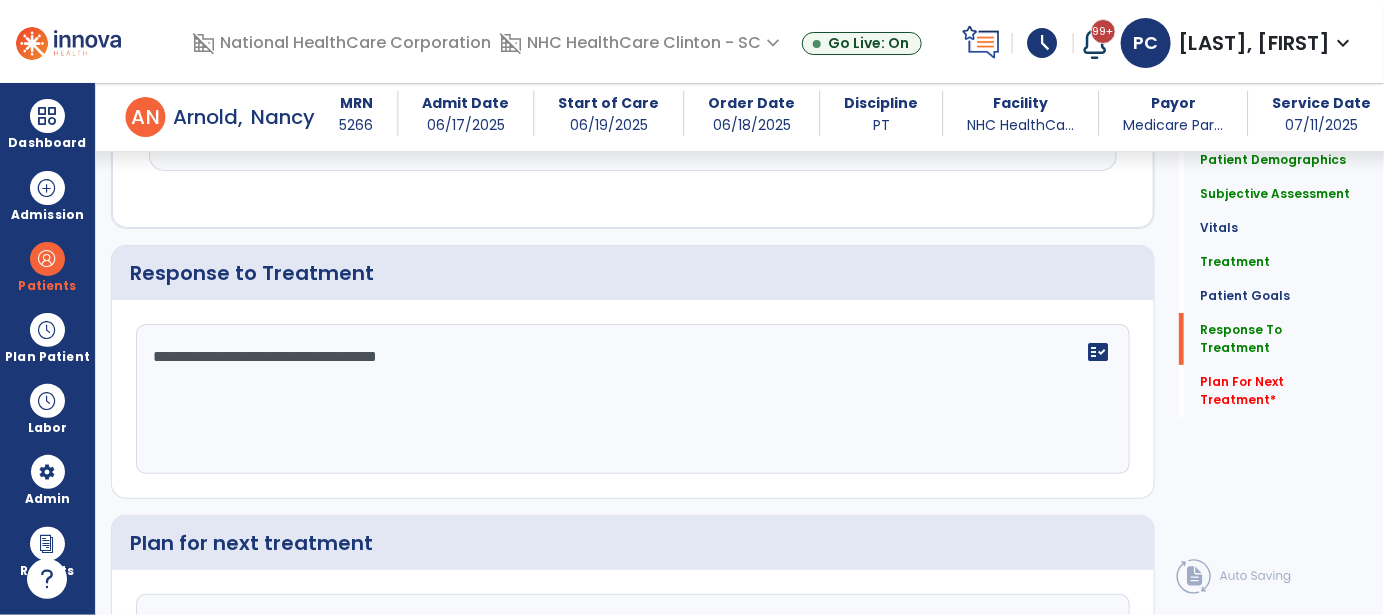 click on "**********" 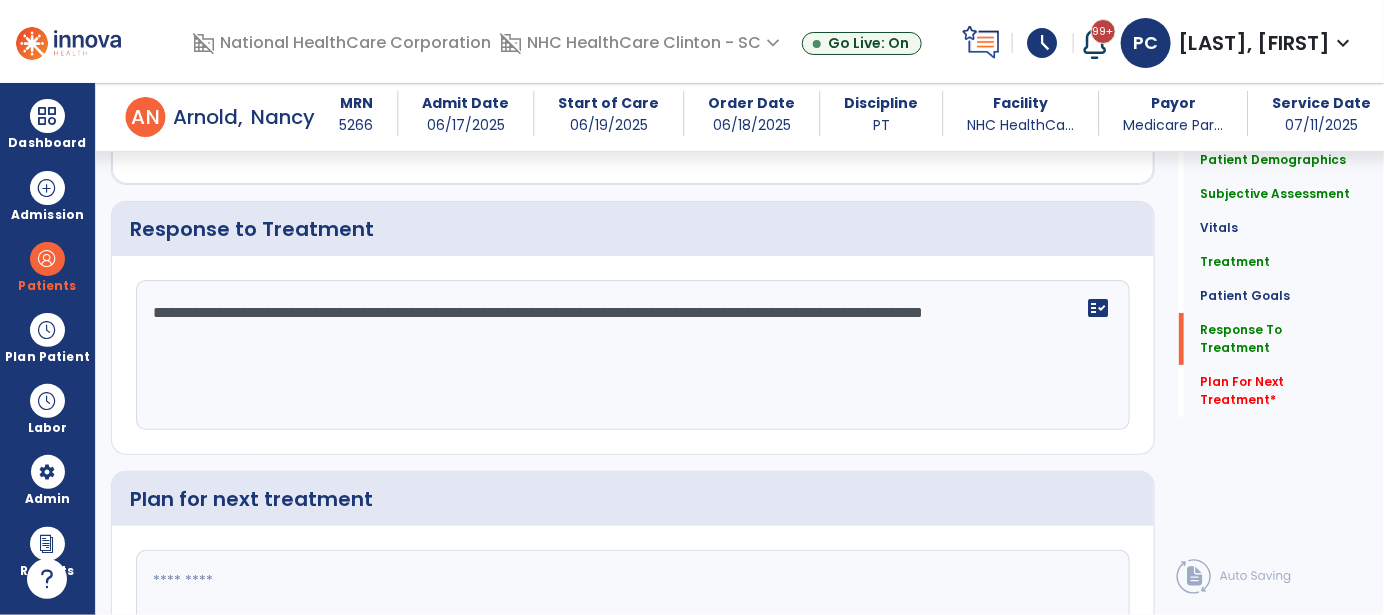 scroll, scrollTop: 2699, scrollLeft: 0, axis: vertical 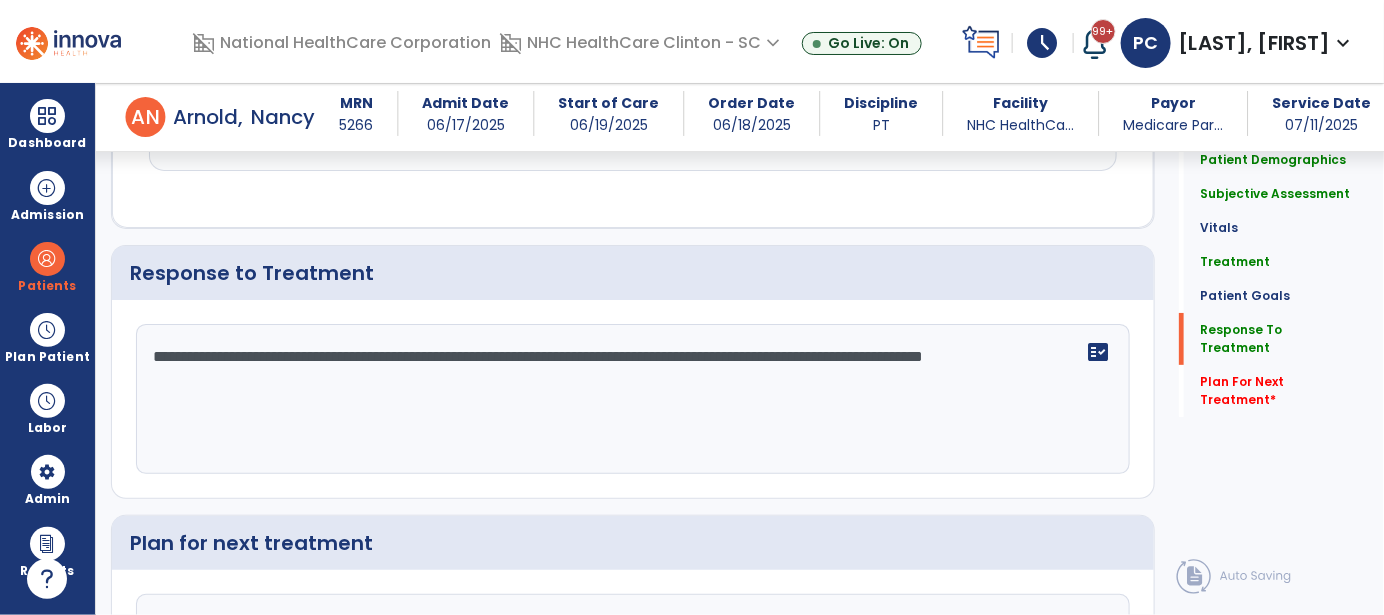 click on "**********" 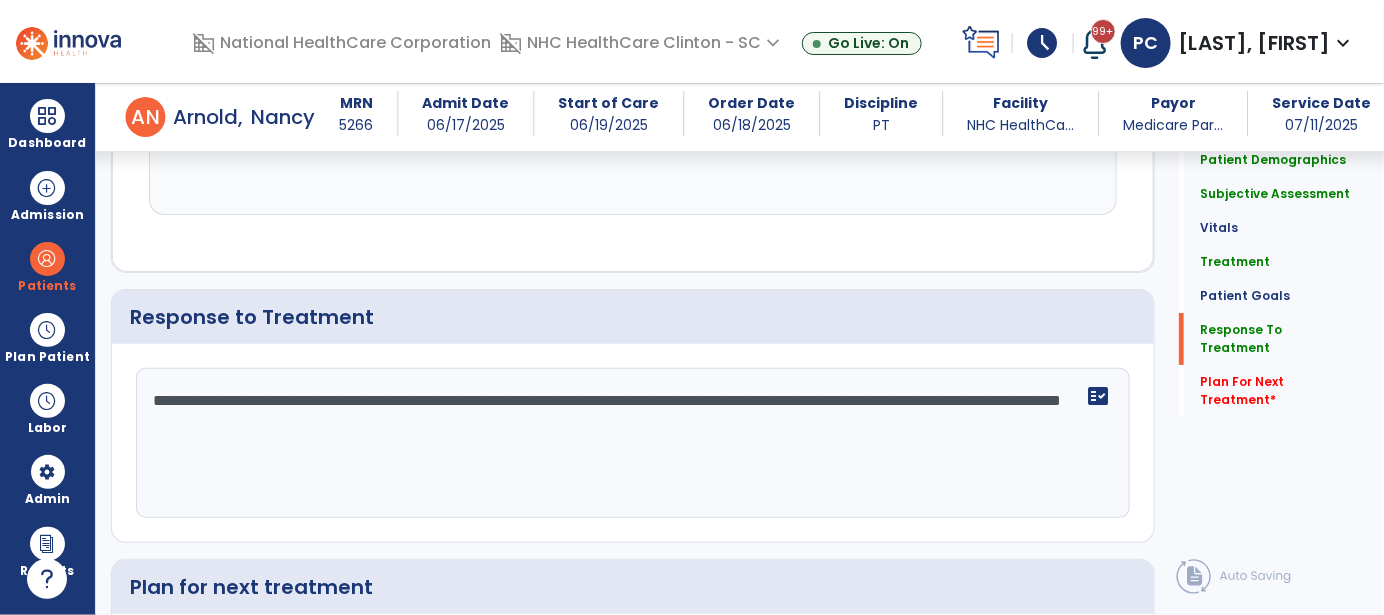 scroll, scrollTop: 2699, scrollLeft: 0, axis: vertical 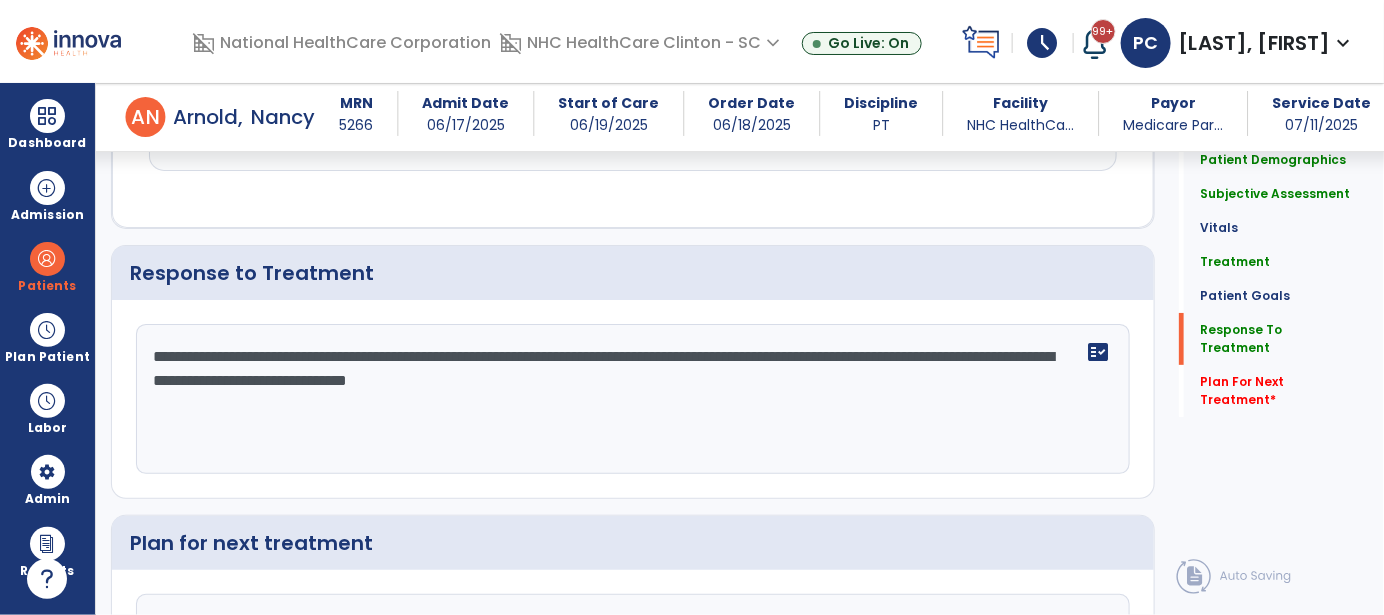 click on "**********" 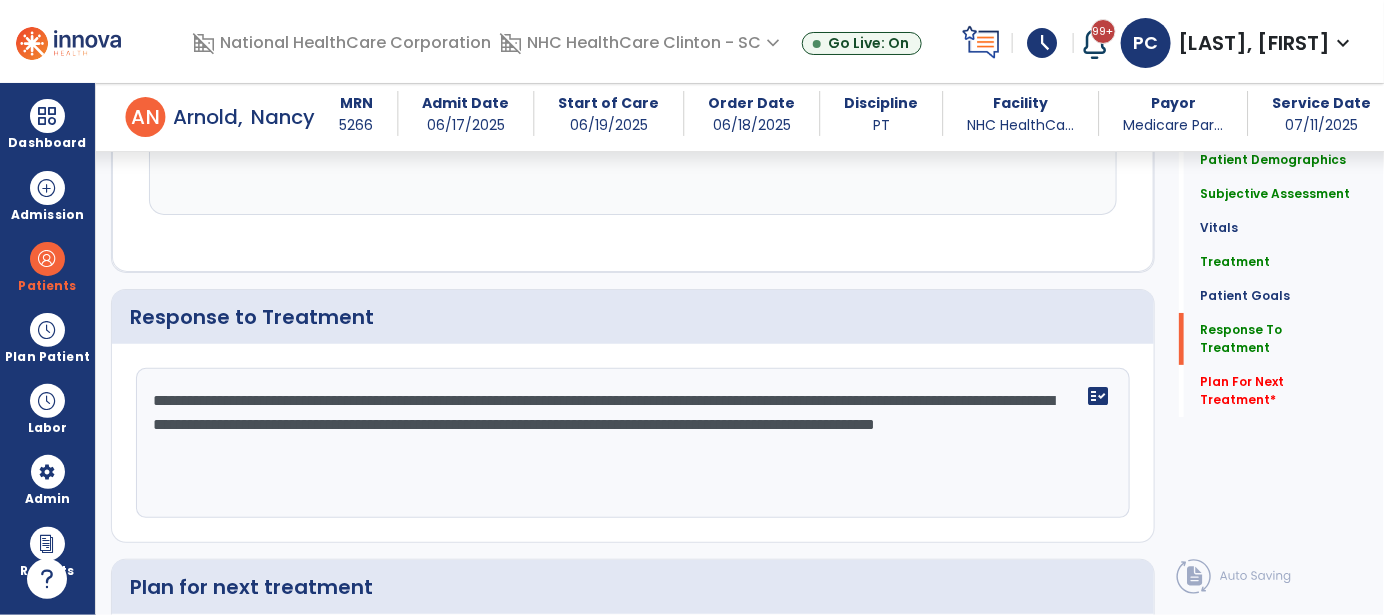 scroll, scrollTop: 2699, scrollLeft: 0, axis: vertical 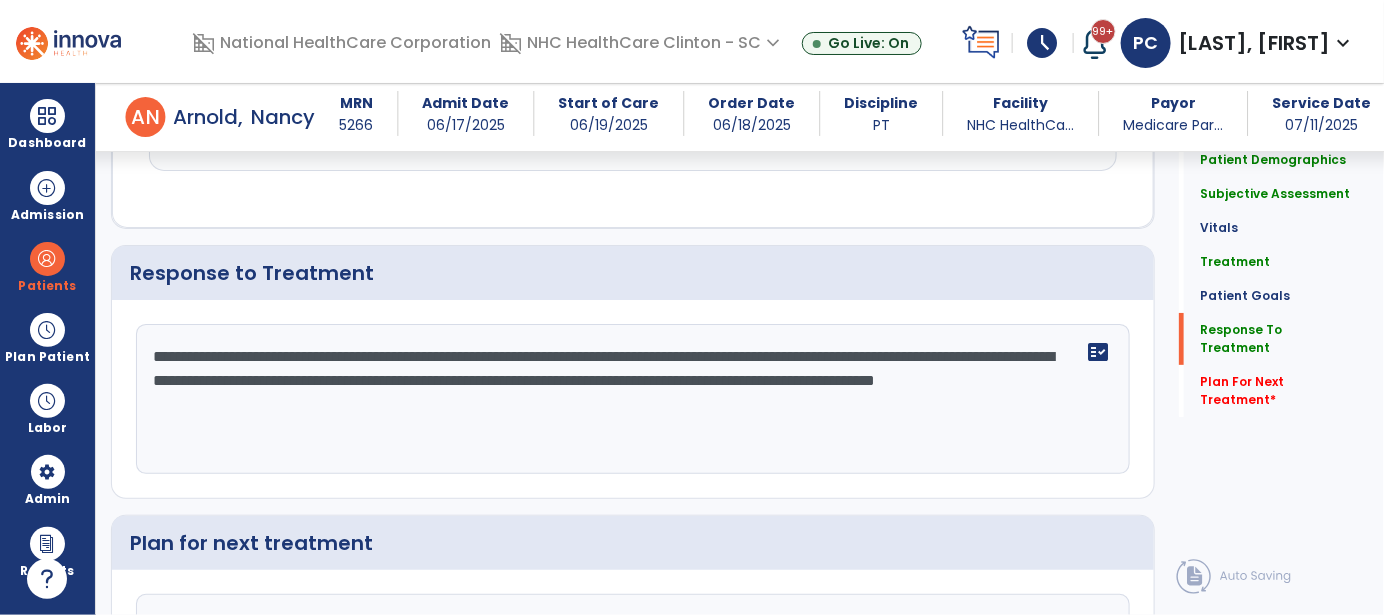 click on "**********" 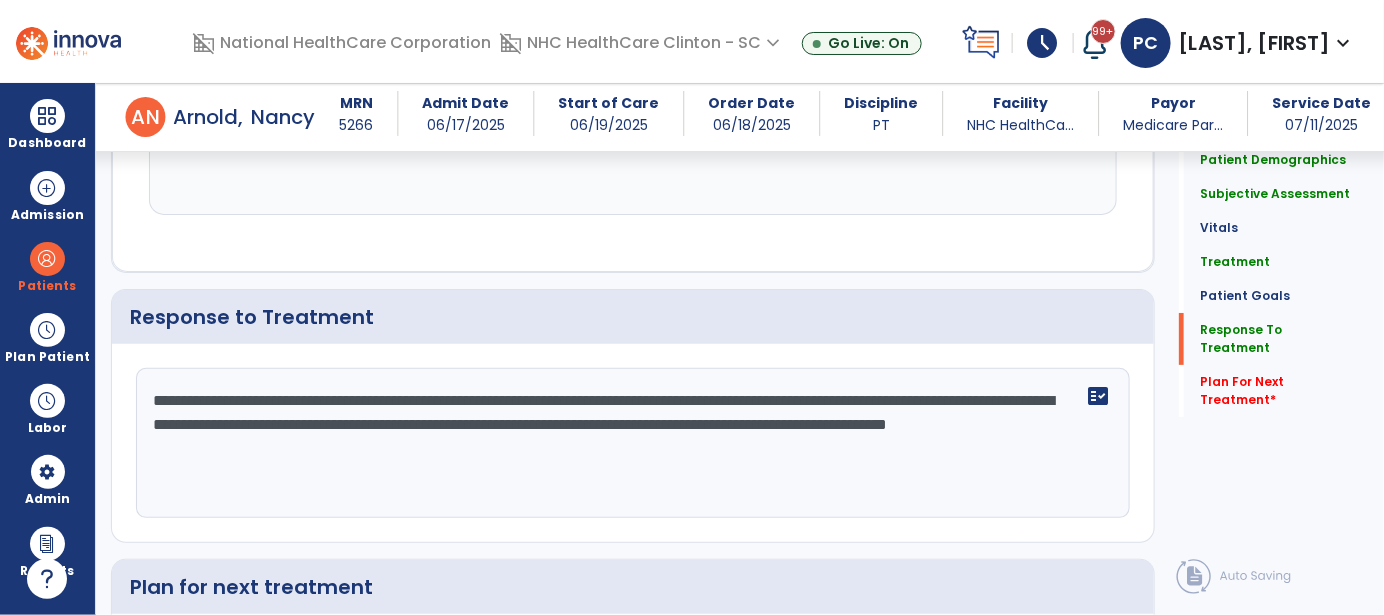scroll, scrollTop: 2699, scrollLeft: 0, axis: vertical 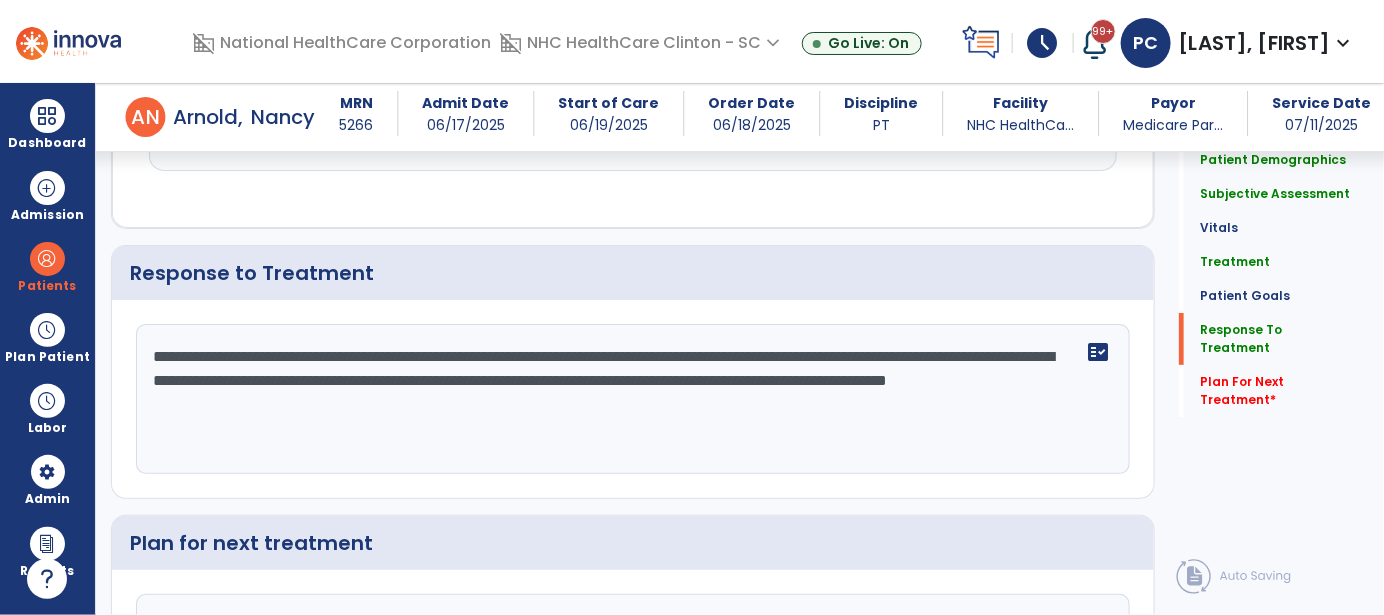 click on "**********" 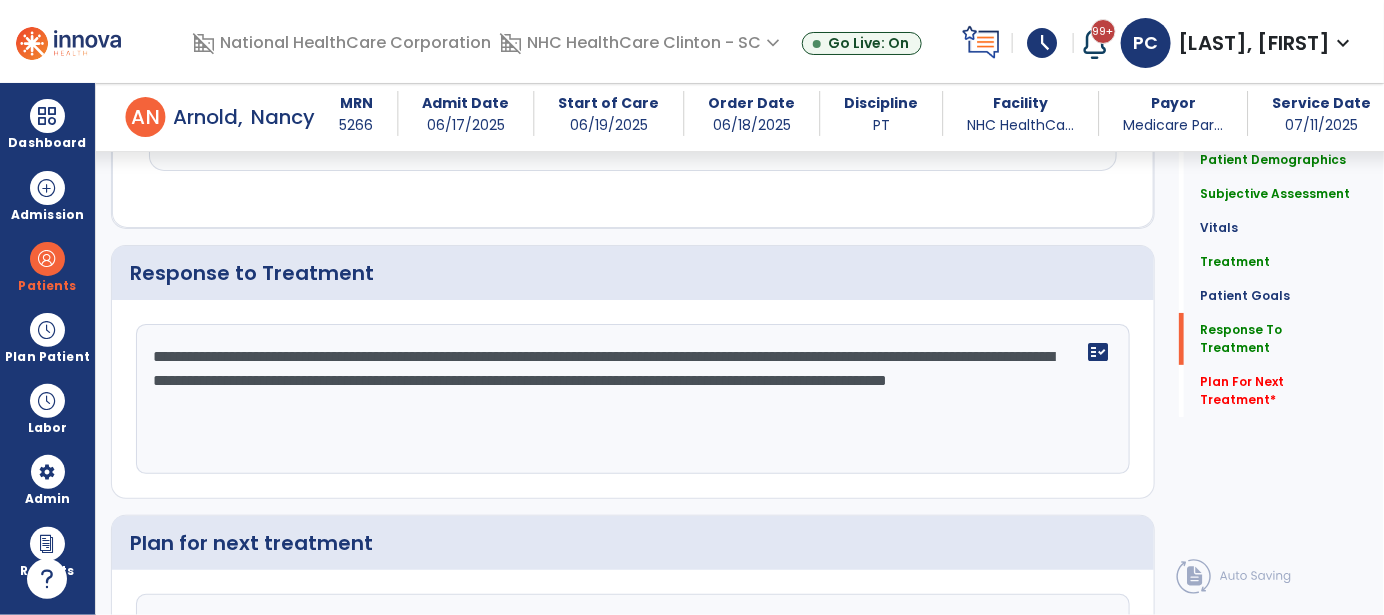 click on "**********" 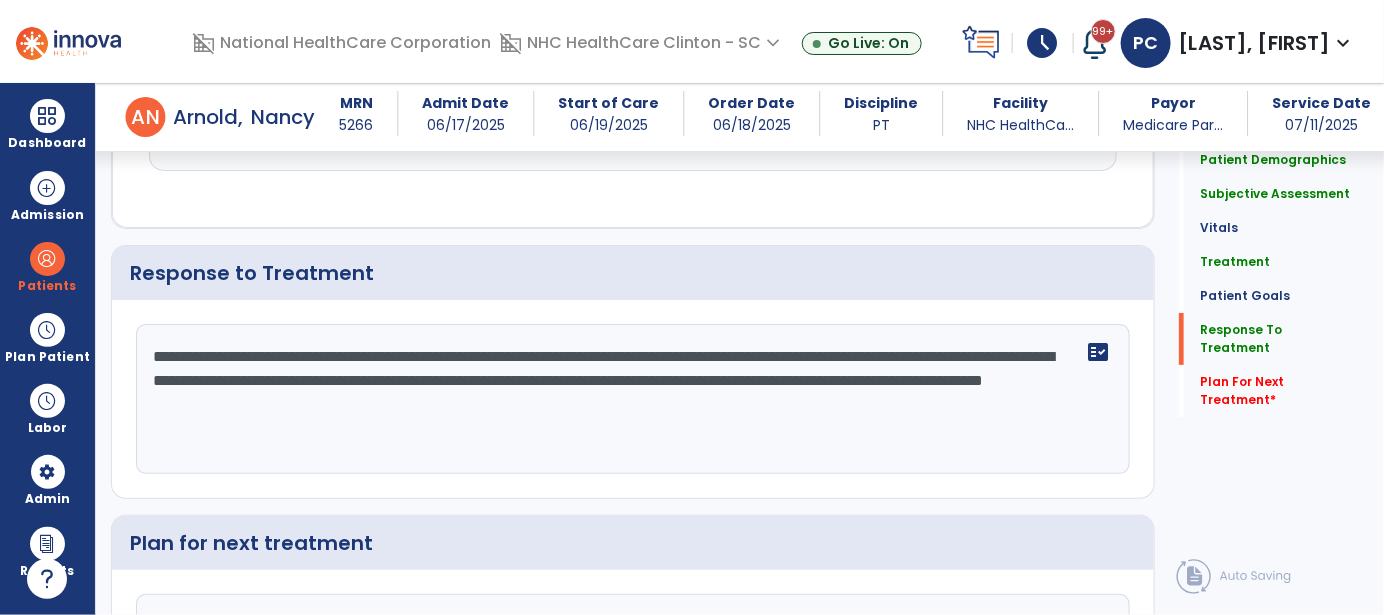click on "**********" 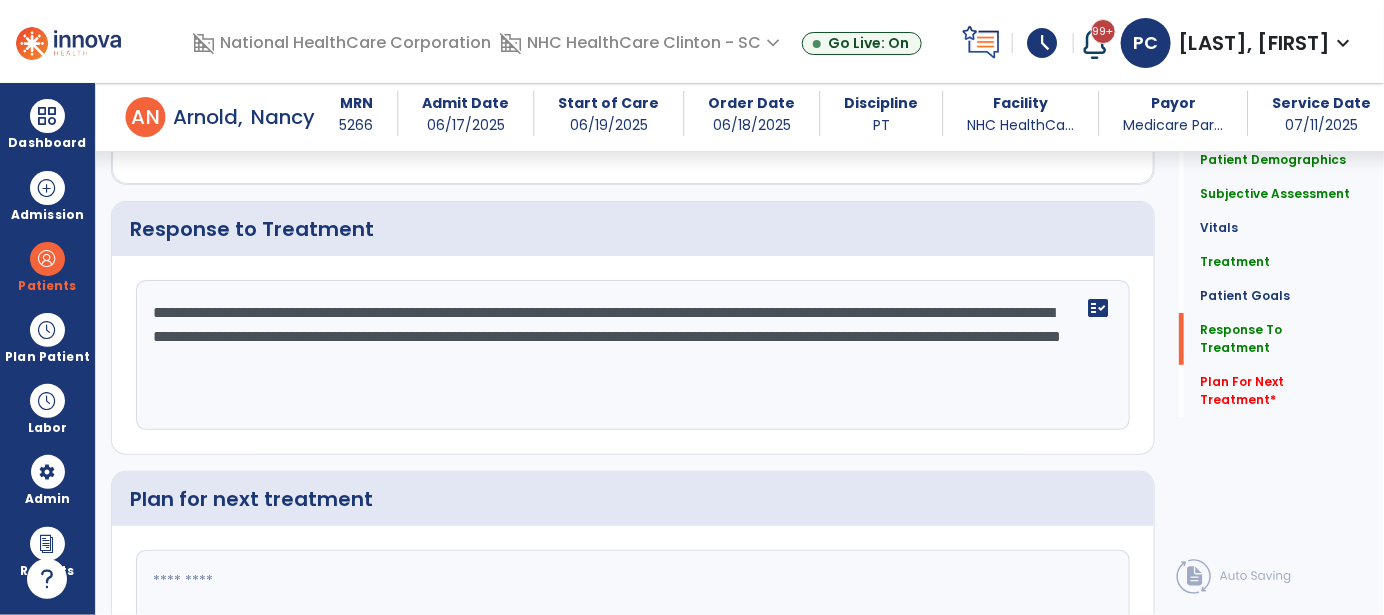 scroll, scrollTop: 2699, scrollLeft: 0, axis: vertical 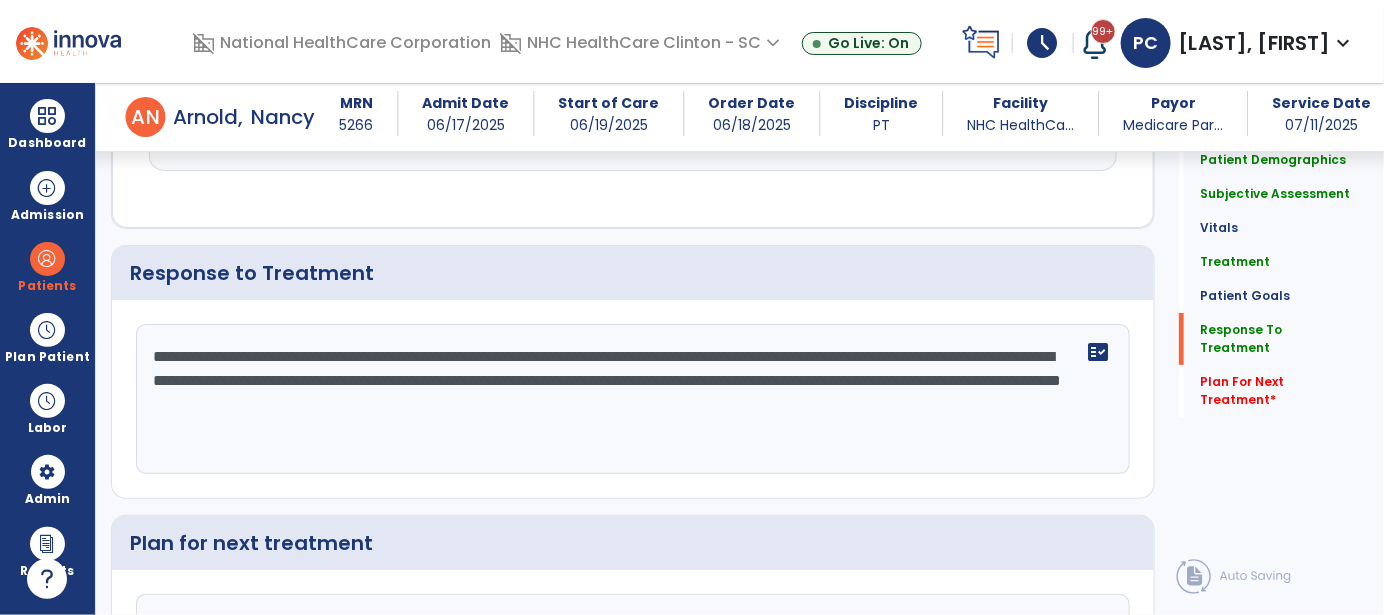 drag, startPoint x: 686, startPoint y: 396, endPoint x: 763, endPoint y: 405, distance: 77.52419 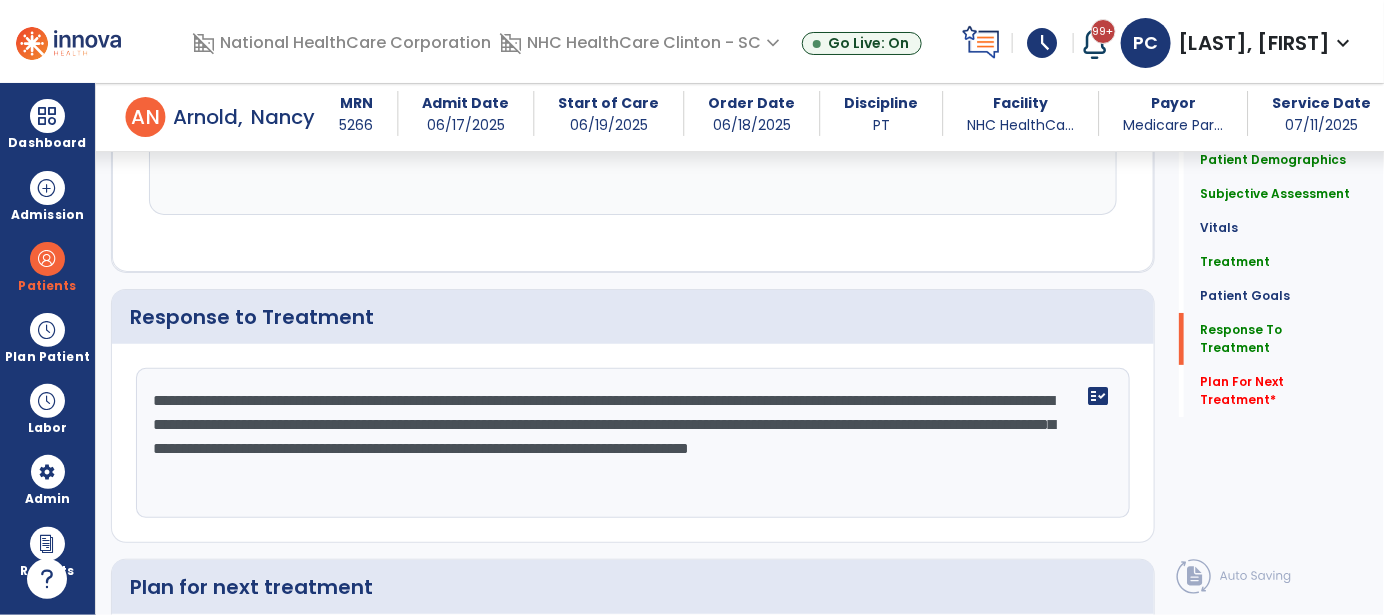 scroll, scrollTop: 2699, scrollLeft: 0, axis: vertical 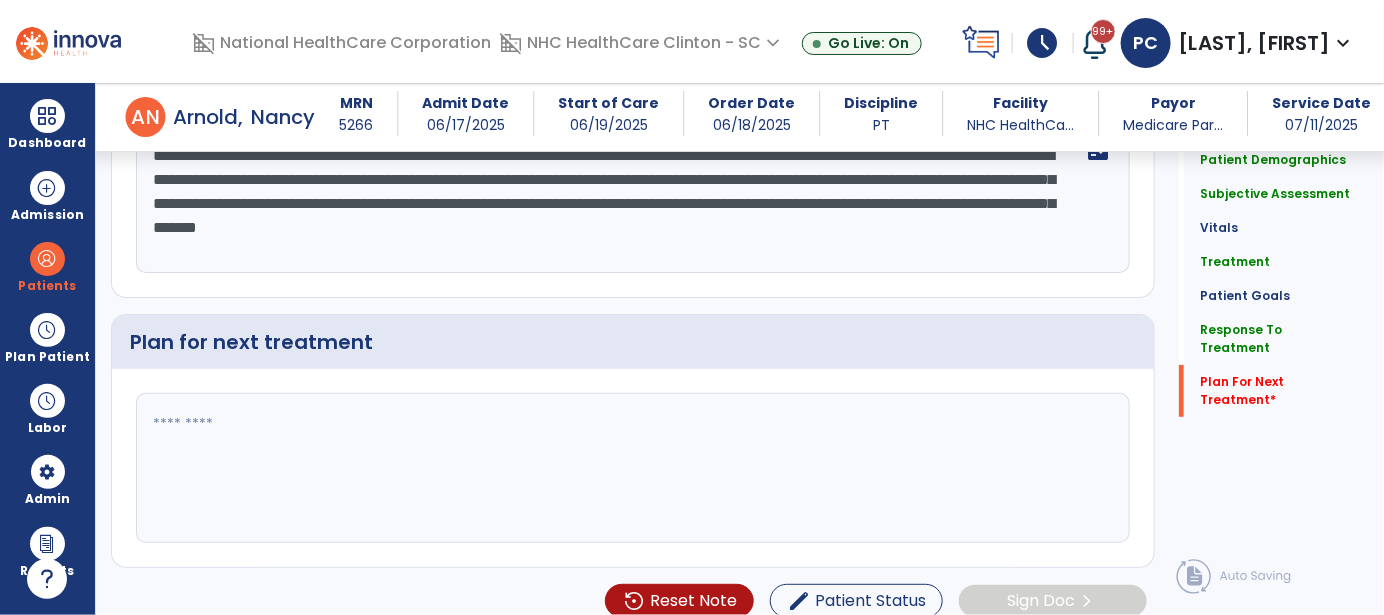 type on "**********" 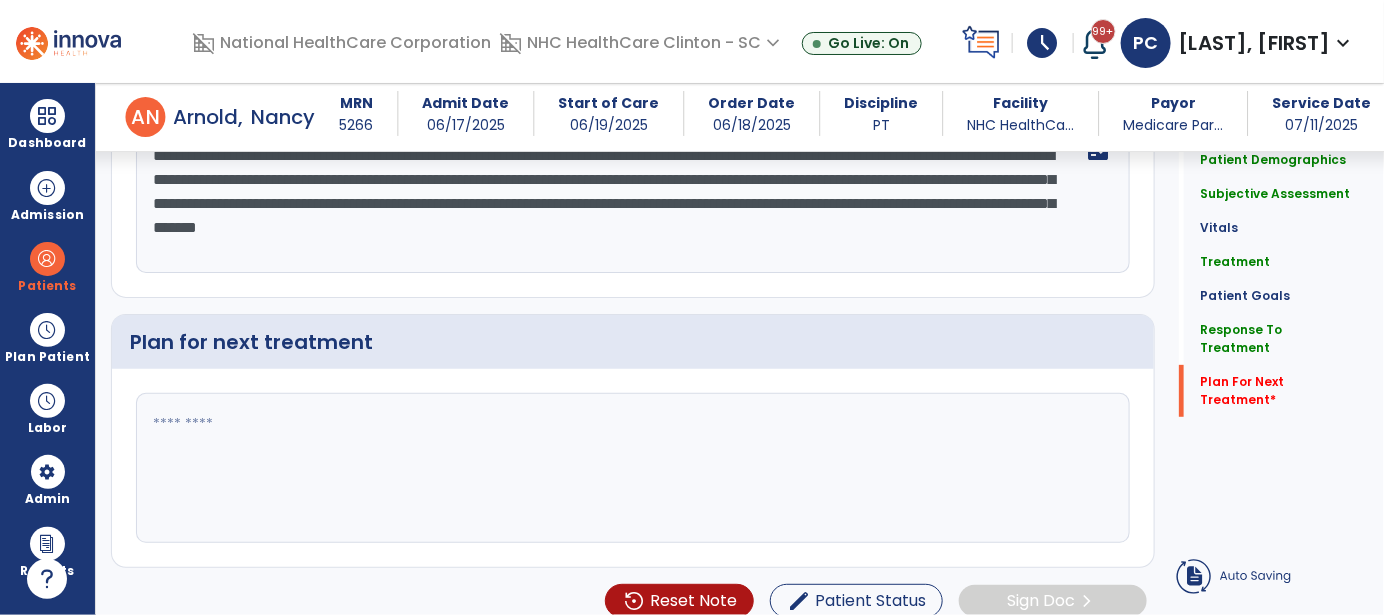 scroll, scrollTop: 2900, scrollLeft: 0, axis: vertical 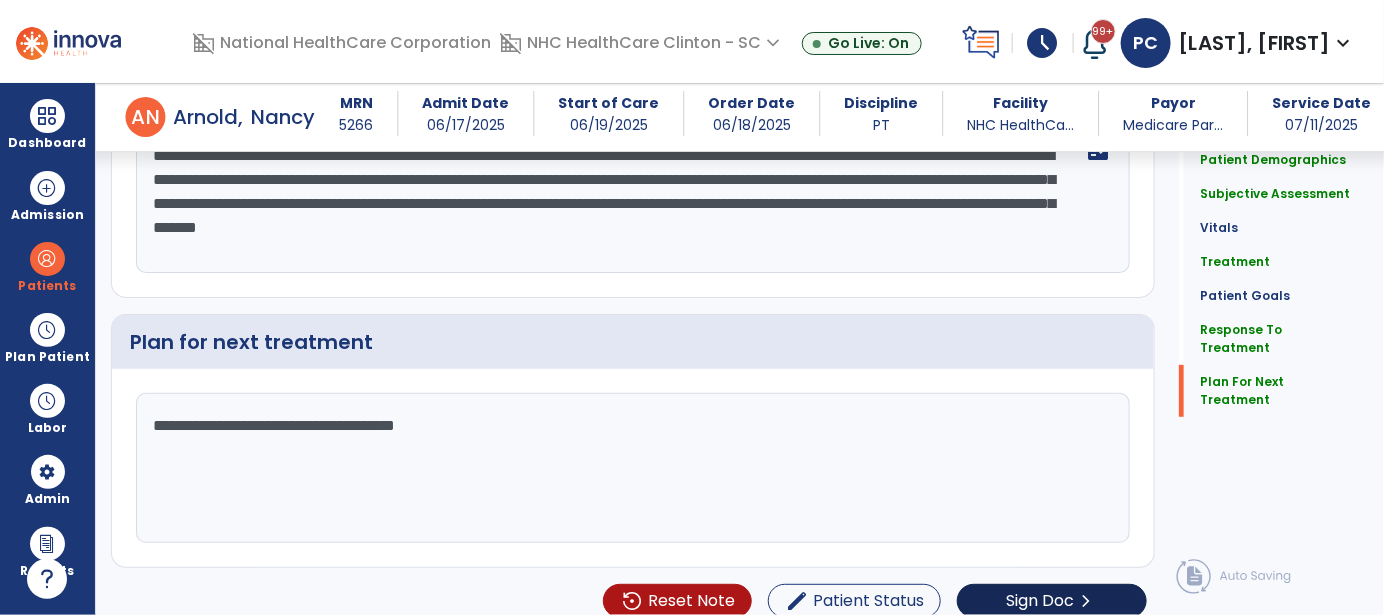 type on "**********" 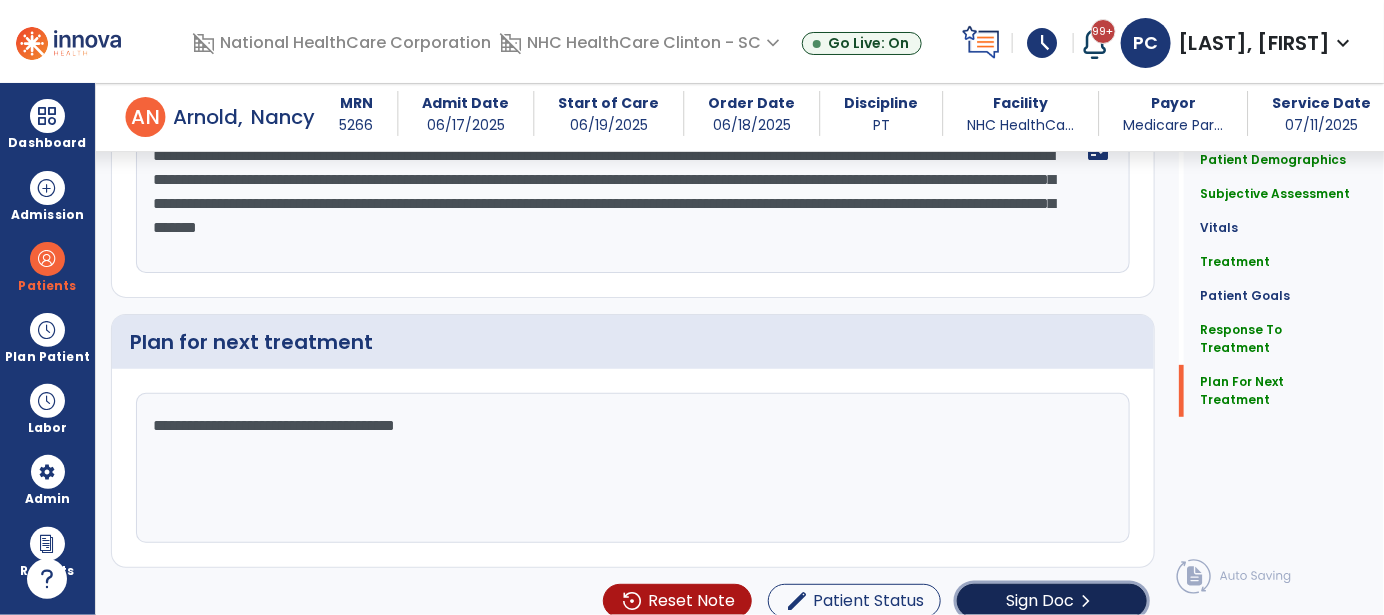 click on "Sign Doc" 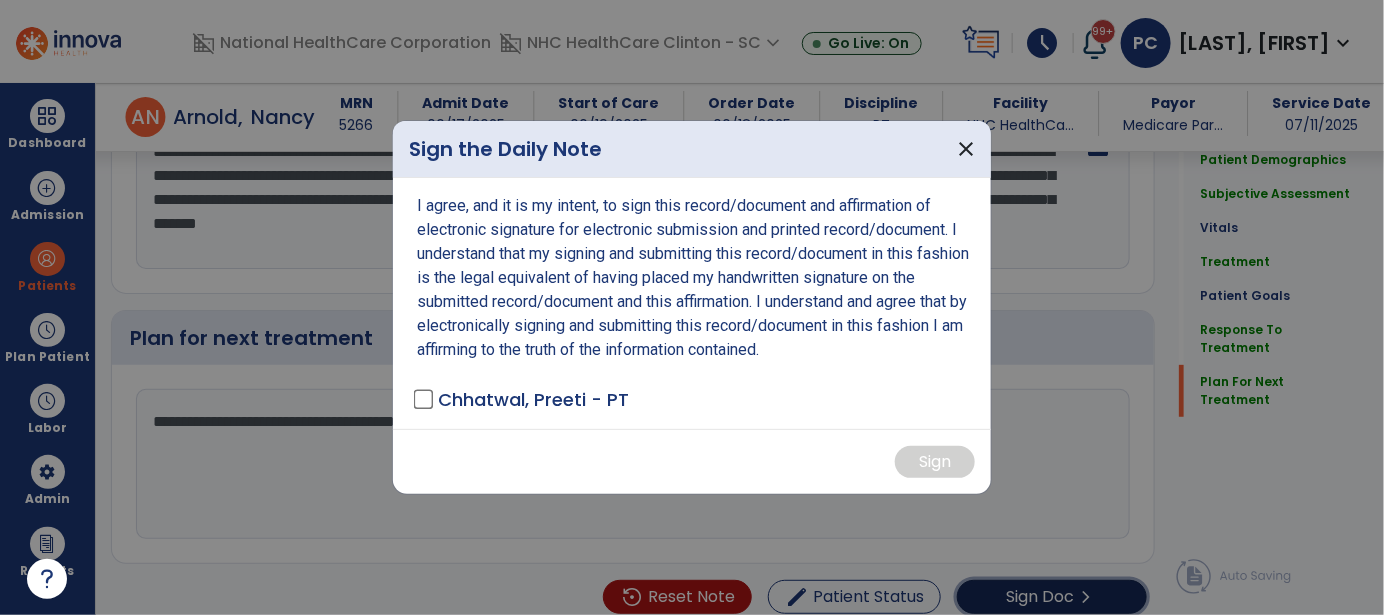 scroll, scrollTop: 2900, scrollLeft: 0, axis: vertical 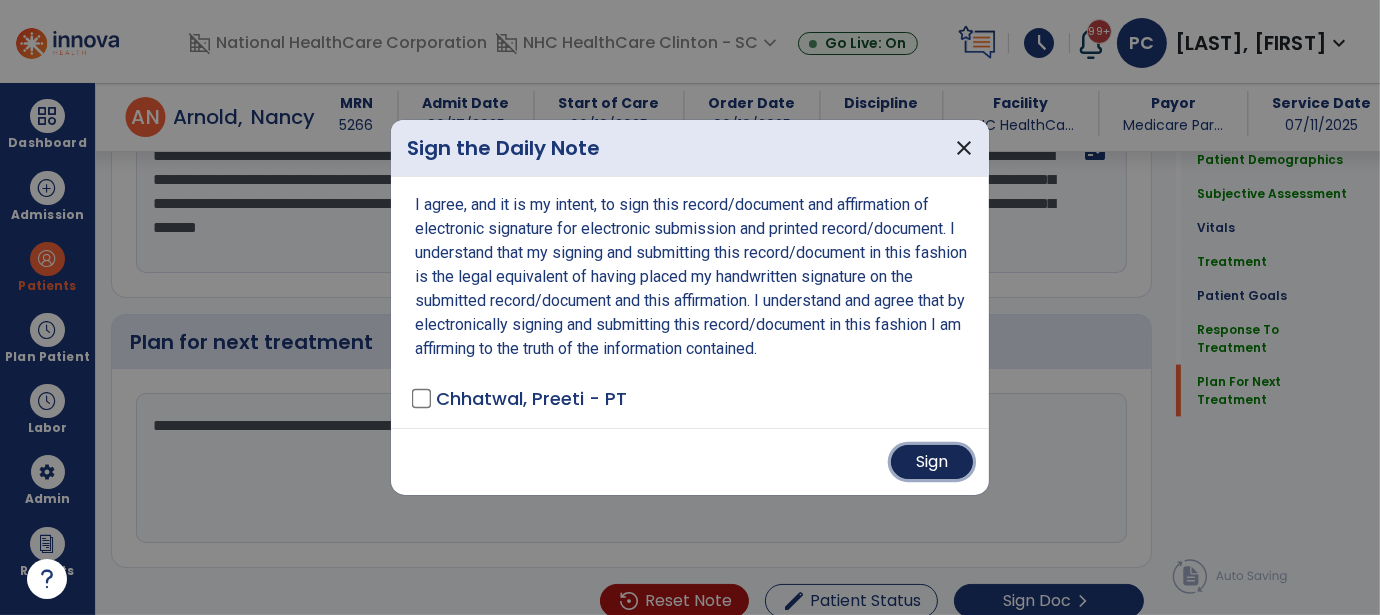 drag, startPoint x: 927, startPoint y: 467, endPoint x: 838, endPoint y: 480, distance: 89.94443 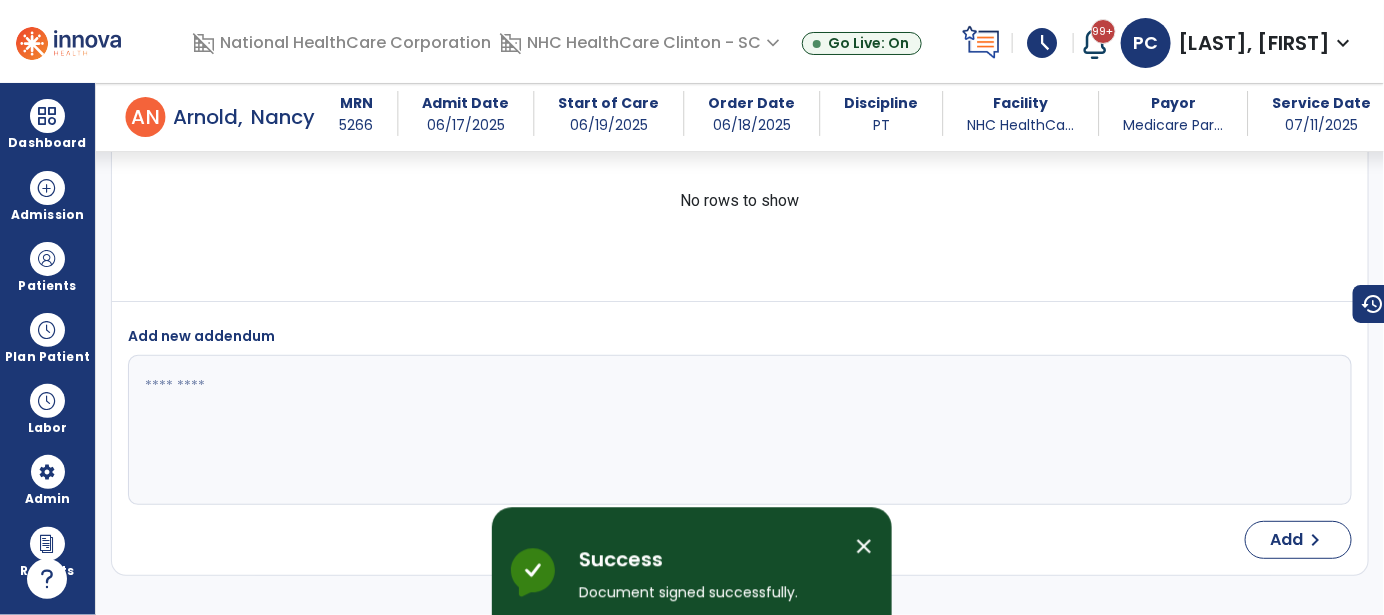 click on "Success Document signed successfully." at bounding box center (709, 537) 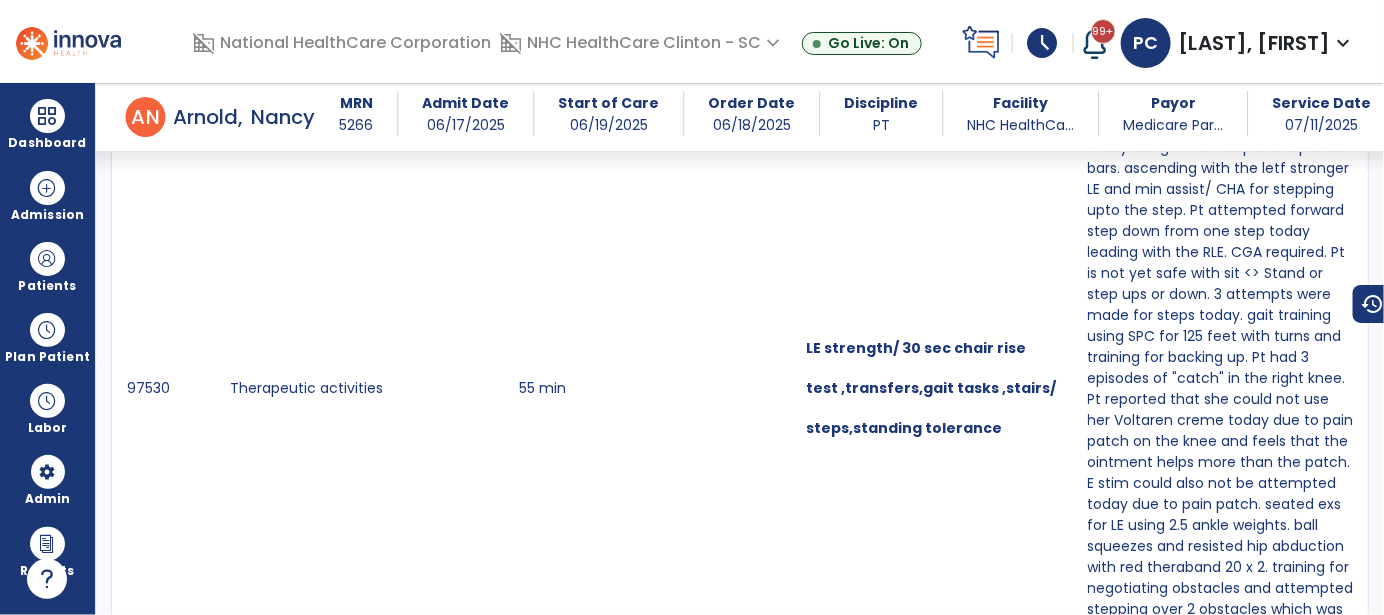 scroll, scrollTop: 0, scrollLeft: 0, axis: both 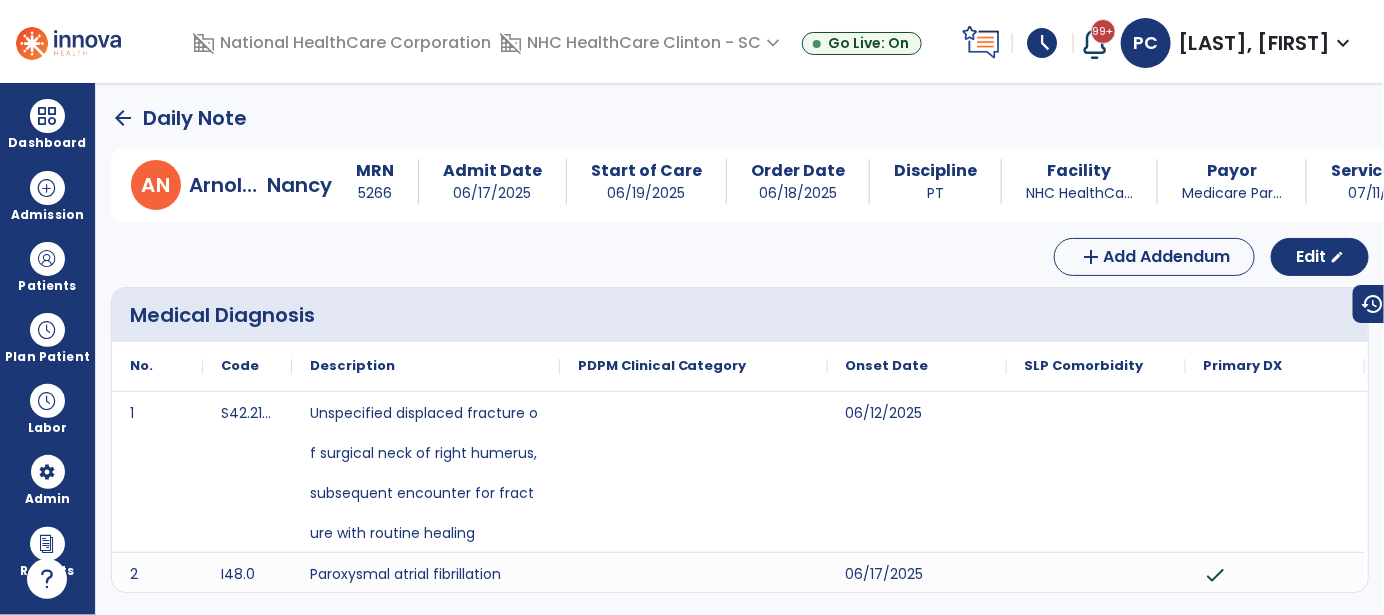 click on "arrow_back" 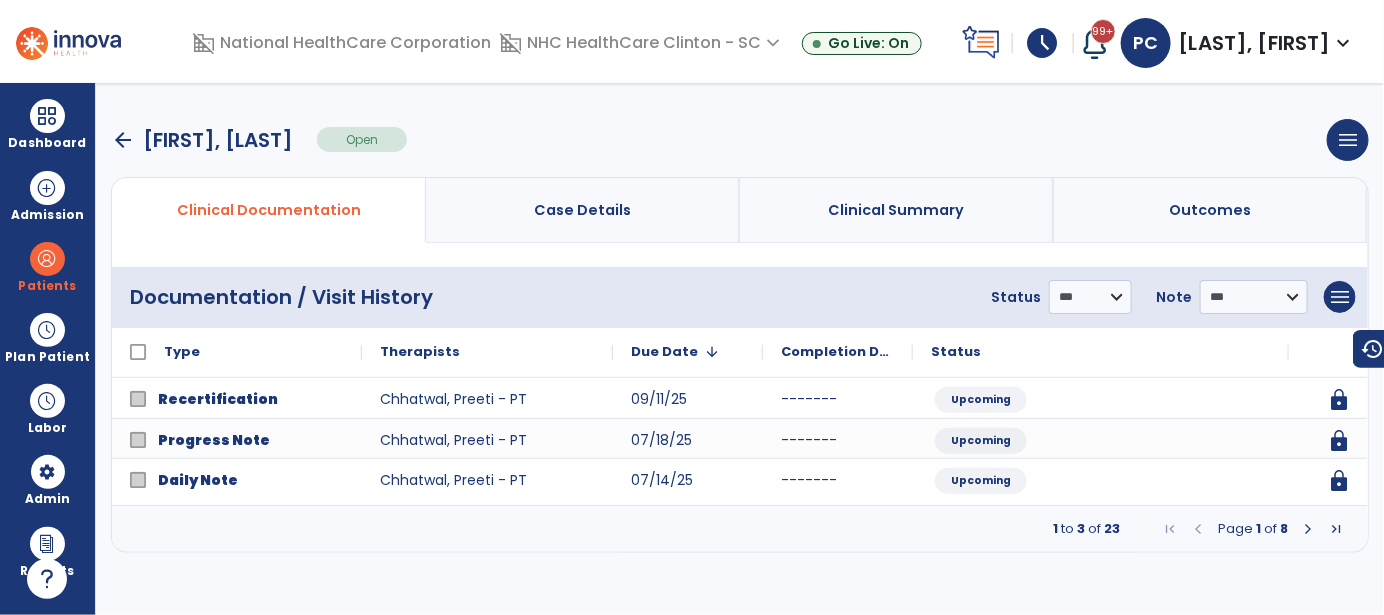 click on "arrow_back" at bounding box center [123, 140] 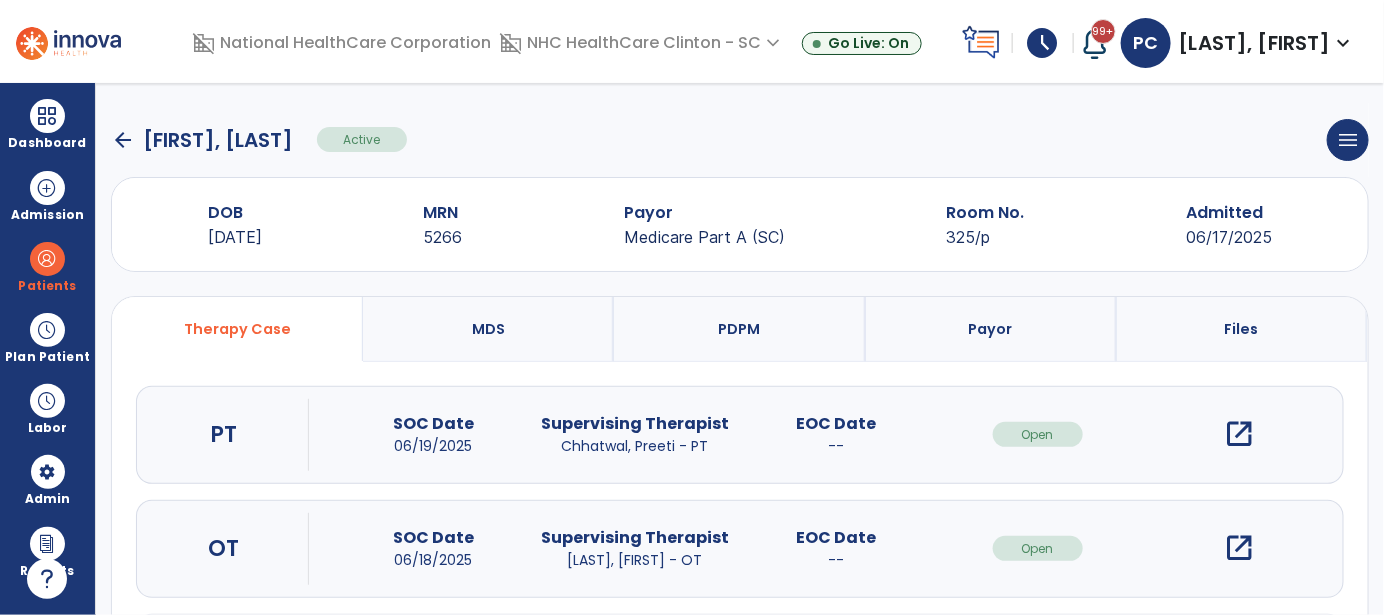click on "arrow_back" 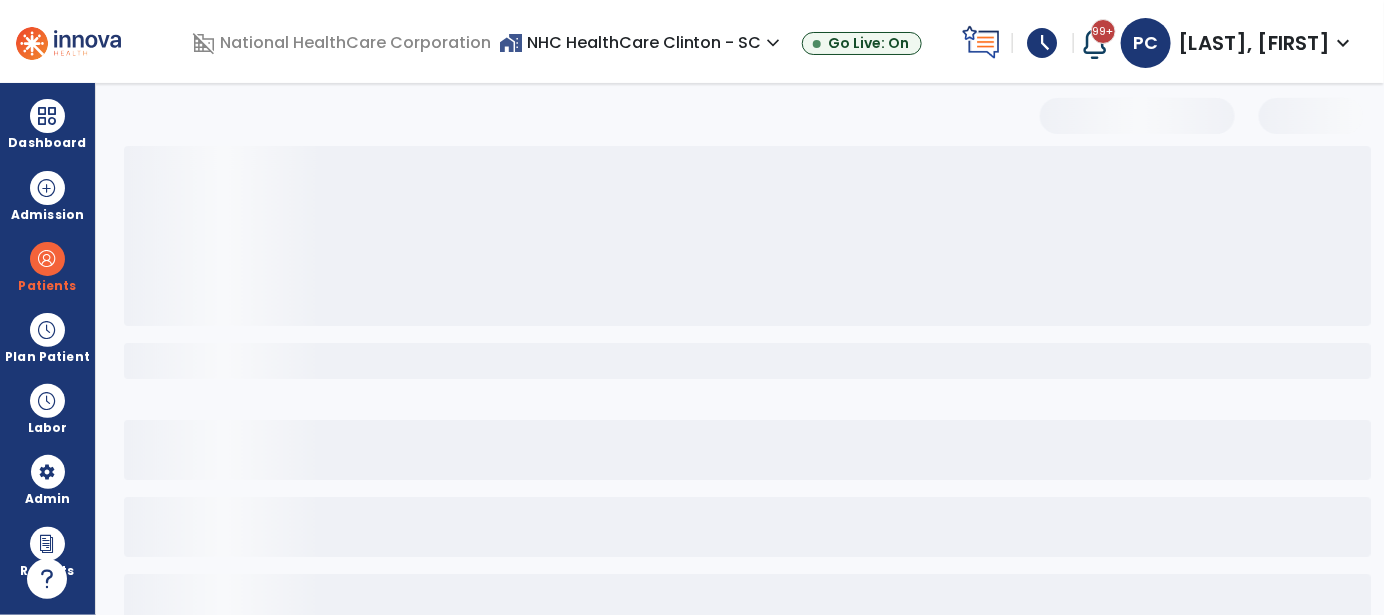 select on "***" 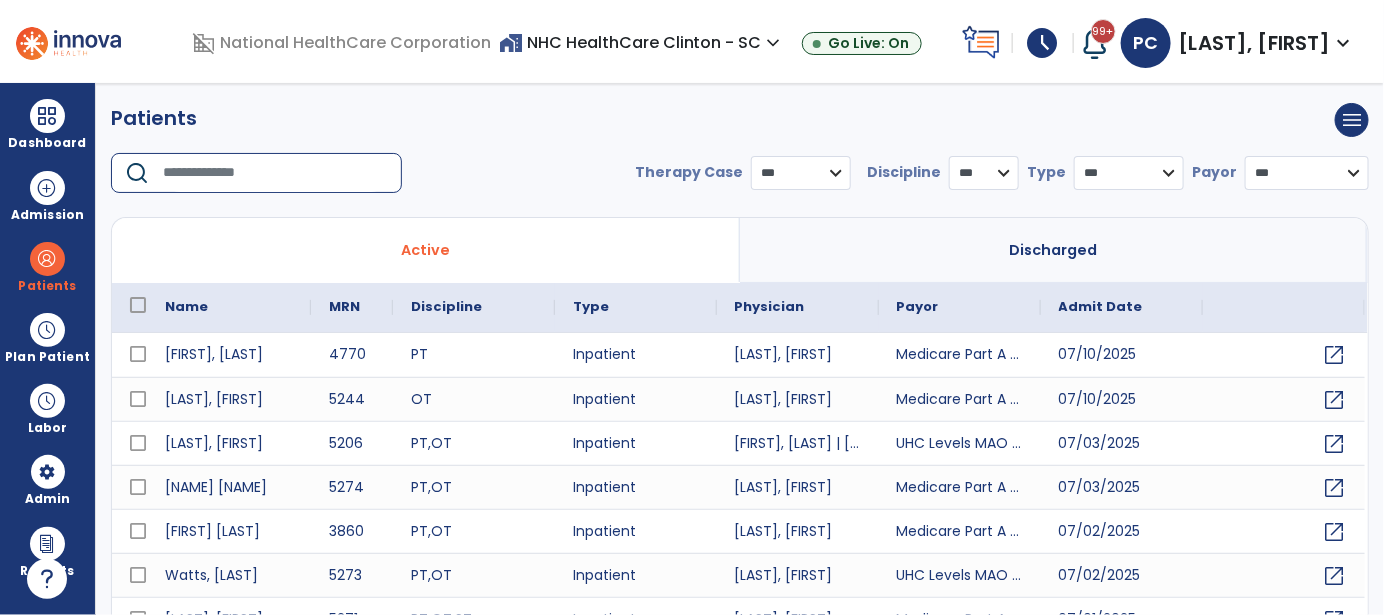 click at bounding box center (275, 173) 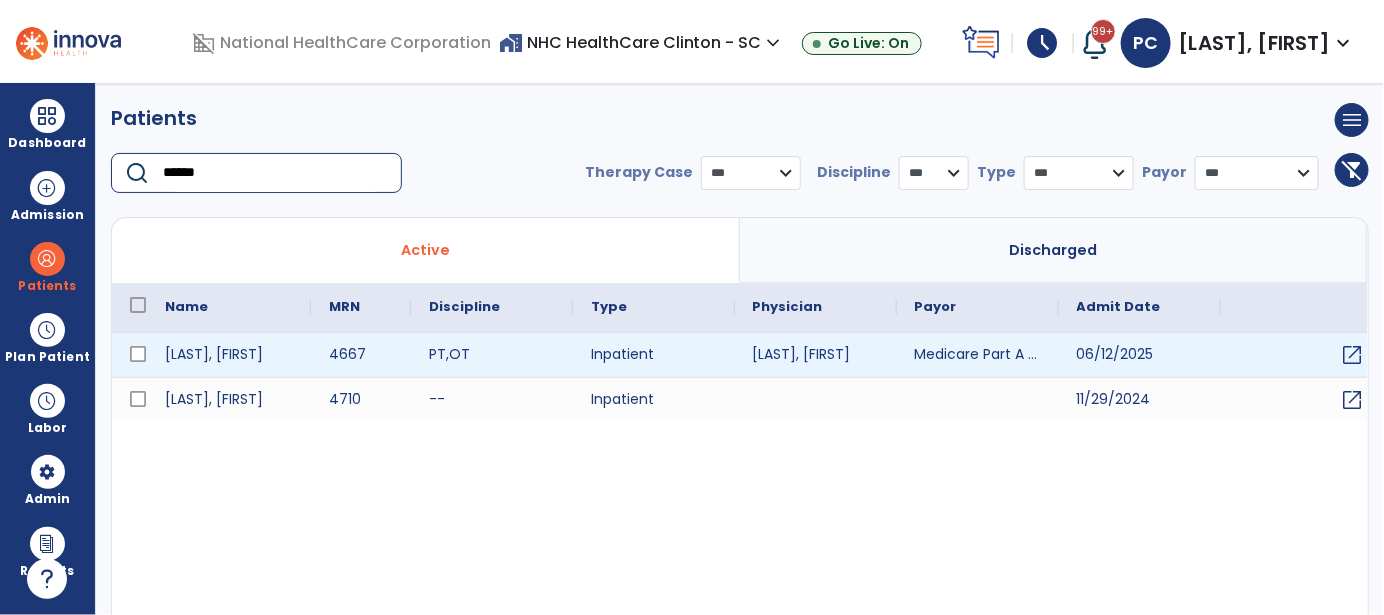 type on "******" 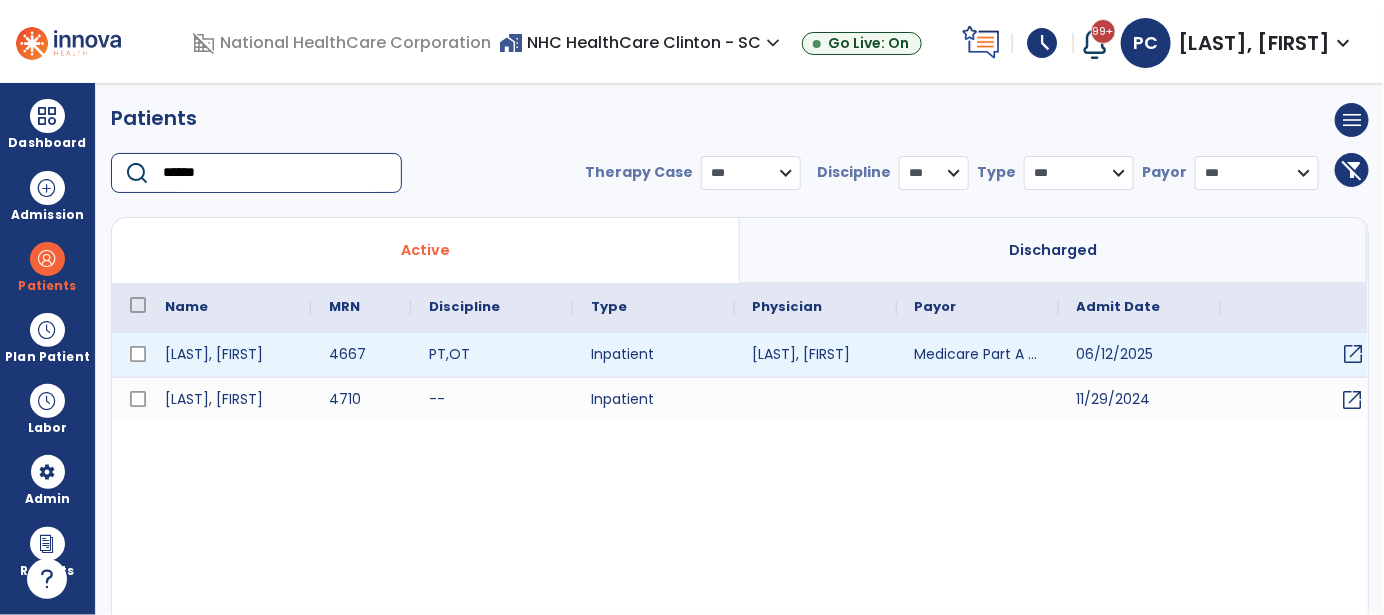 click on "open_in_new" at bounding box center [1354, 354] 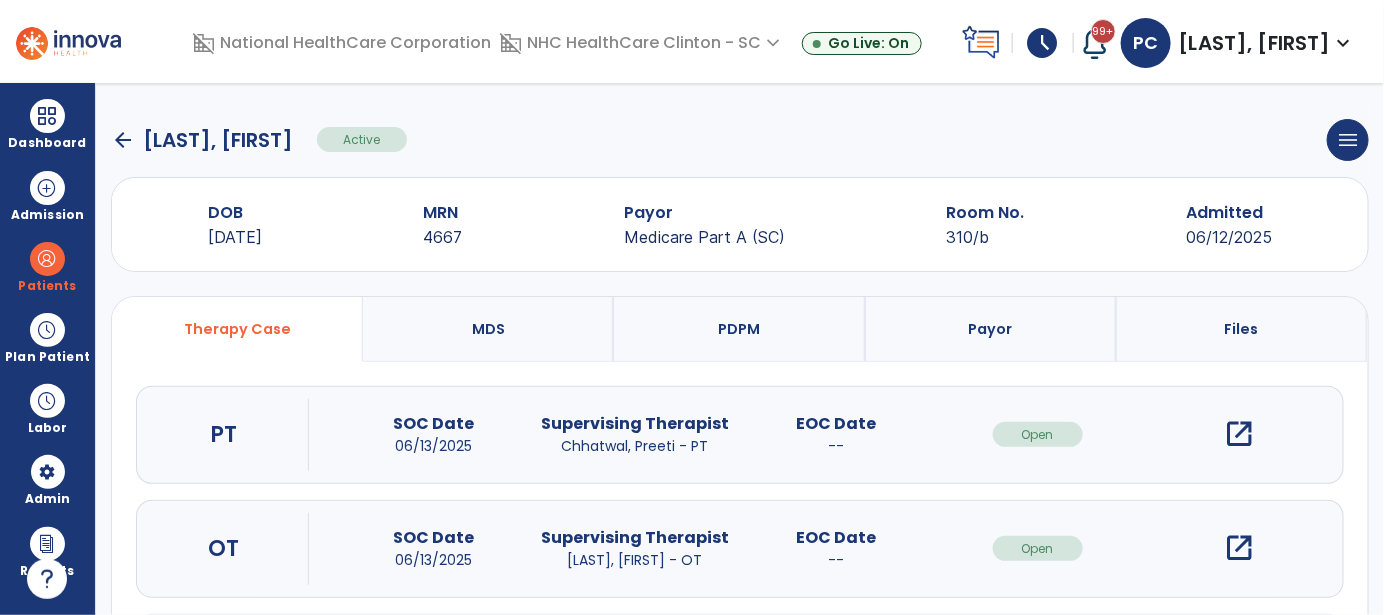 click on "open_in_new" at bounding box center [1239, 434] 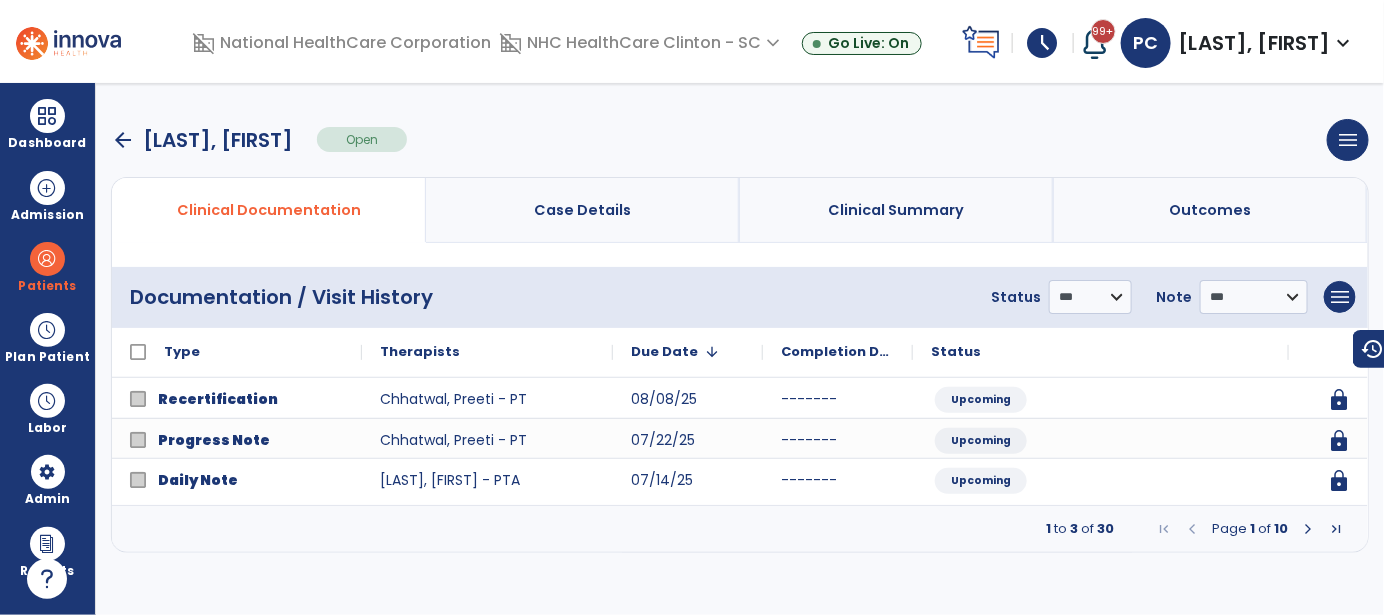 click at bounding box center [1308, 529] 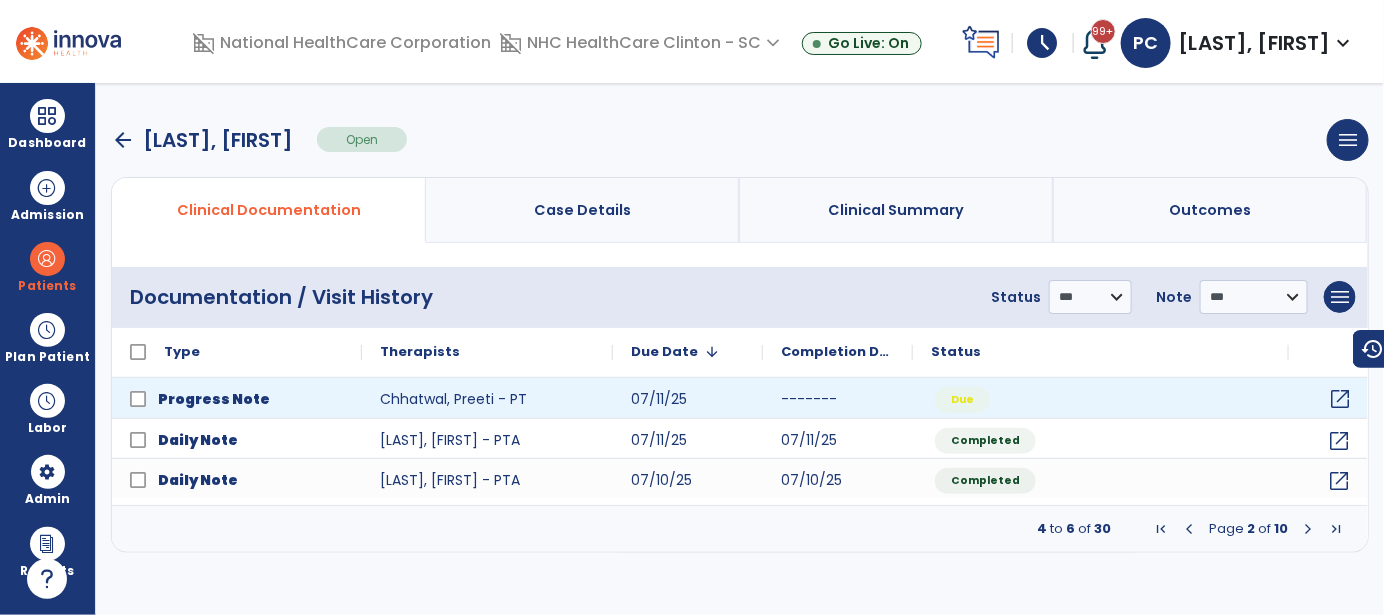 click on "open_in_new" 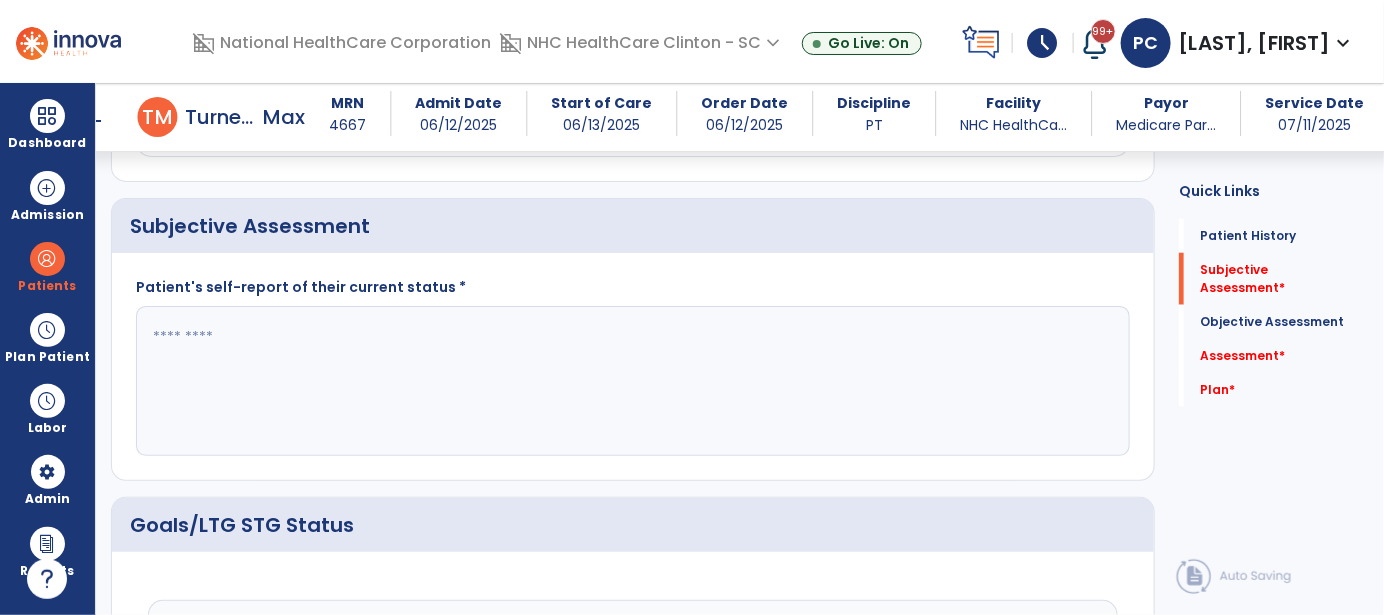 scroll, scrollTop: 699, scrollLeft: 0, axis: vertical 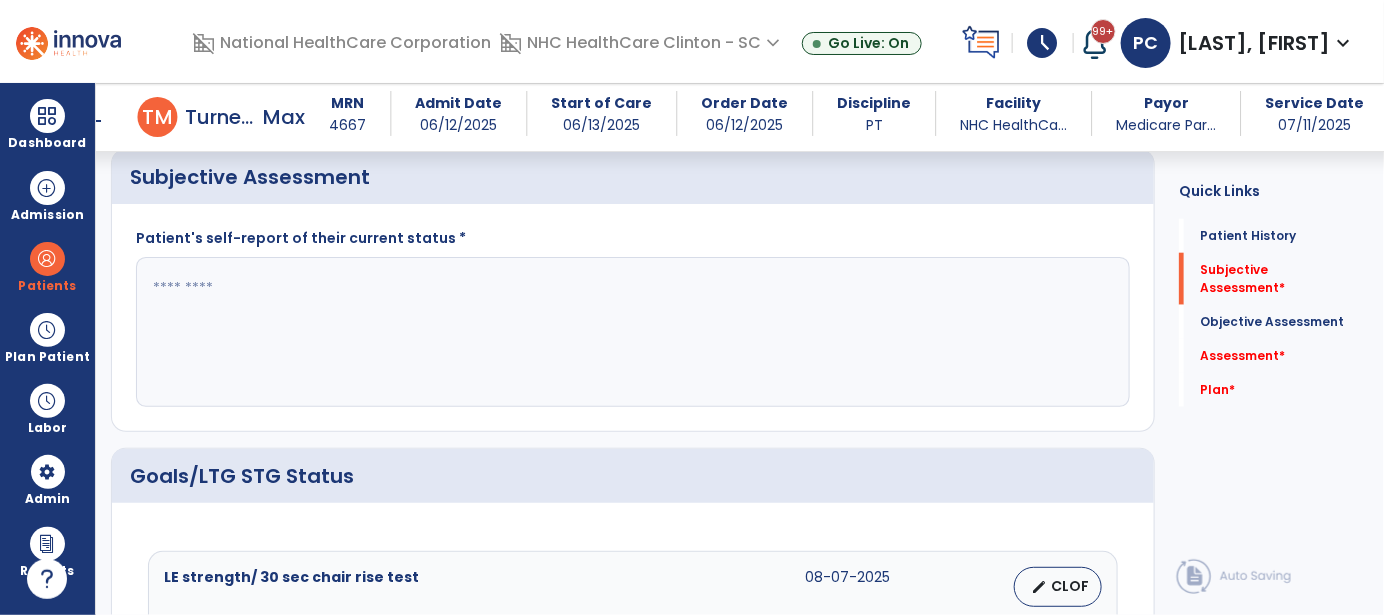 click 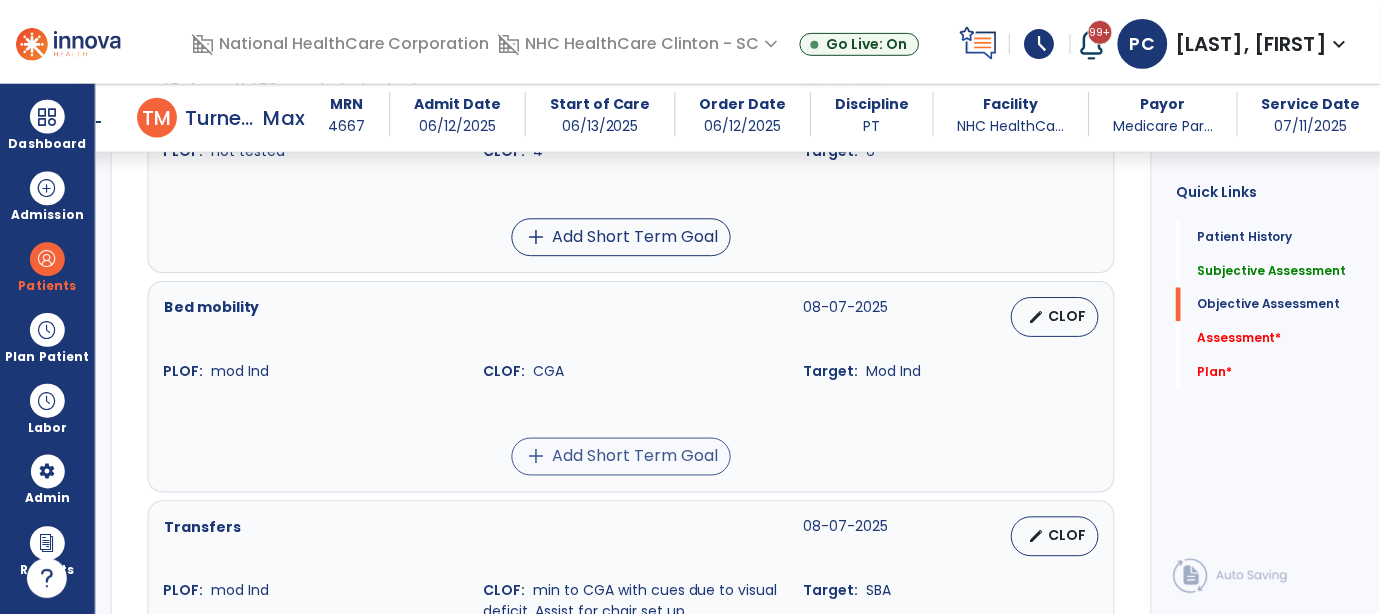 scroll, scrollTop: 1300, scrollLeft: 0, axis: vertical 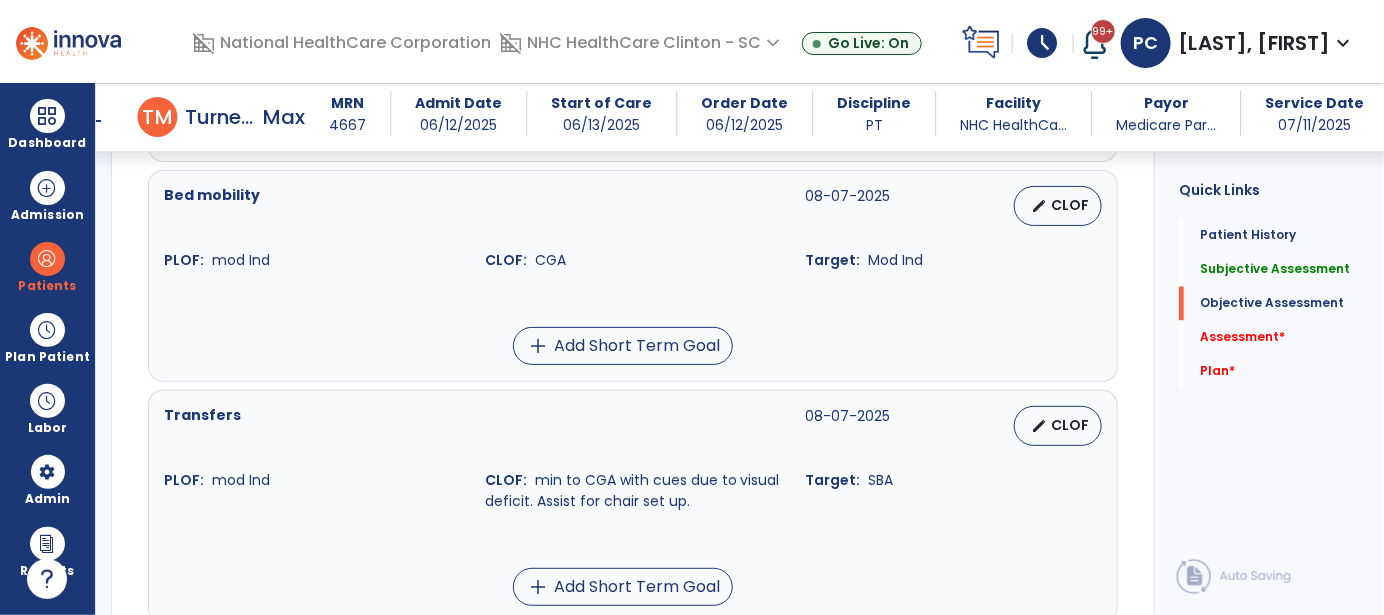 type on "**********" 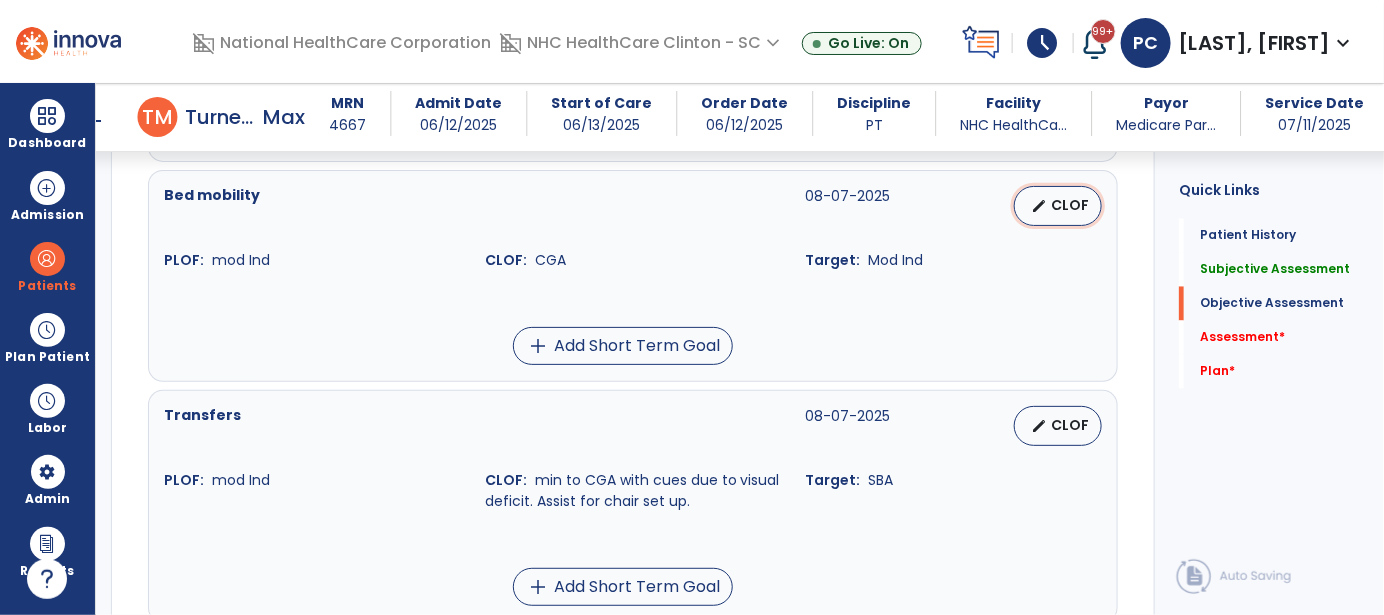 click on "edit   CLOF" at bounding box center (1058, 206) 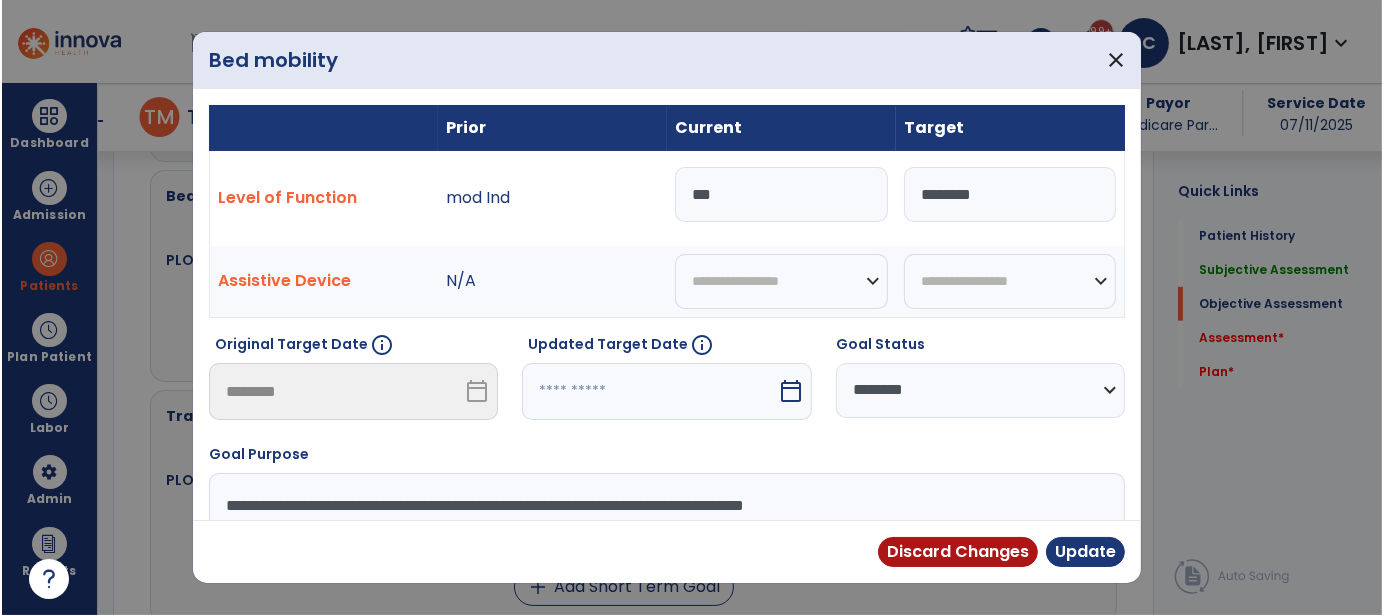 scroll, scrollTop: 1300, scrollLeft: 0, axis: vertical 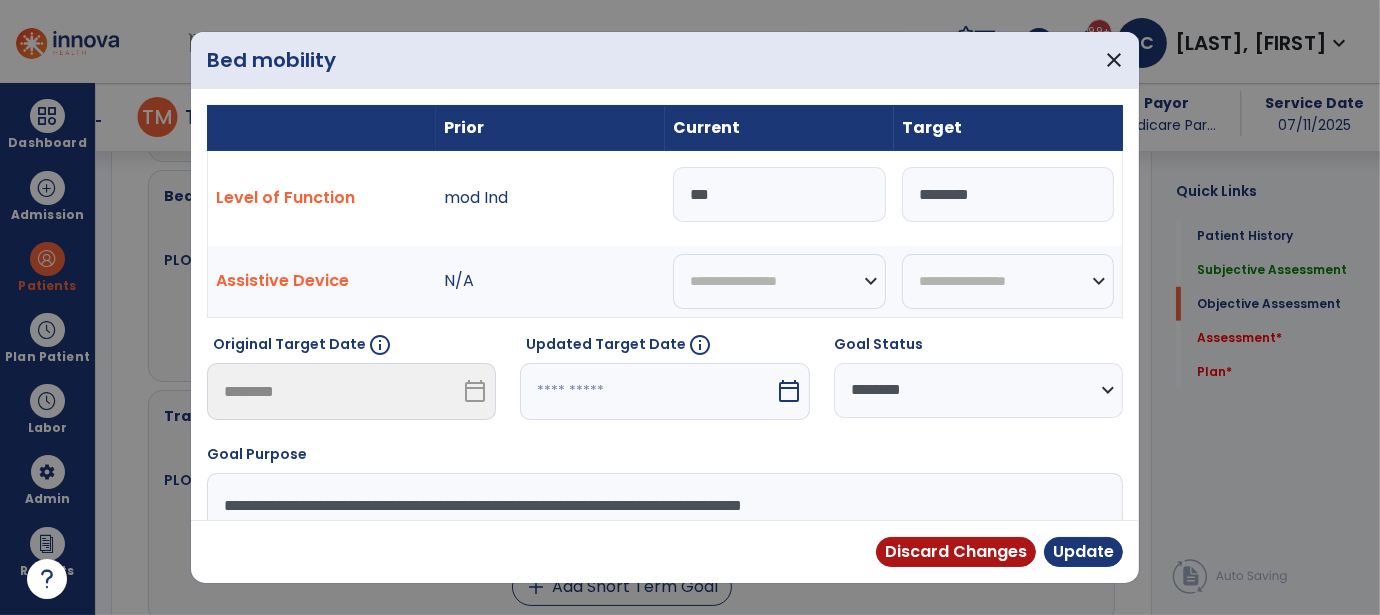 click on "***" at bounding box center (779, 194) 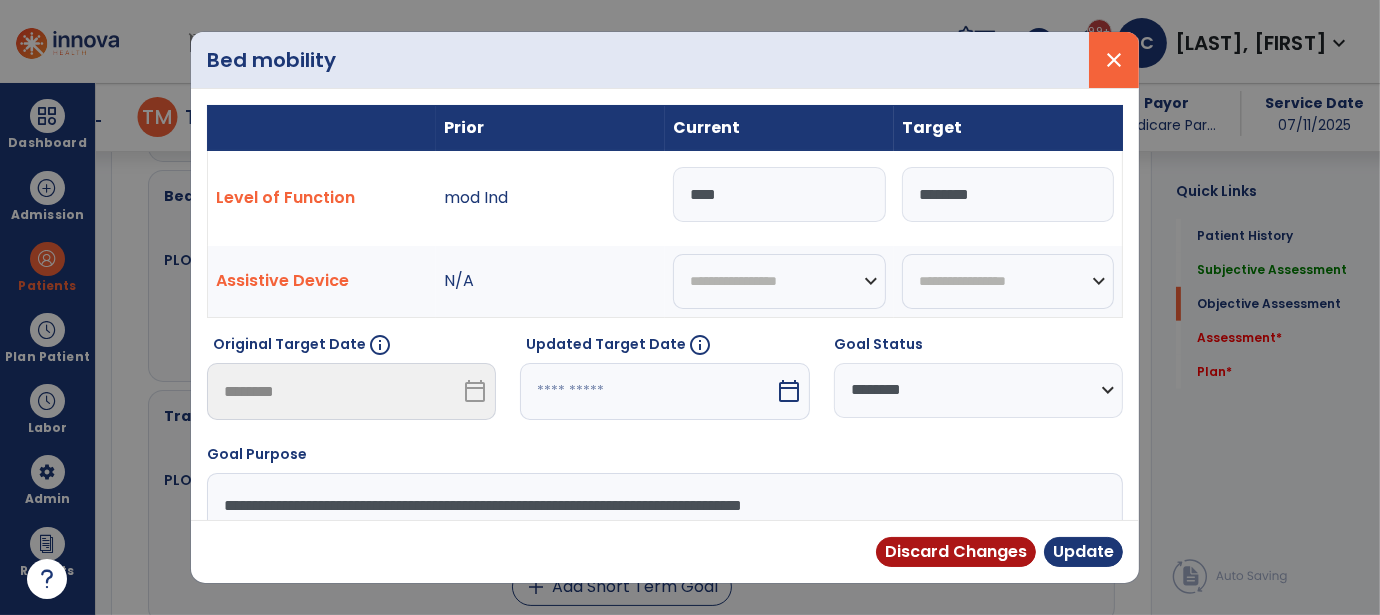 type on "***" 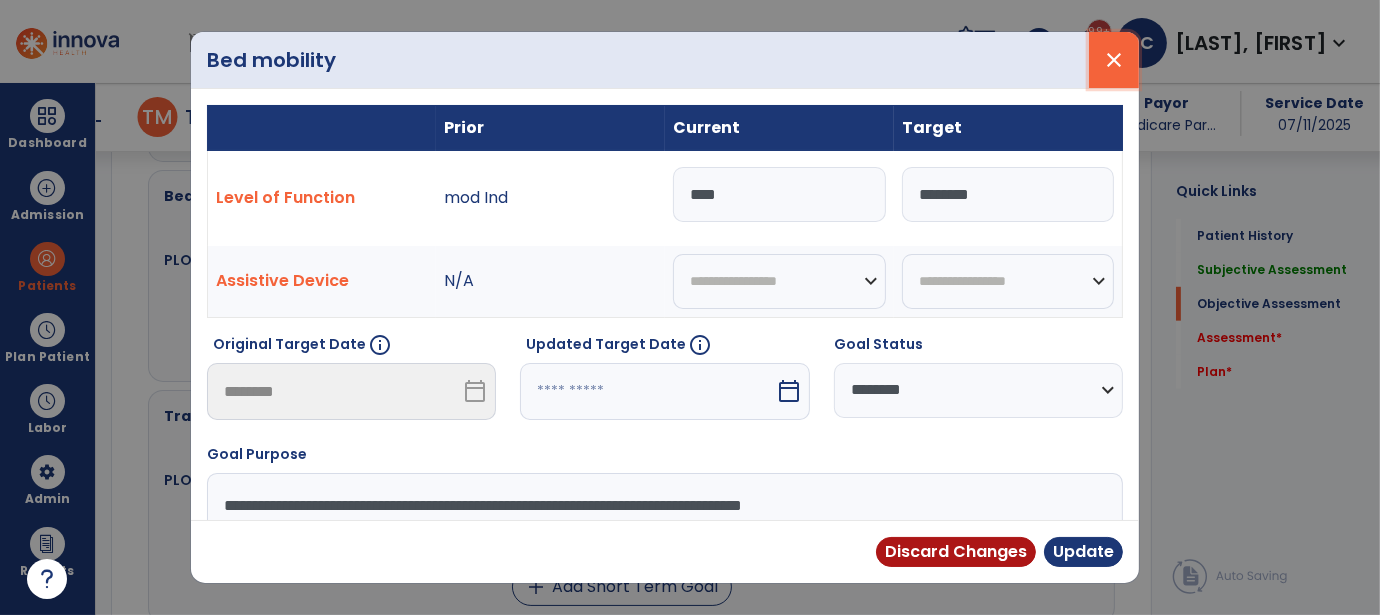 click on "close" at bounding box center (1114, 60) 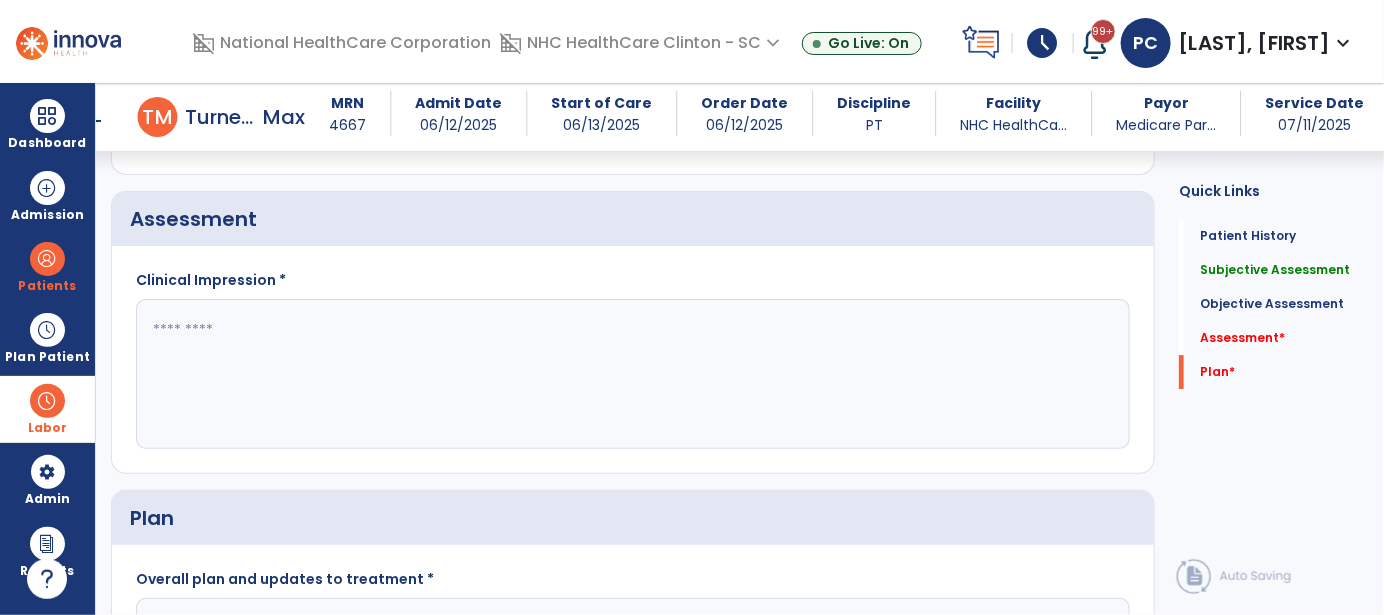 scroll, scrollTop: 2299, scrollLeft: 0, axis: vertical 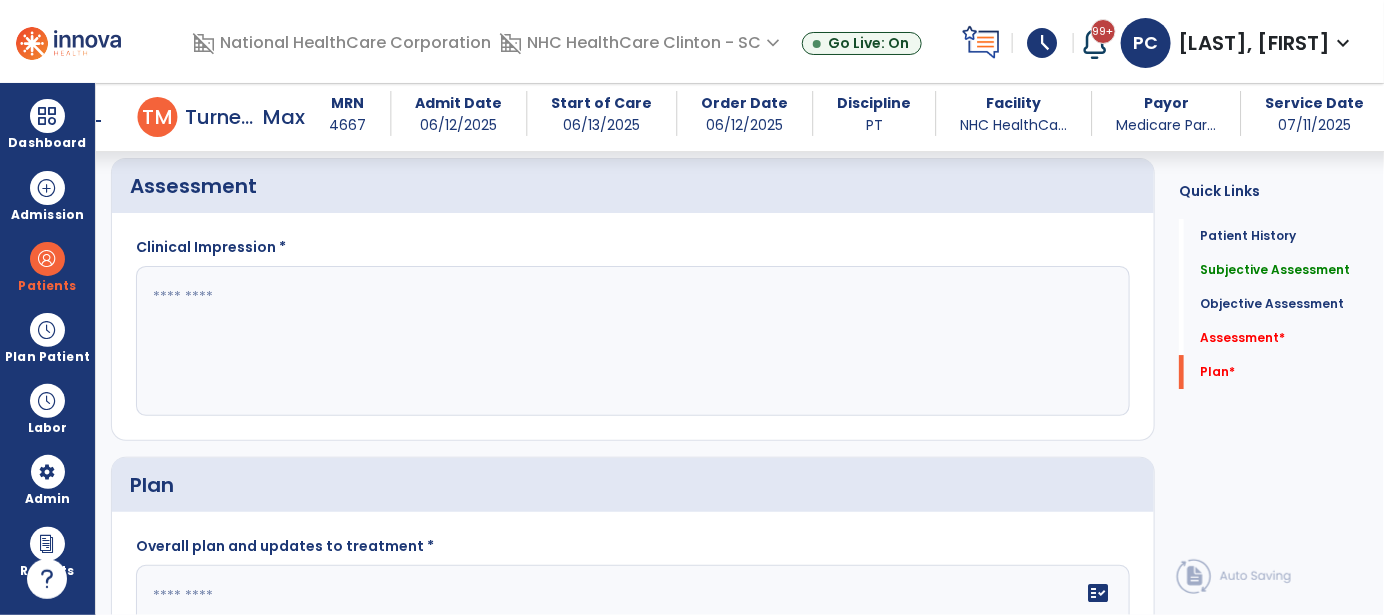 click 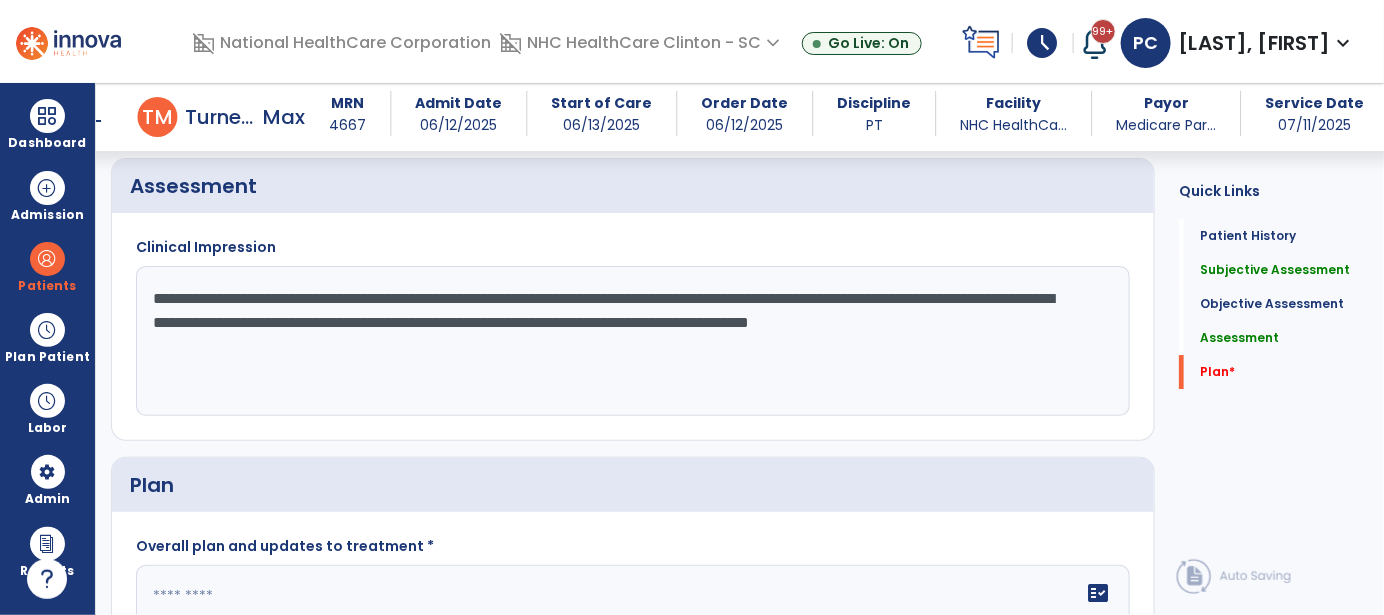 click on "**********" 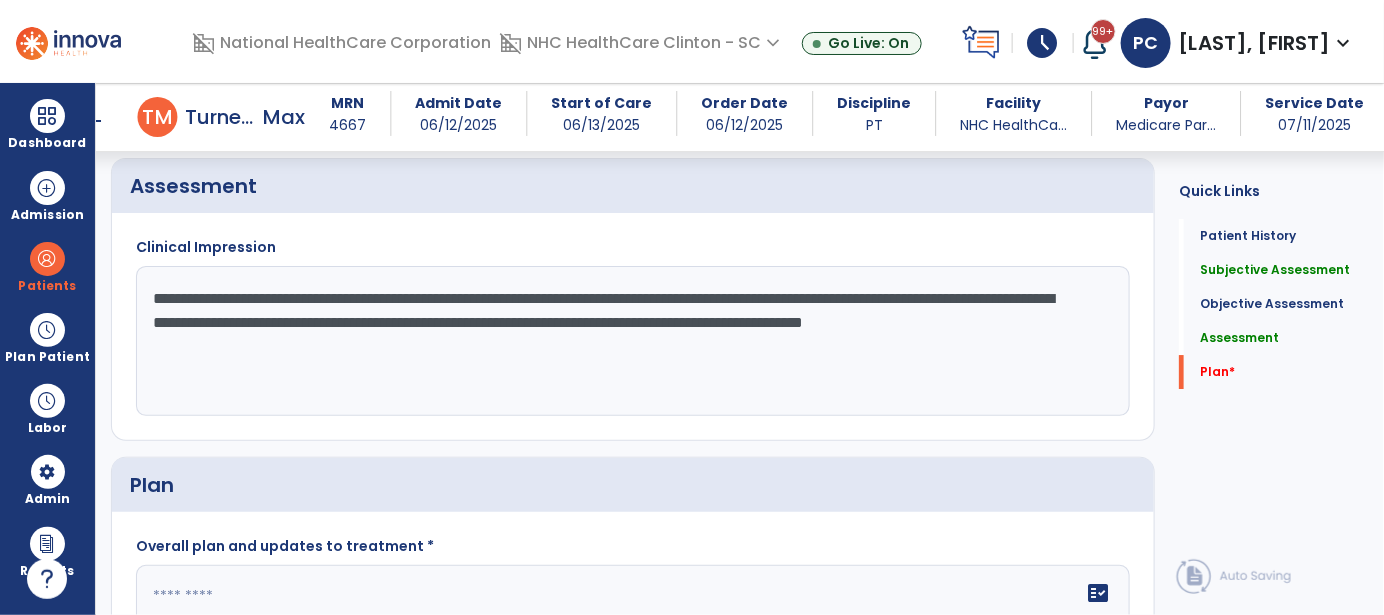 click on "**********" 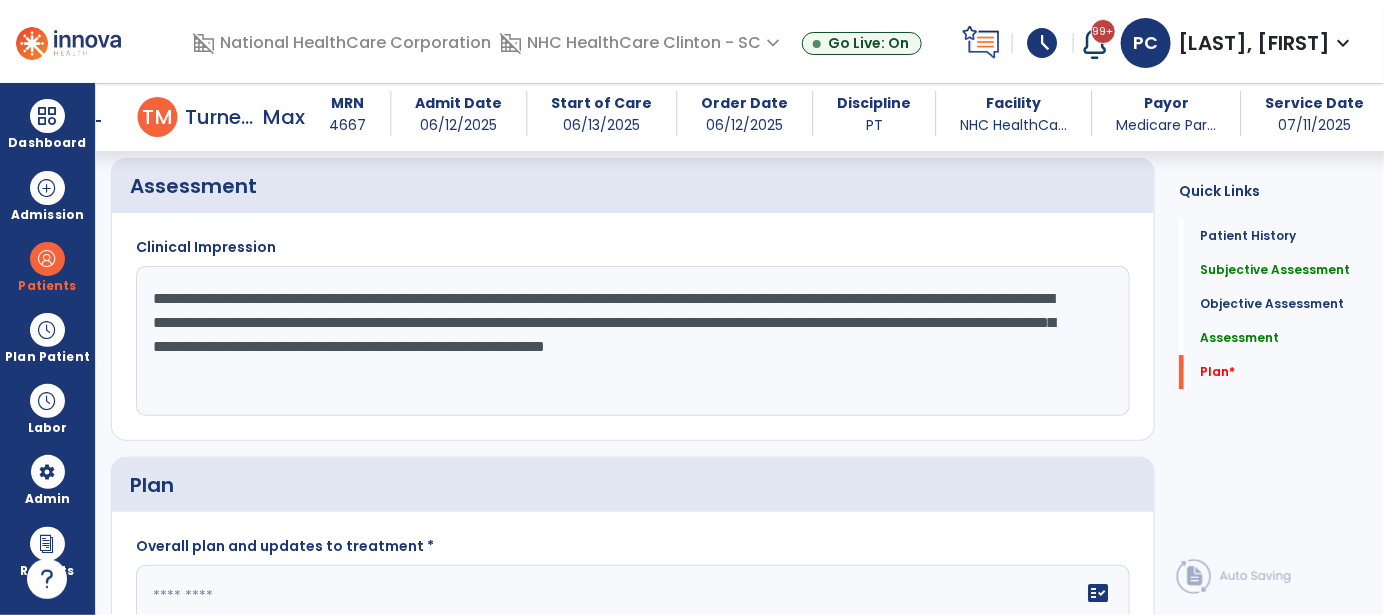 click on "**********" 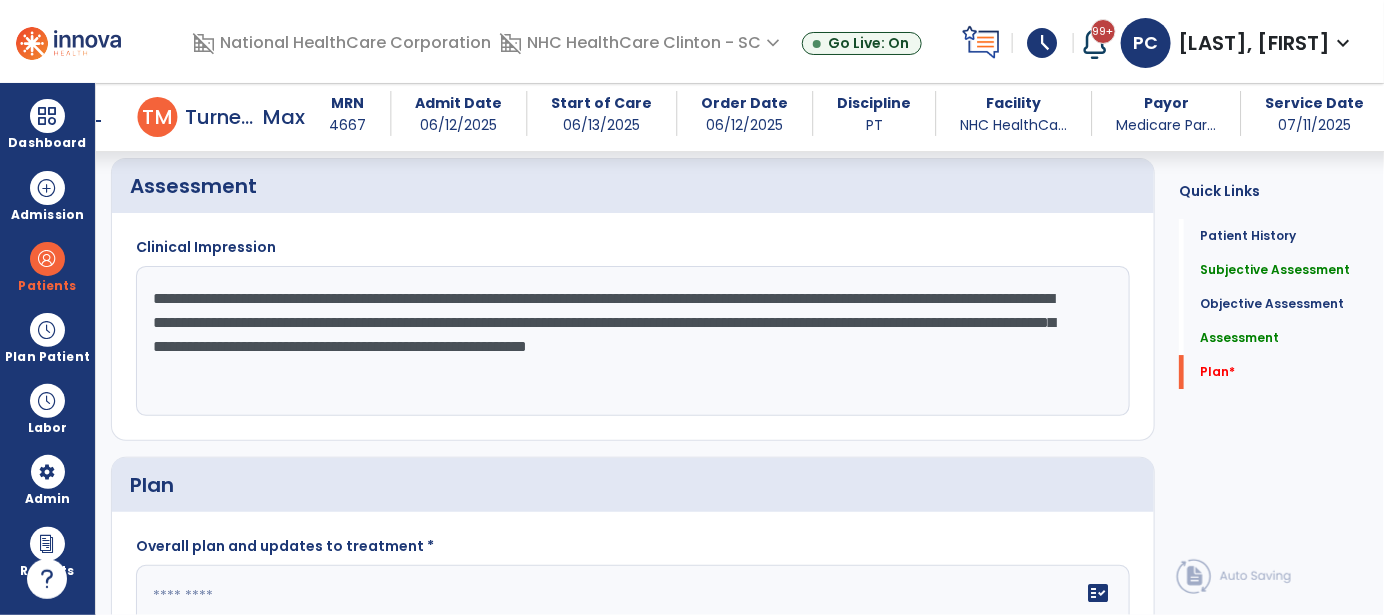 click on "**********" 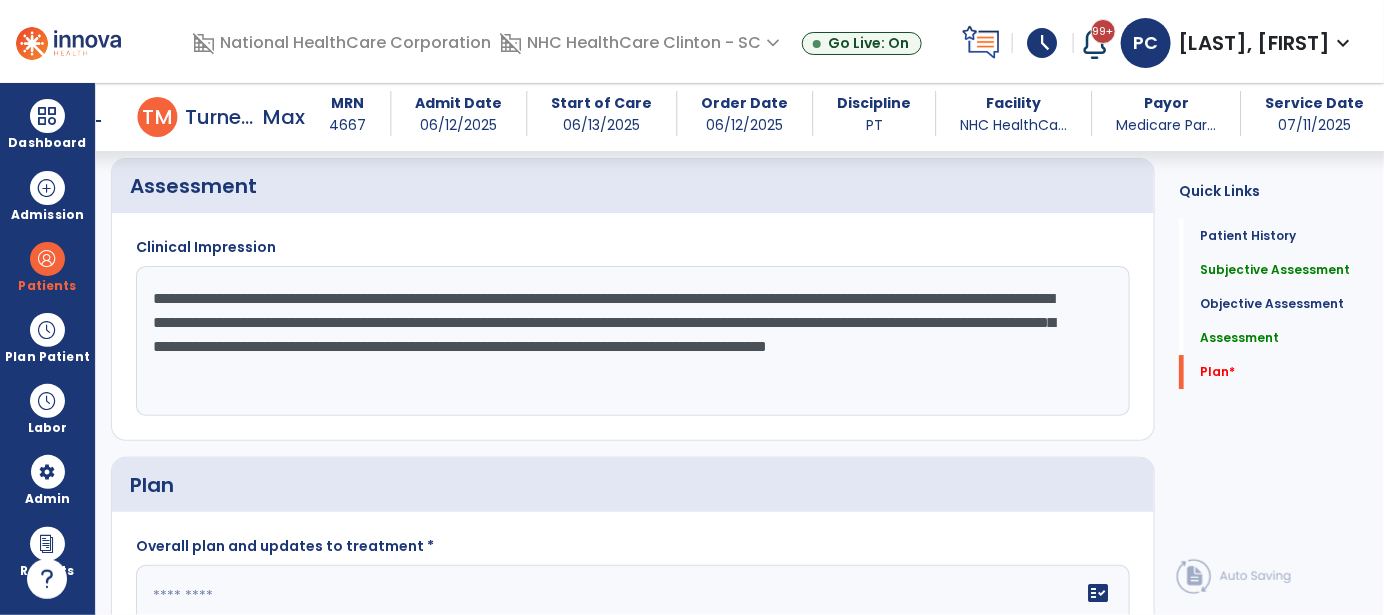 click on "**********" 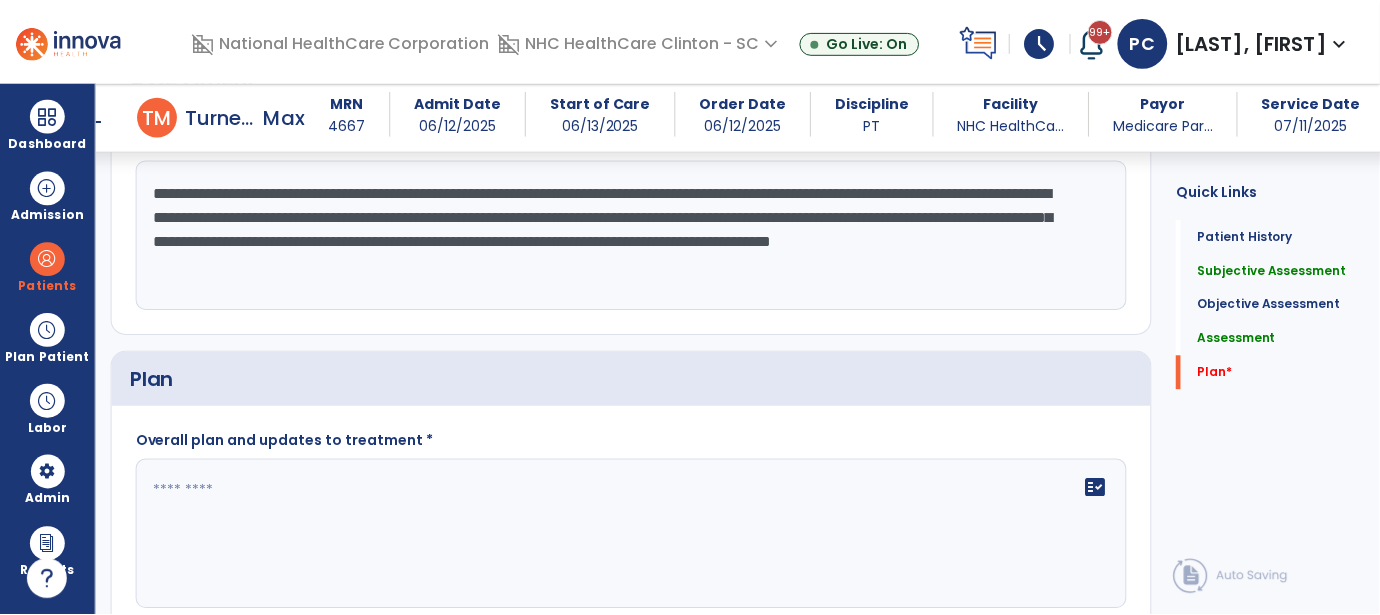 scroll, scrollTop: 2484, scrollLeft: 0, axis: vertical 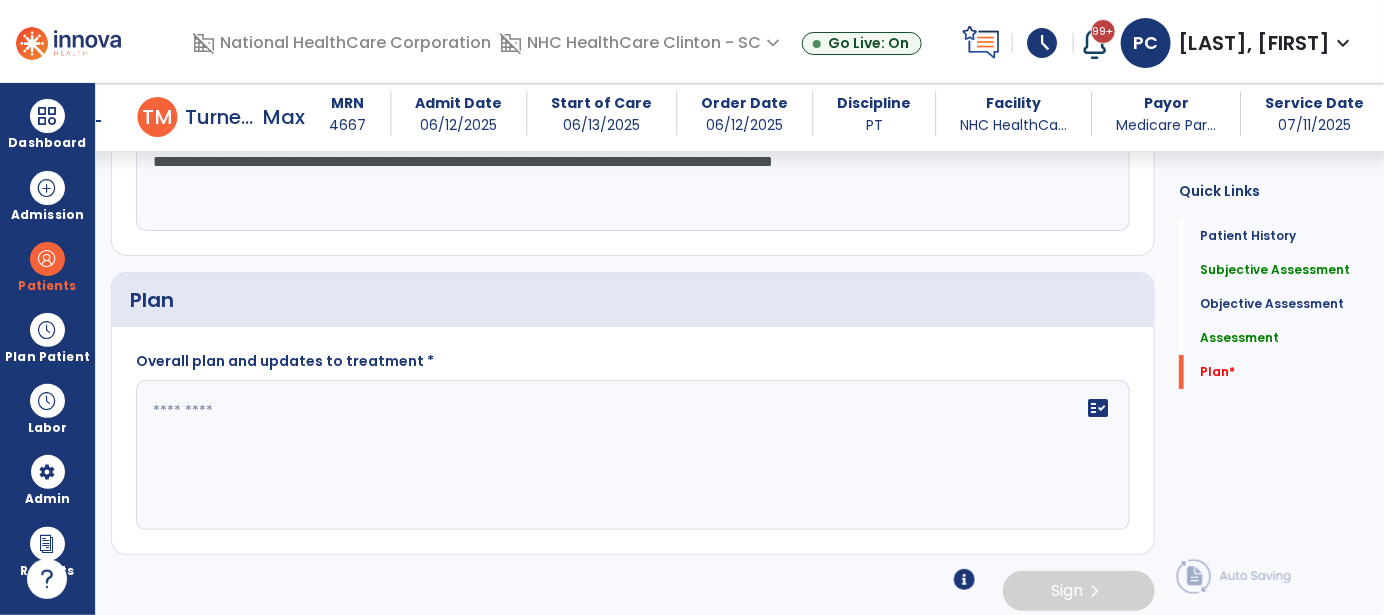 type on "**********" 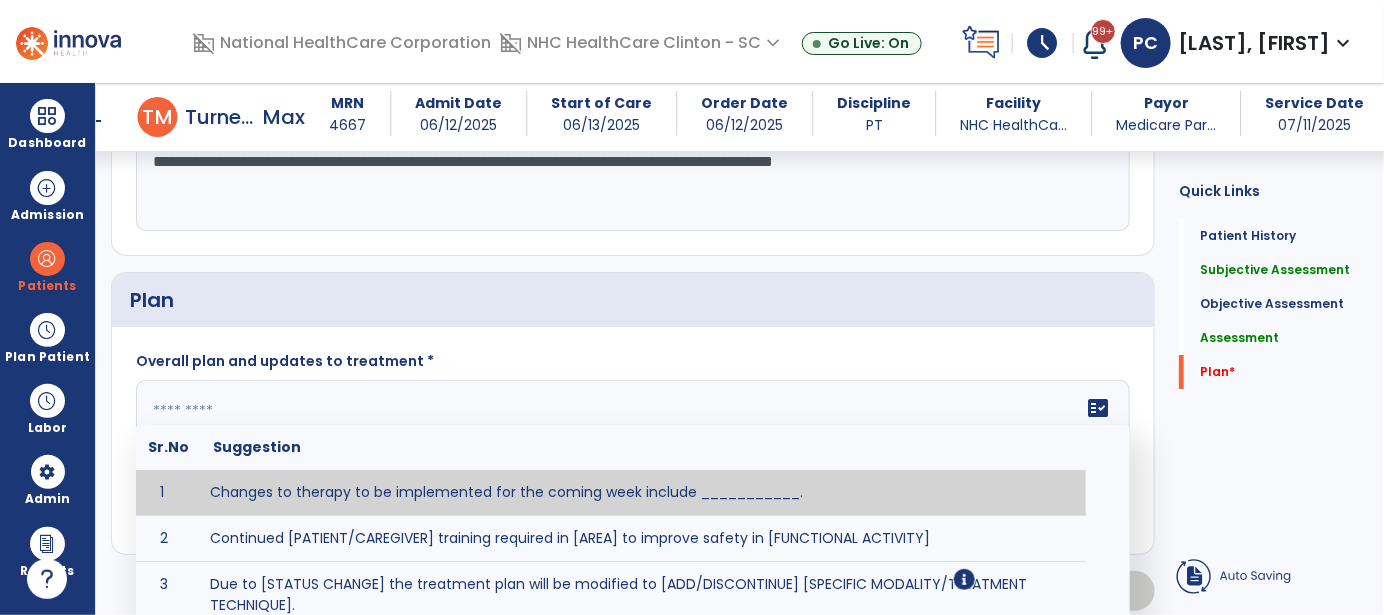 click on "fact_check  Sr.No Suggestion 1 Changes to therapy to be implemented for the coming week include ___________. 2 Continued [PATIENT/CAREGIVER] training required in [AREA] to improve safety in [FUNCTIONAL ACTIVITY] 3 Due to [STATUS CHANGE] the treatment plan will be modified to [ADD/DISCONTINUE] [SPECIFIC MODALITY/TREATMENT TECHNIQUE]. 4 Goals related to ___________ have been met.  Will add new STG's to address _______ in the upcoming week. 5 Updated precautions include ________. 6 Progress treatment to include ____________. 7 Requires further [PATIENT/CAREGIVER] training in ______ to improve safety in ________. 8 Short term goals related to _________ have been met and new short term goals to be added as appropriate for patient. 9 STGs have been met, will now focus on LTGs. 10 The plan for next week's visits include [INTERVENTIONS] with the objective of improving [IMPAIRMENTS] to continue to progress toward long term goal(s). 11 12 13 Changes to therapy to be implemented for the coming week include ___________." 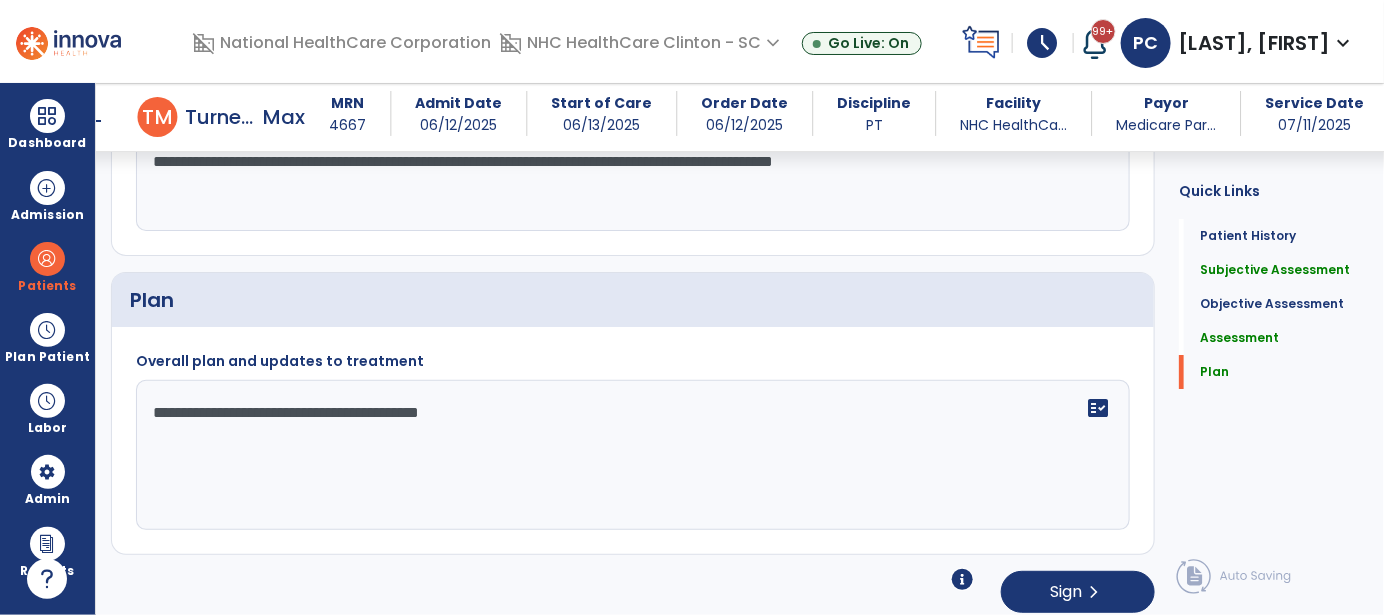 click on "**********" 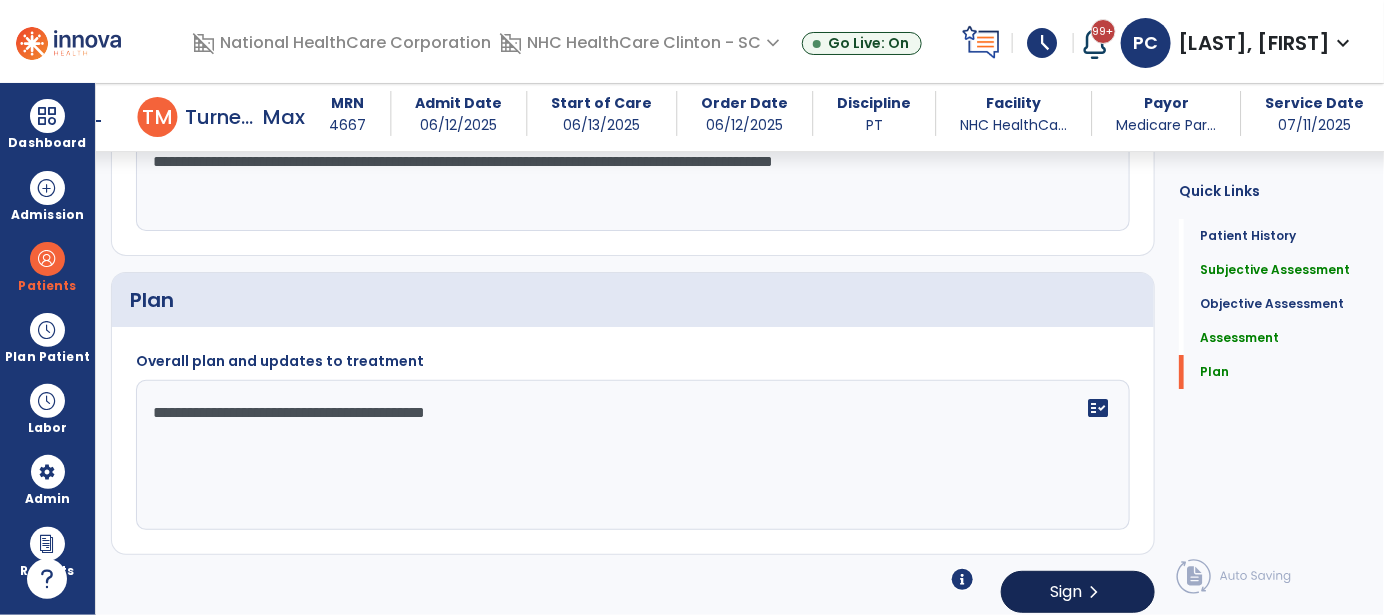 type on "**********" 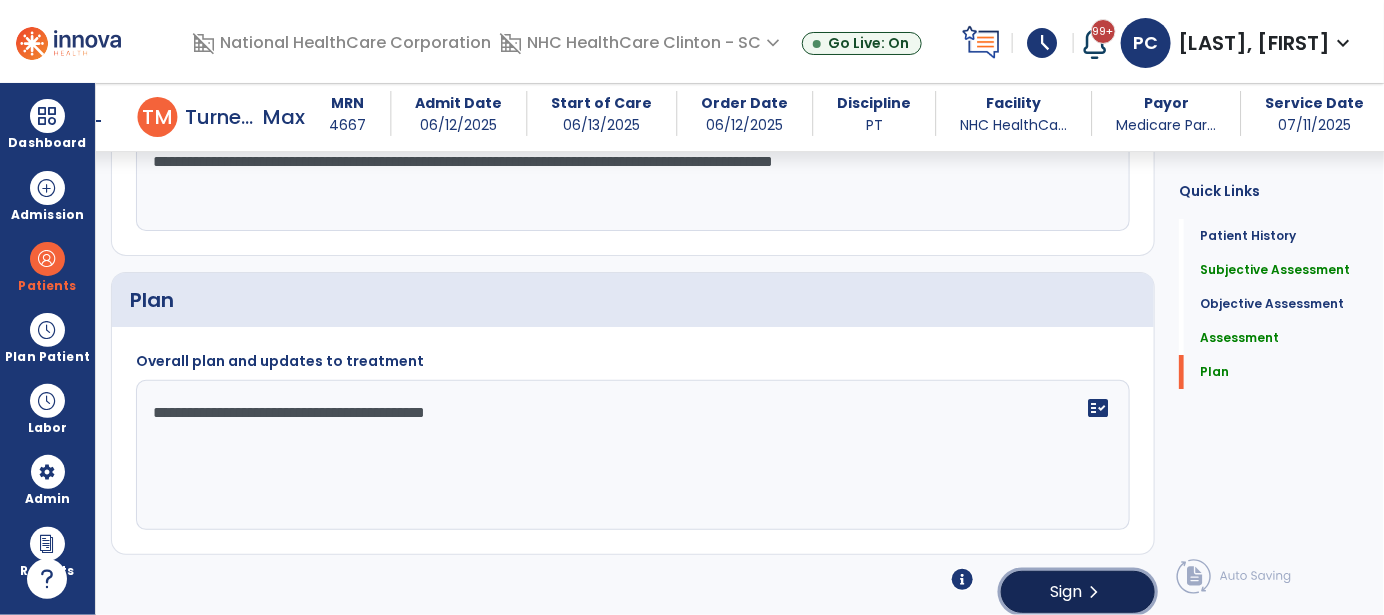 click on "Sign" 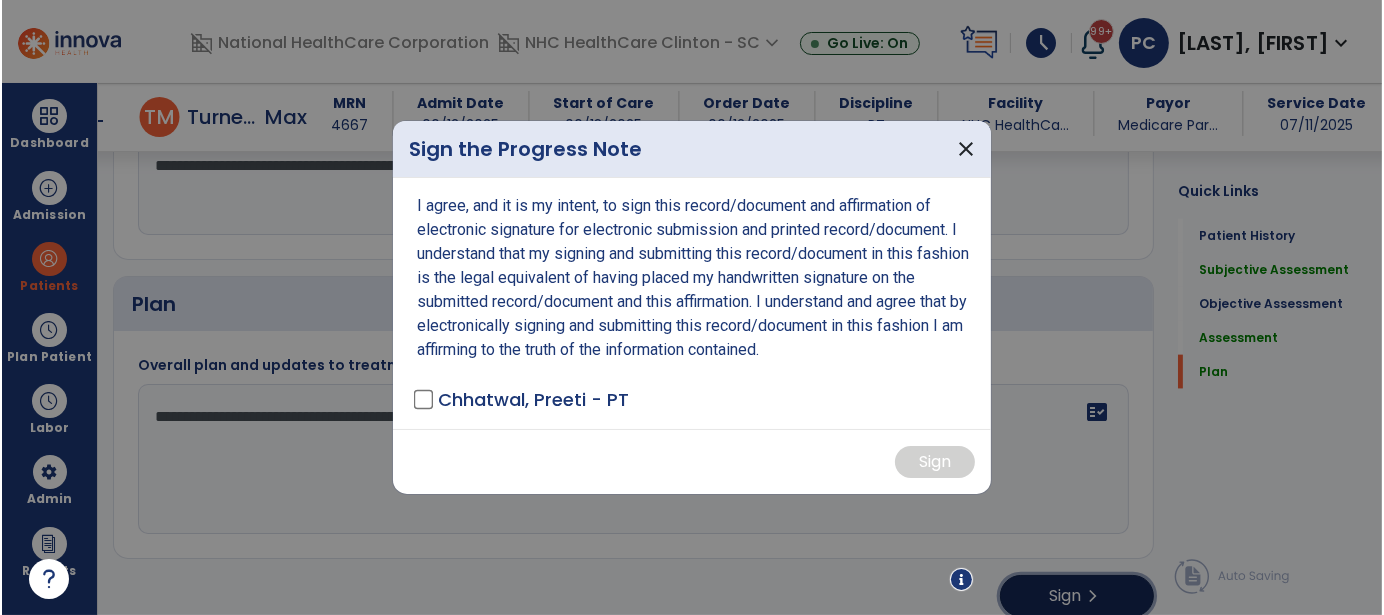 scroll, scrollTop: 2484, scrollLeft: 0, axis: vertical 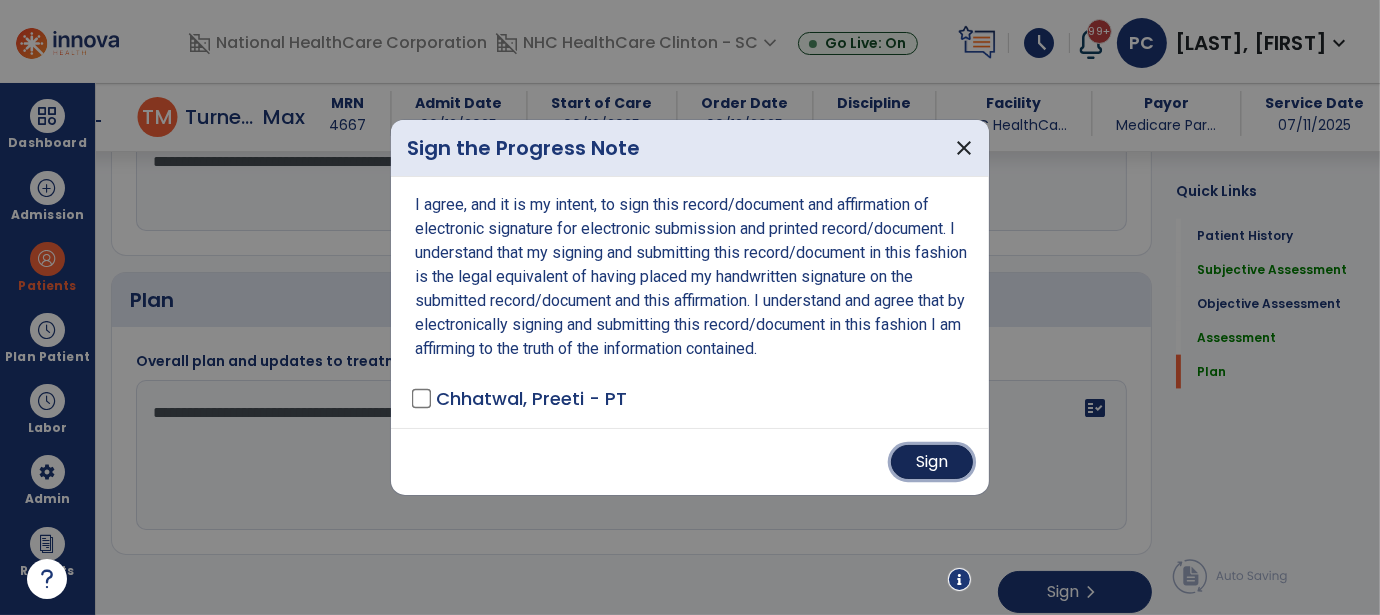 click on "Sign" at bounding box center [932, 462] 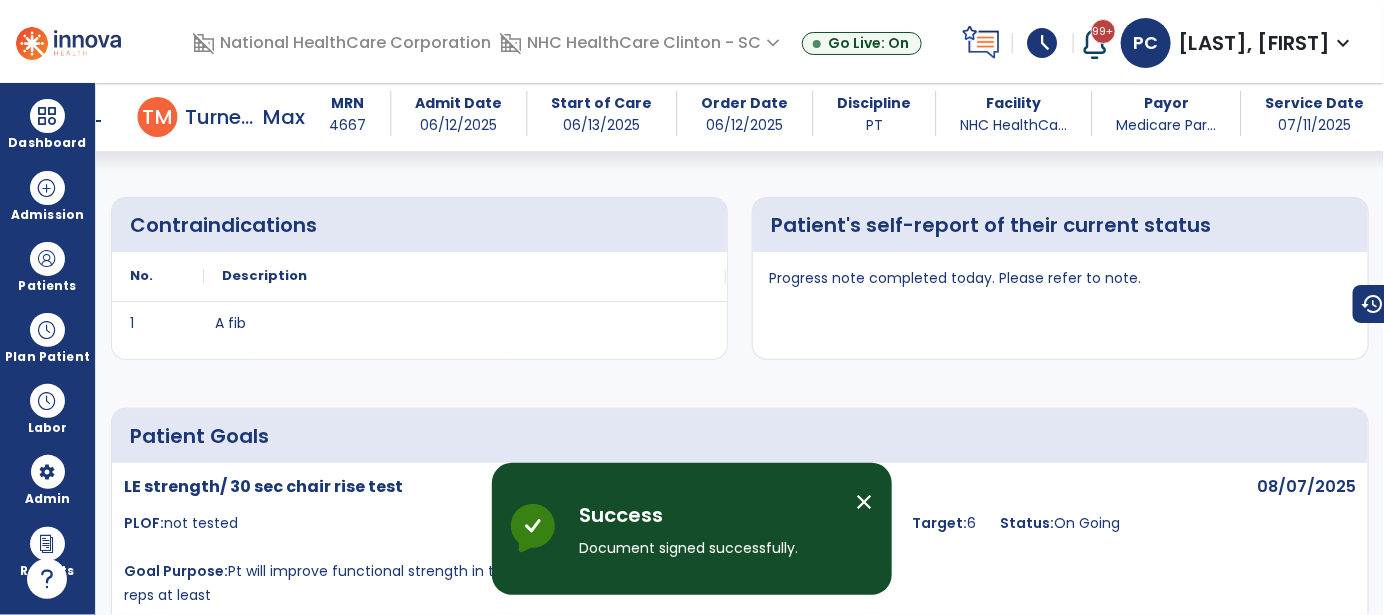 scroll, scrollTop: 0, scrollLeft: 0, axis: both 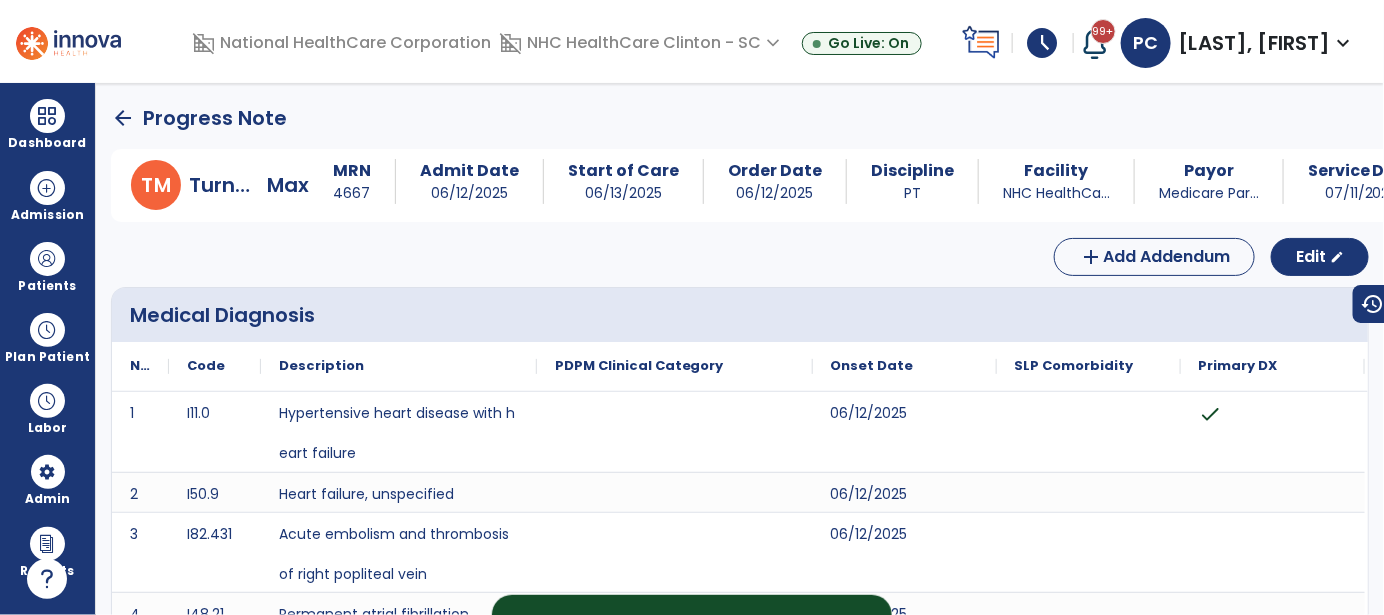 click on "arrow_back" 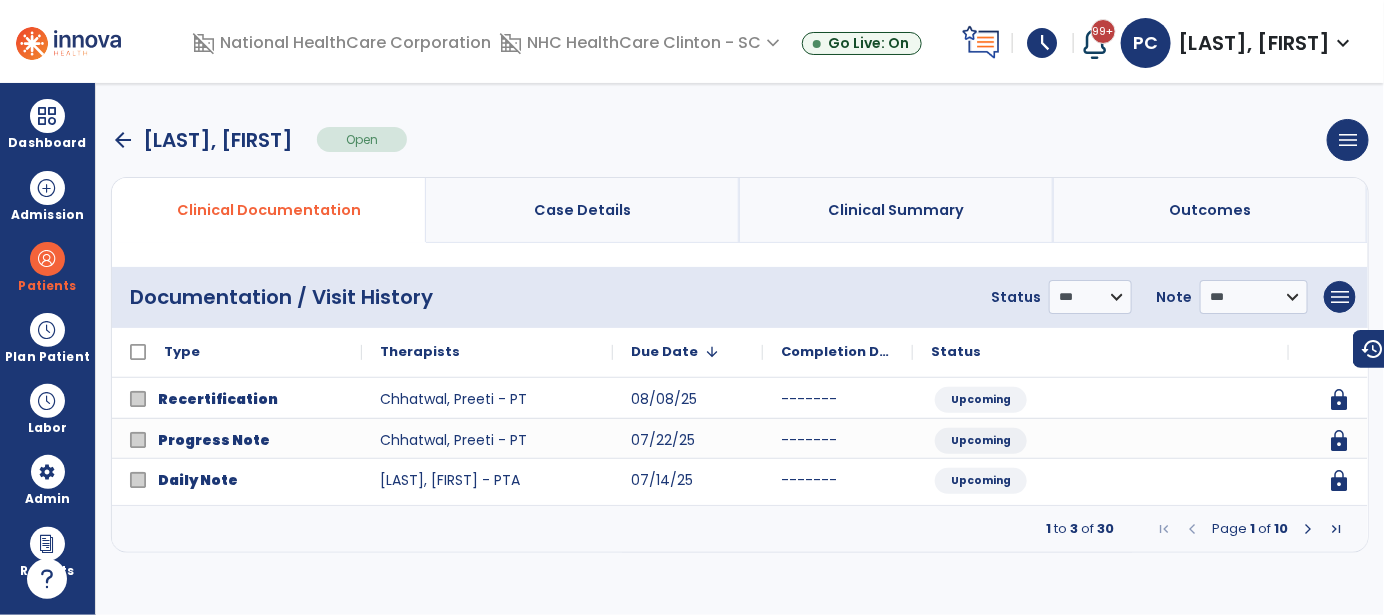 click at bounding box center (1308, 529) 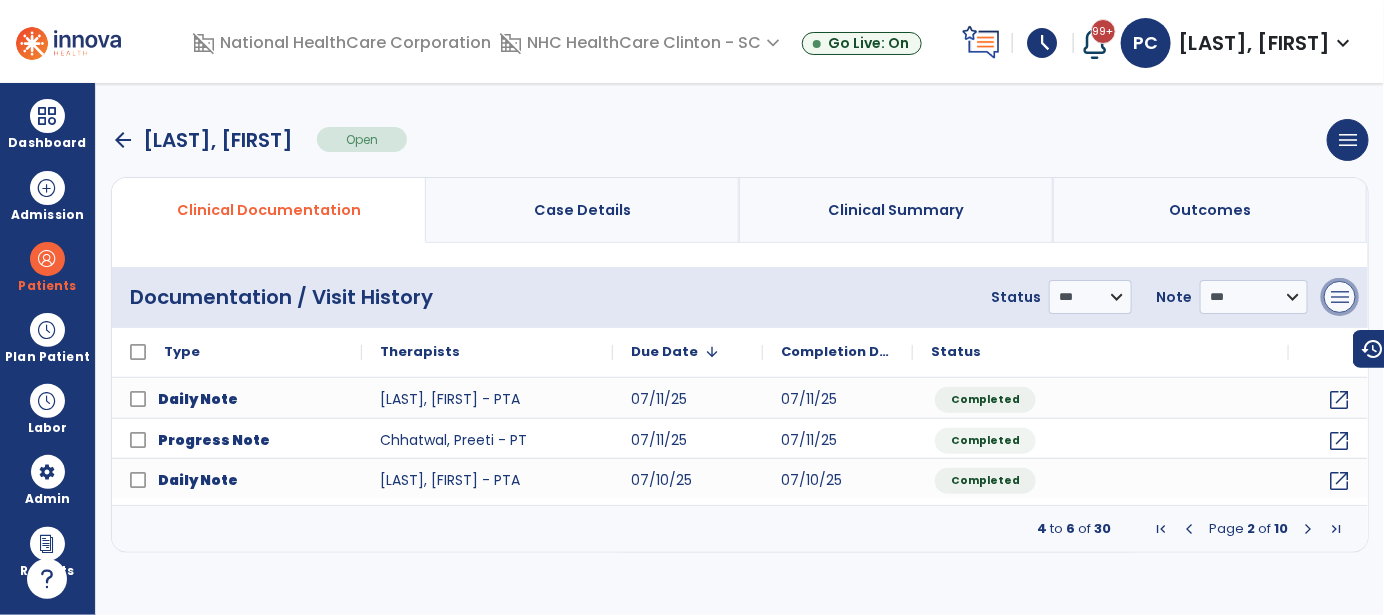 click on "menu" at bounding box center [1340, 297] 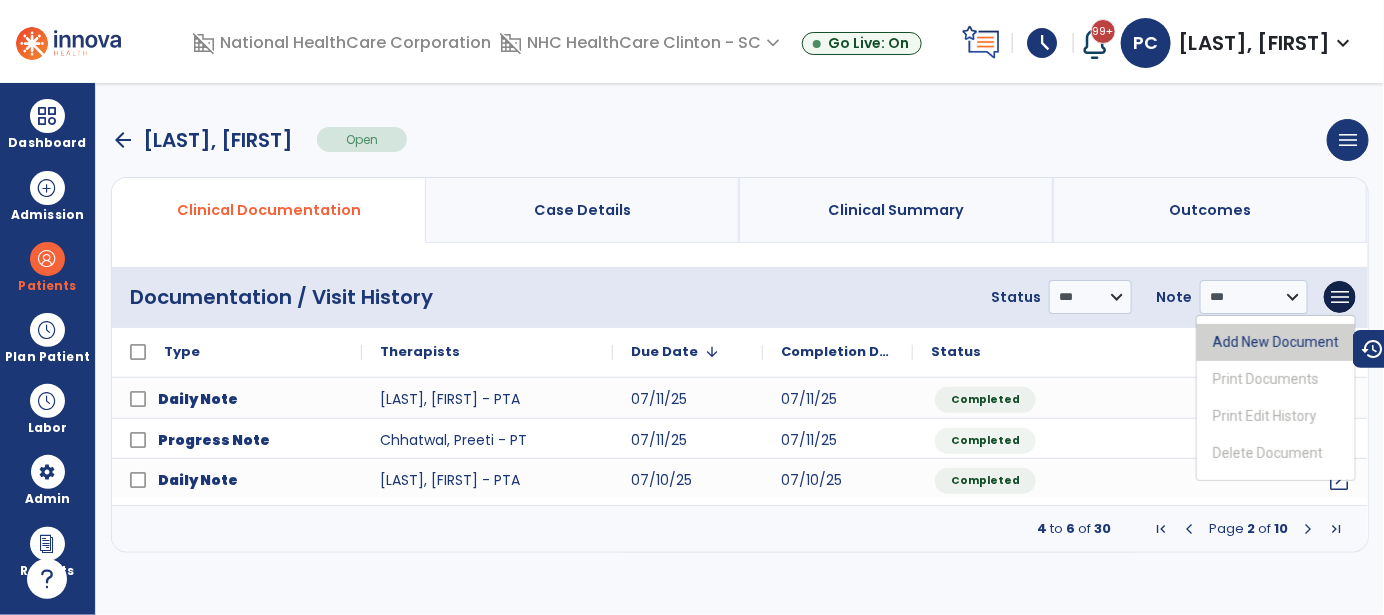 click on "Add New Document" at bounding box center [1276, 342] 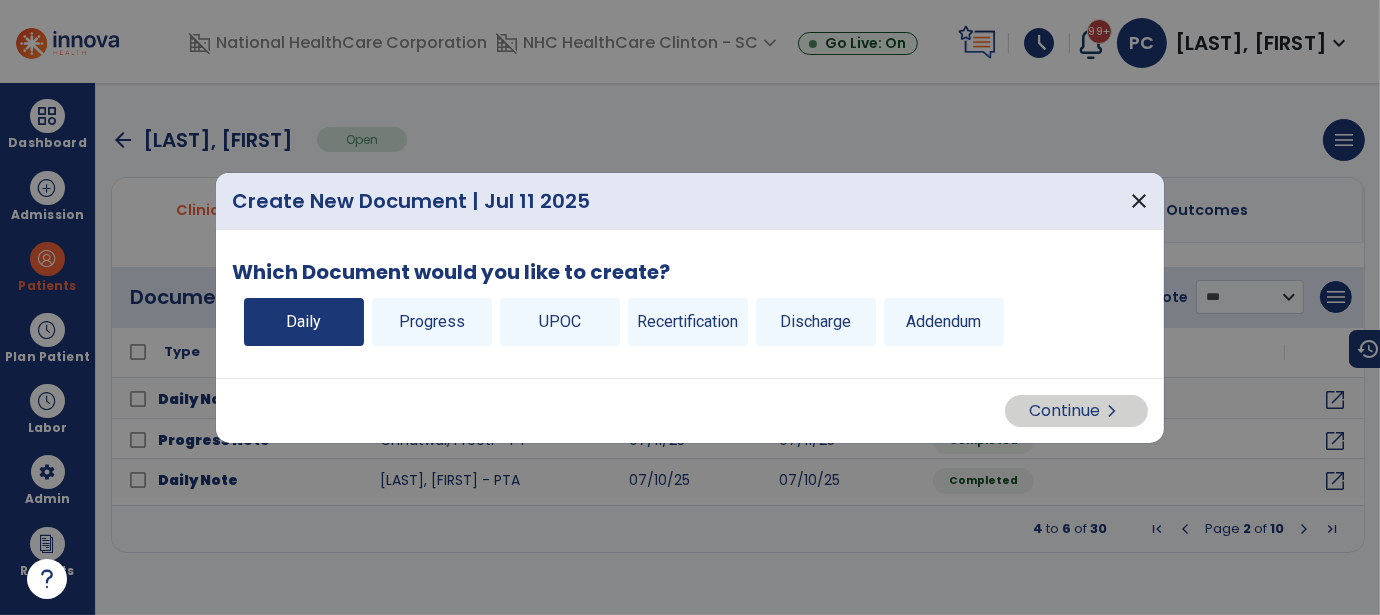 click on "Daily" at bounding box center (304, 322) 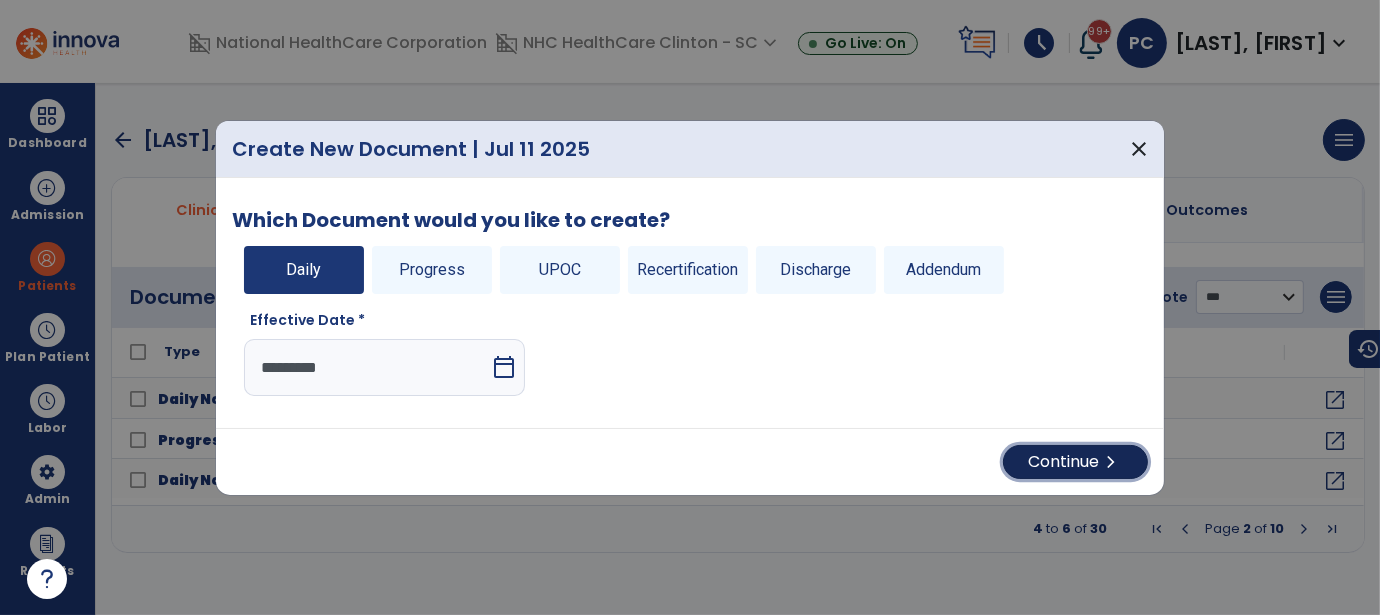 click on "Continue   chevron_right" at bounding box center [1075, 462] 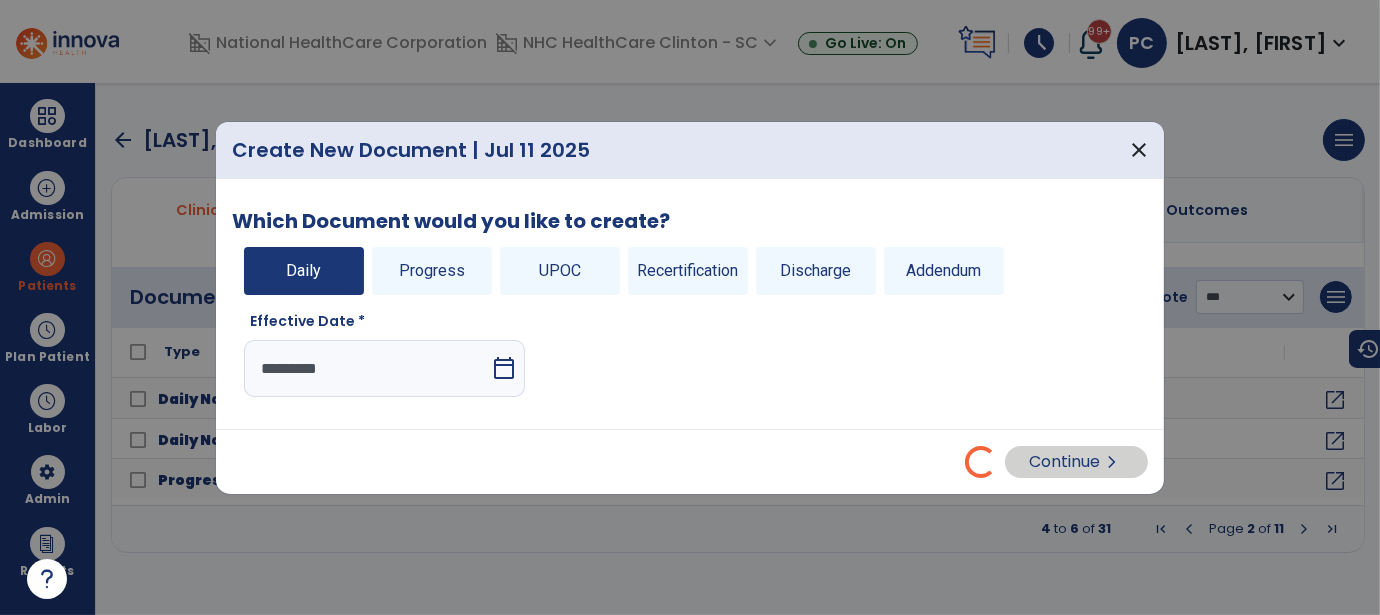 select on "*" 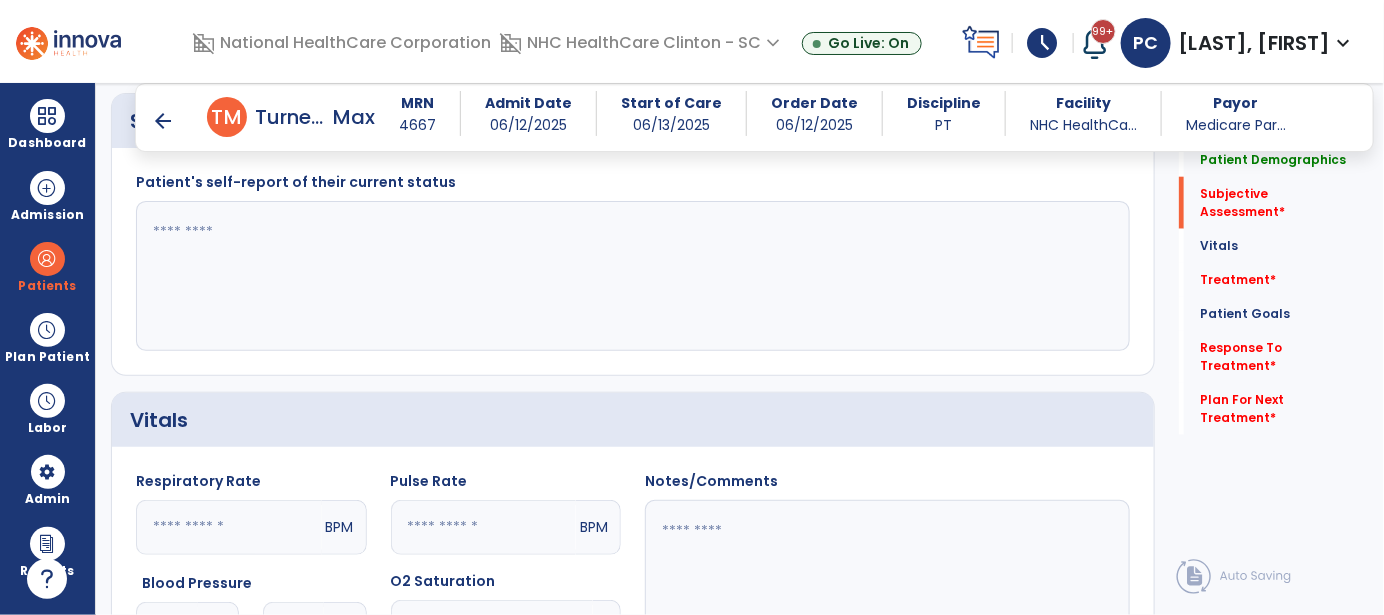 scroll, scrollTop: 699, scrollLeft: 0, axis: vertical 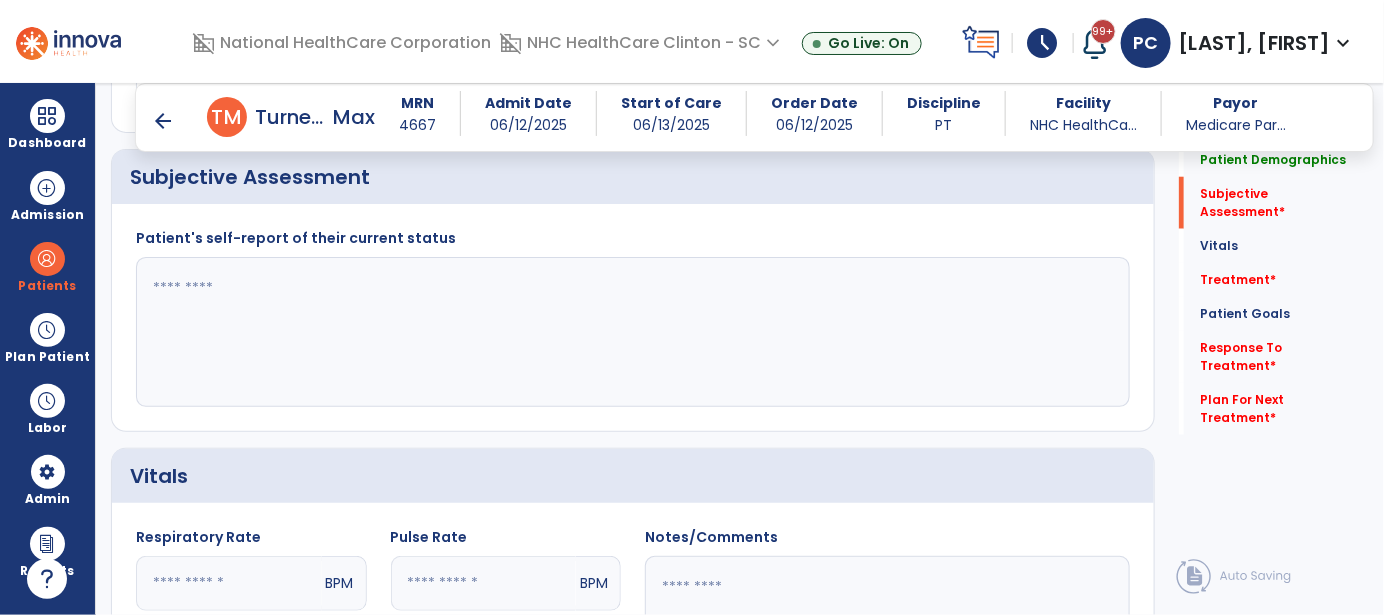 click 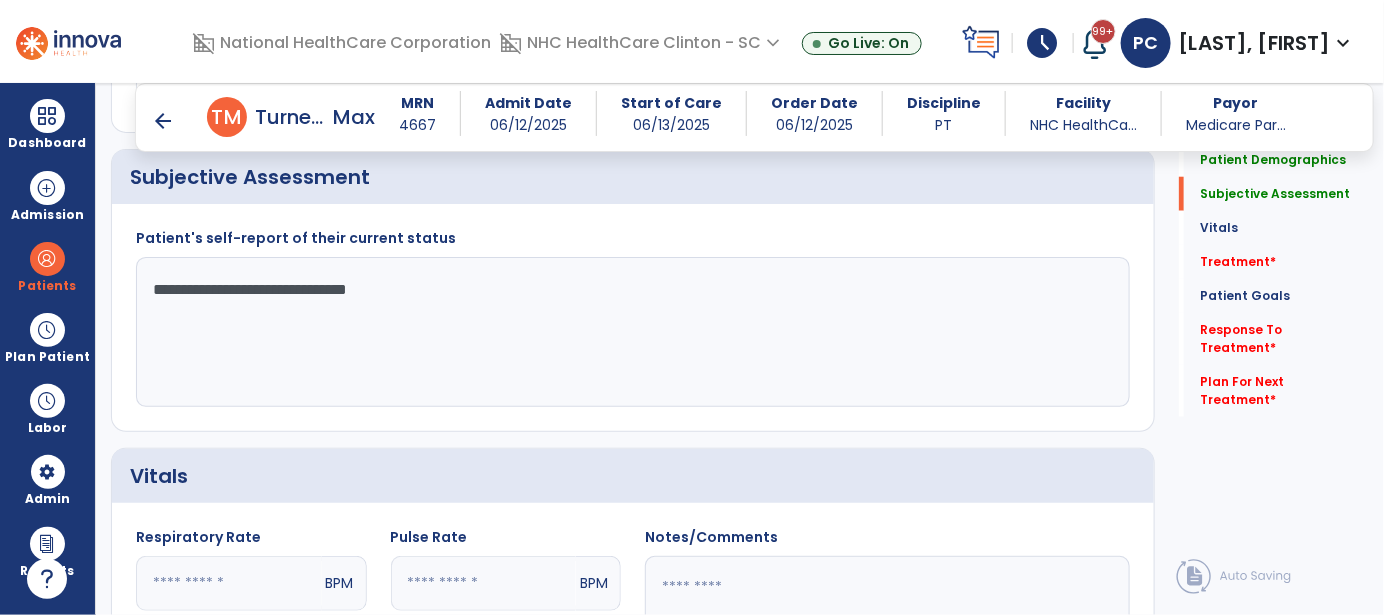 click on "**********" 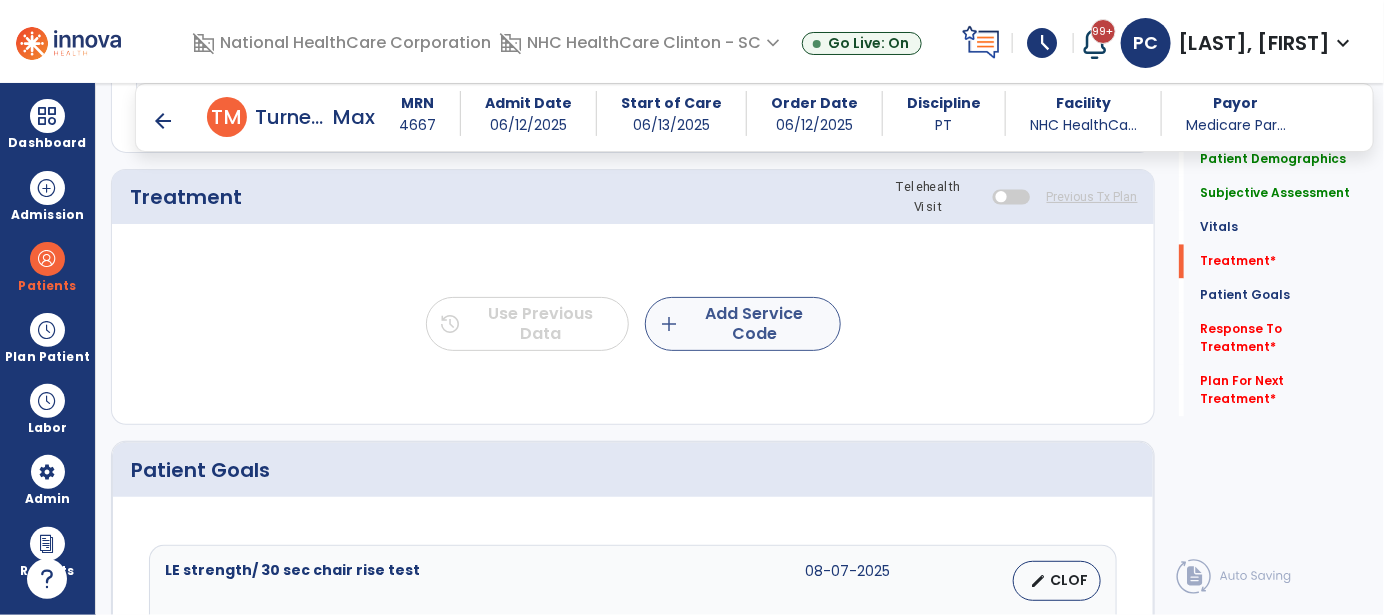 type on "**********" 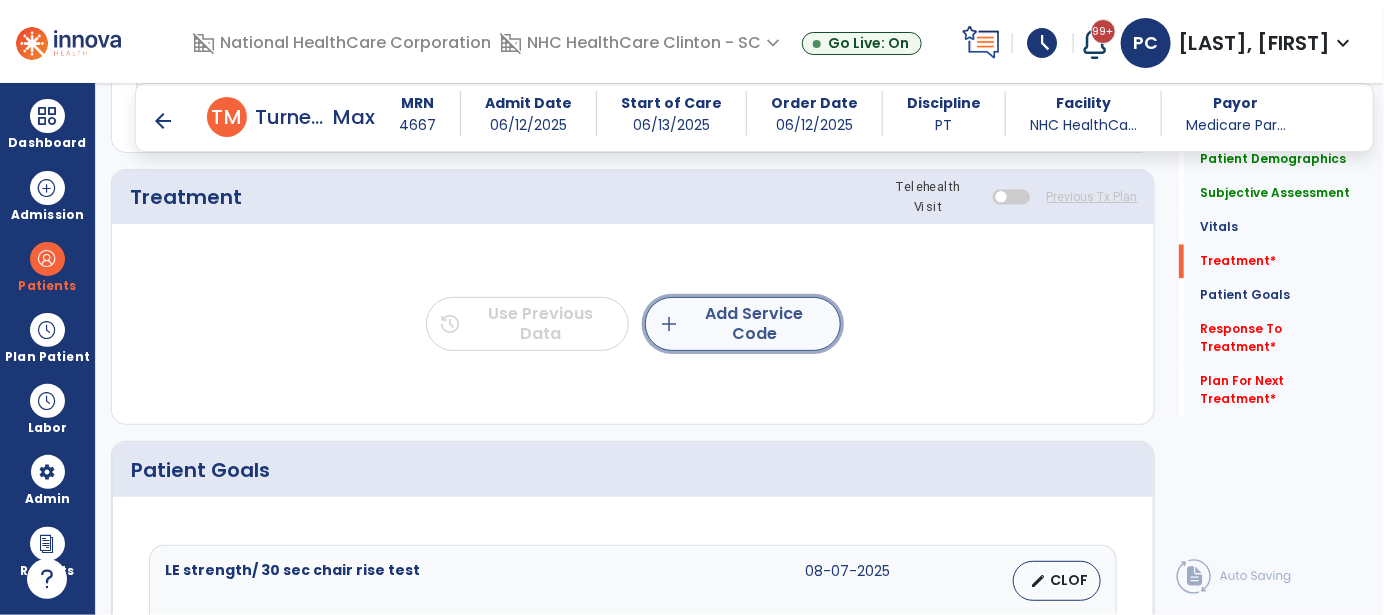 click on "add  Add Service Code" 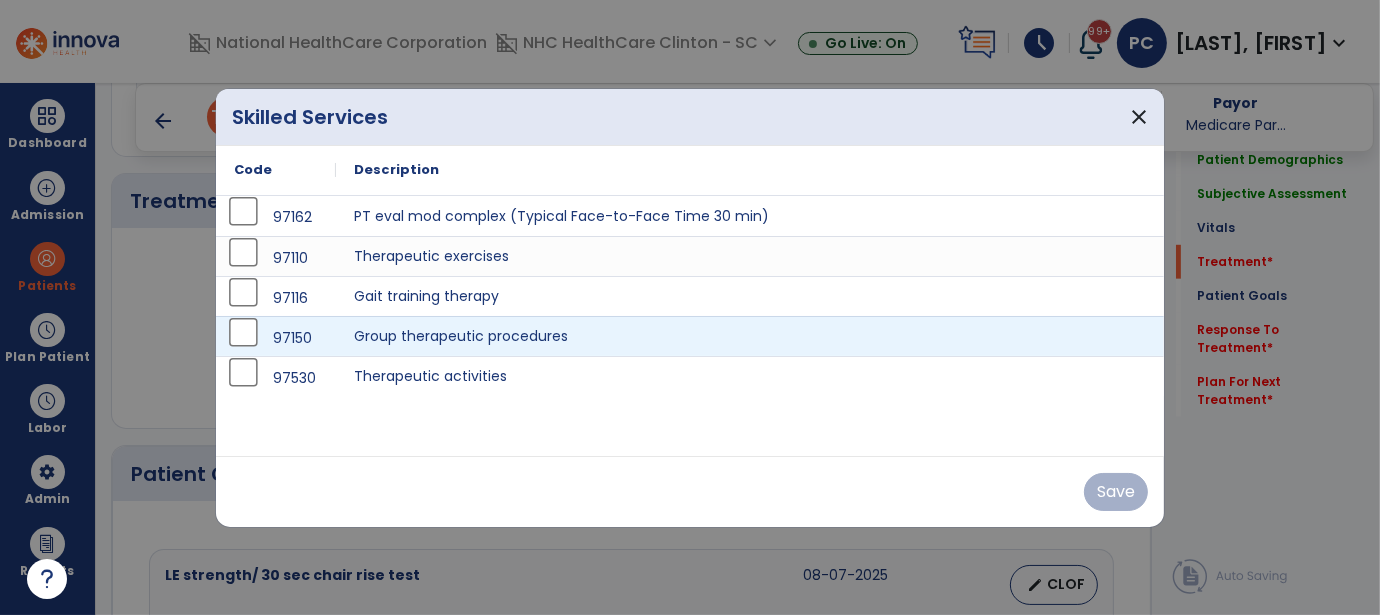 scroll, scrollTop: 1400, scrollLeft: 0, axis: vertical 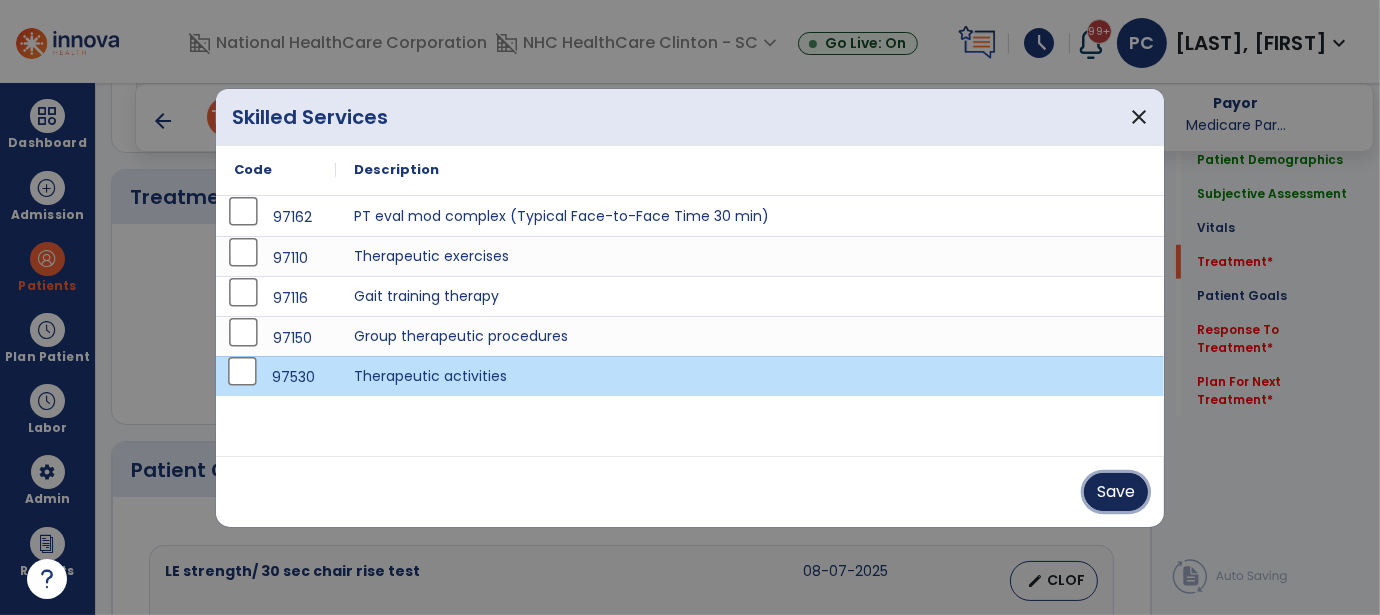 click on "Save" at bounding box center (1116, 492) 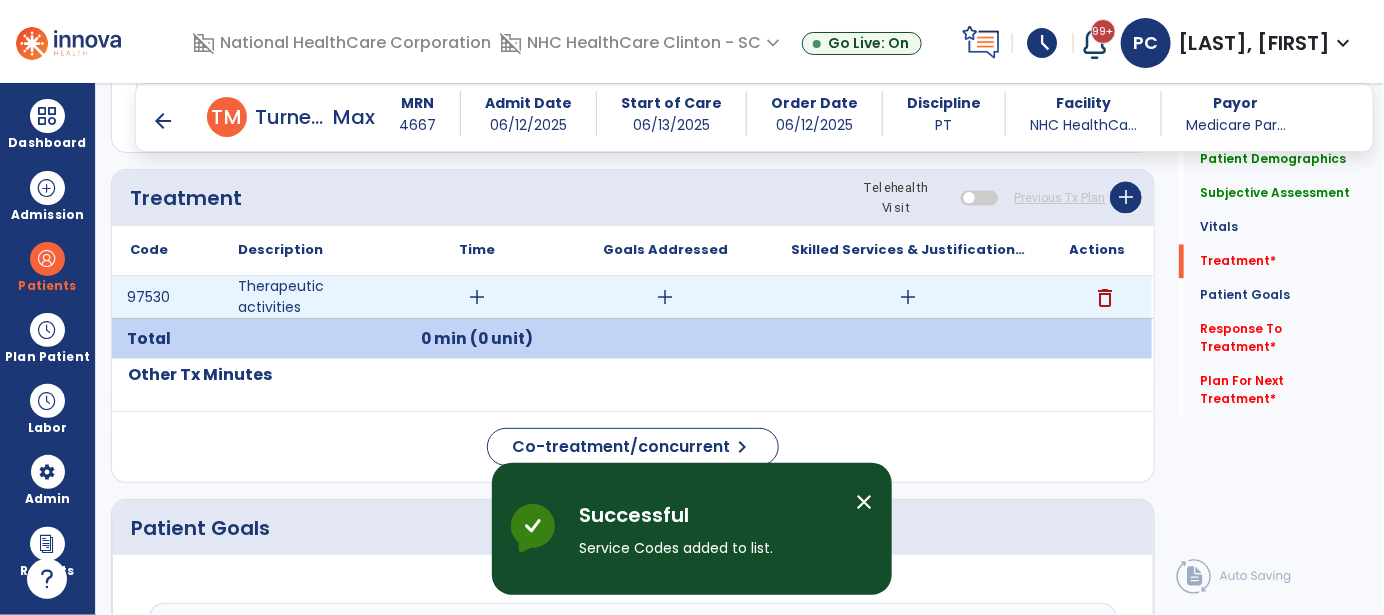 click on "add" at bounding box center [477, 297] 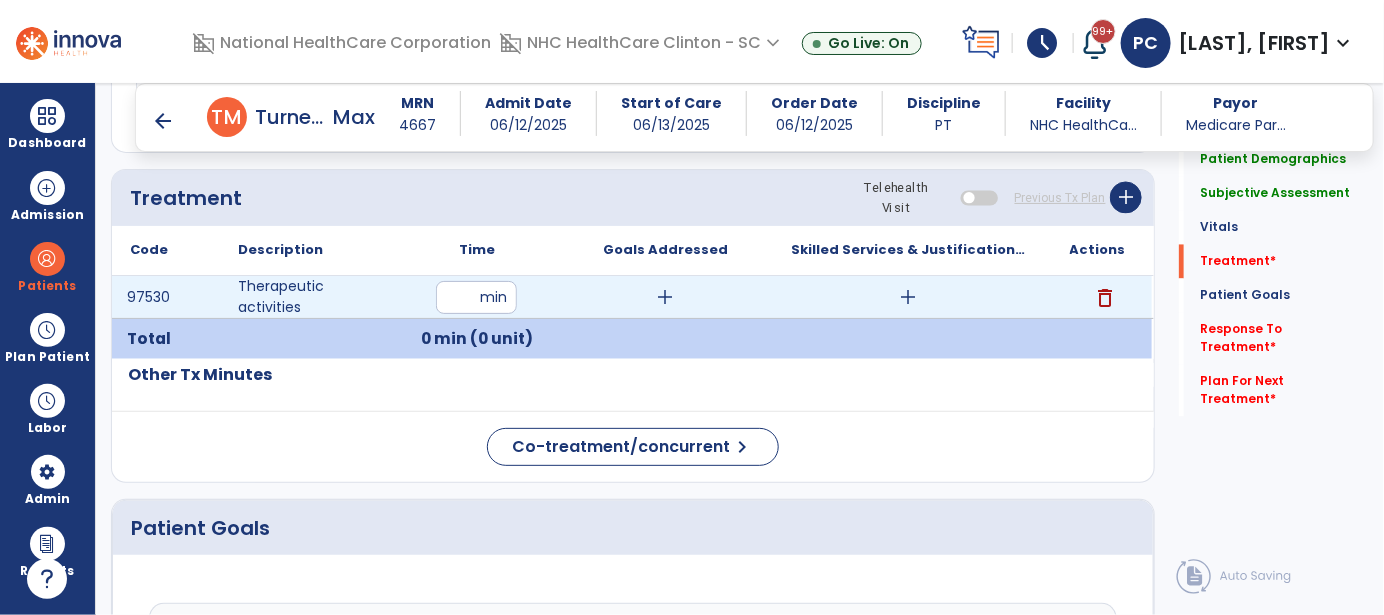 type on "**" 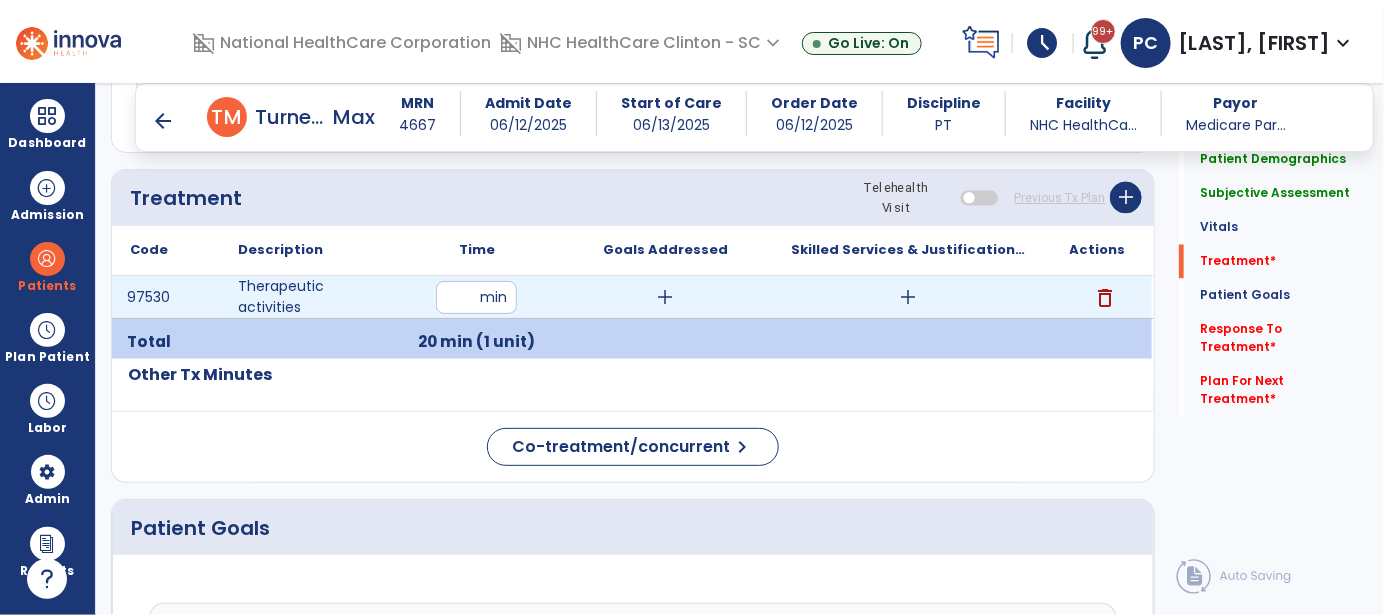 click on "add" at bounding box center (666, 297) 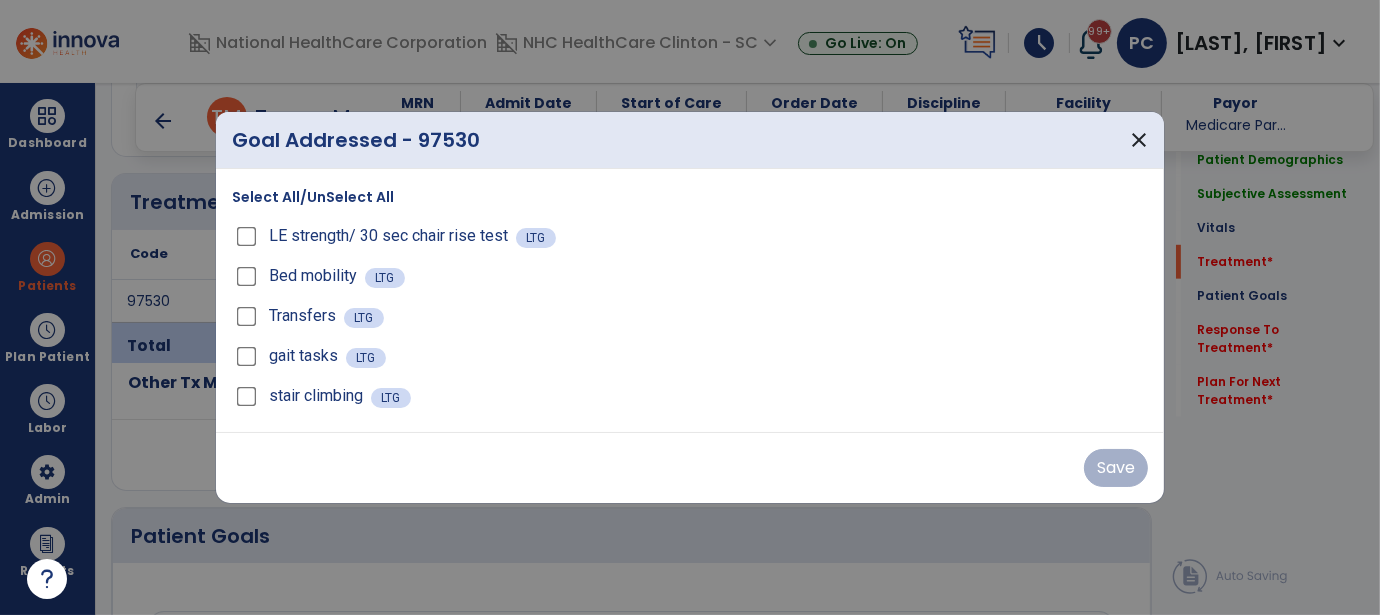 scroll, scrollTop: 1400, scrollLeft: 0, axis: vertical 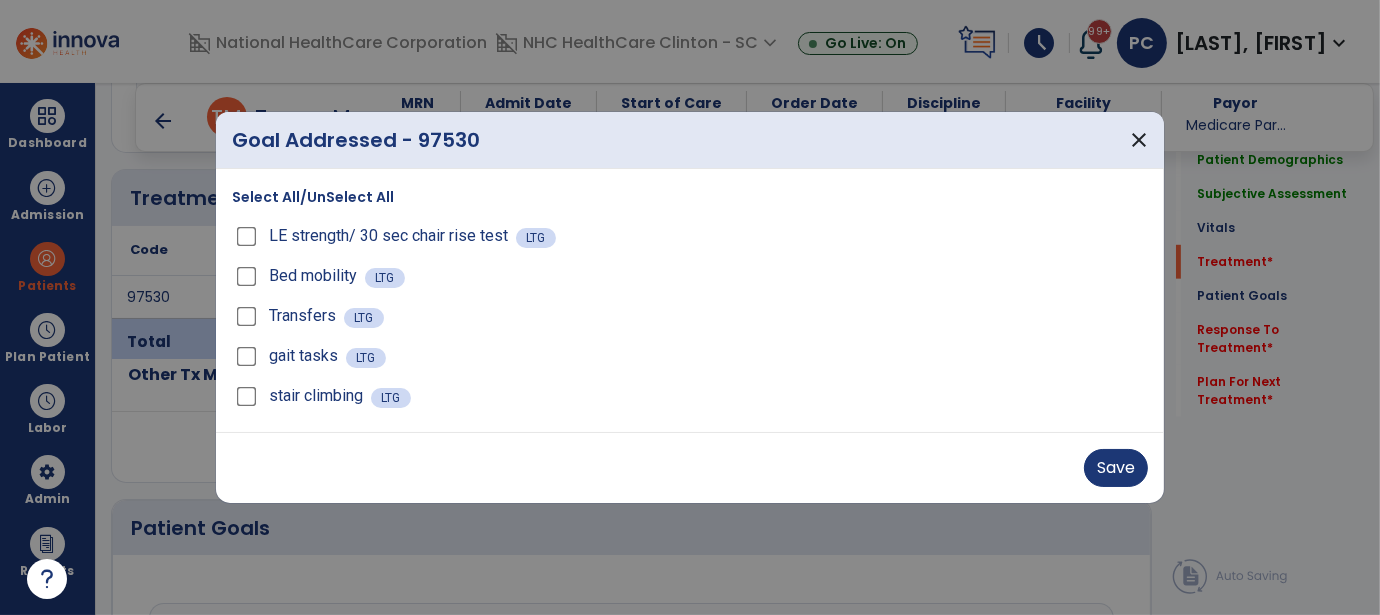 click on "Bed mobility LTG" at bounding box center [690, 276] 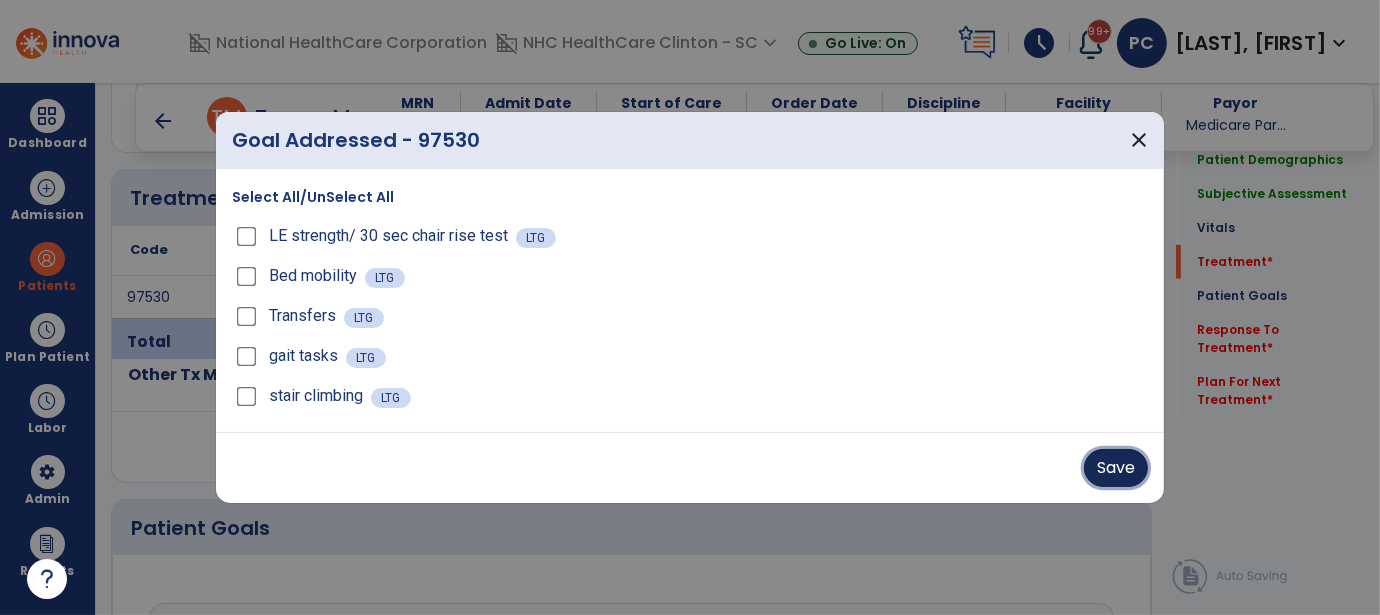 click on "Save" at bounding box center [1116, 468] 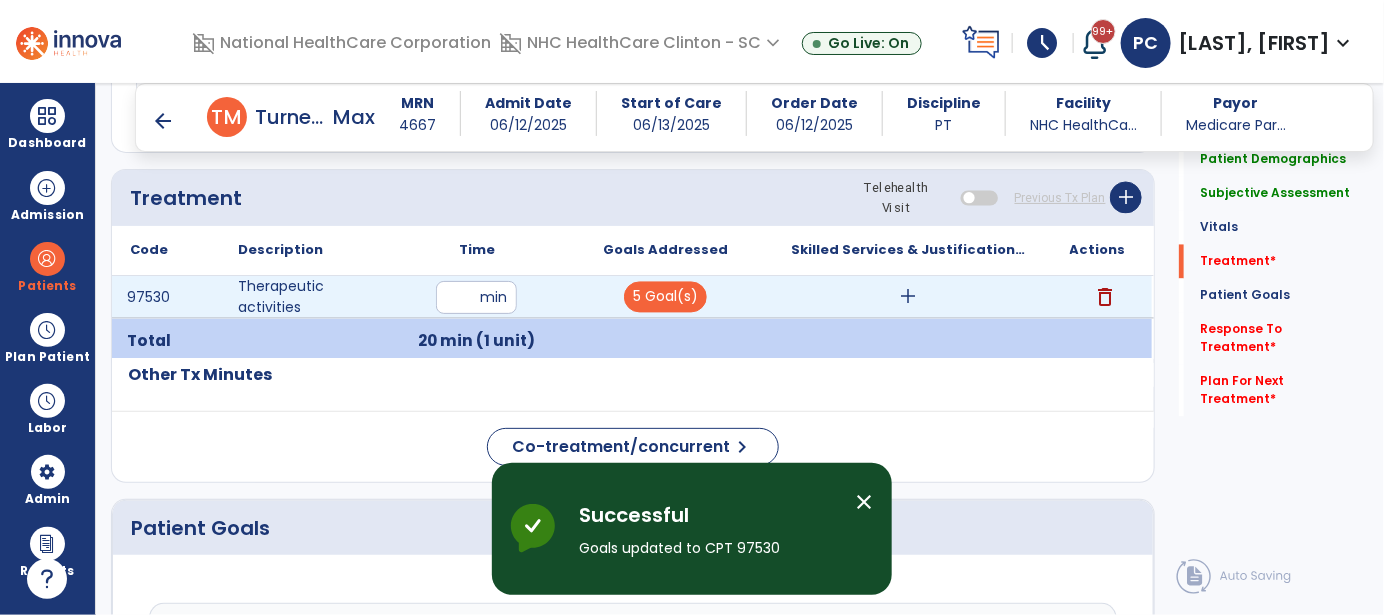 click on "add" at bounding box center (909, 297) 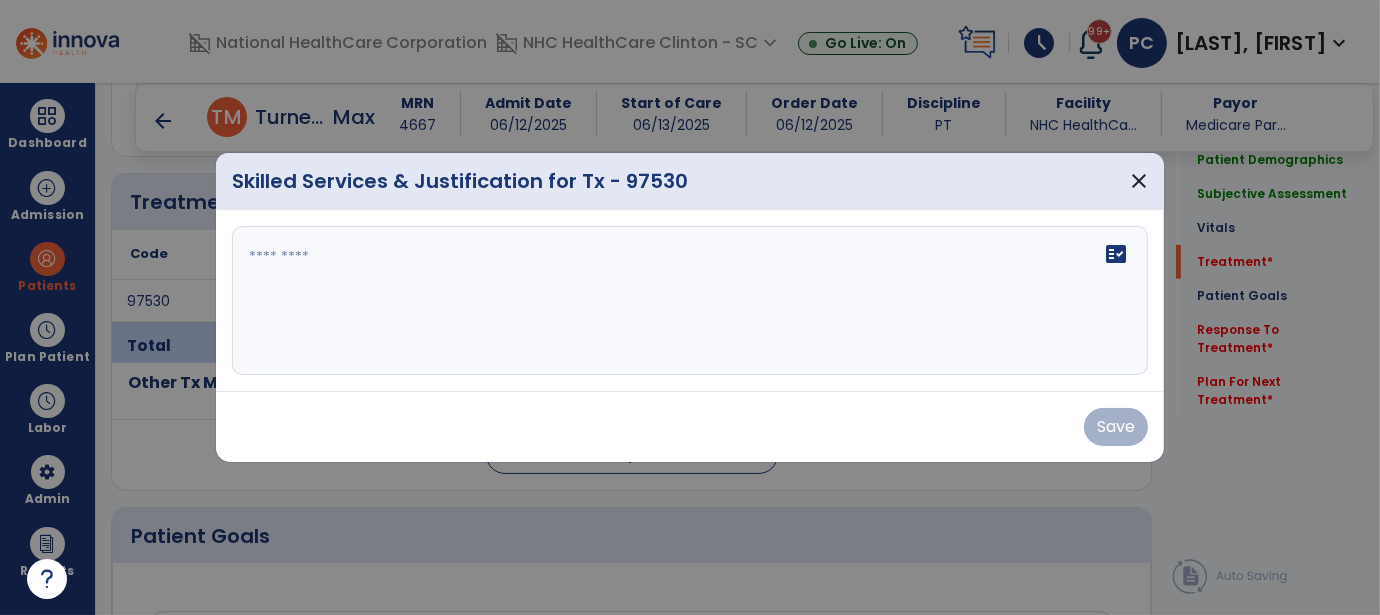 scroll, scrollTop: 1400, scrollLeft: 0, axis: vertical 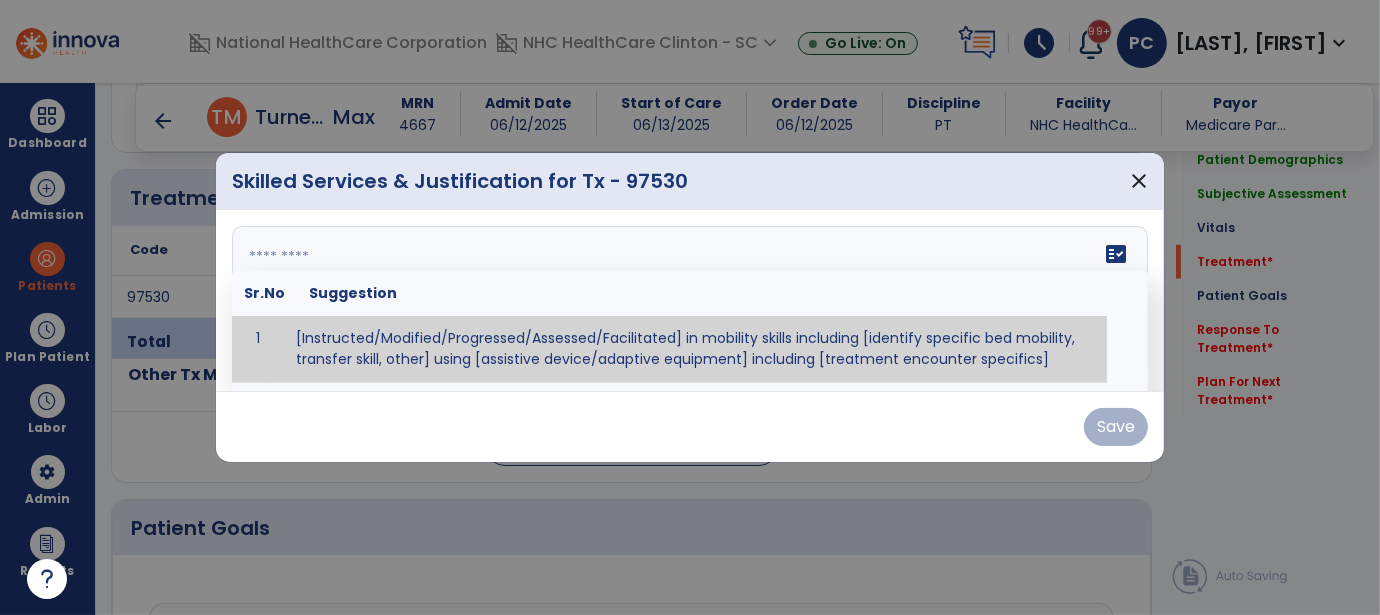 click on "fact_check  Sr.No Suggestion 1 [Instructed/Modified/Progressed/Assessed/Facilitated] in mobility skills including [identify specific bed mobility, transfer skill, other] using [assistive device/adaptive equipment] including [treatment encounter specifics]" at bounding box center (690, 301) 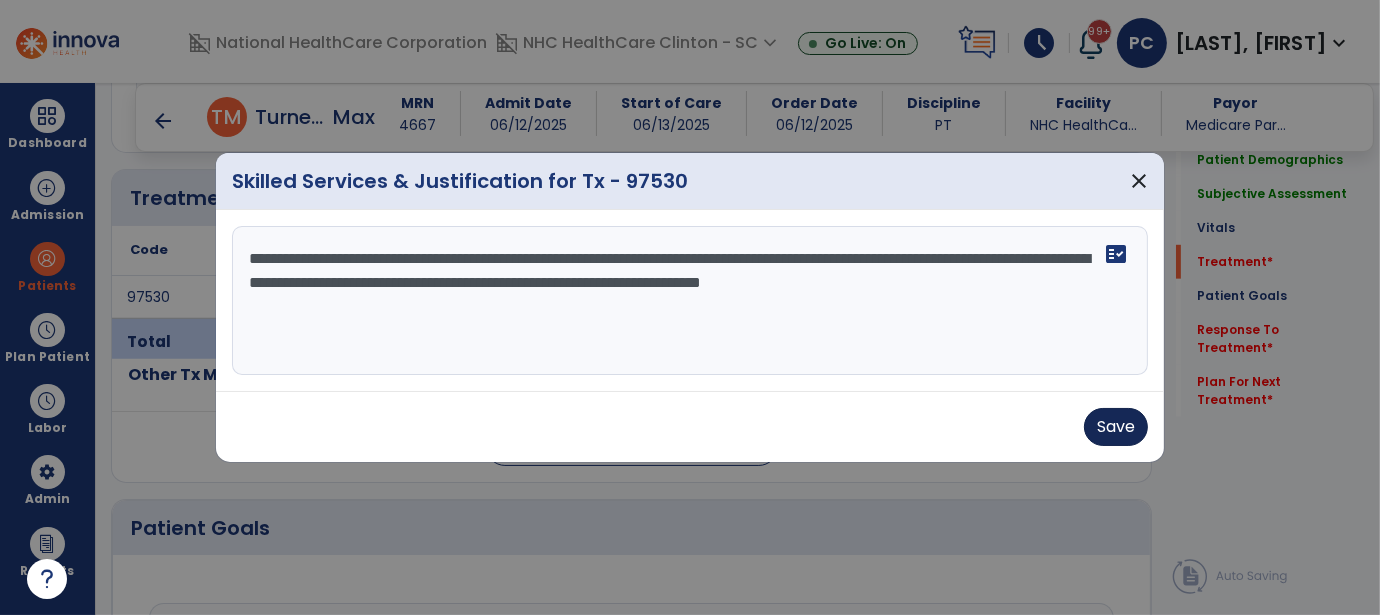 type on "**********" 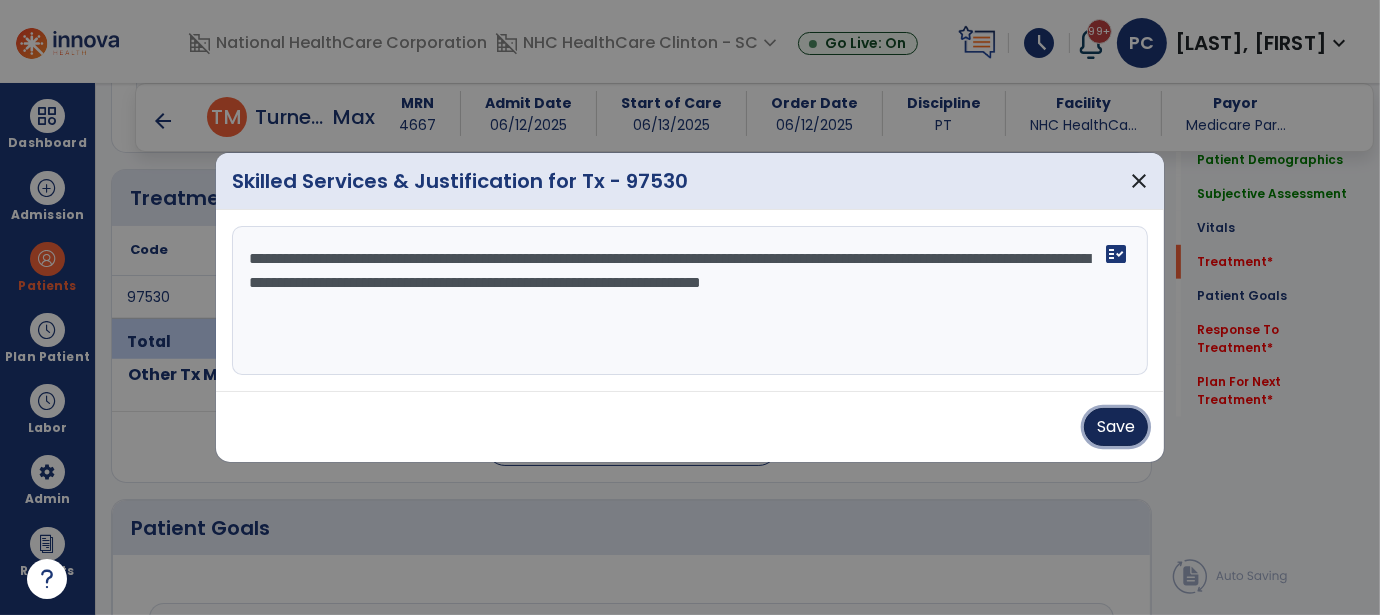 click on "Save" at bounding box center [1116, 427] 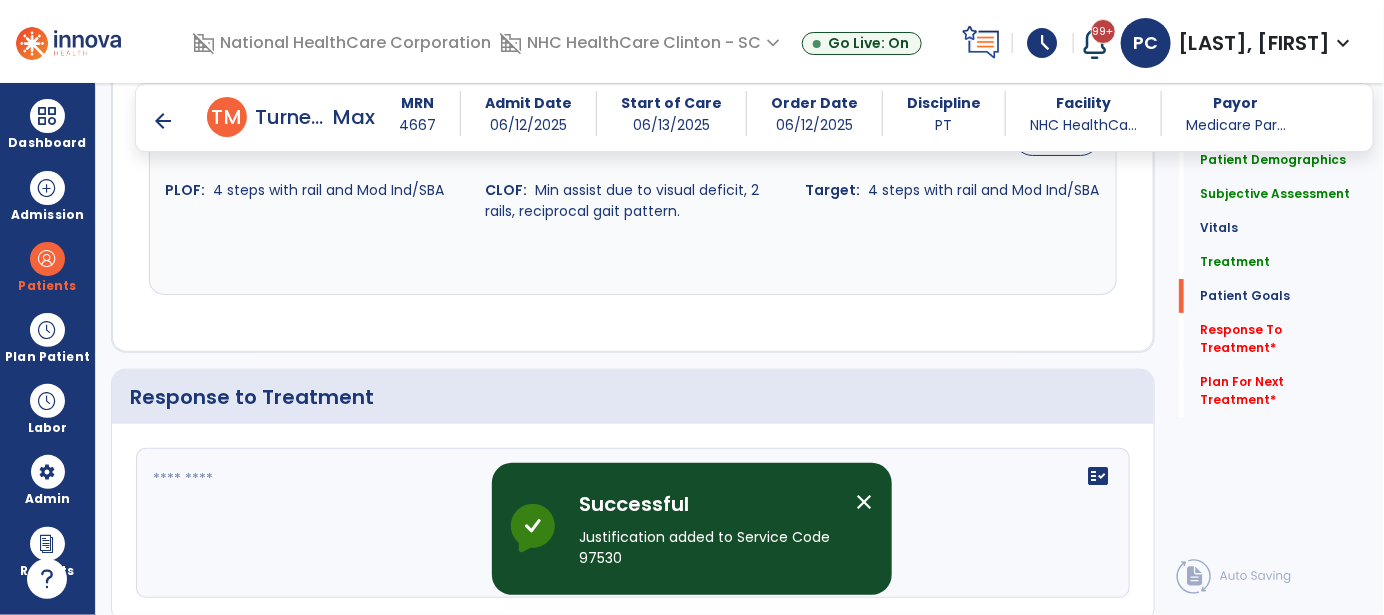scroll, scrollTop: 2800, scrollLeft: 0, axis: vertical 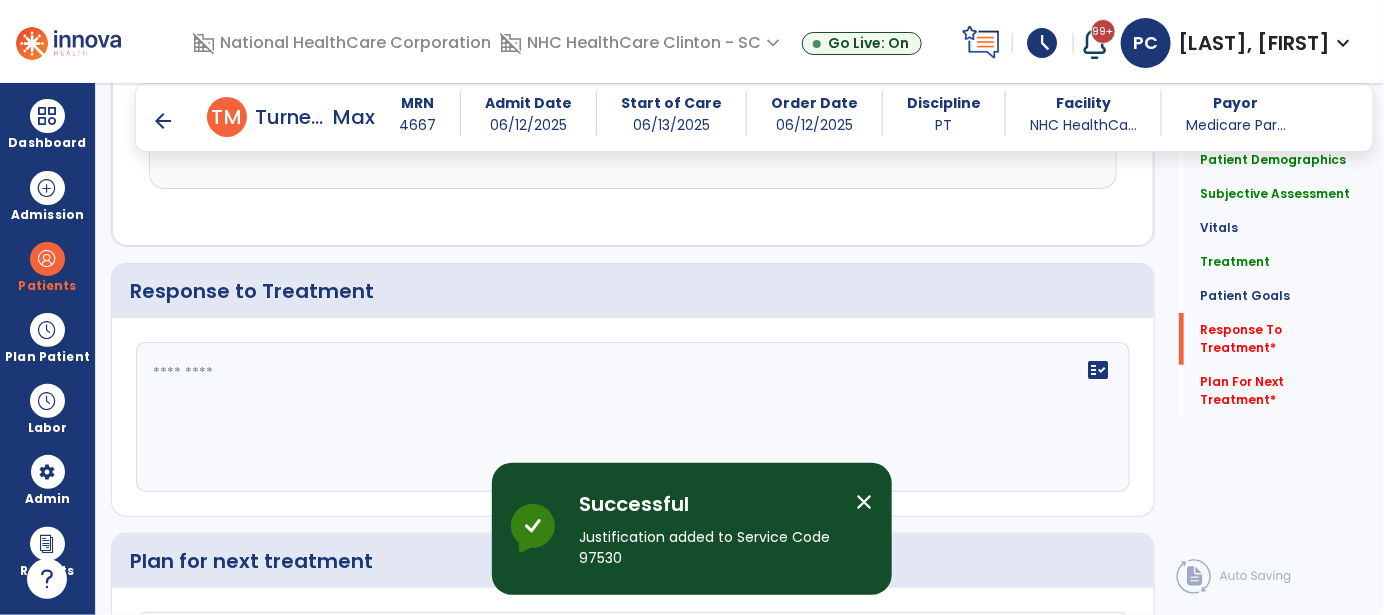 click on "fact_check" 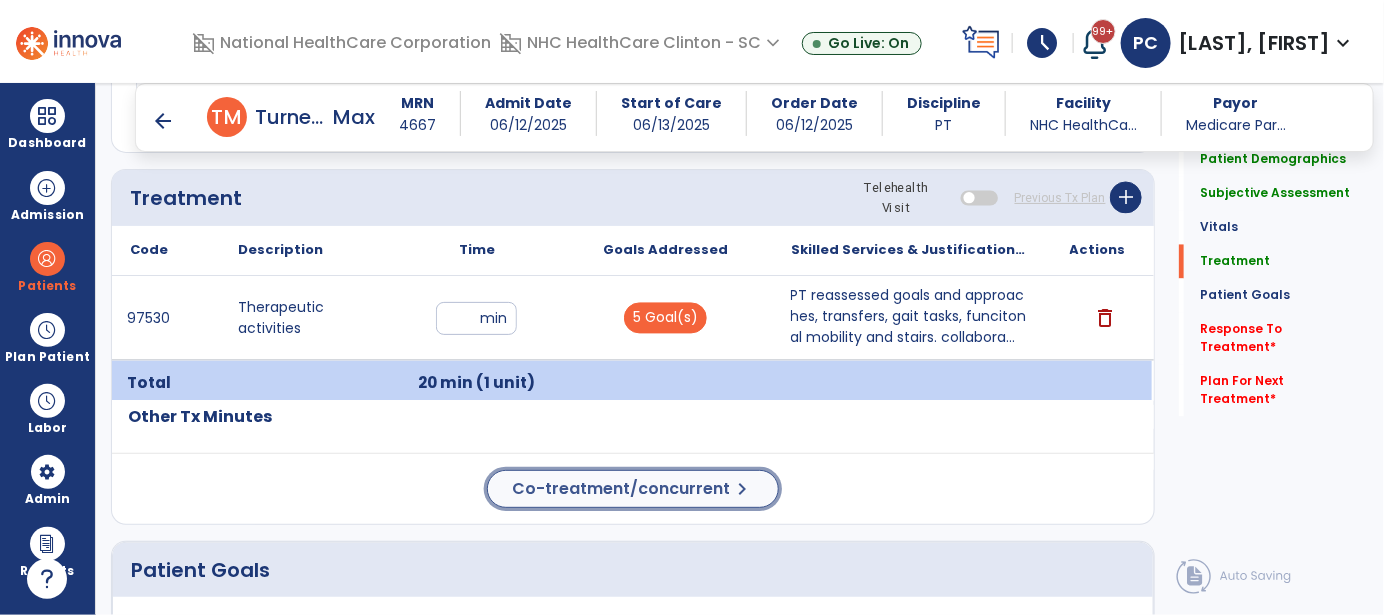 click on "Co-treatment/concurrent" 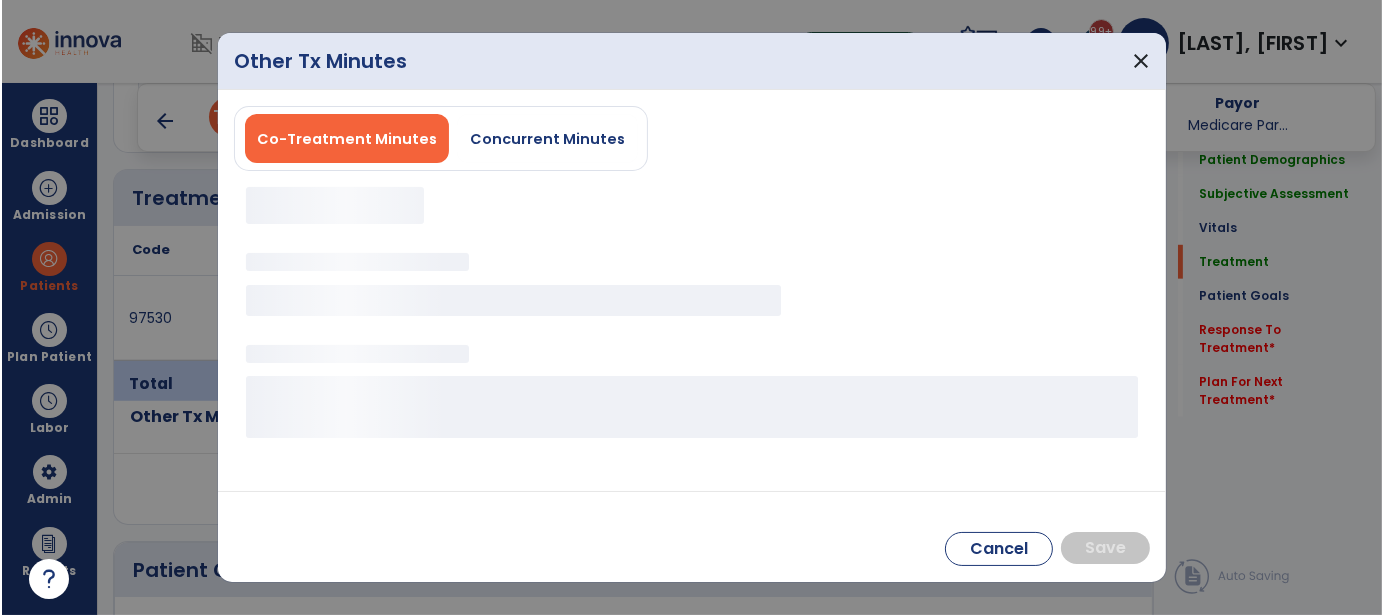 scroll, scrollTop: 1400, scrollLeft: 0, axis: vertical 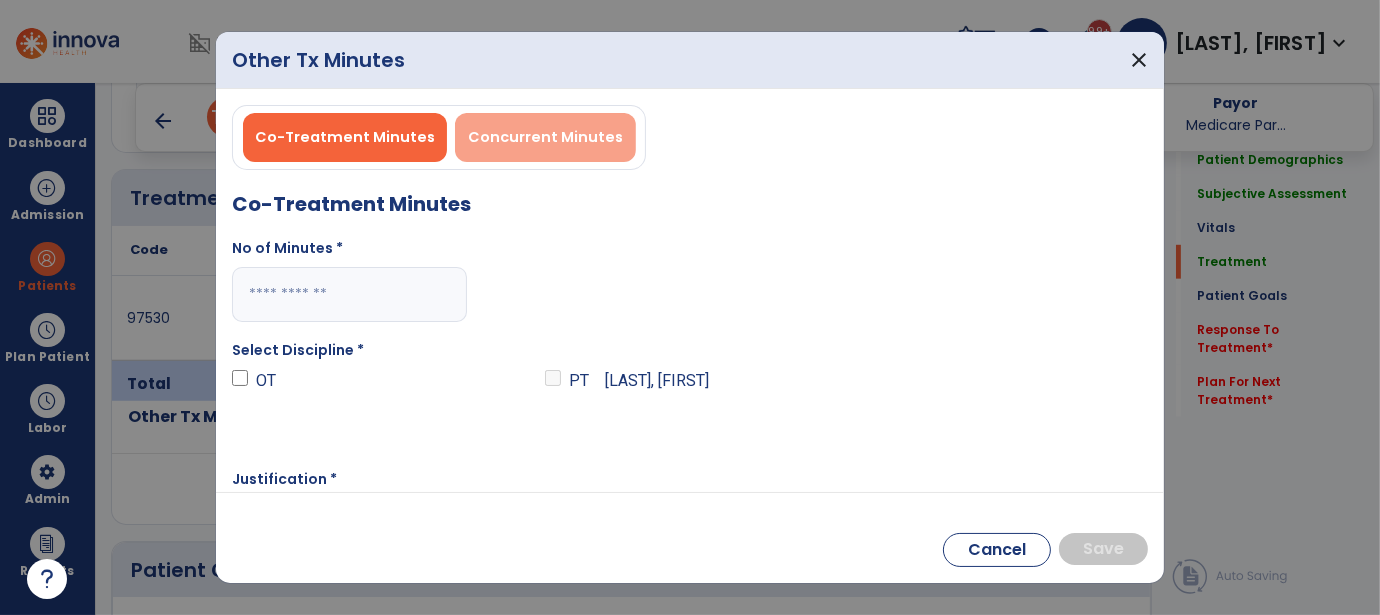 click on "Concurrent Minutes" at bounding box center [545, 137] 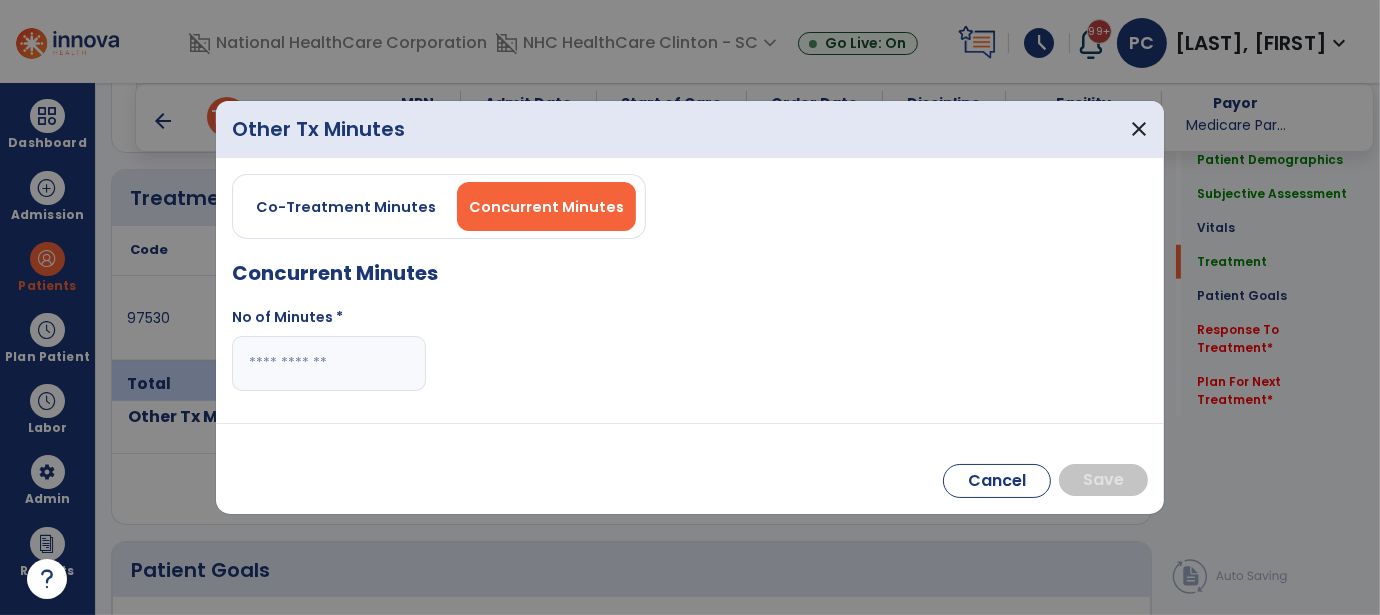 click at bounding box center (329, 363) 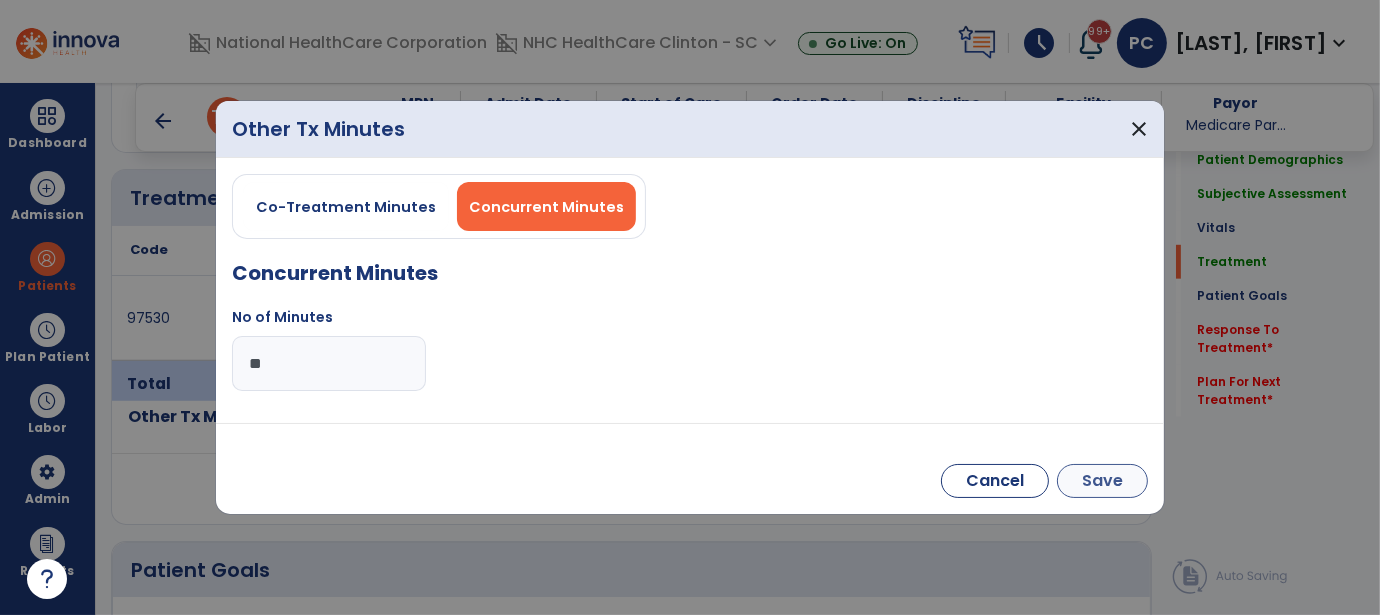 type on "**" 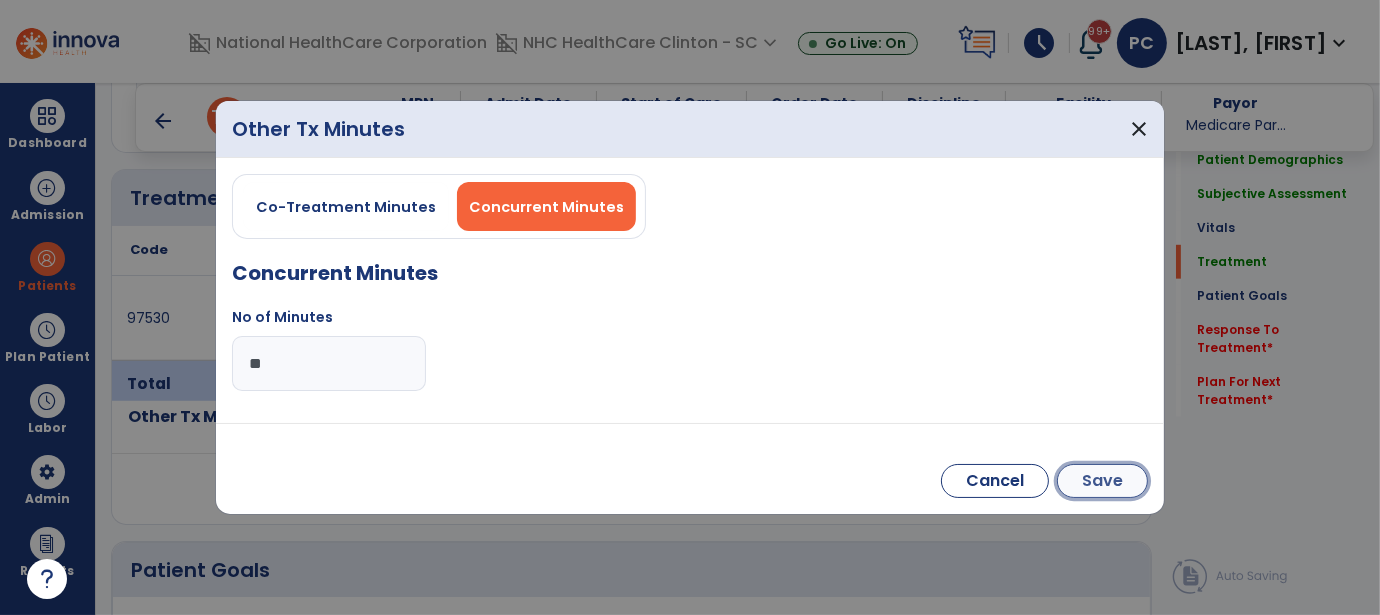 click on "Save" at bounding box center [1102, 481] 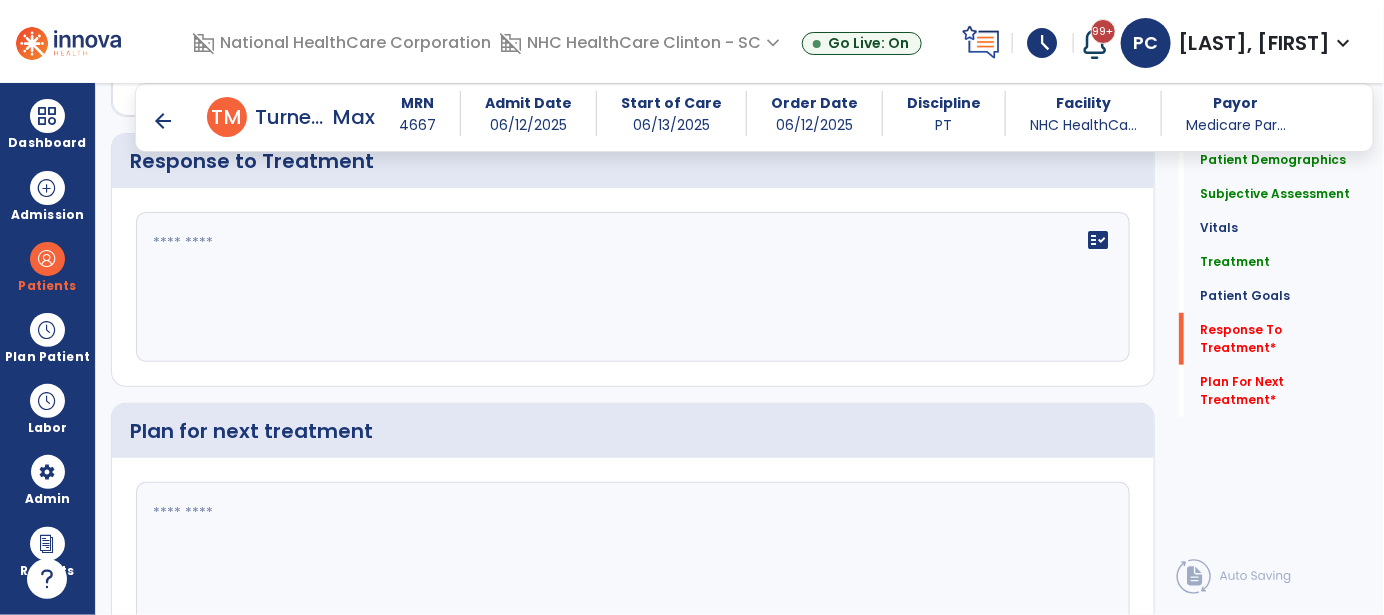 scroll, scrollTop: 2943, scrollLeft: 0, axis: vertical 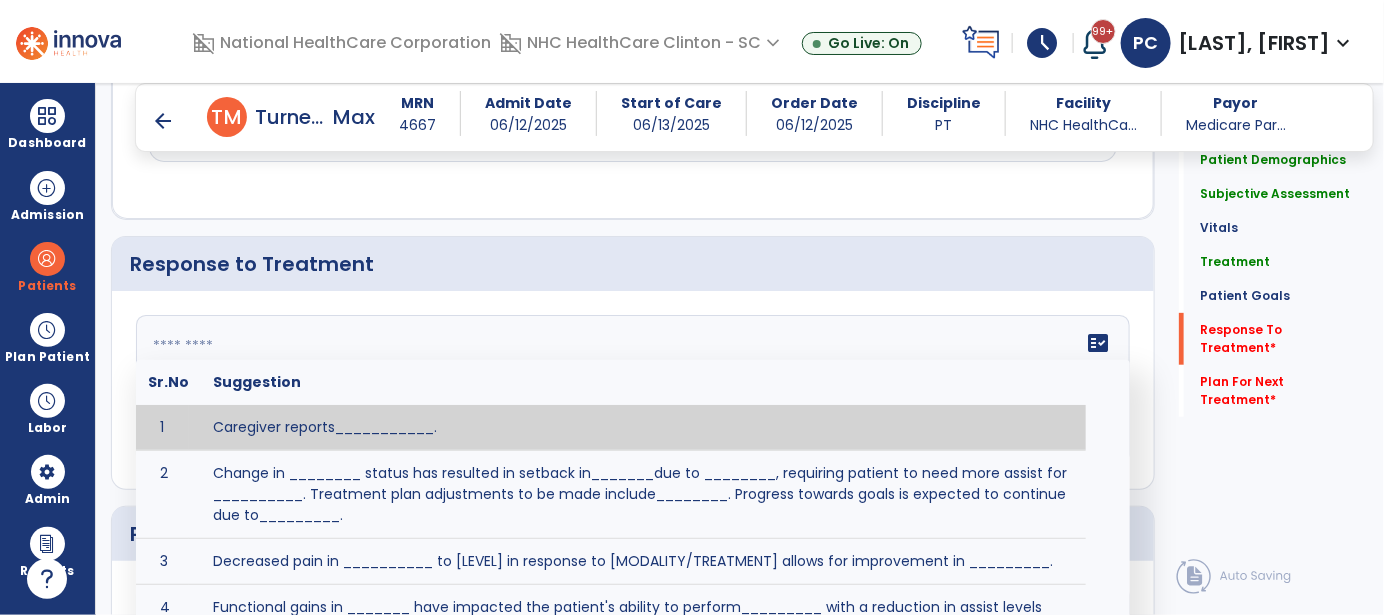 click on "fact_check  Sr.No Suggestion 1 Caregiver reports___________. 2 Change in ________ status has resulted in setback in_______due to ________, requiring patient to need more assist for __________.   Treatment plan adjustments to be made include________.  Progress towards goals is expected to continue due to_________. 3 Decreased pain in __________ to [LEVEL] in response to [MODALITY/TREATMENT] allows for improvement in _________. 4 Functional gains in _______ have impacted the patient's ability to perform_________ with a reduction in assist levels to_________. 5 Functional progress this week has been significant due to__________. 6 Gains in ________ have improved the patient's ability to perform ______with decreased levels of assist to___________. 7 Improvement in ________allows patient to tolerate higher levels of challenges in_________. 8 Pain in [AREA] has decreased to [LEVEL] in response to [TREATMENT/MODALITY], allowing fore ease in completing__________. 9 10 11 12 13 14 15 16 17 18 19 20 21" 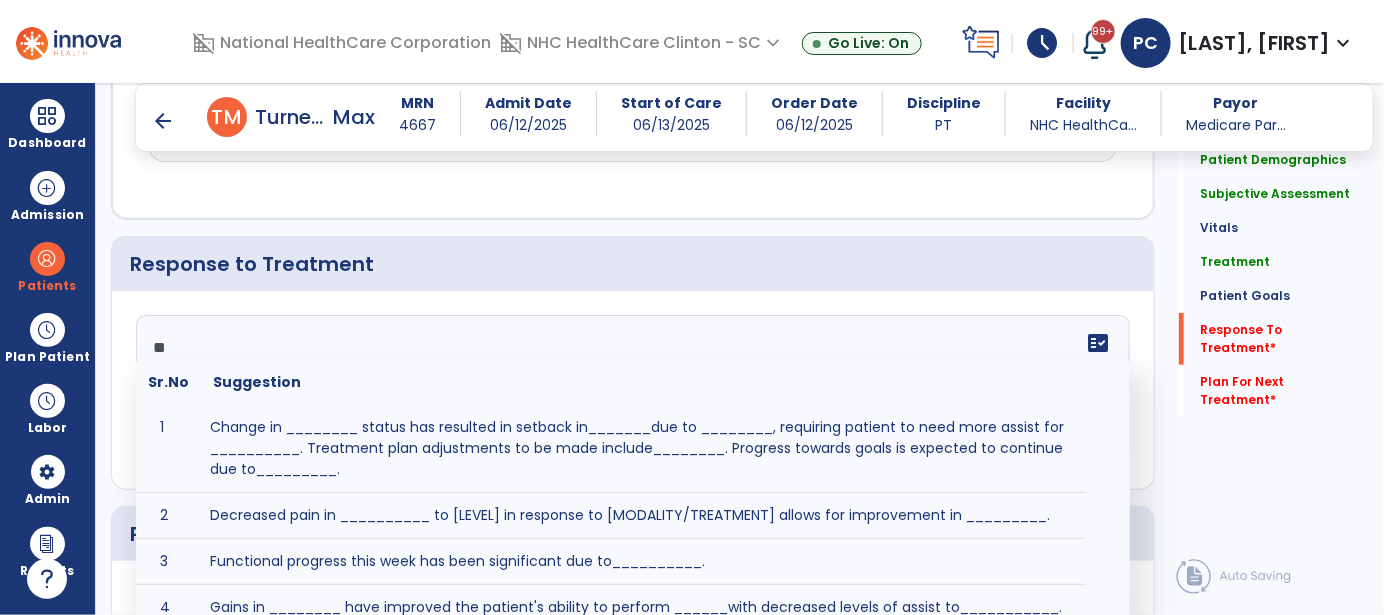 type on "*" 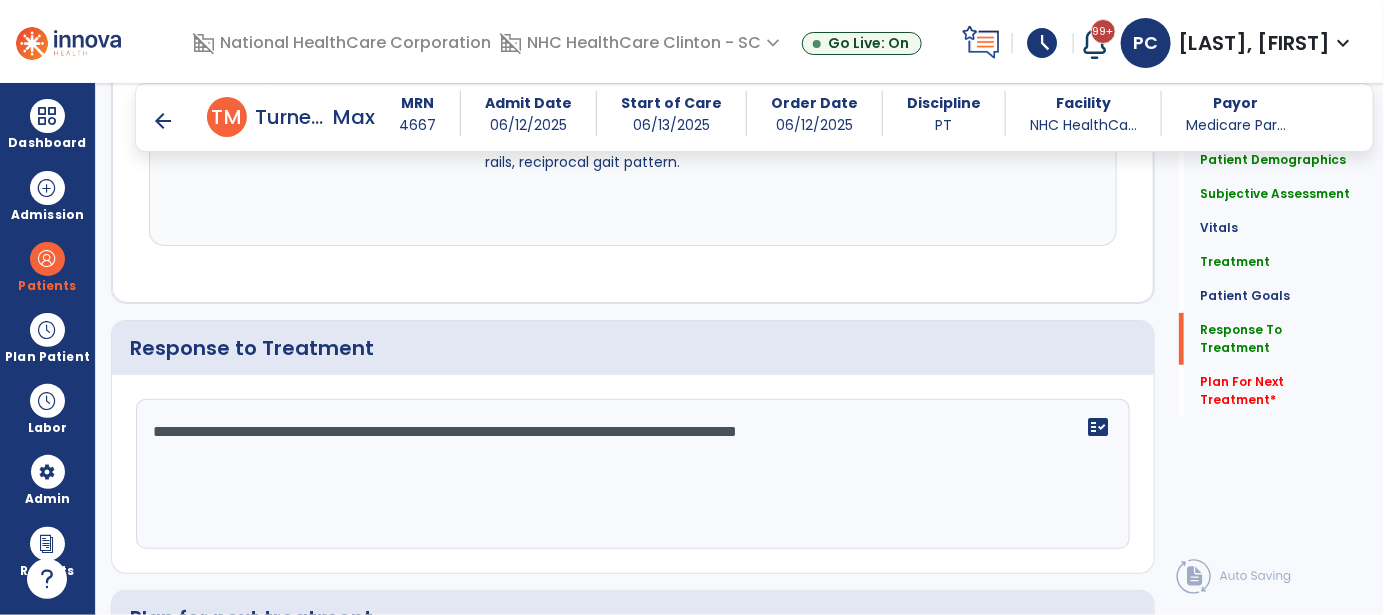 scroll, scrollTop: 2944, scrollLeft: 0, axis: vertical 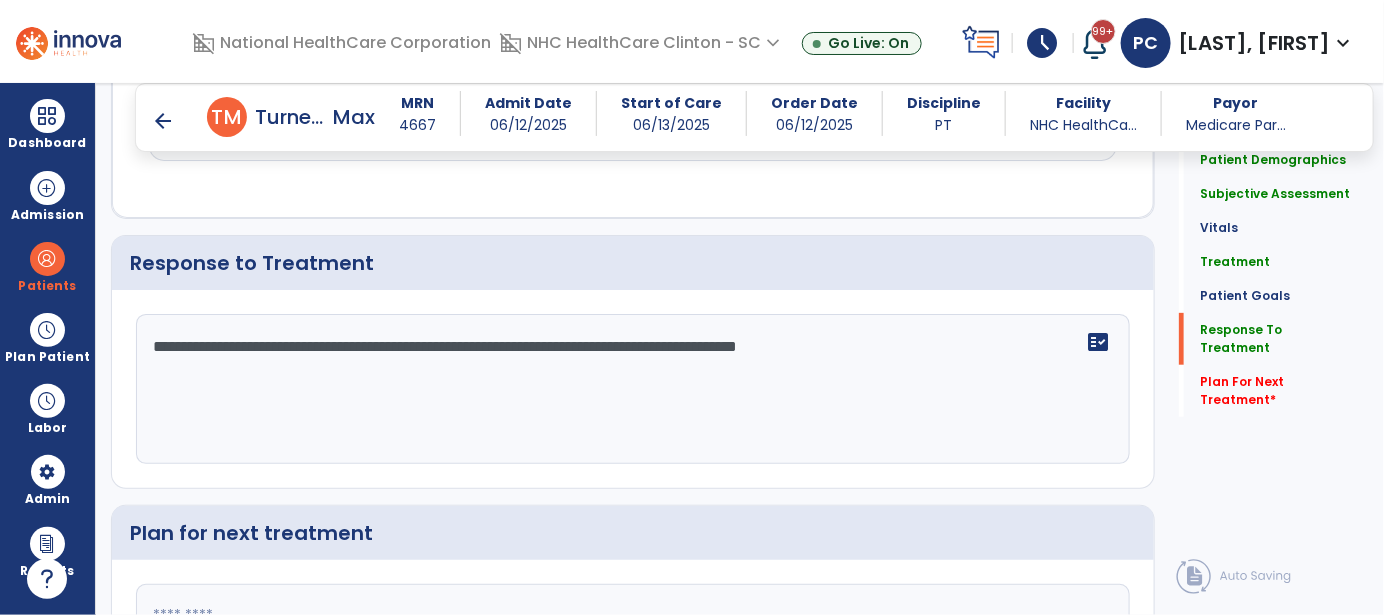 click on "**********" 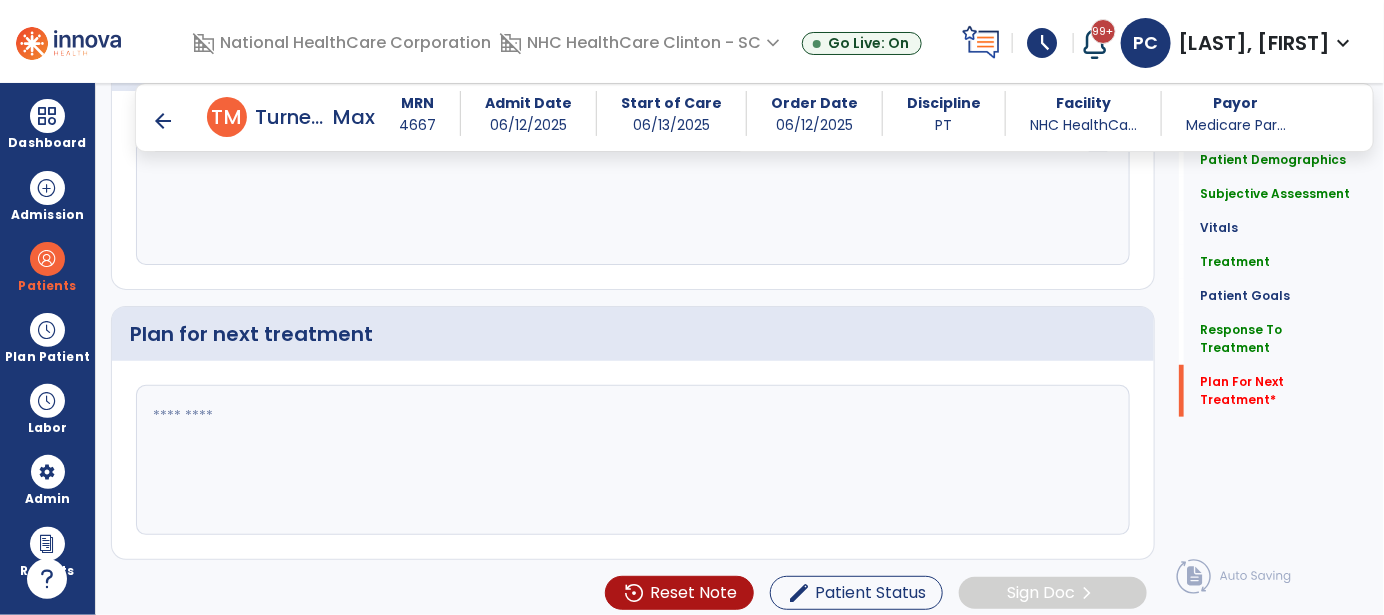 type on "**********" 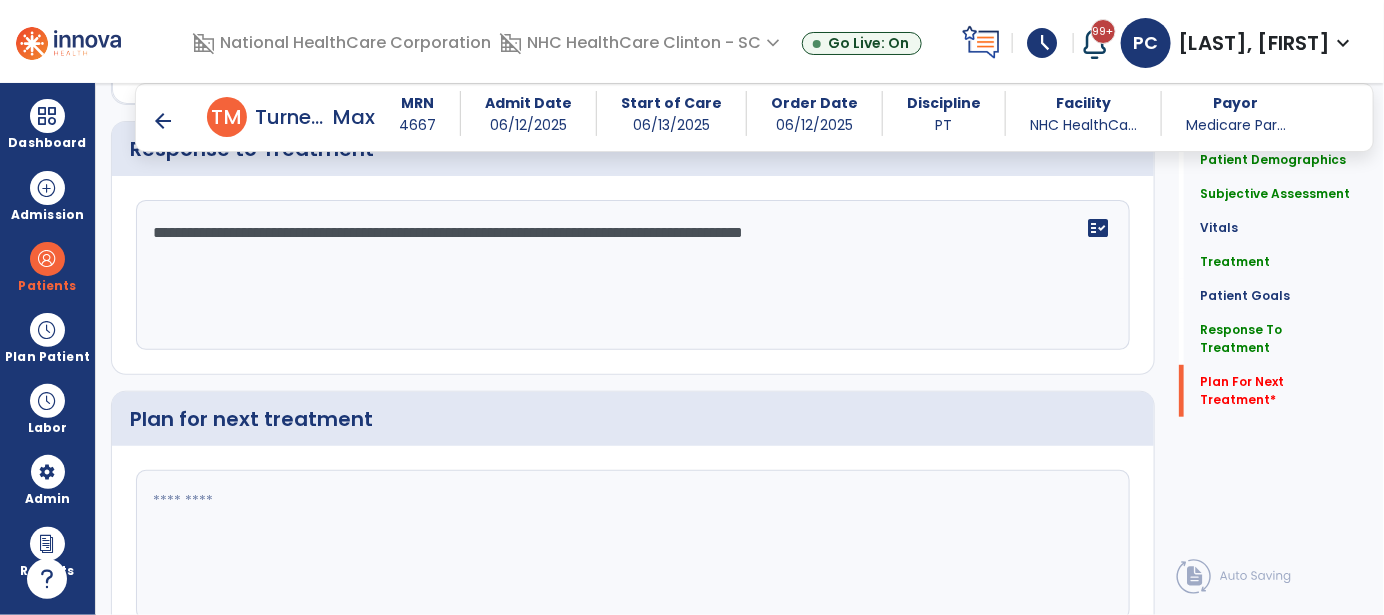 scroll, scrollTop: 3143, scrollLeft: 0, axis: vertical 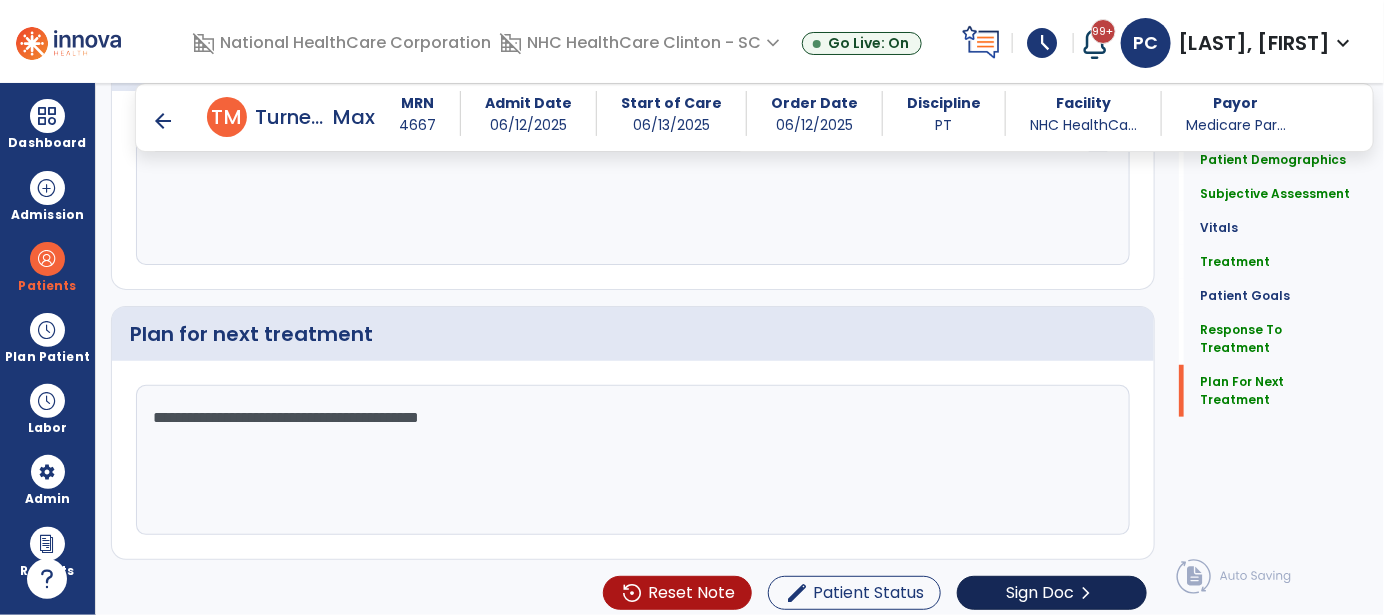 type on "**********" 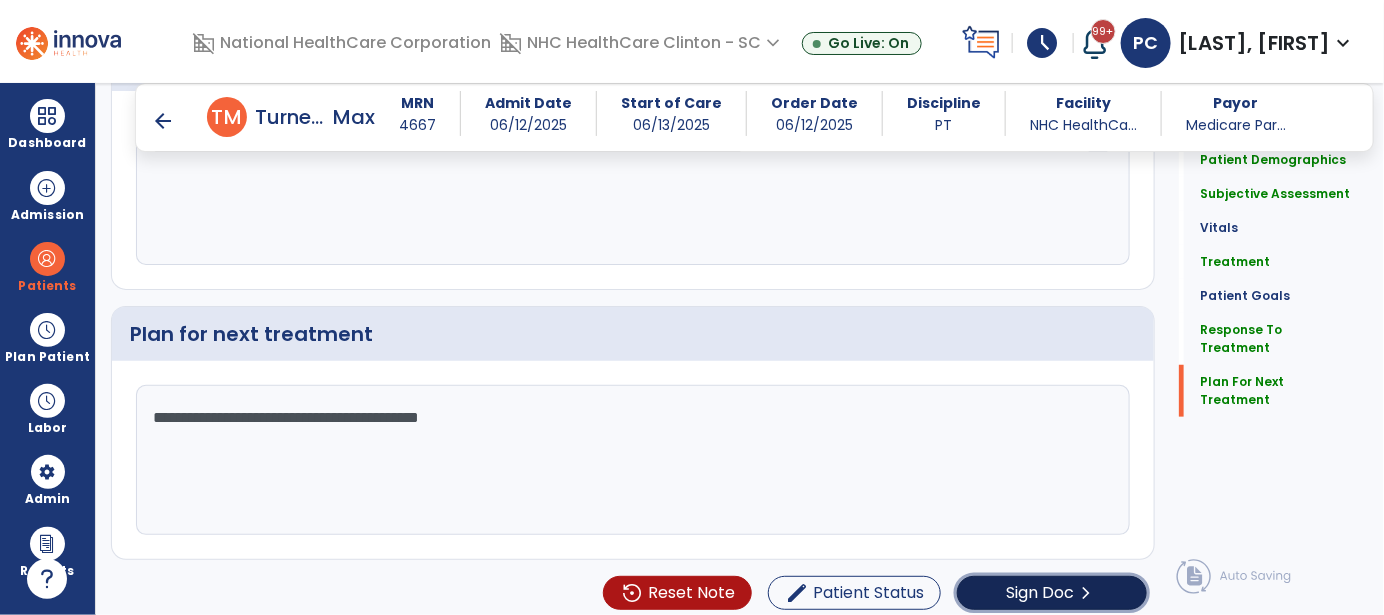 click on "Sign Doc" 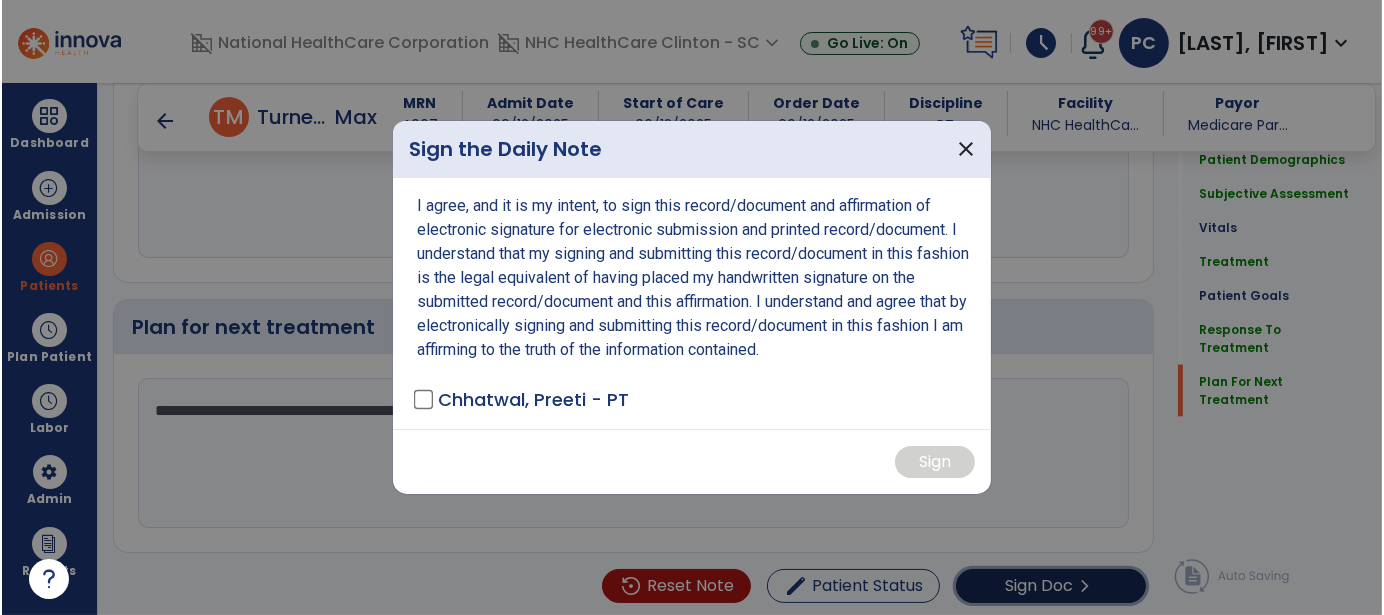scroll, scrollTop: 3143, scrollLeft: 0, axis: vertical 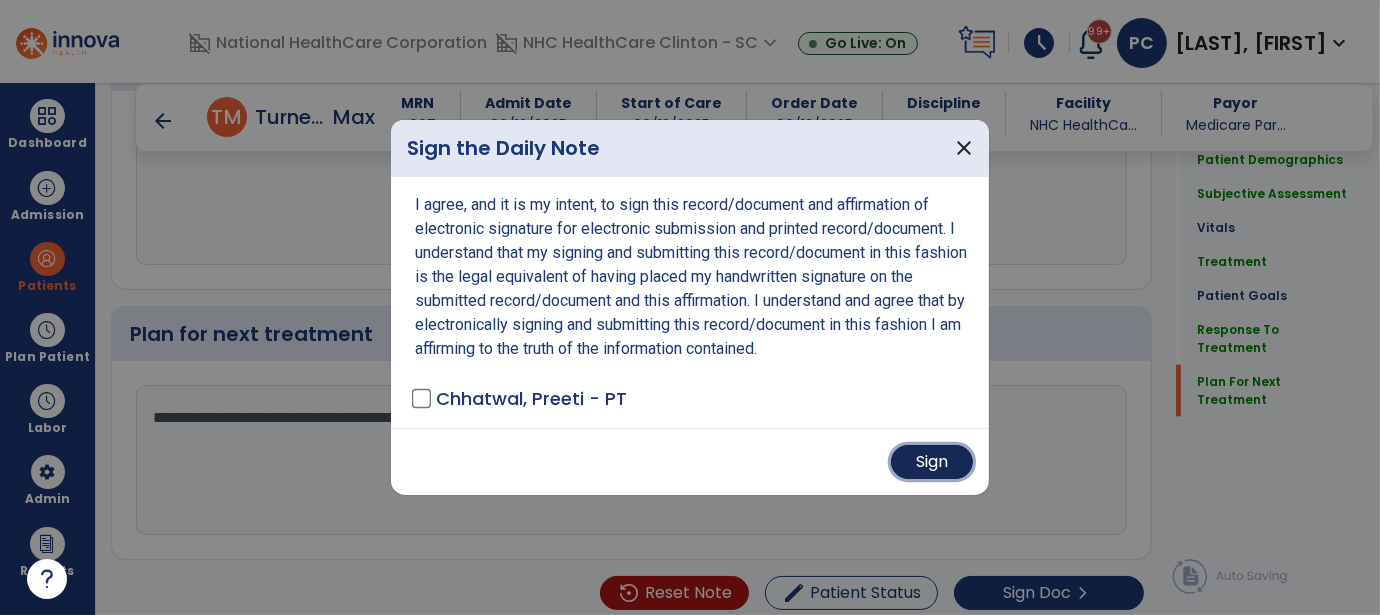 drag, startPoint x: 916, startPoint y: 472, endPoint x: 887, endPoint y: 467, distance: 29.427877 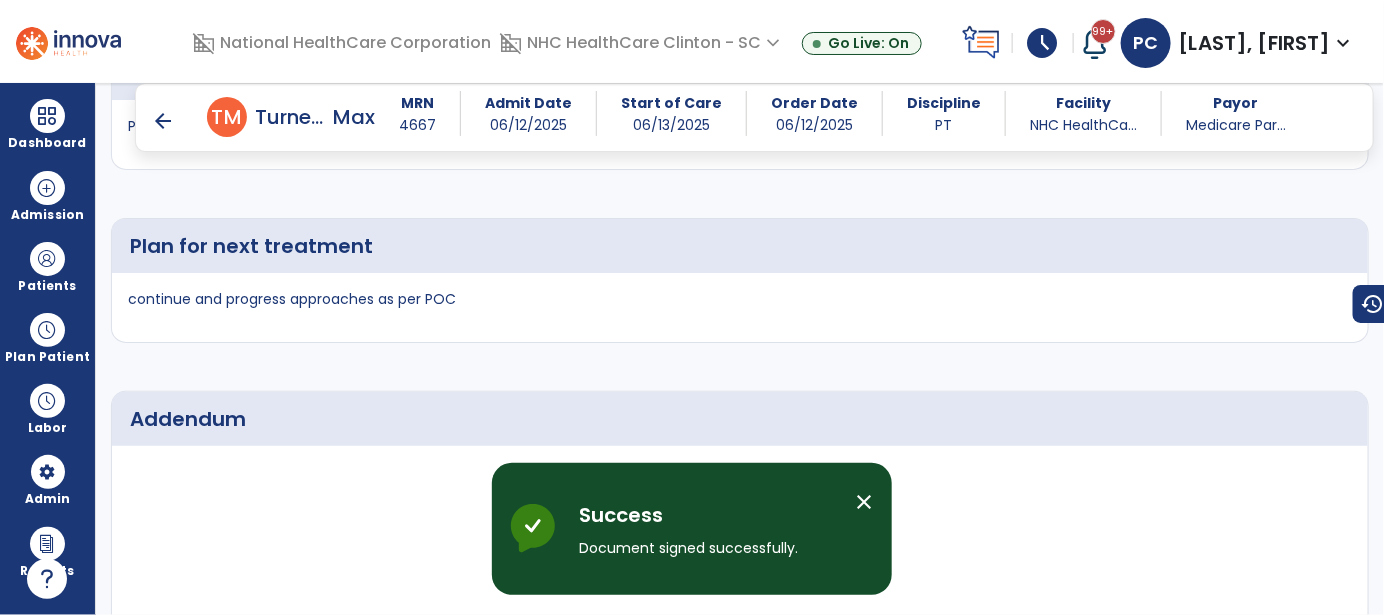 scroll, scrollTop: 3836, scrollLeft: 0, axis: vertical 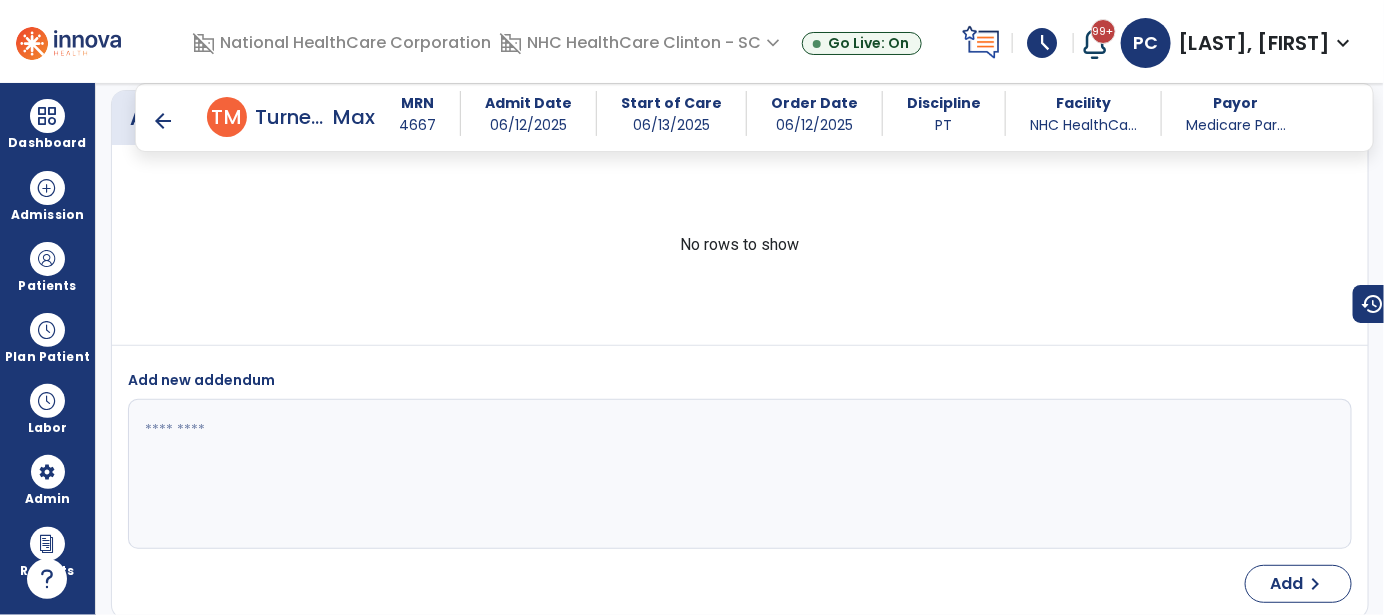click on "arrow_back" at bounding box center [163, 121] 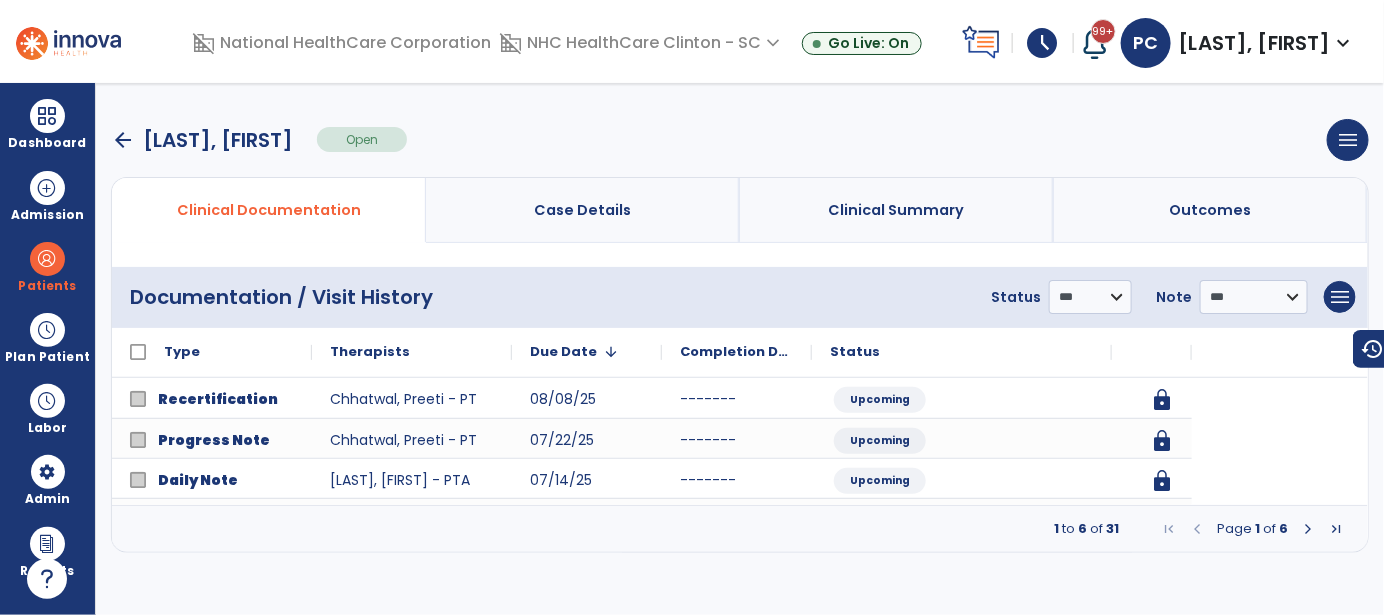 scroll, scrollTop: 0, scrollLeft: 0, axis: both 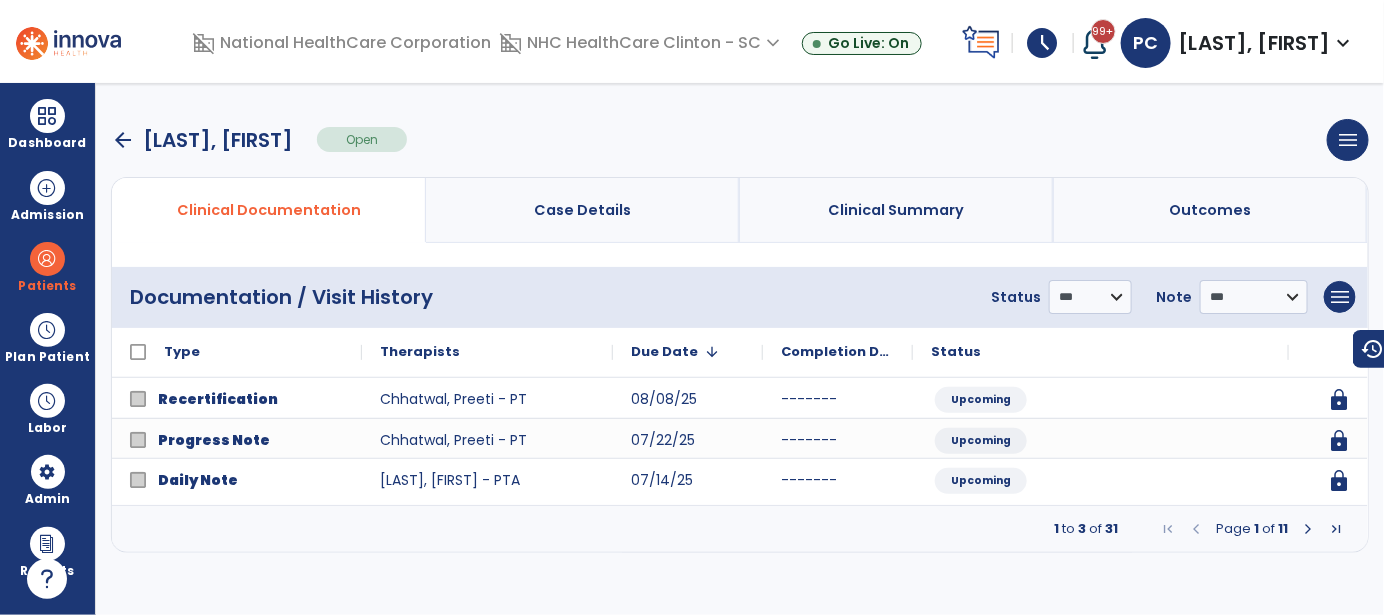 click on "arrow_back" at bounding box center (123, 140) 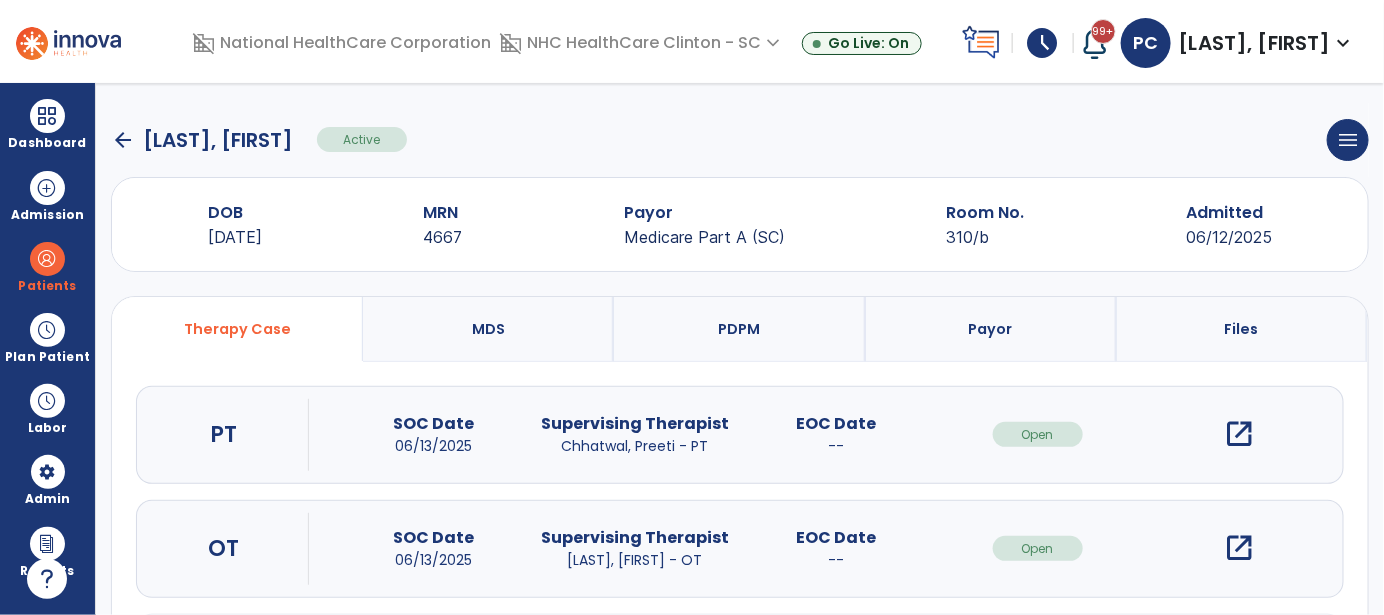 click on "arrow_back" 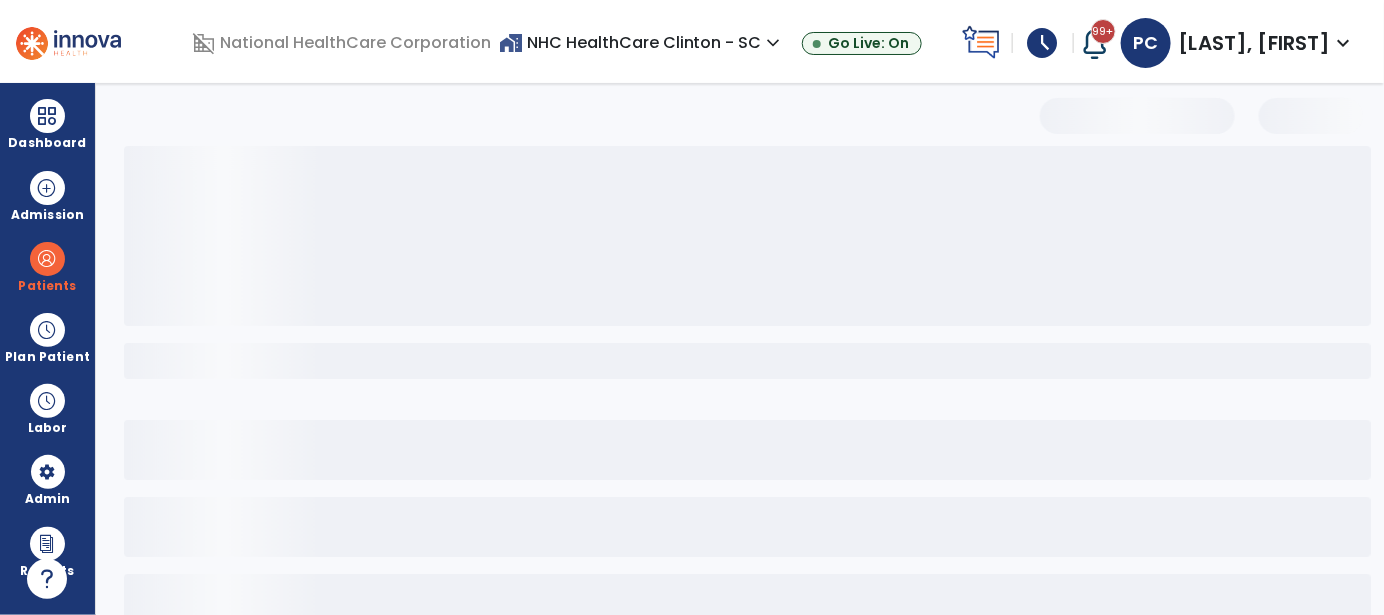 select on "***" 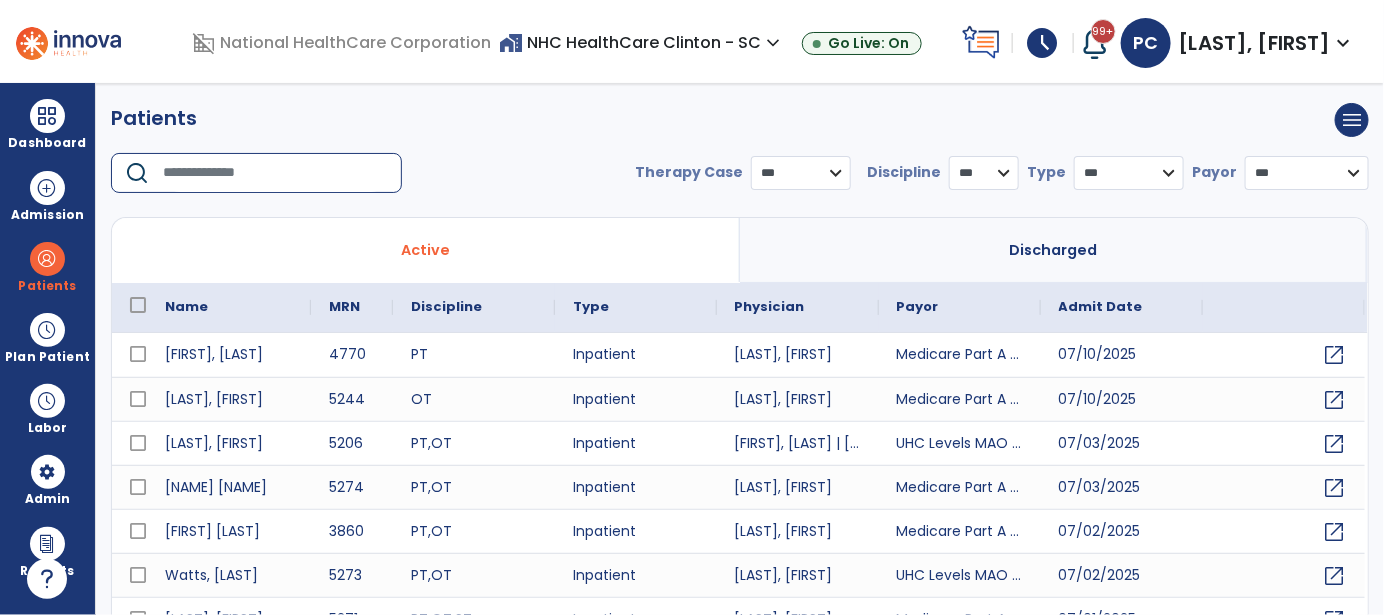 click at bounding box center [275, 173] 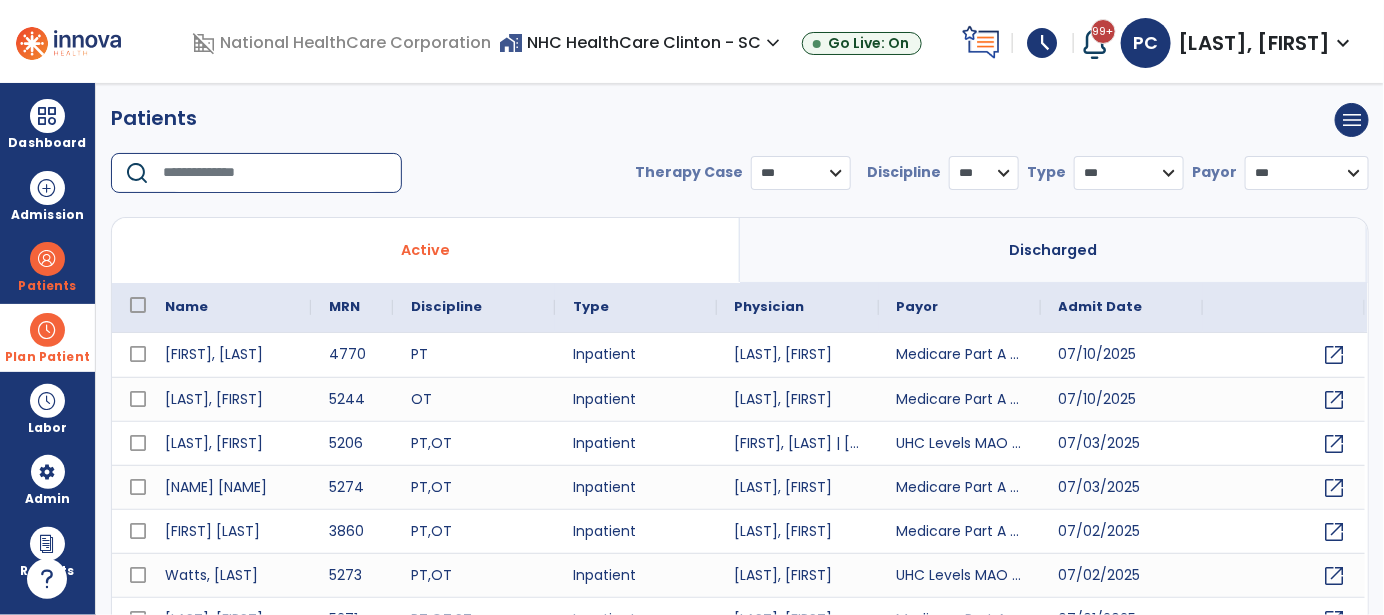 drag, startPoint x: 47, startPoint y: 341, endPoint x: 61, endPoint y: 341, distance: 14 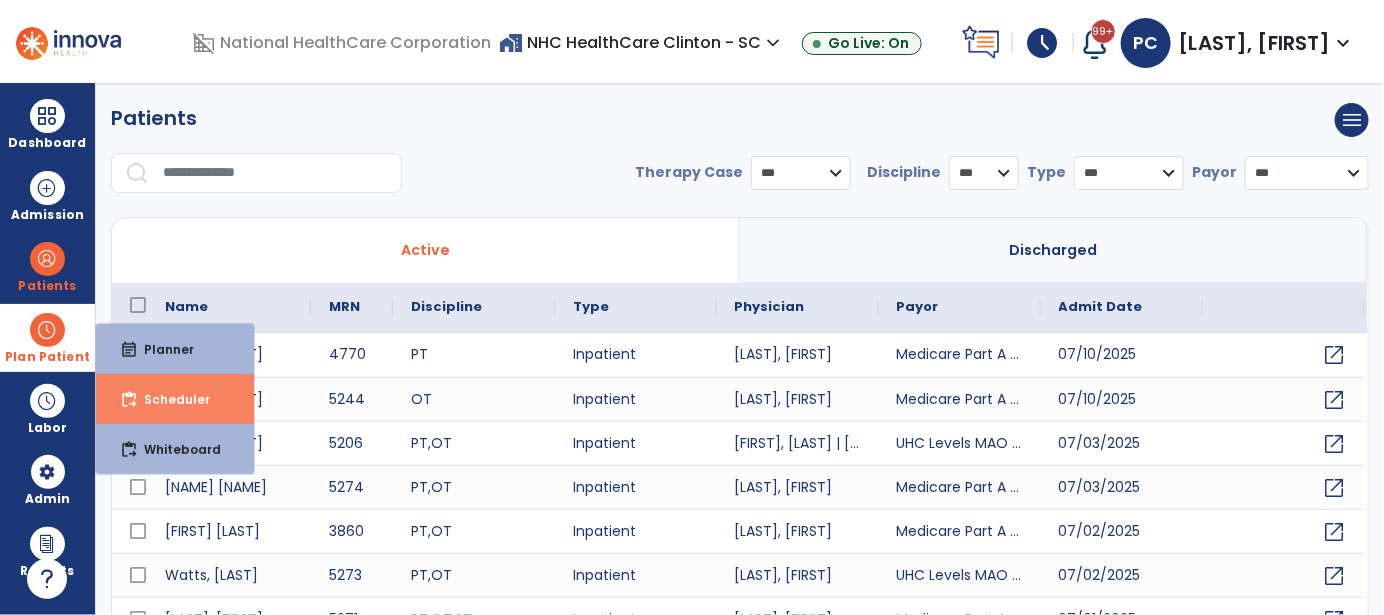 click on "Scheduler" at bounding box center (169, 399) 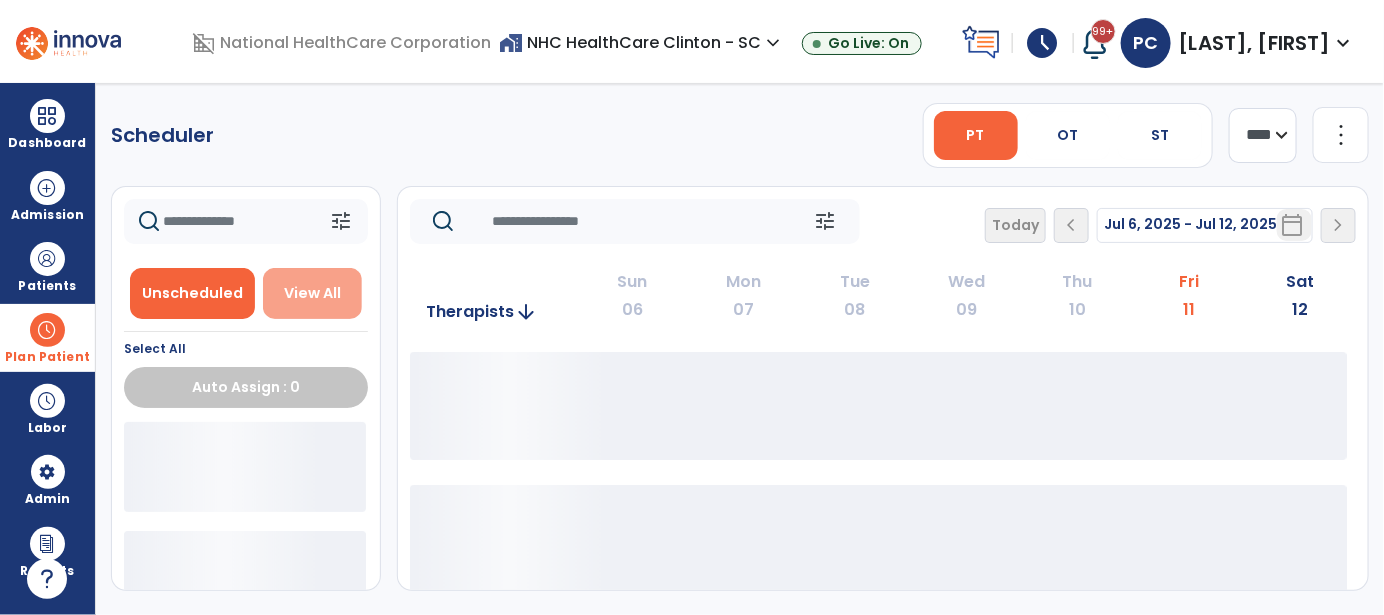 click on "View All" at bounding box center [312, 293] 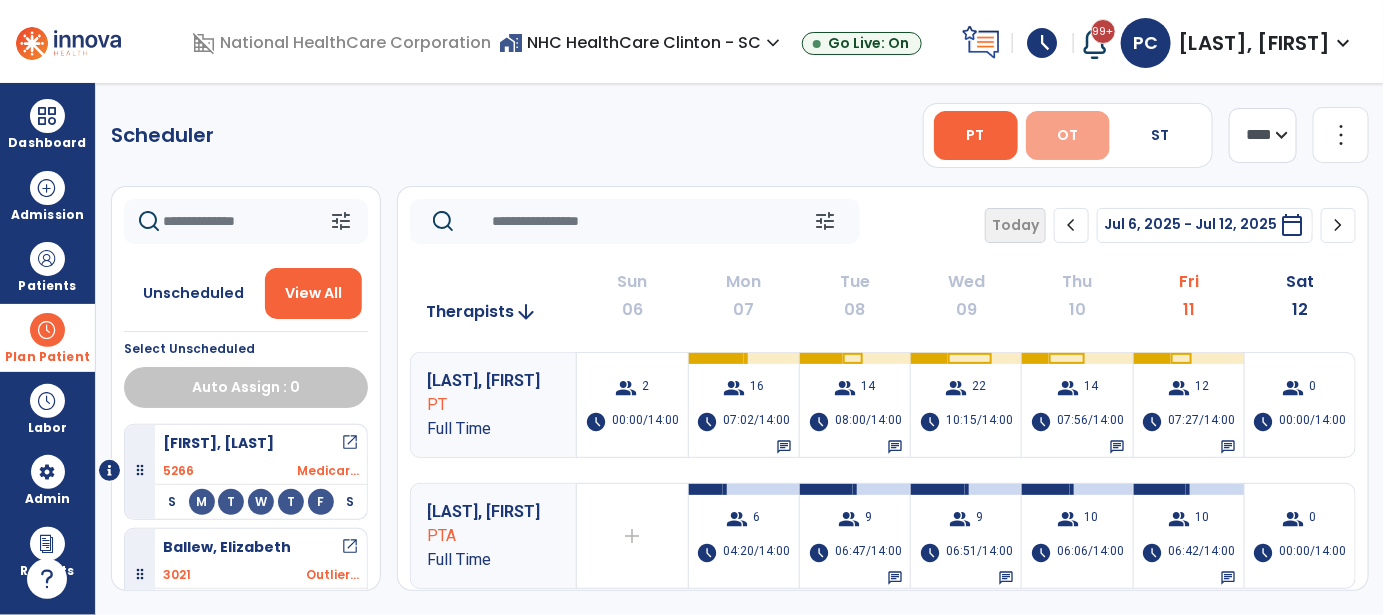 click on "OT" at bounding box center (1068, 135) 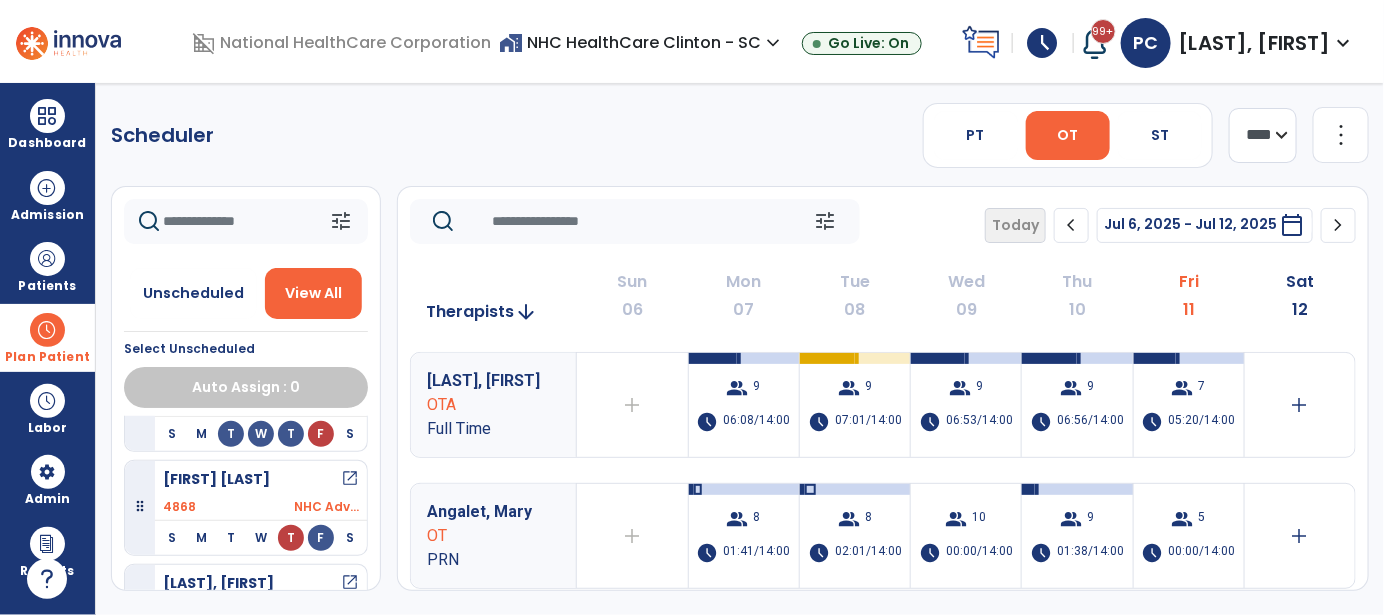 scroll, scrollTop: 1000, scrollLeft: 0, axis: vertical 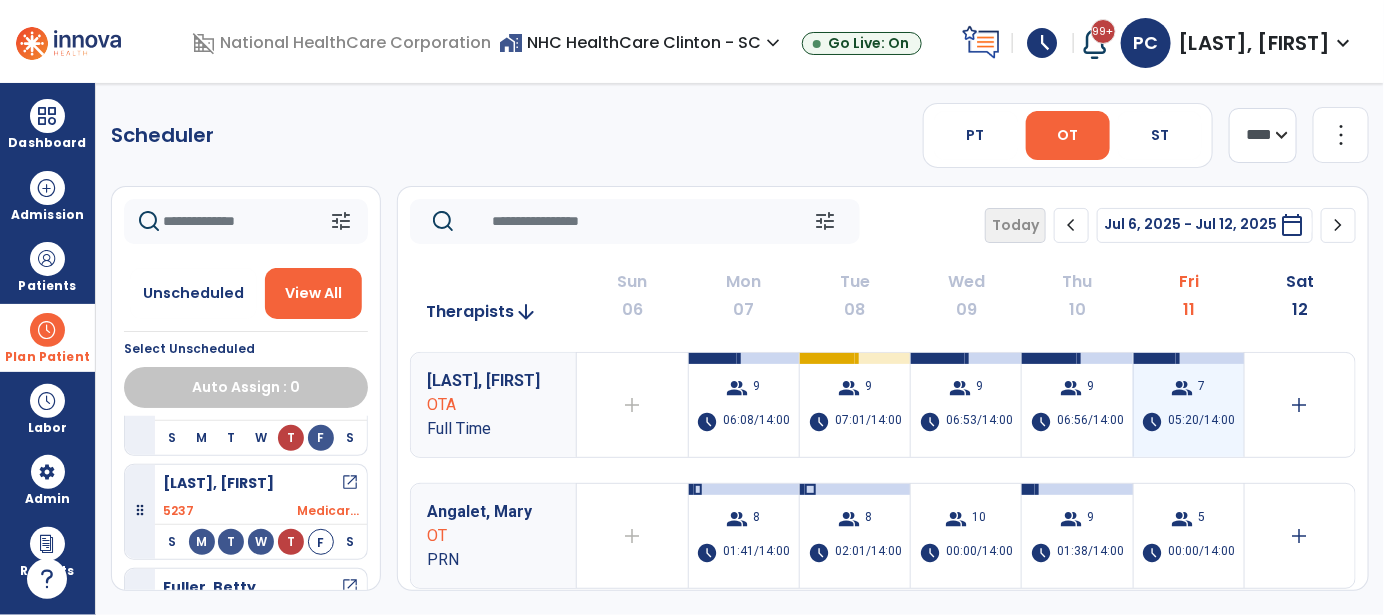click on "group  7  schedule  05:20/14:00" at bounding box center [1189, 405] 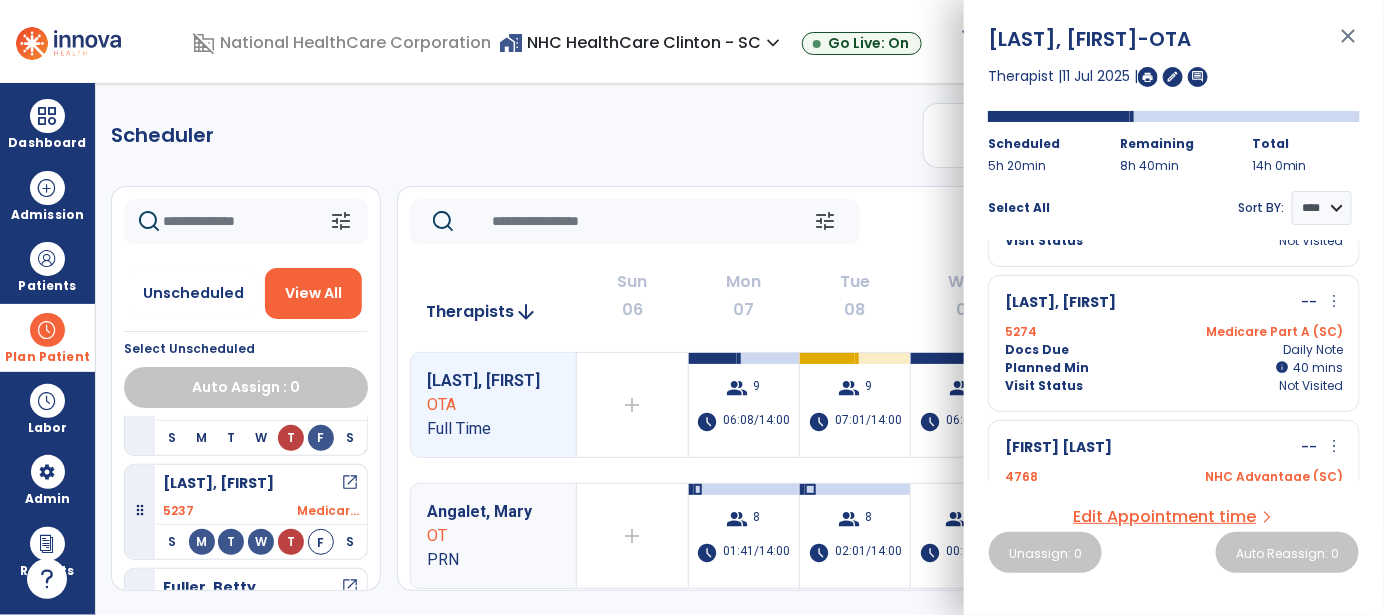 scroll, scrollTop: 770, scrollLeft: 0, axis: vertical 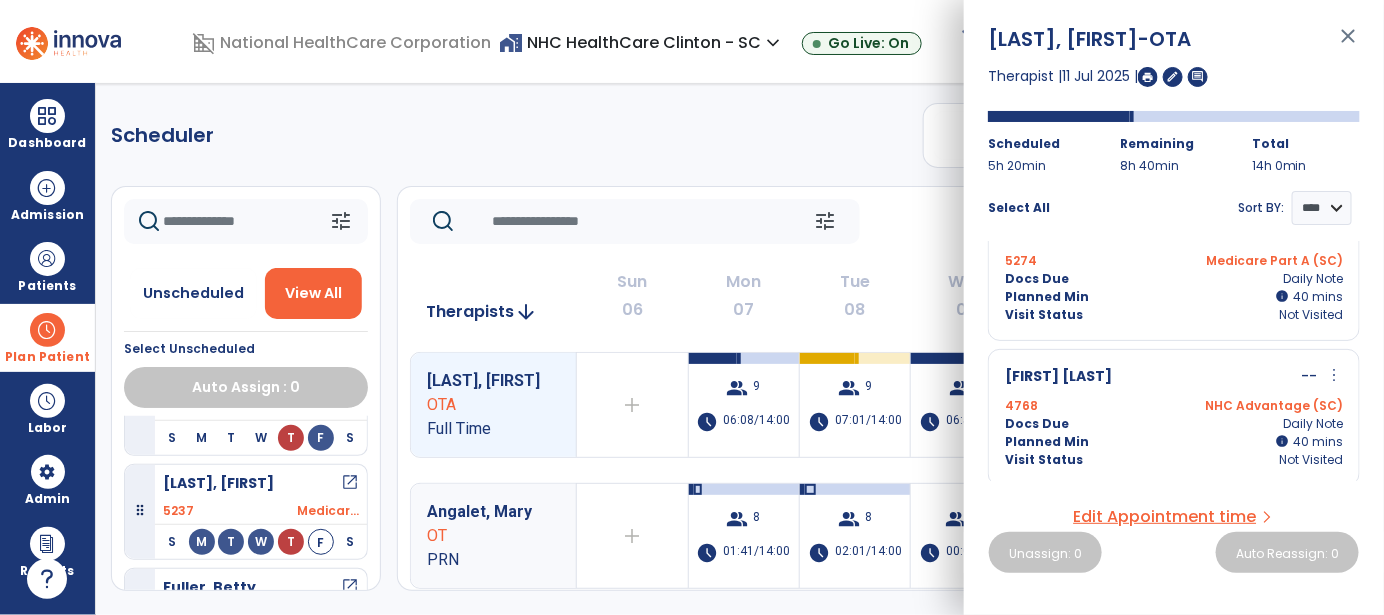 click on "tune   Today  chevron_left Jul 6, 2025 - Jul 12, 2025  *********  calendar_today  chevron_right" 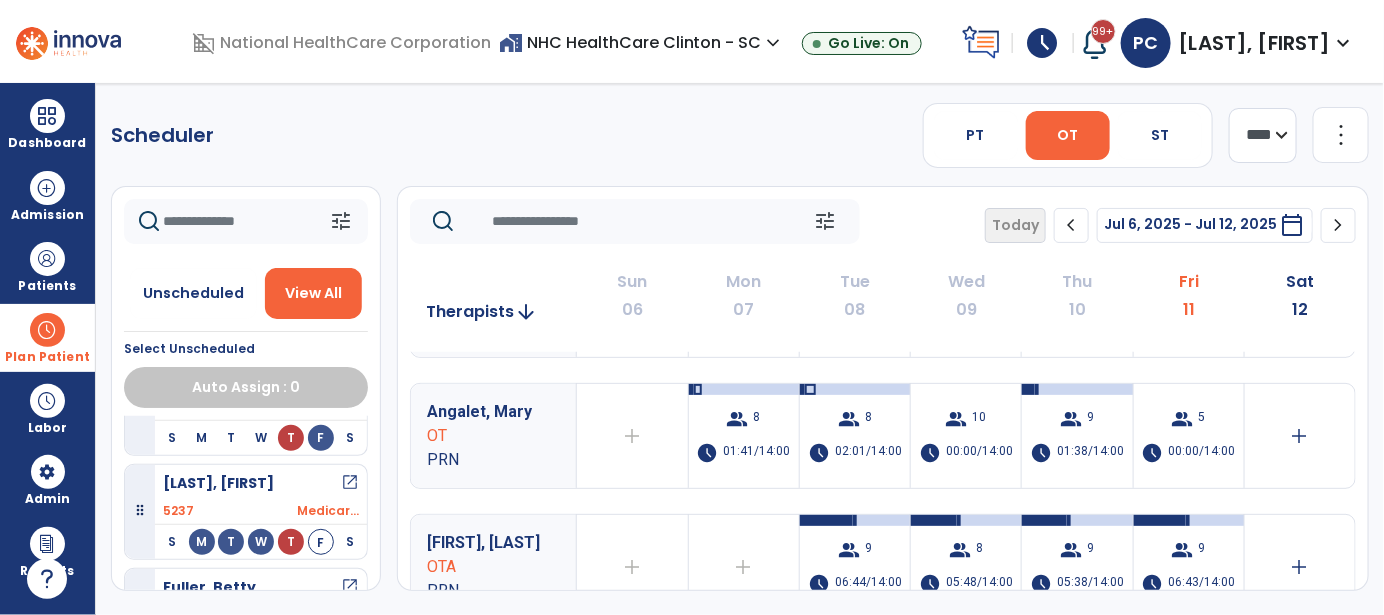 scroll, scrollTop: 200, scrollLeft: 0, axis: vertical 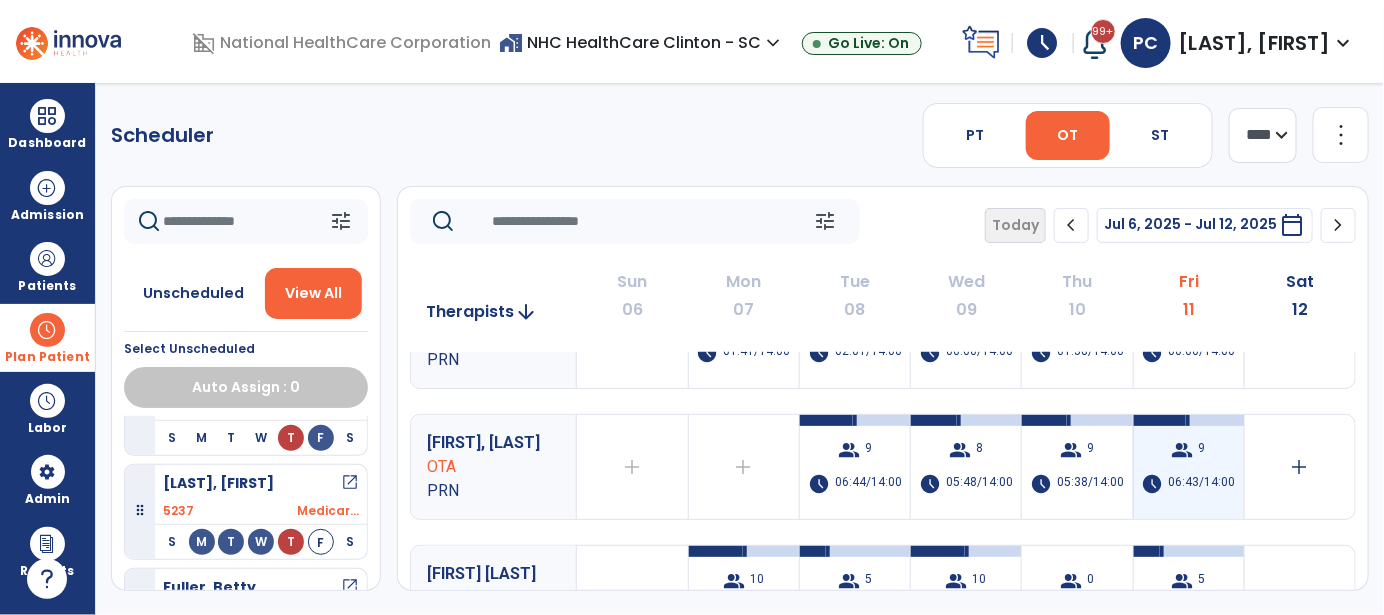 click on "06:43/14:00" at bounding box center (1202, 484) 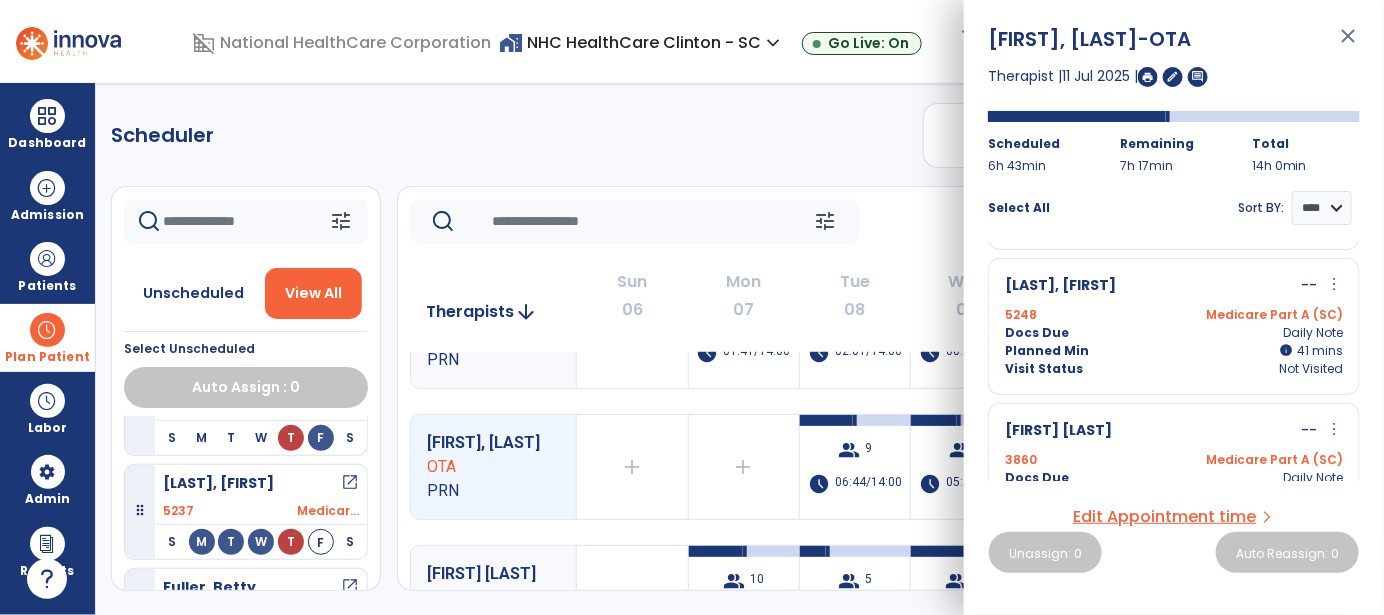 scroll, scrollTop: 299, scrollLeft: 0, axis: vertical 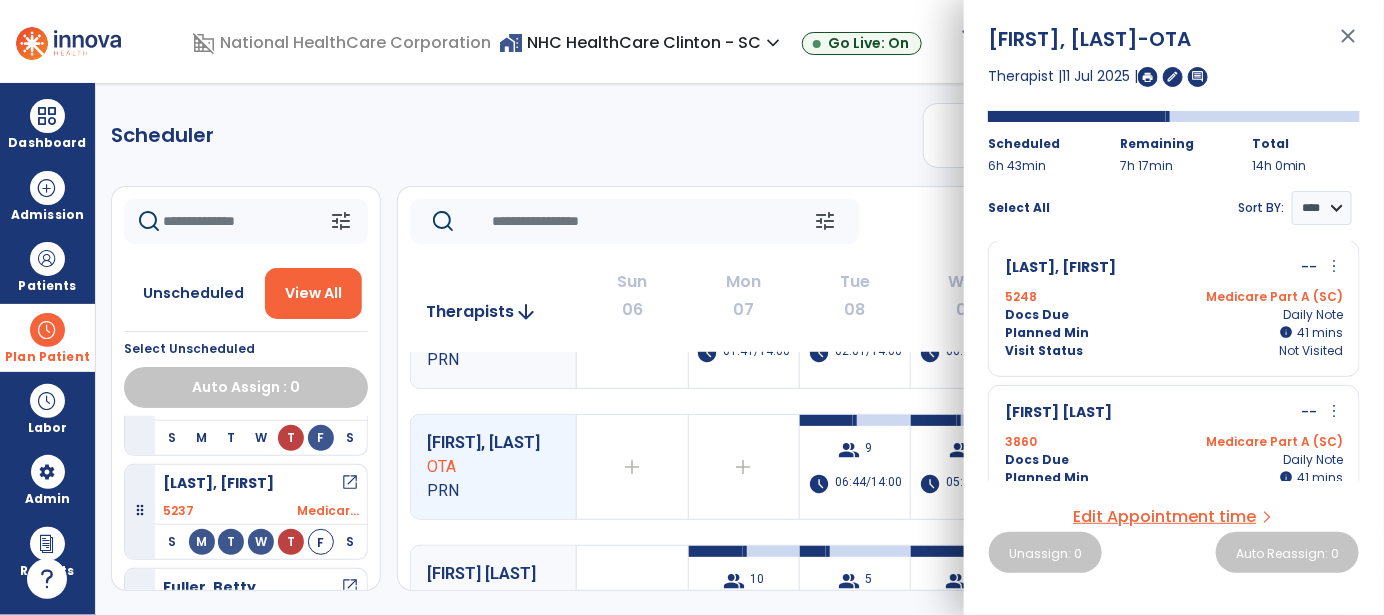 click at bounding box center [47, 330] 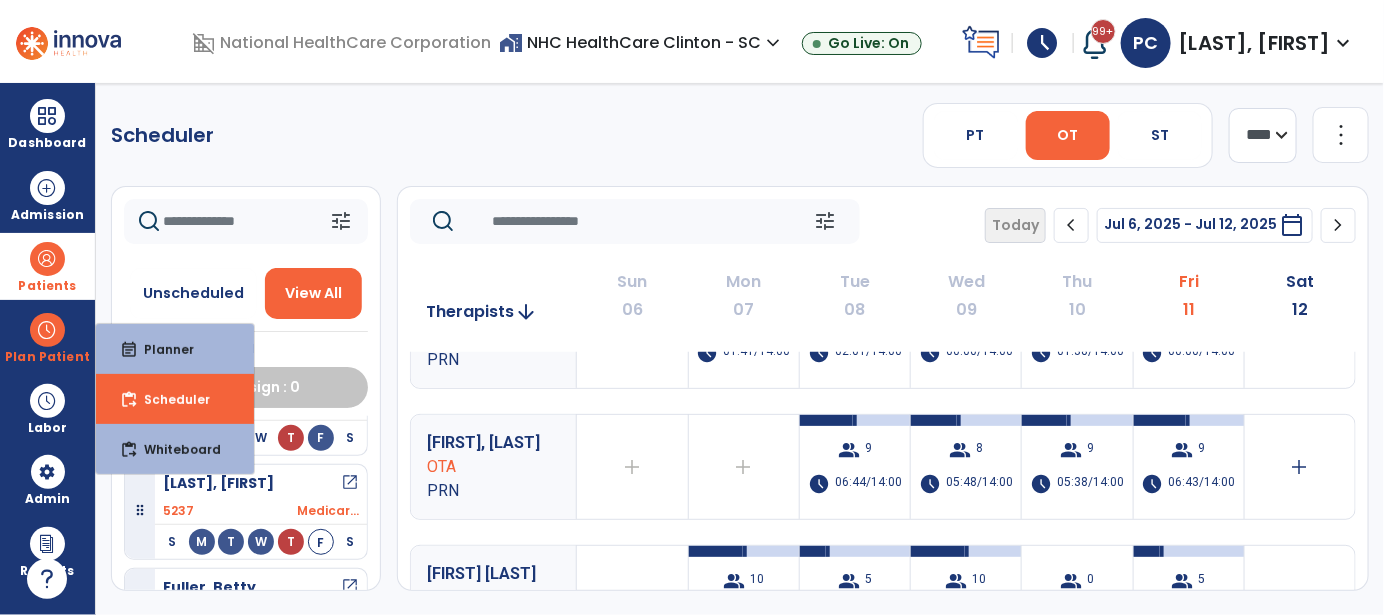click on "Patients" at bounding box center (47, 266) 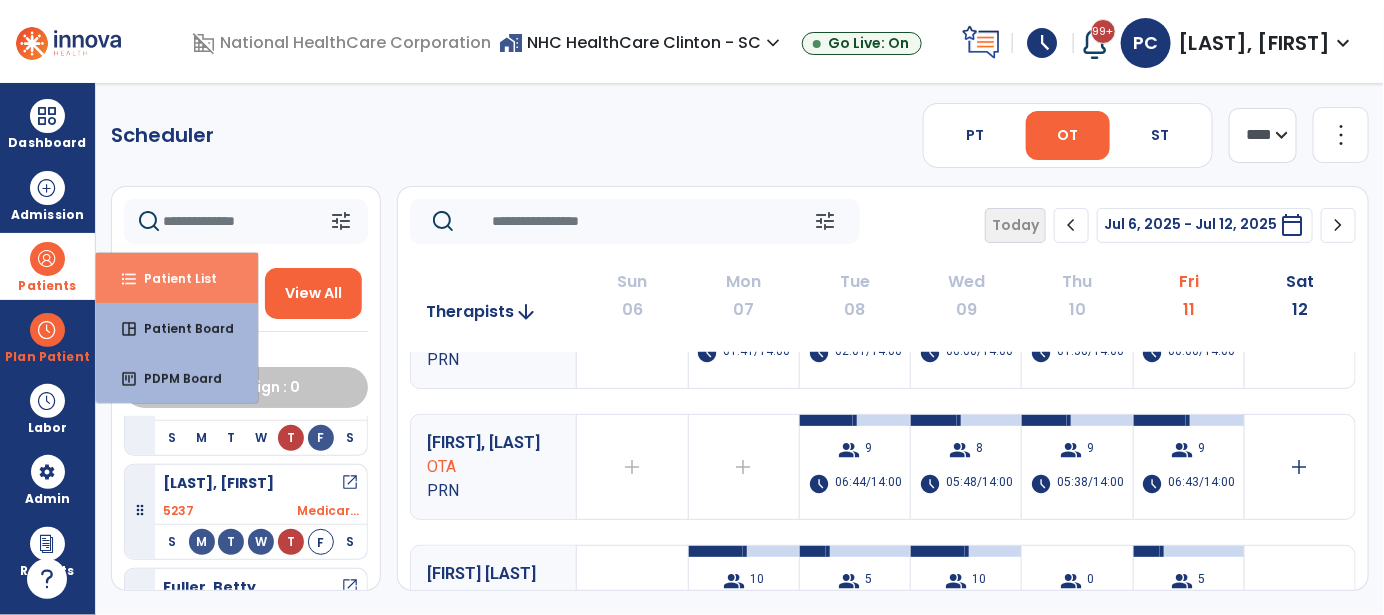 click on "Patient List" at bounding box center [172, 278] 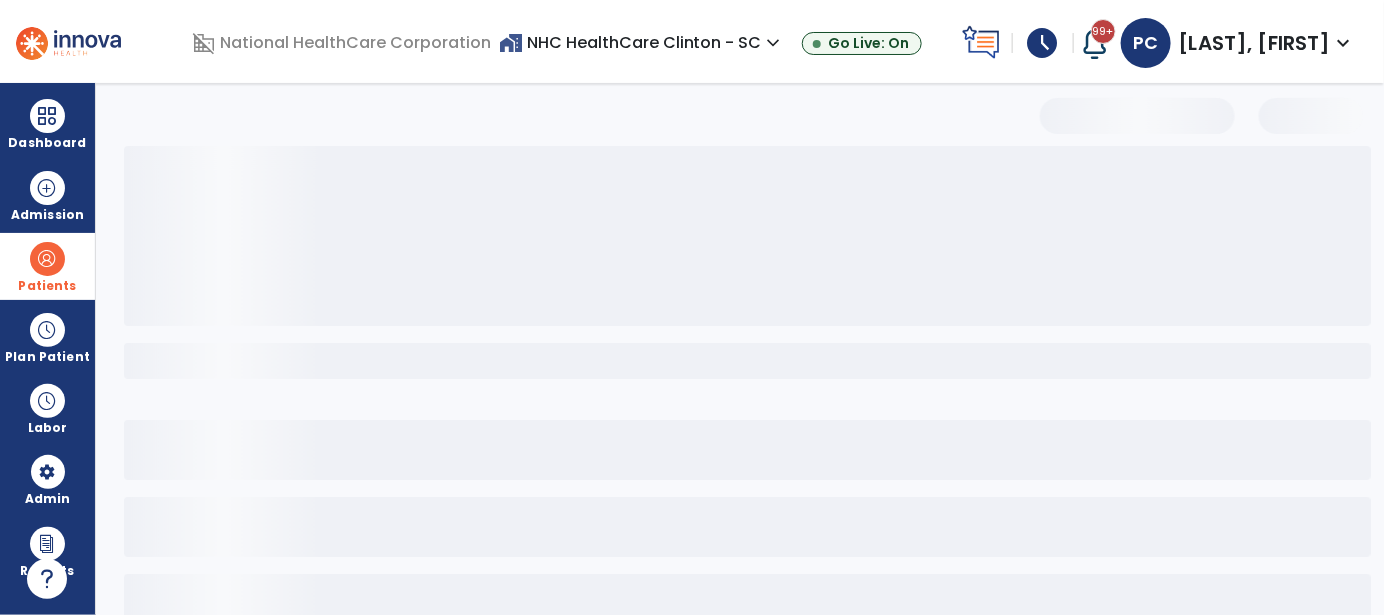 select on "***" 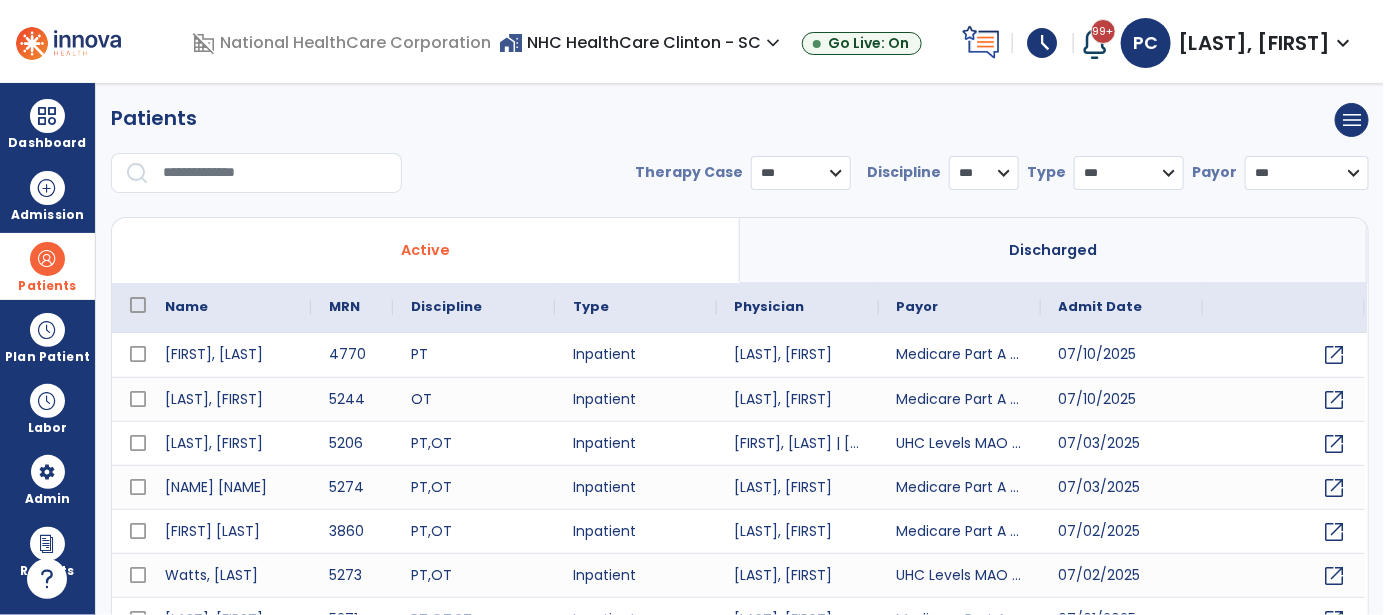 click at bounding box center [275, 173] 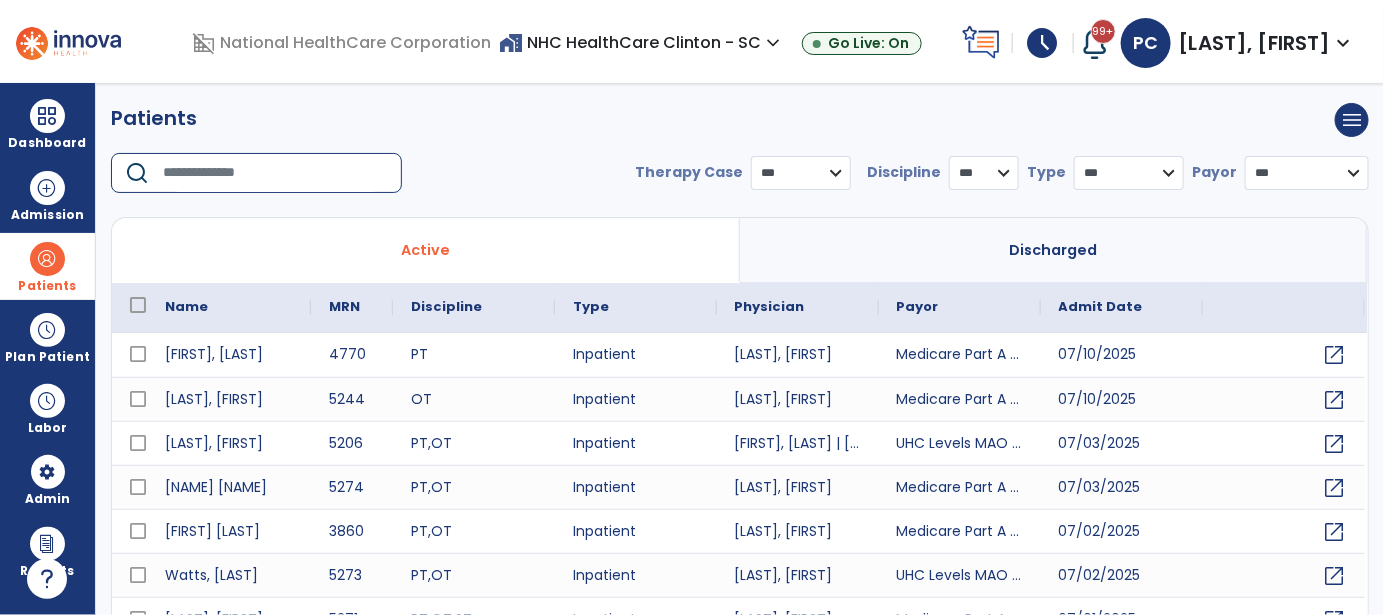 click at bounding box center (275, 173) 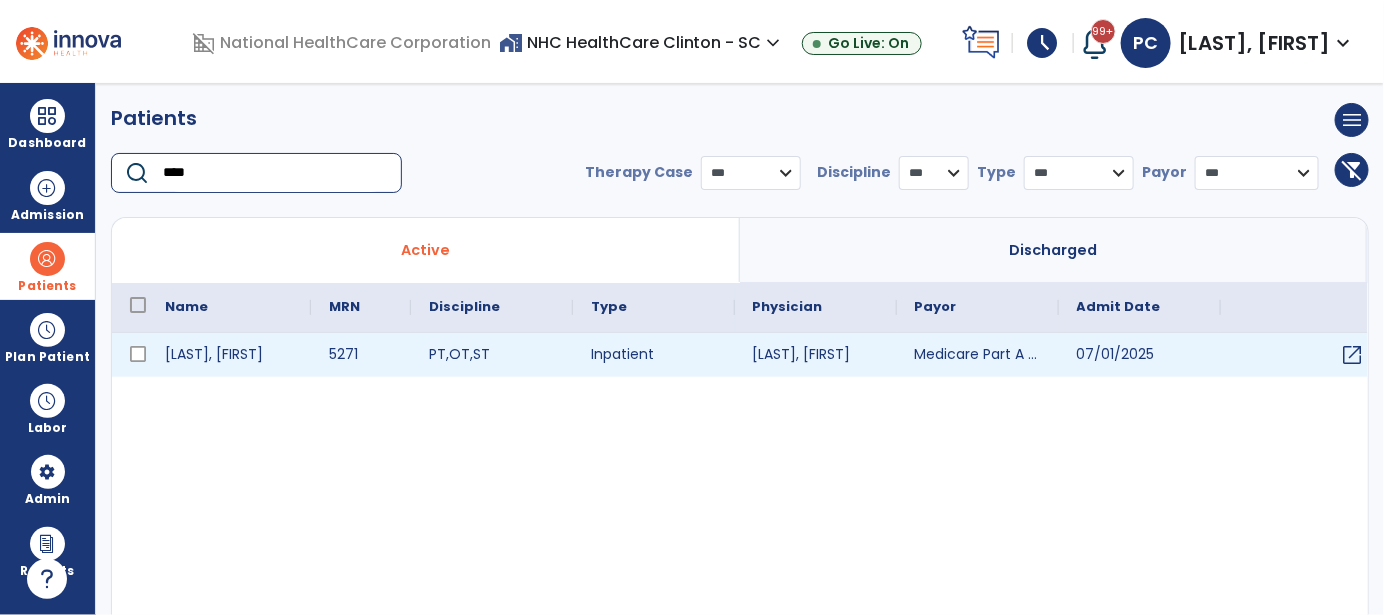type on "****" 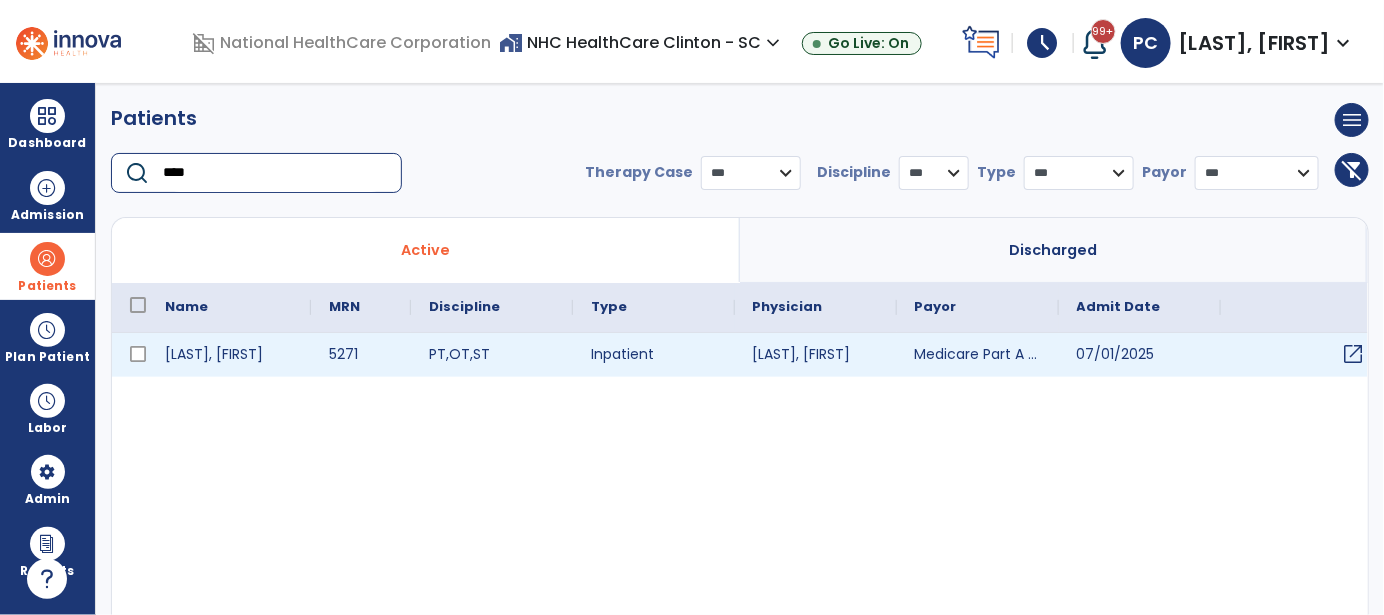 click on "open_in_new" at bounding box center [1354, 354] 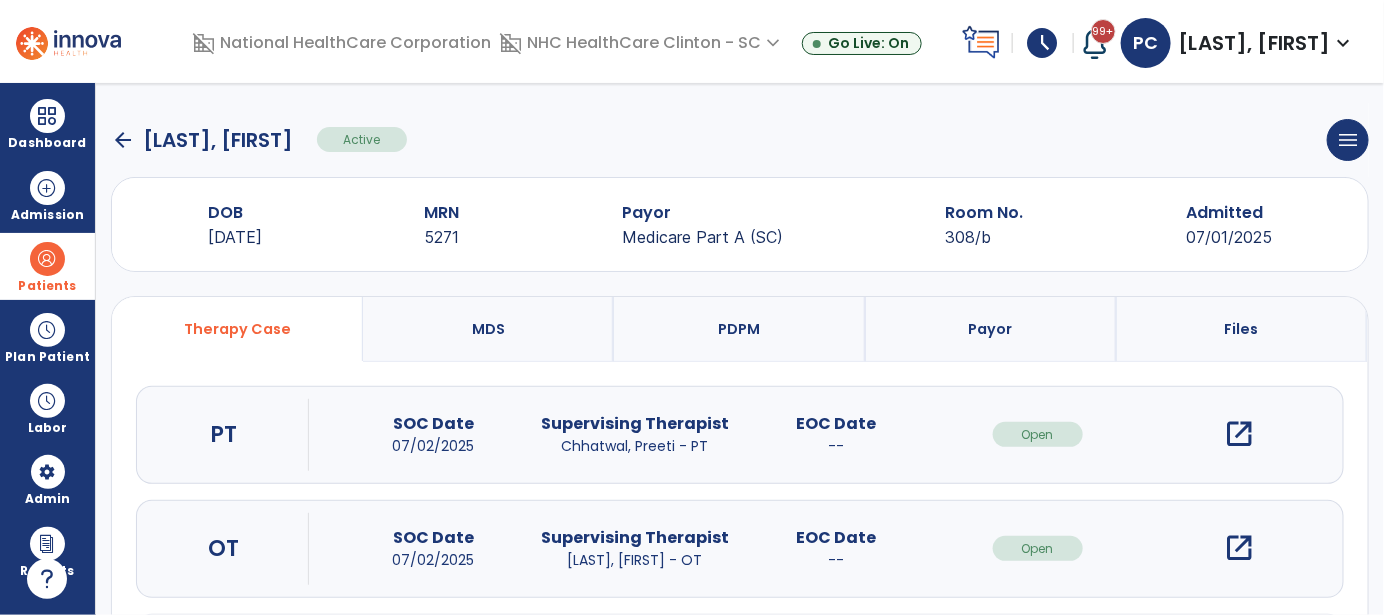 click on "open_in_new" at bounding box center [1239, 434] 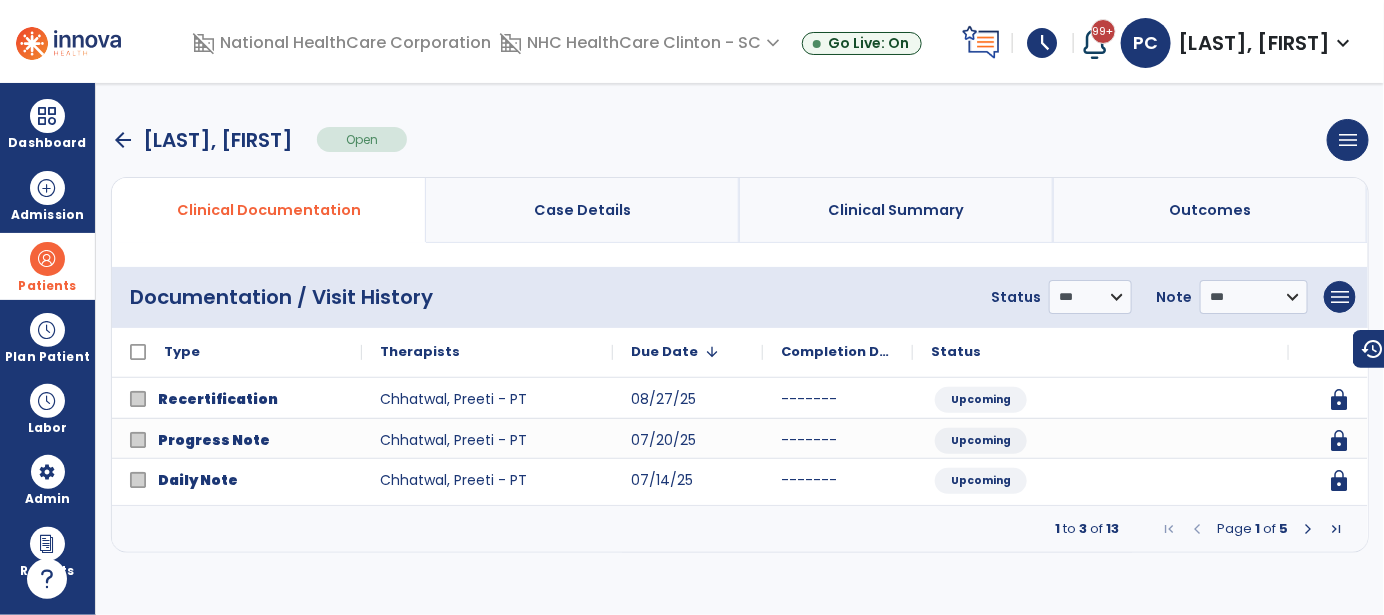 click at bounding box center [1308, 529] 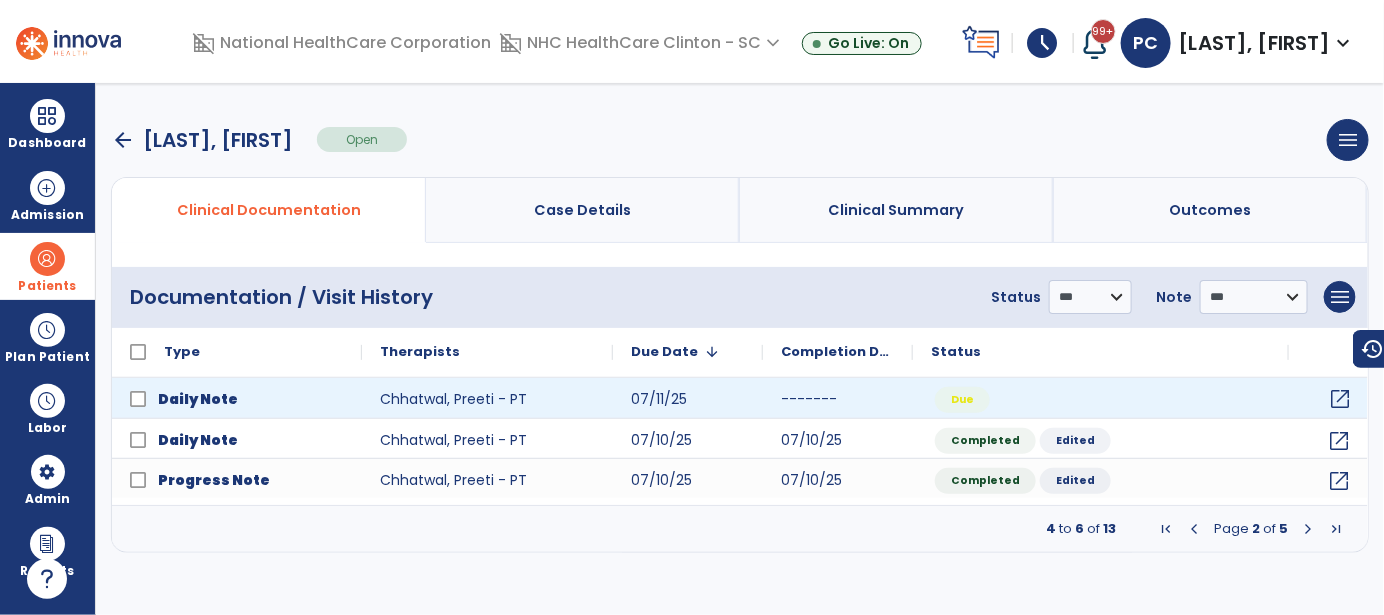 click on "open_in_new" 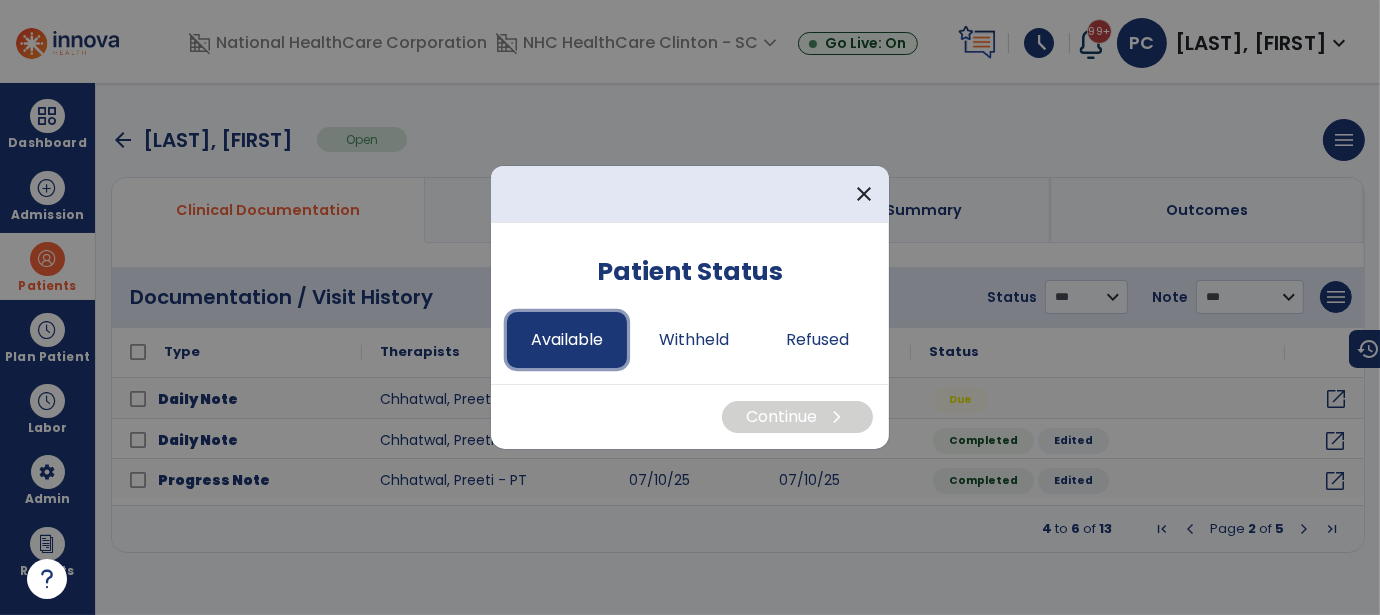 click on "Available" at bounding box center [567, 340] 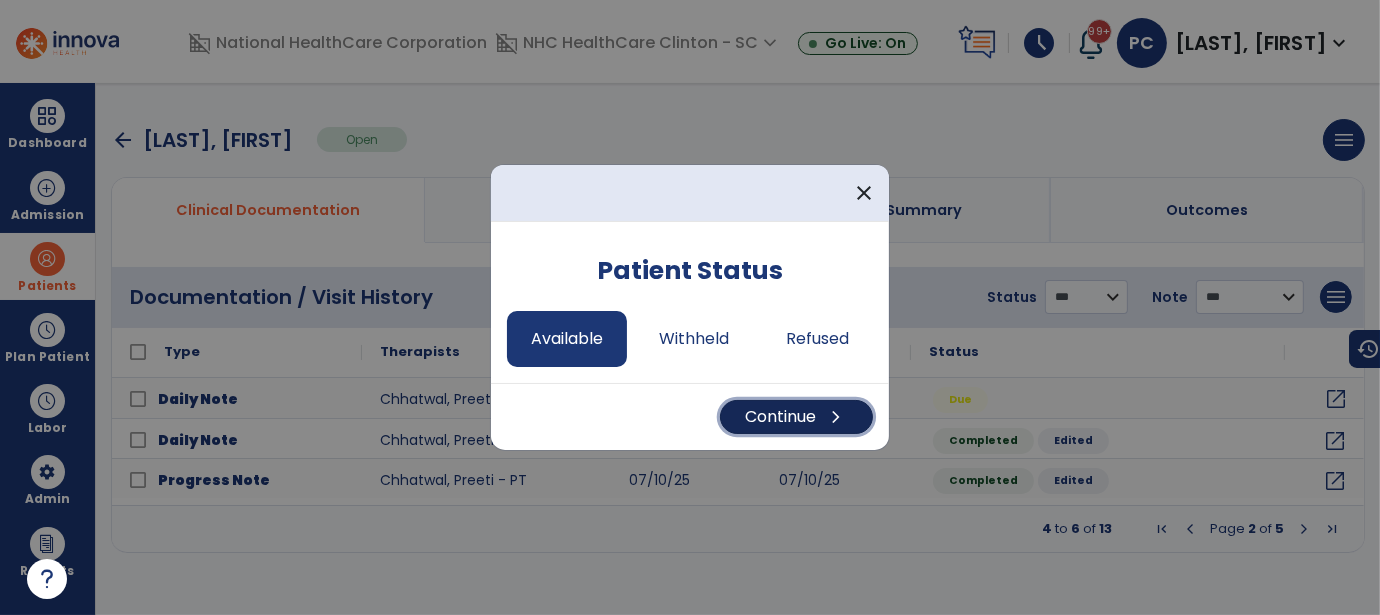 click on "Continue   chevron_right" at bounding box center [796, 417] 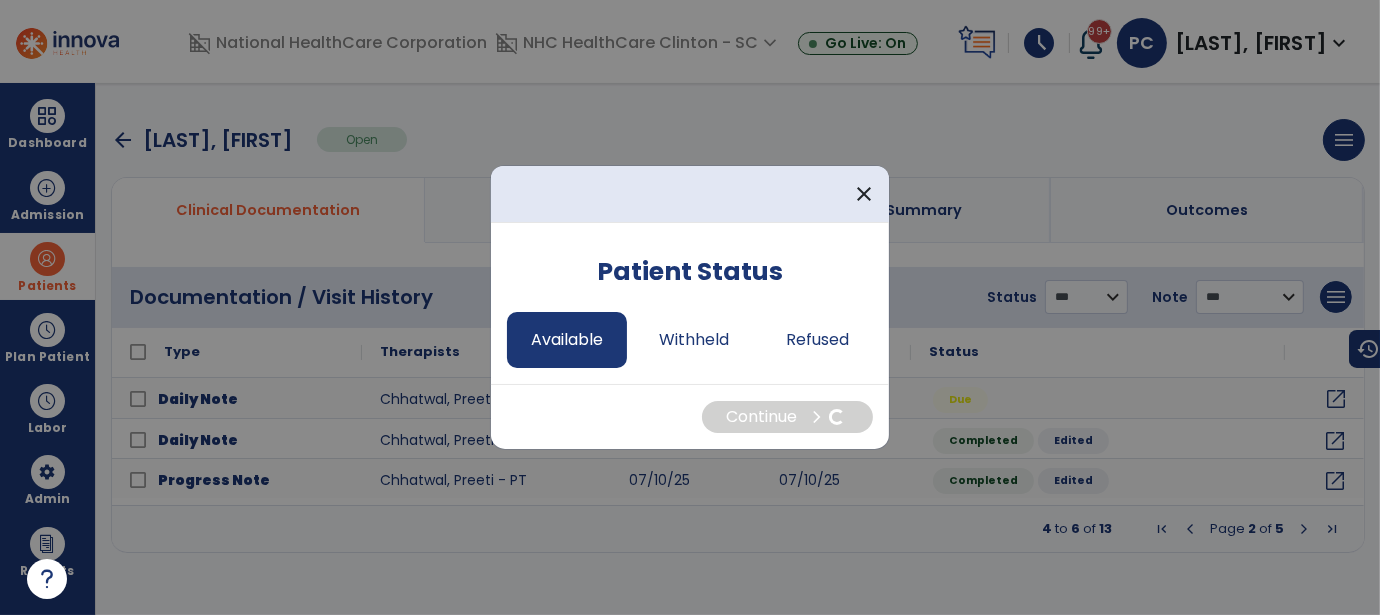 select on "*" 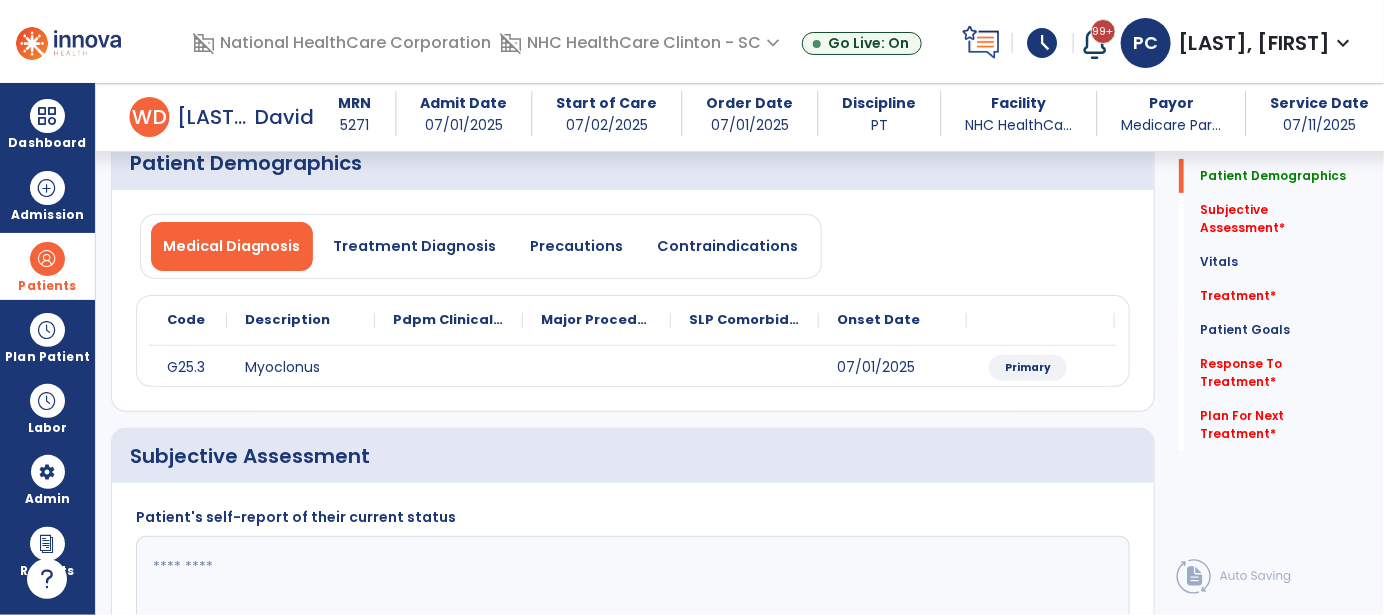 scroll, scrollTop: 299, scrollLeft: 0, axis: vertical 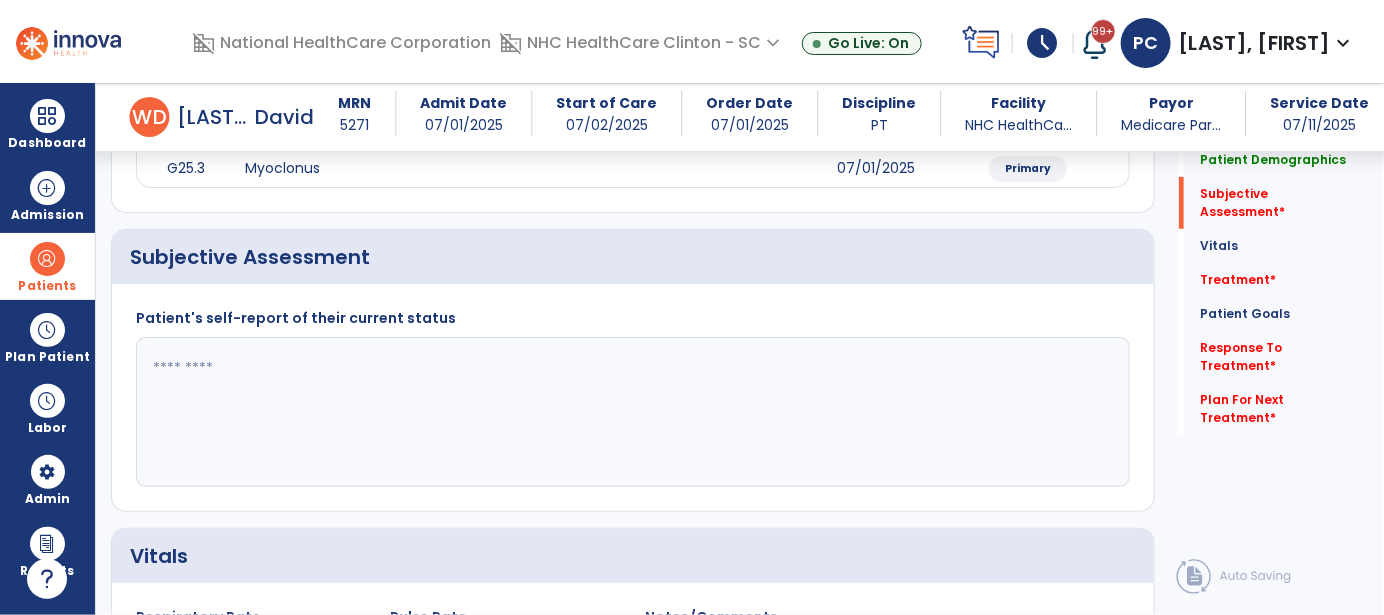 click 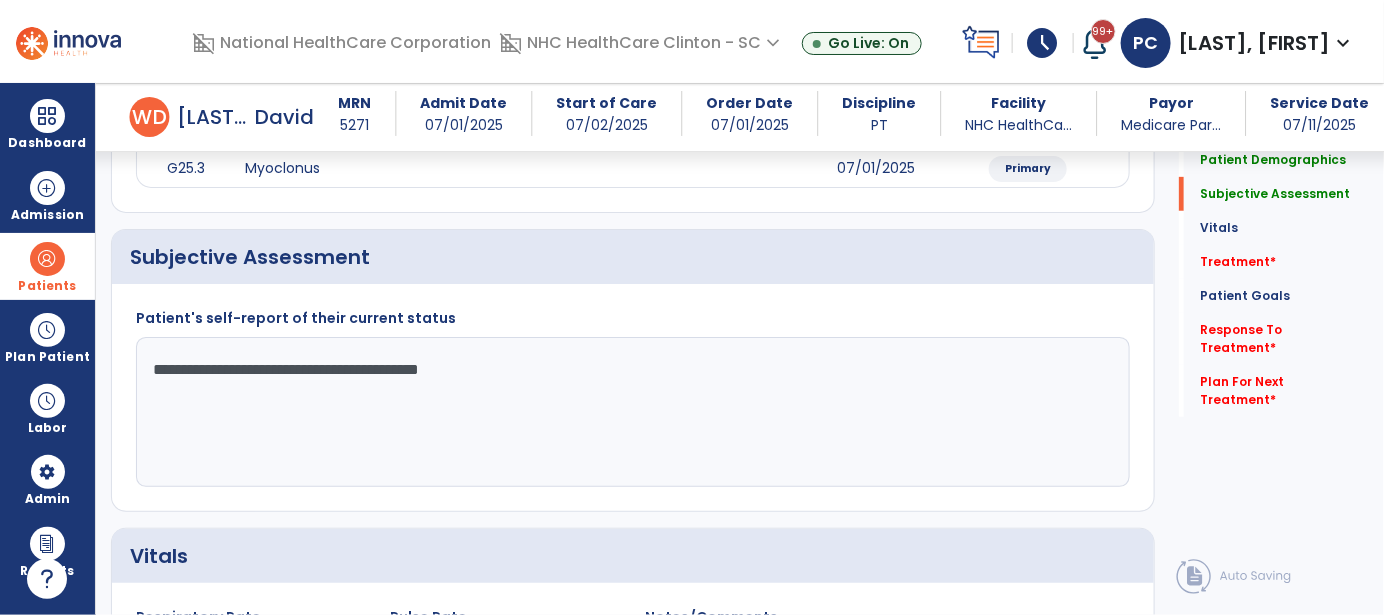 scroll, scrollTop: 400, scrollLeft: 0, axis: vertical 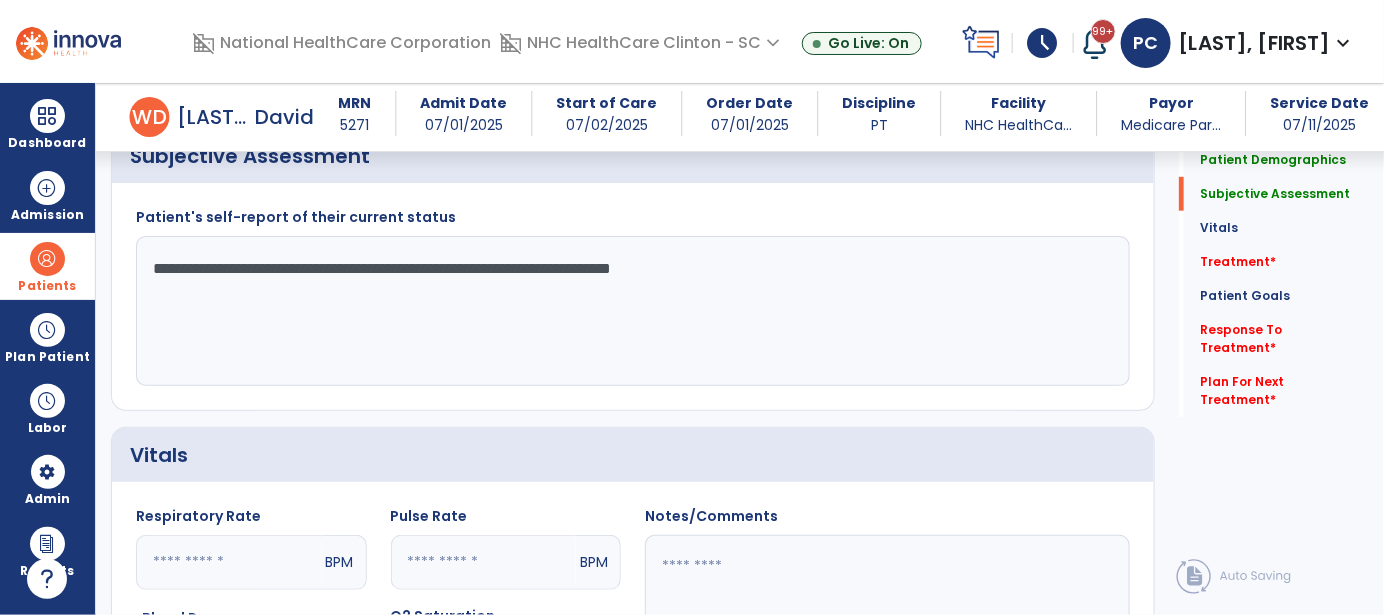 click on "**********" 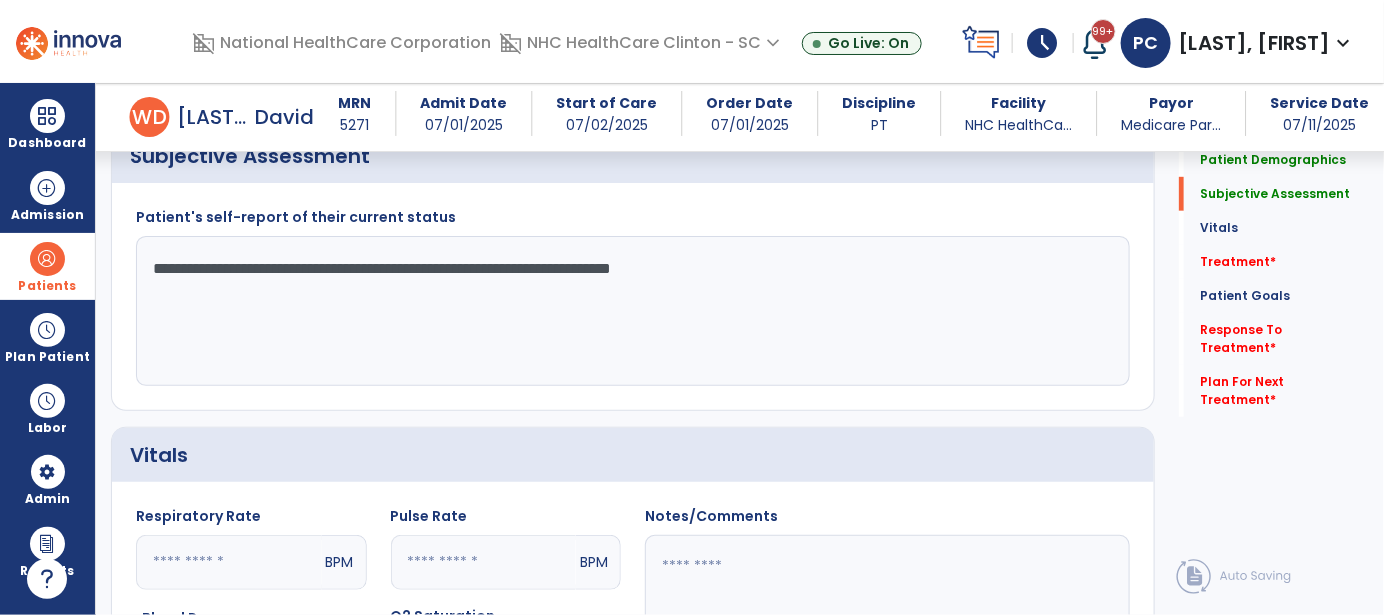 click on "**********" 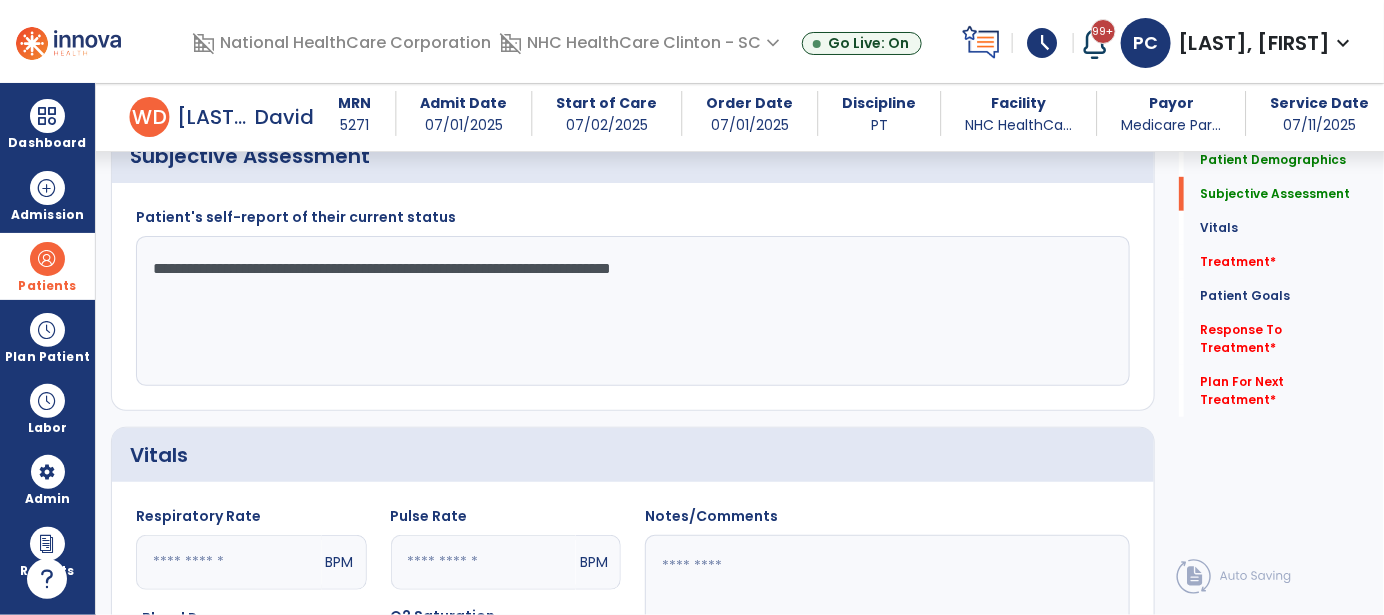 click on "**********" 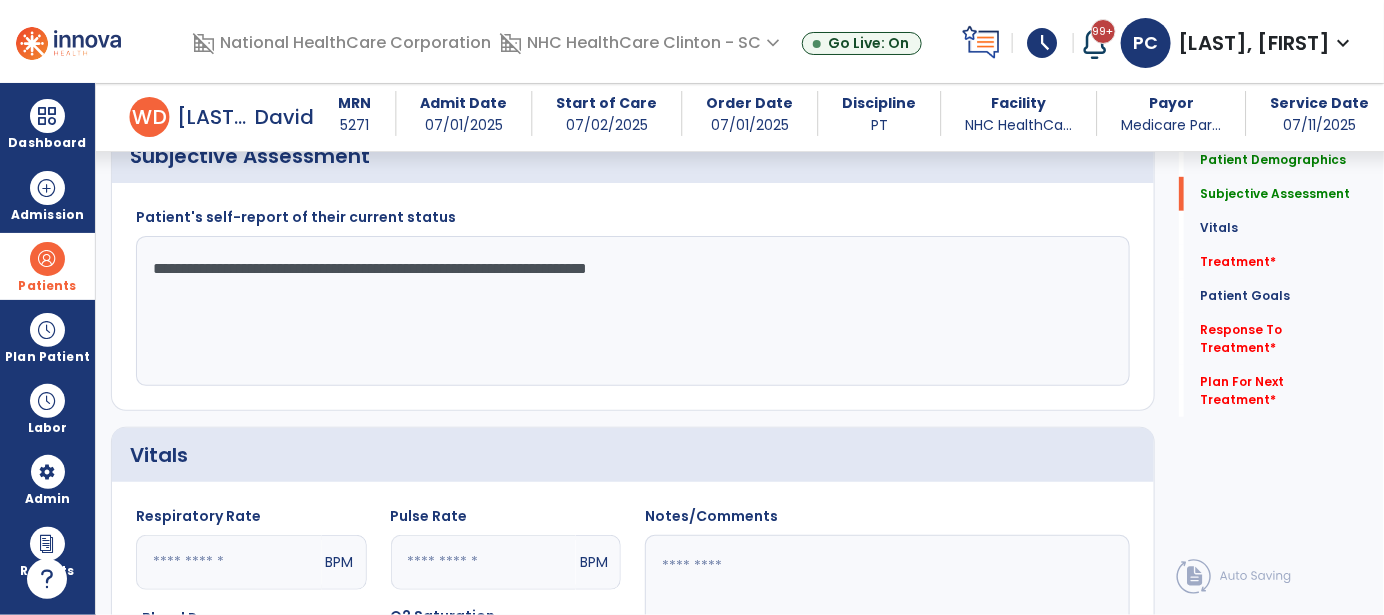 click on "**********" 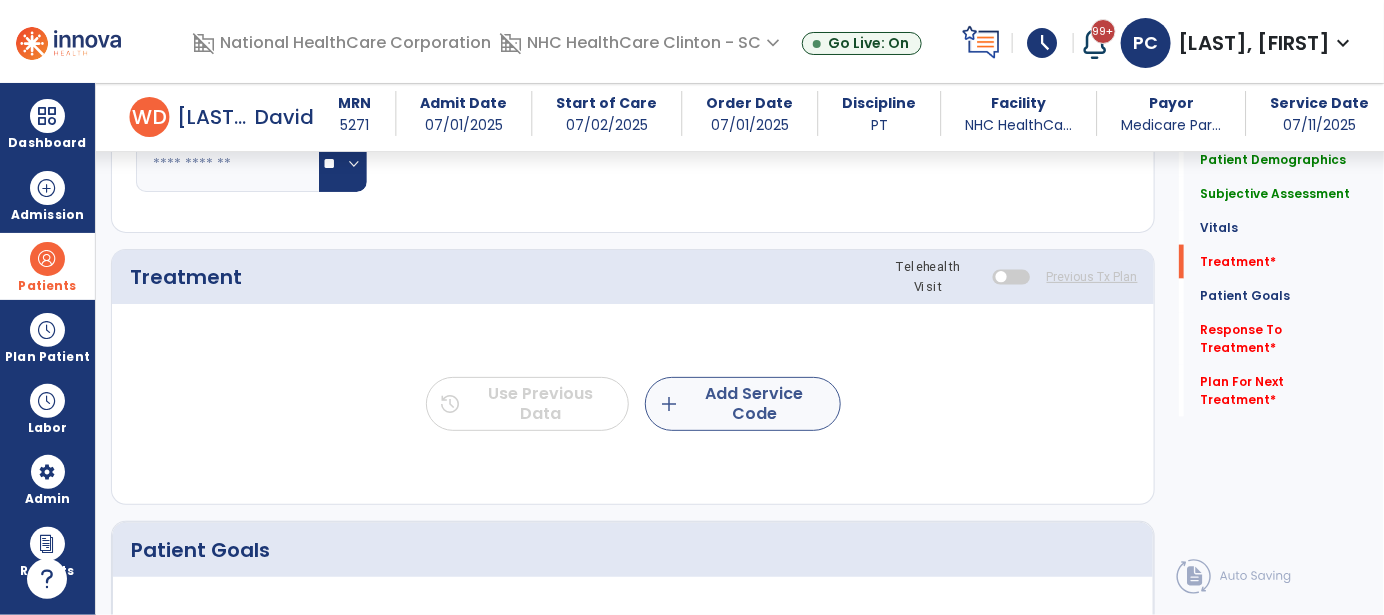 type on "**********" 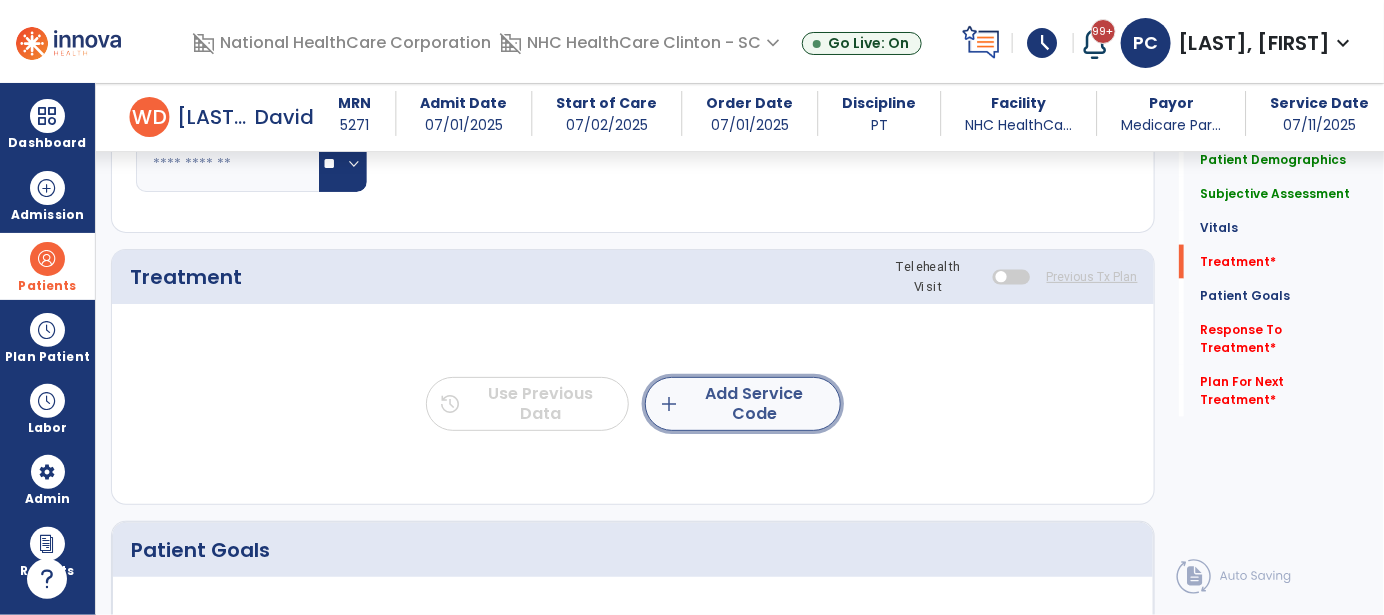 click on "add  Add Service Code" 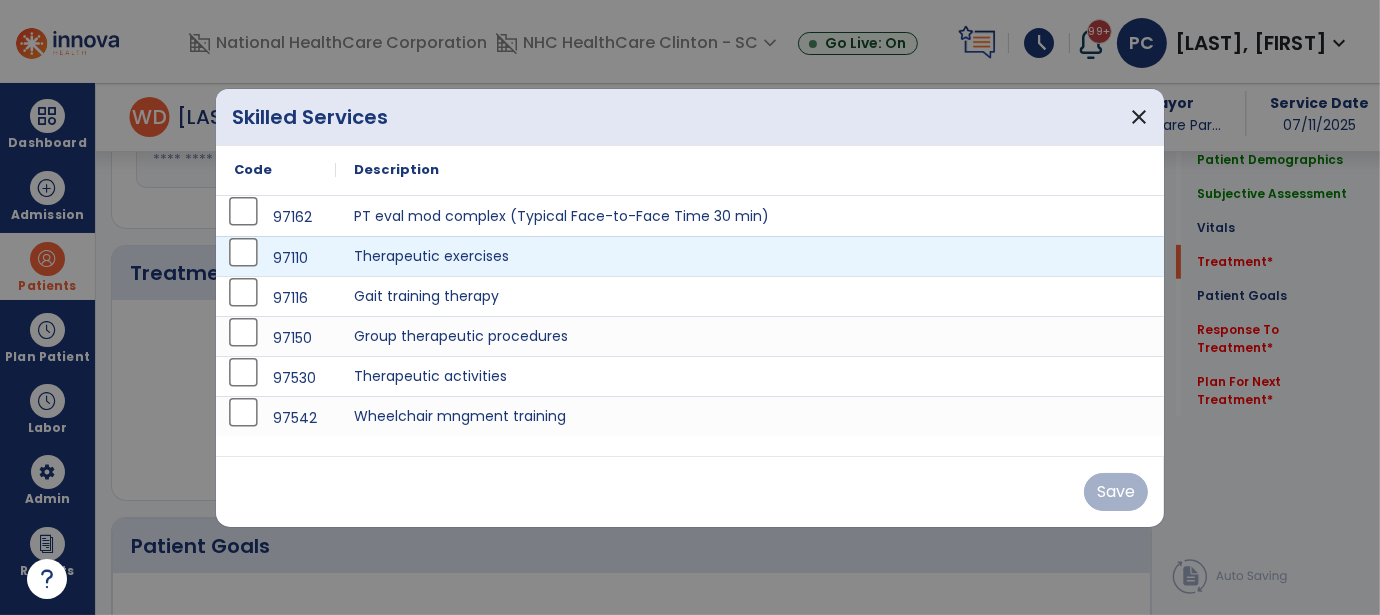 scroll, scrollTop: 1000, scrollLeft: 0, axis: vertical 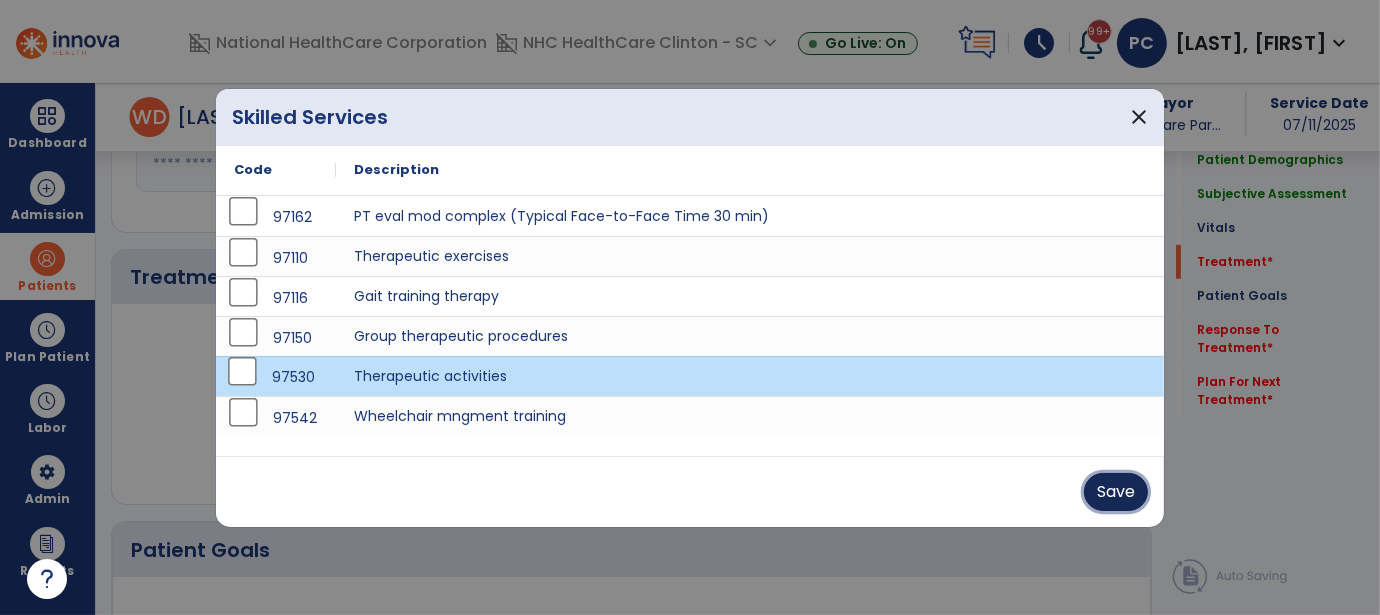 click on "Save" at bounding box center (1116, 492) 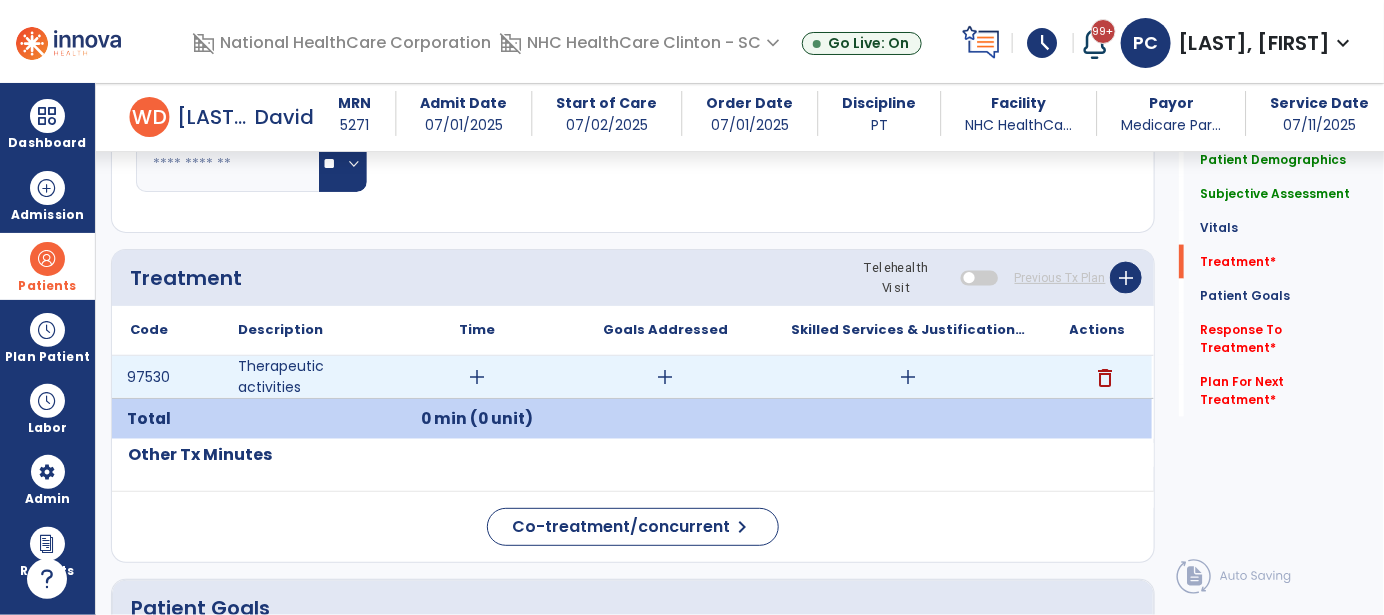 click on "add" at bounding box center [477, 377] 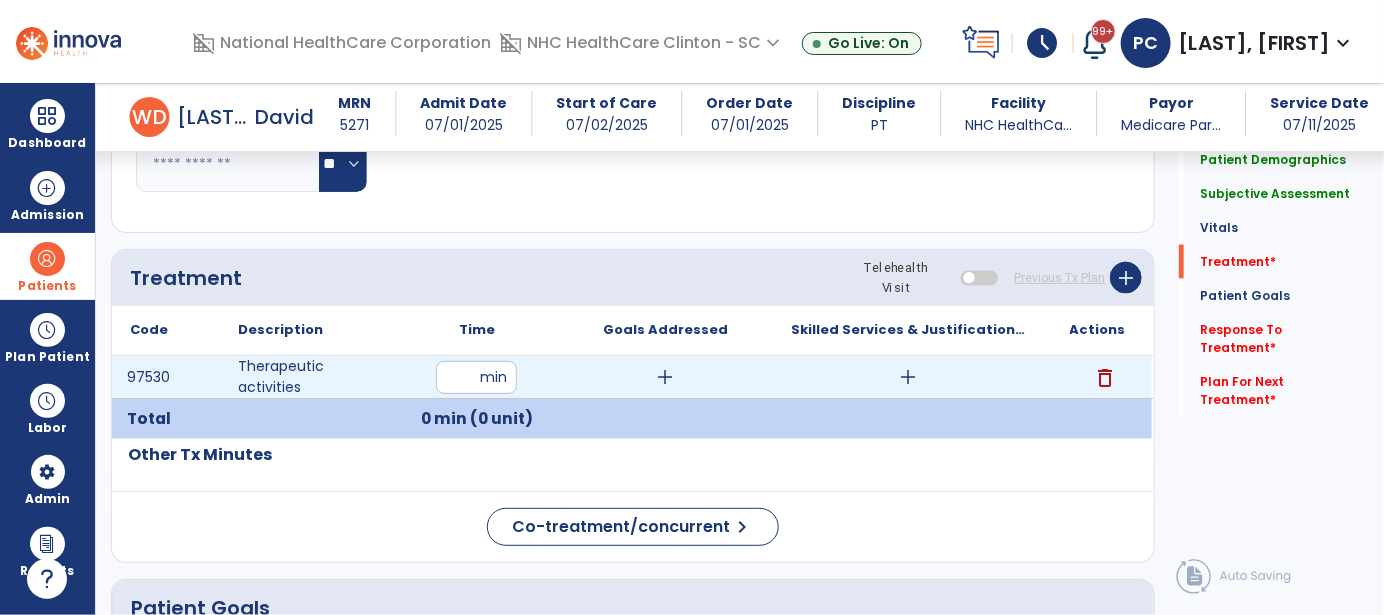 type on "**" 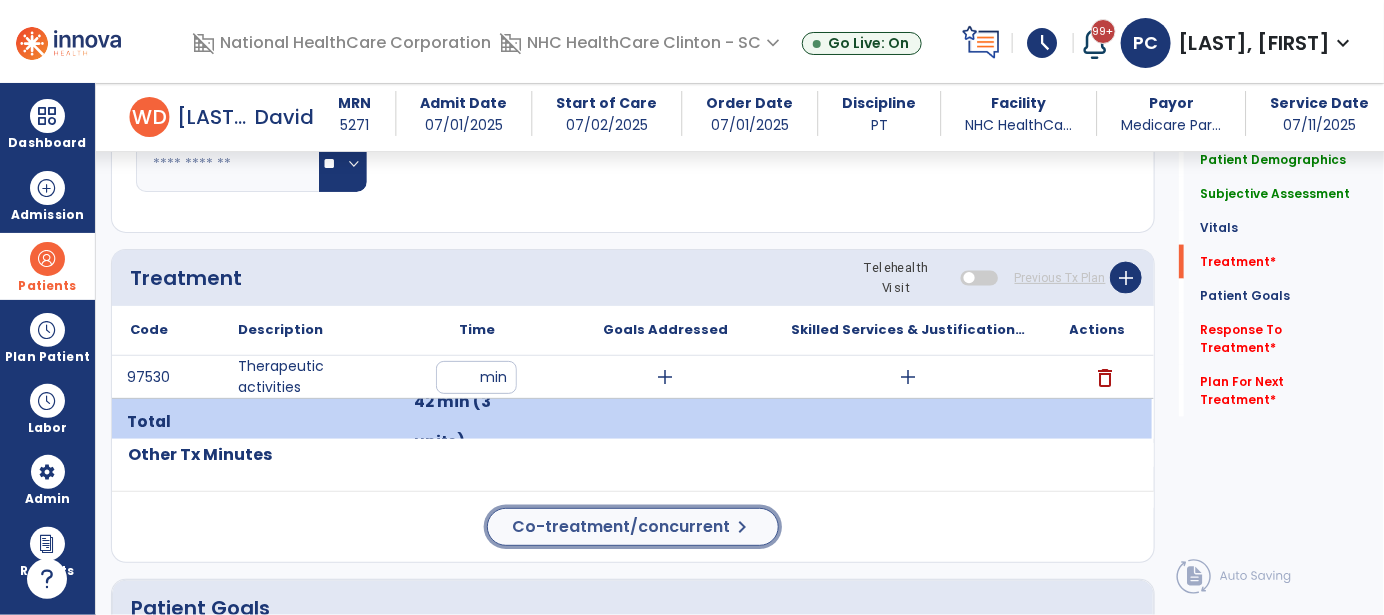 click on "Co-treatment/concurrent" 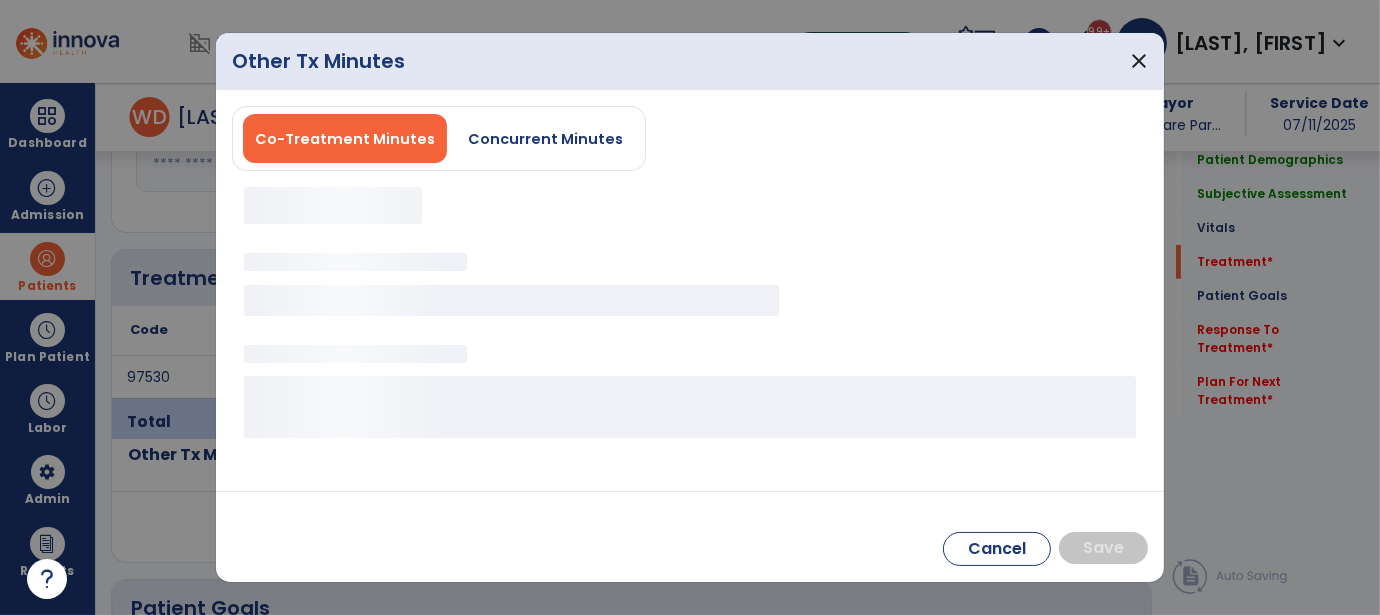 scroll, scrollTop: 1000, scrollLeft: 0, axis: vertical 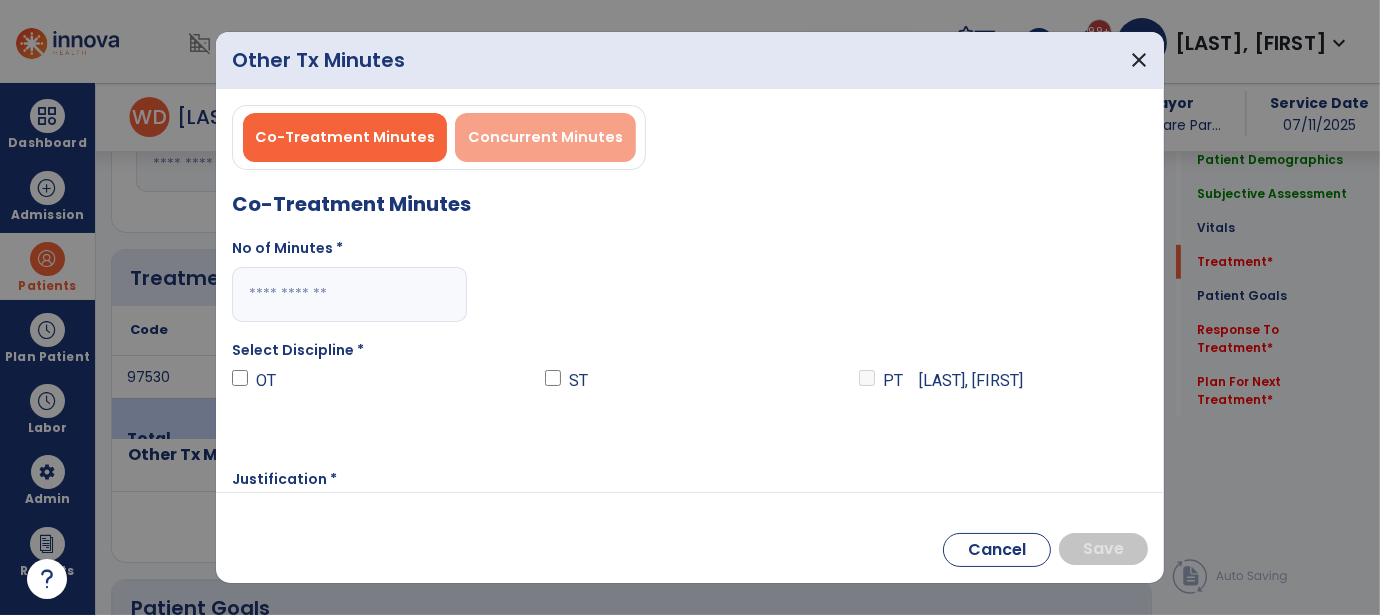 click on "Concurrent Minutes" at bounding box center [545, 137] 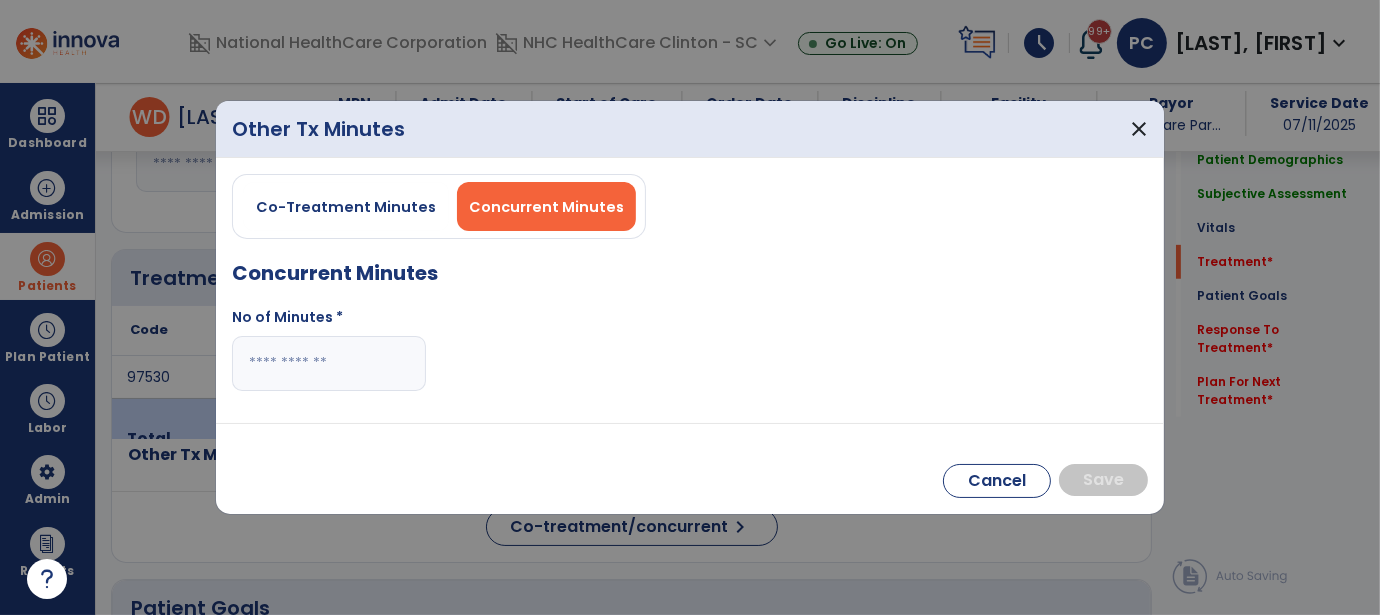 click at bounding box center [329, 363] 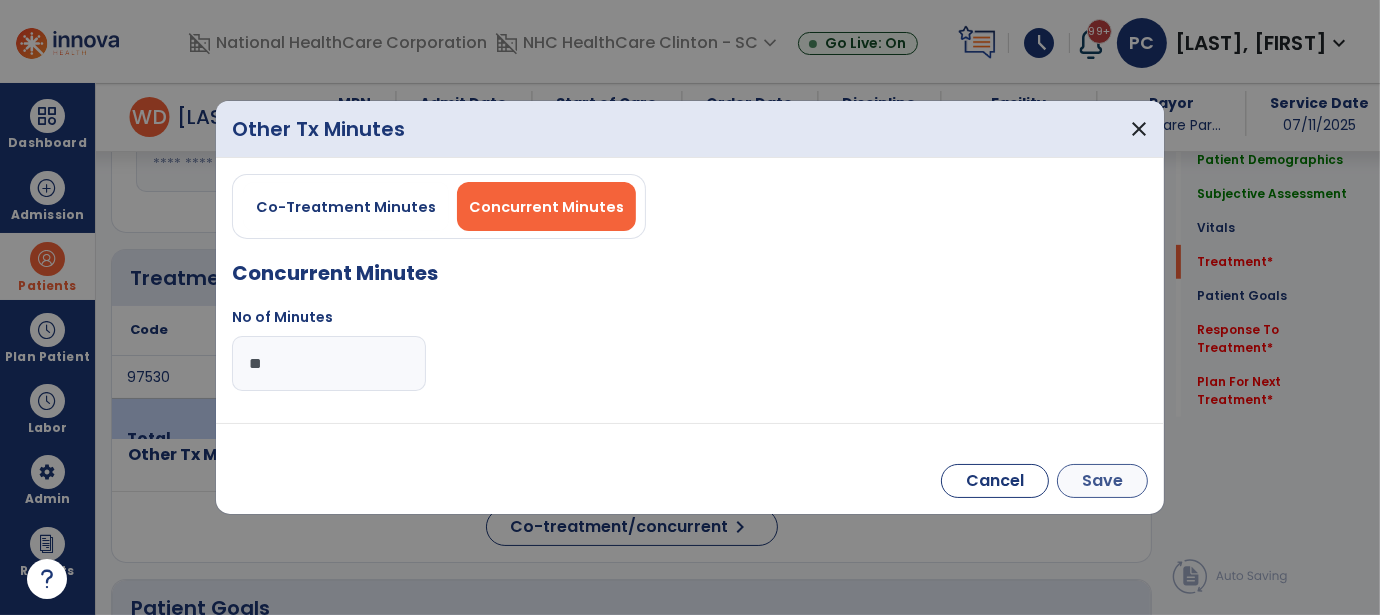 type on "**" 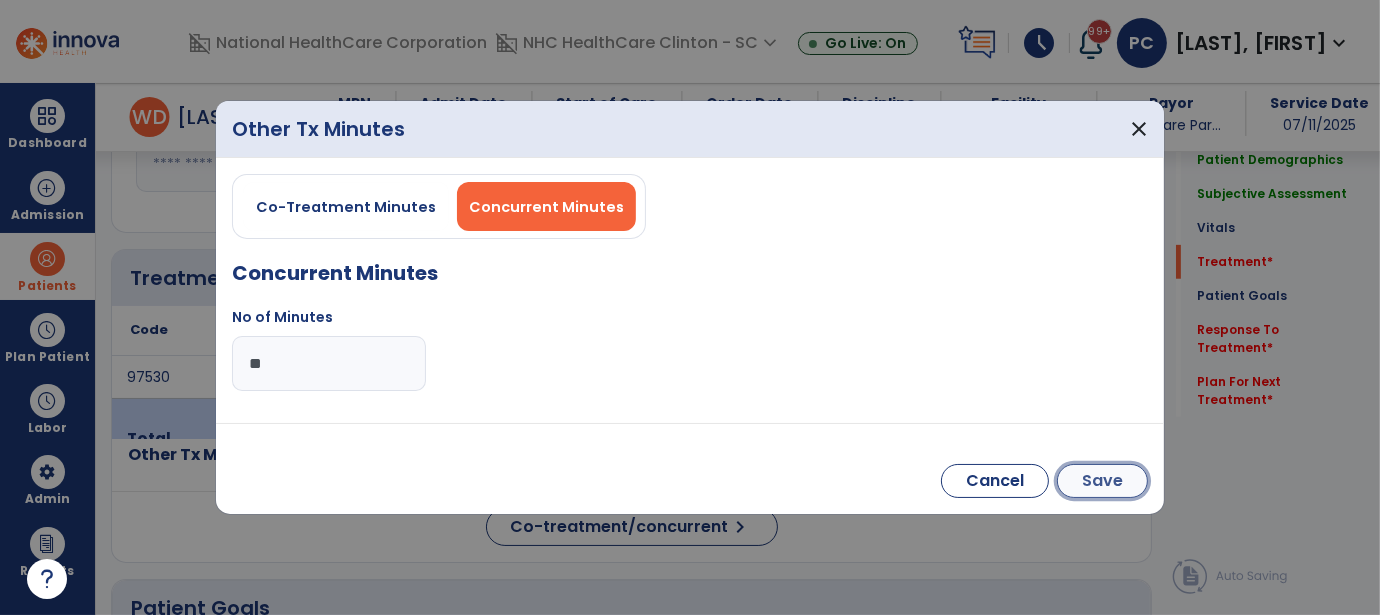 click on "Save" at bounding box center [1102, 481] 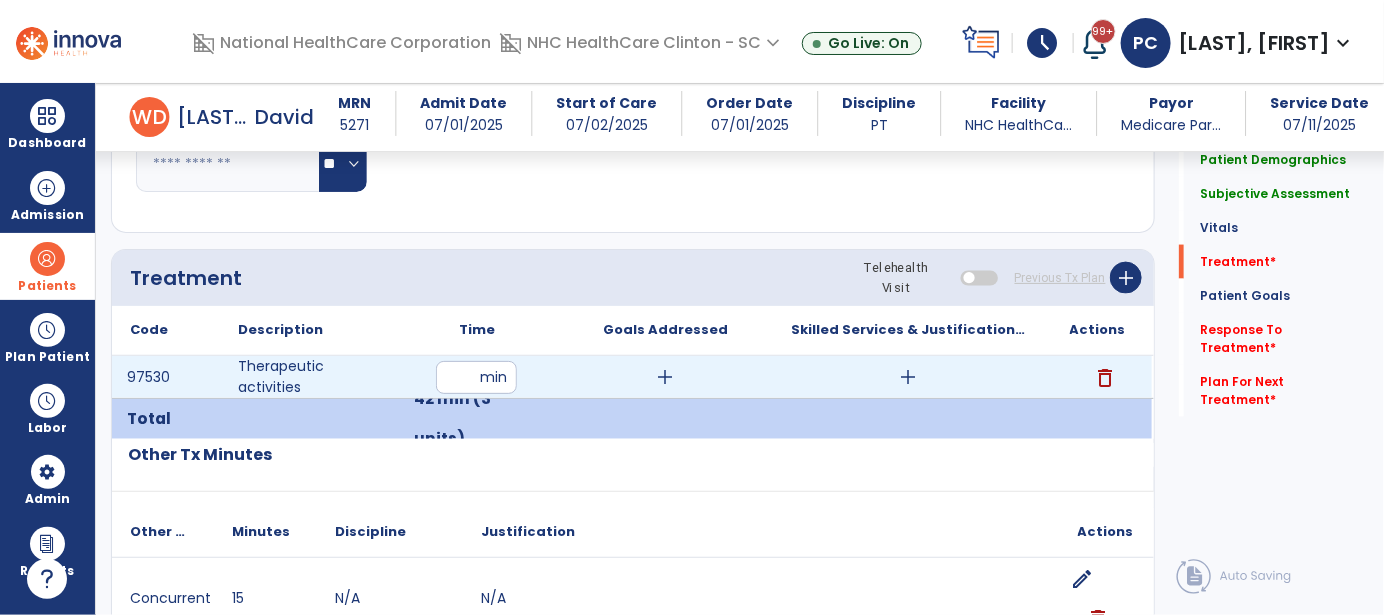 click on "add" at bounding box center (666, 377) 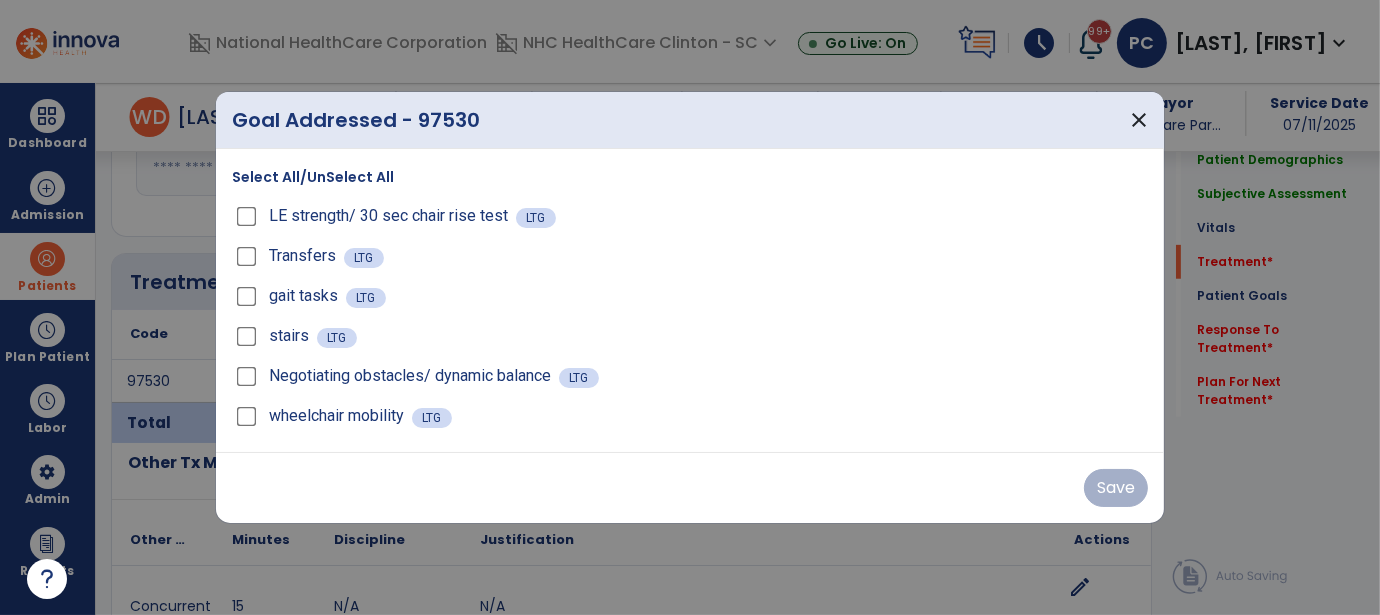 scroll, scrollTop: 1000, scrollLeft: 0, axis: vertical 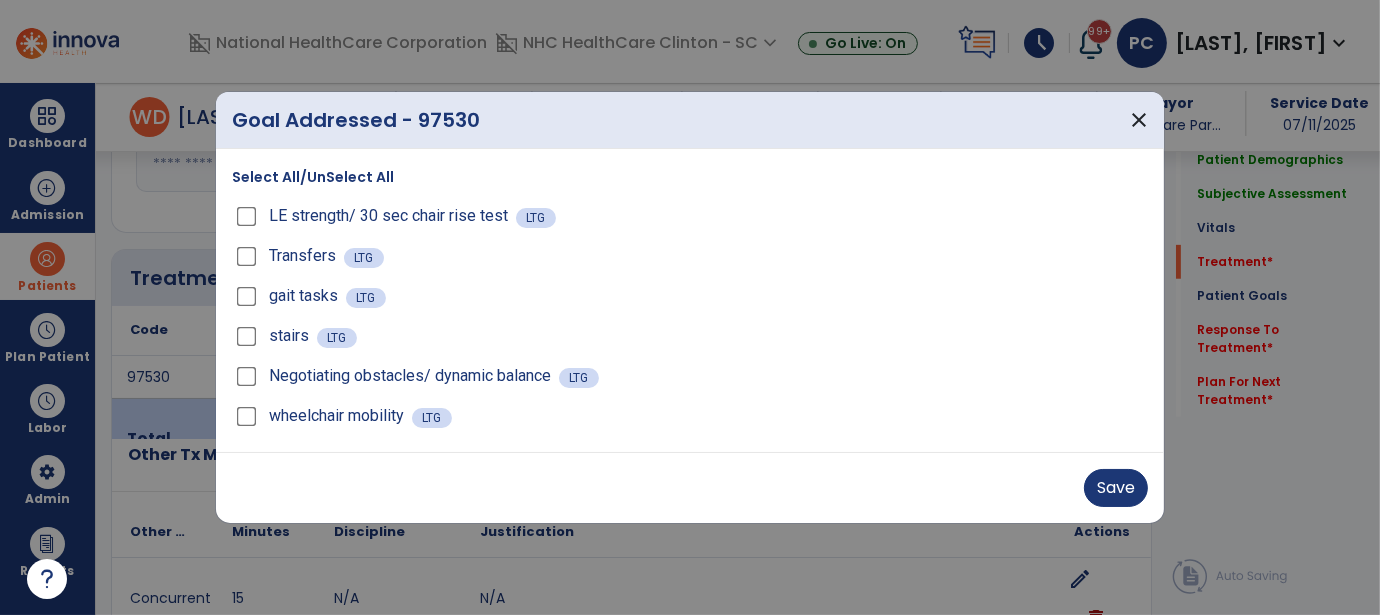 click on "gait tasks" at bounding box center (289, 296) 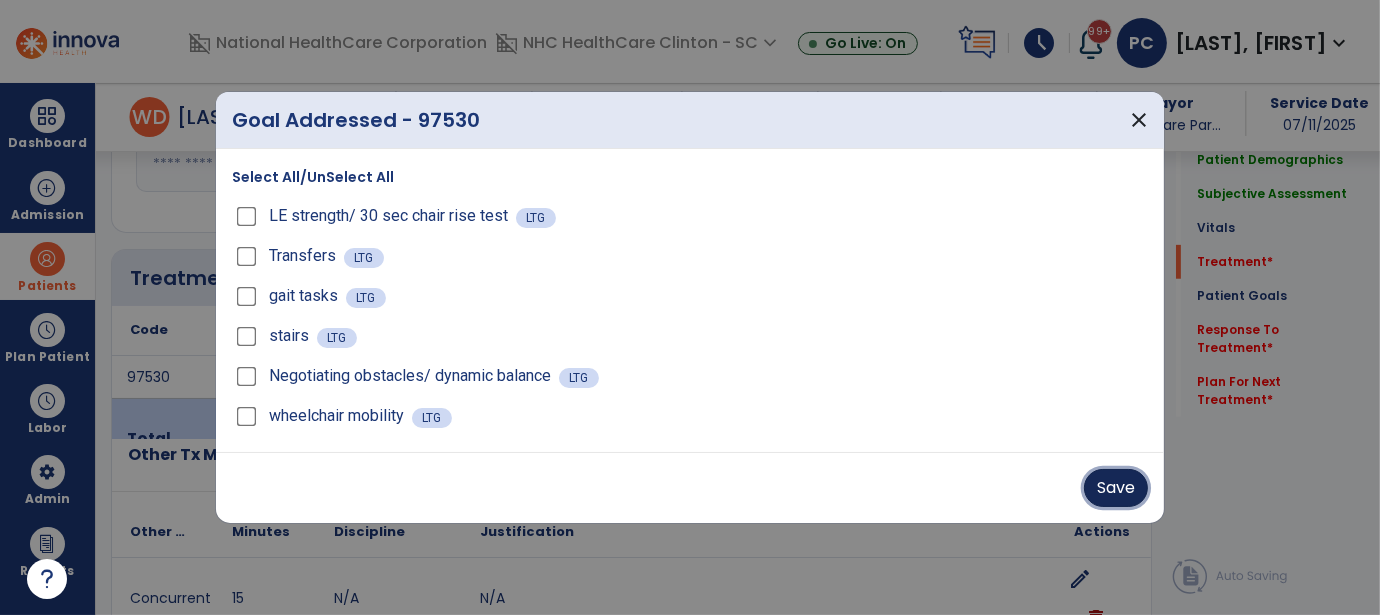 click on "Save" at bounding box center [1116, 488] 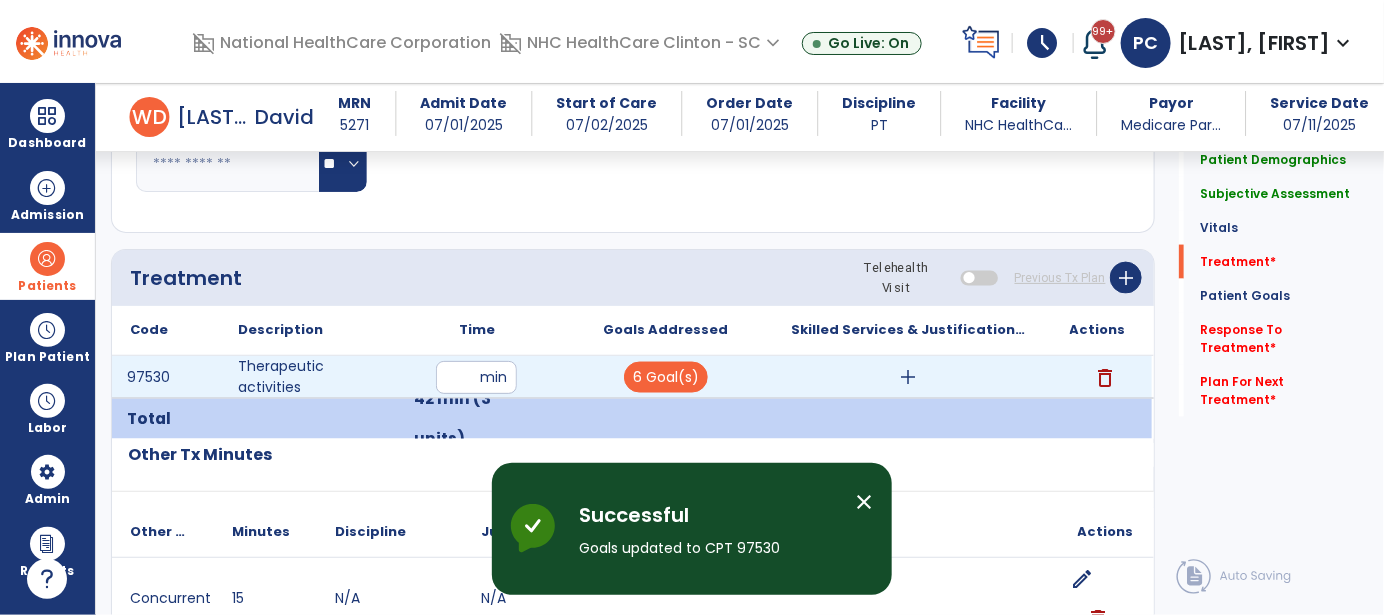 click on "add" at bounding box center (909, 377) 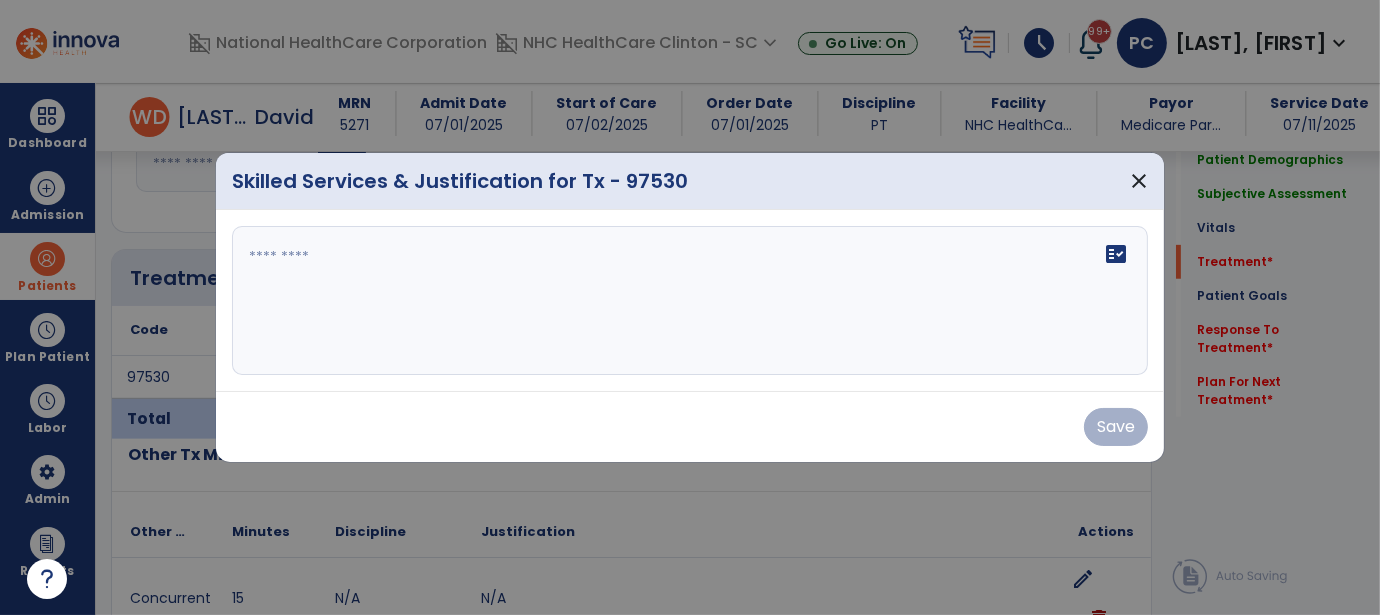 scroll, scrollTop: 1000, scrollLeft: 0, axis: vertical 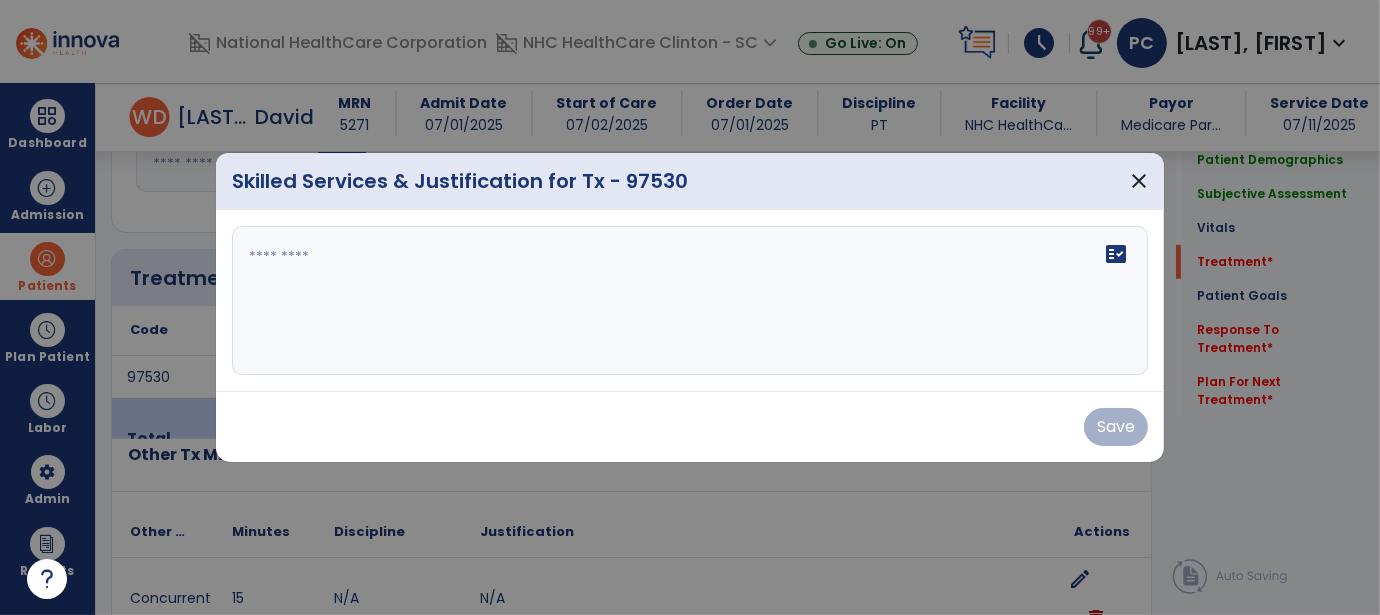 click at bounding box center (690, 301) 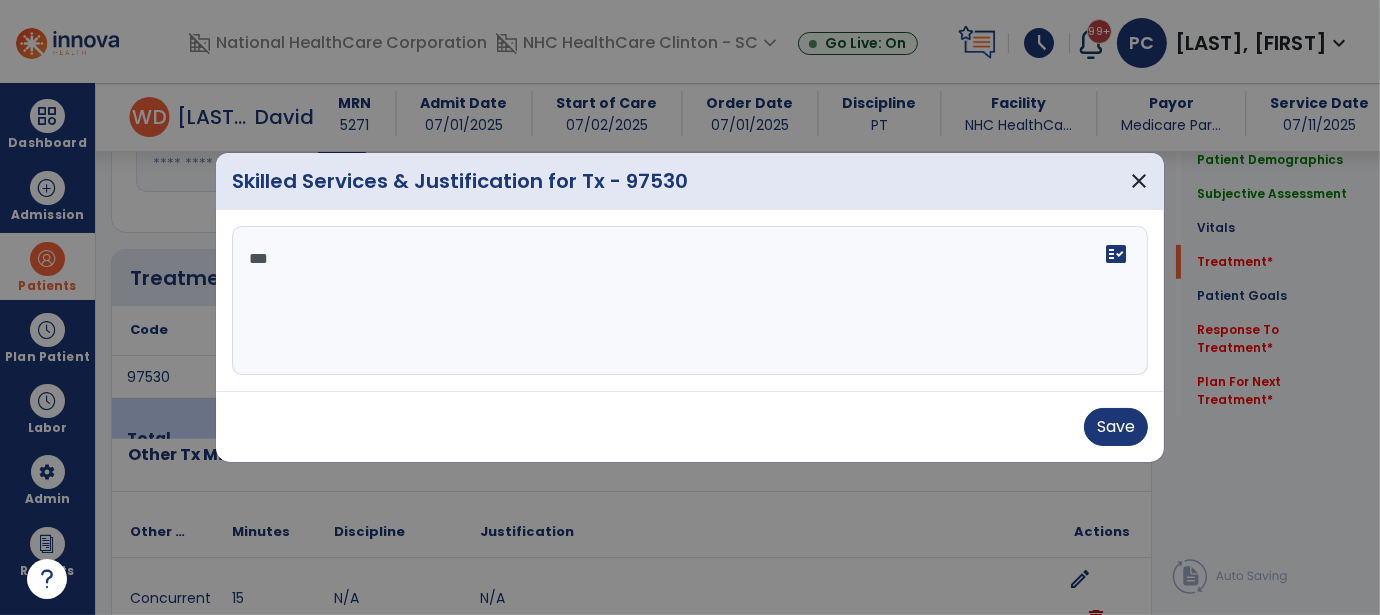click on "**" at bounding box center [690, 301] 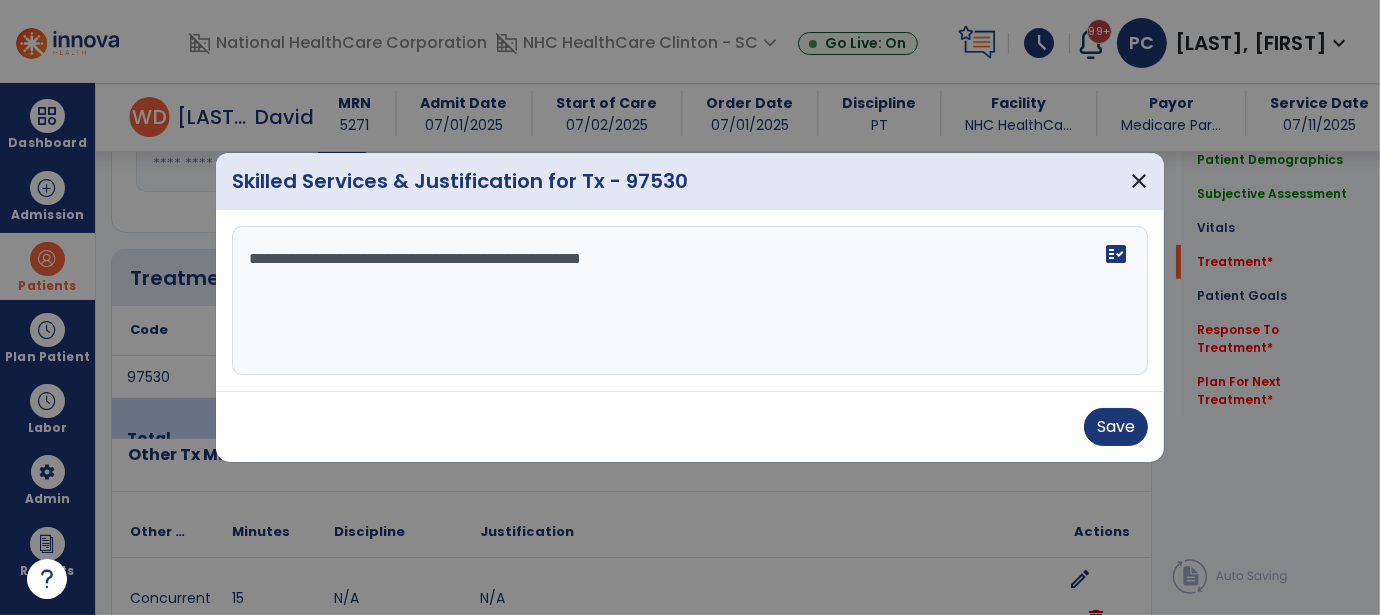 click on "**********" at bounding box center [690, 301] 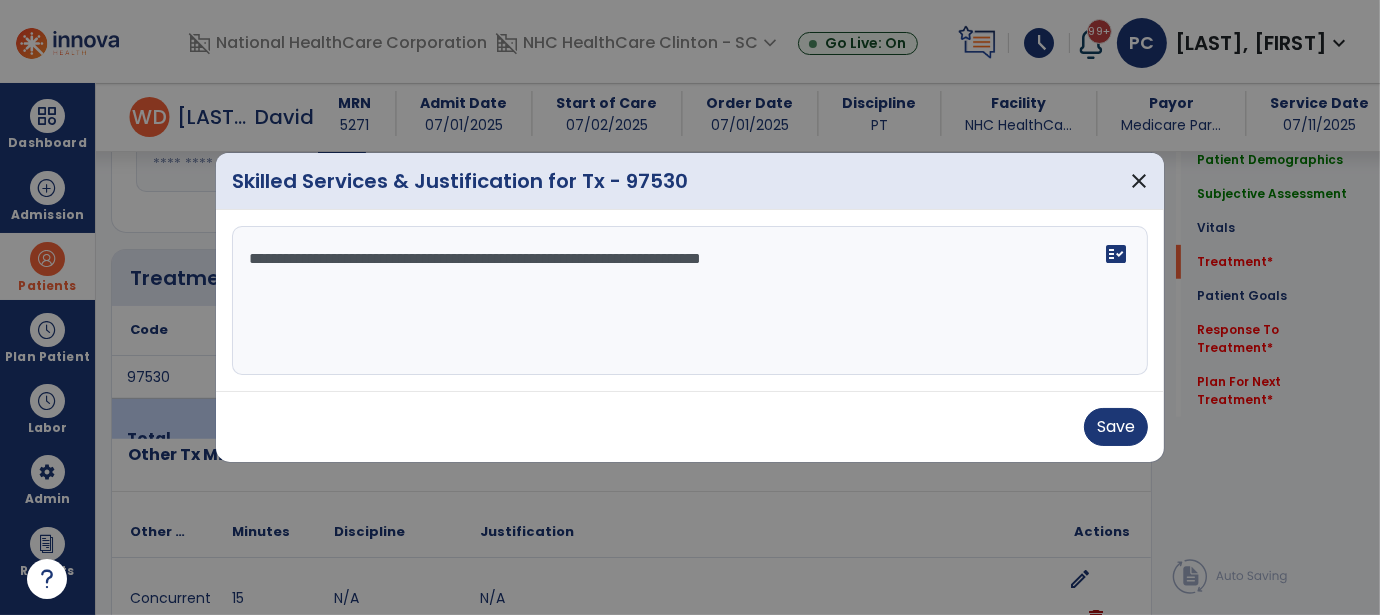 click on "**********" at bounding box center [690, 301] 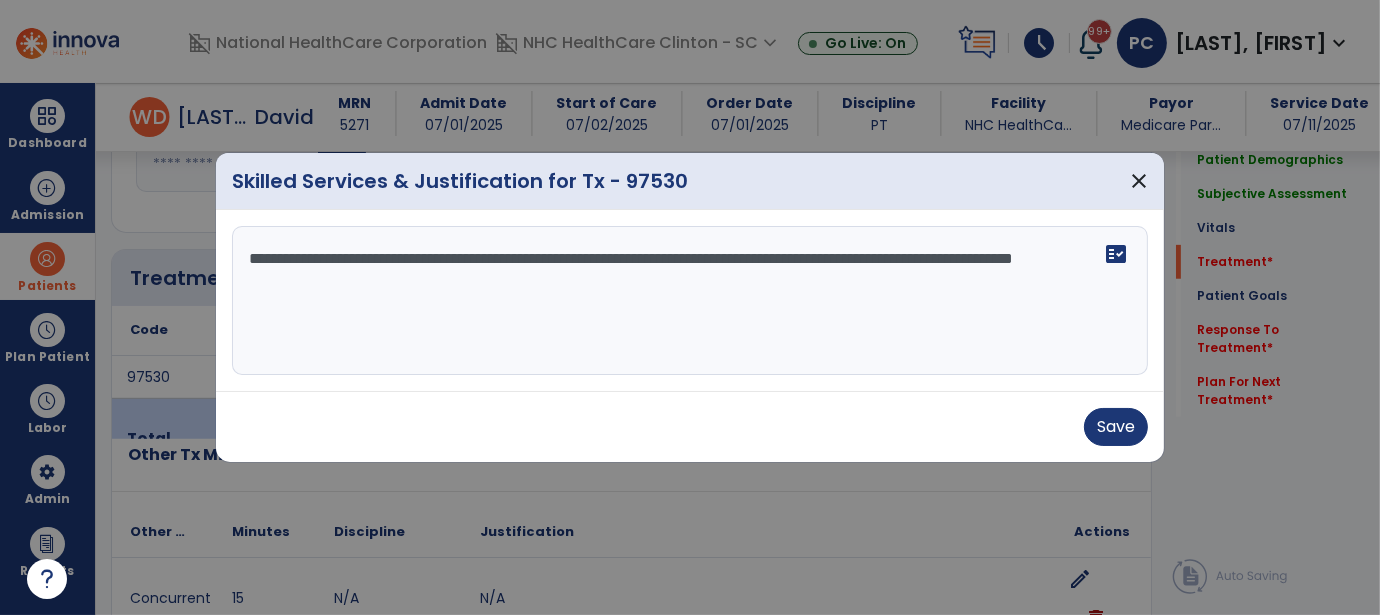 click on "**********" at bounding box center (690, 301) 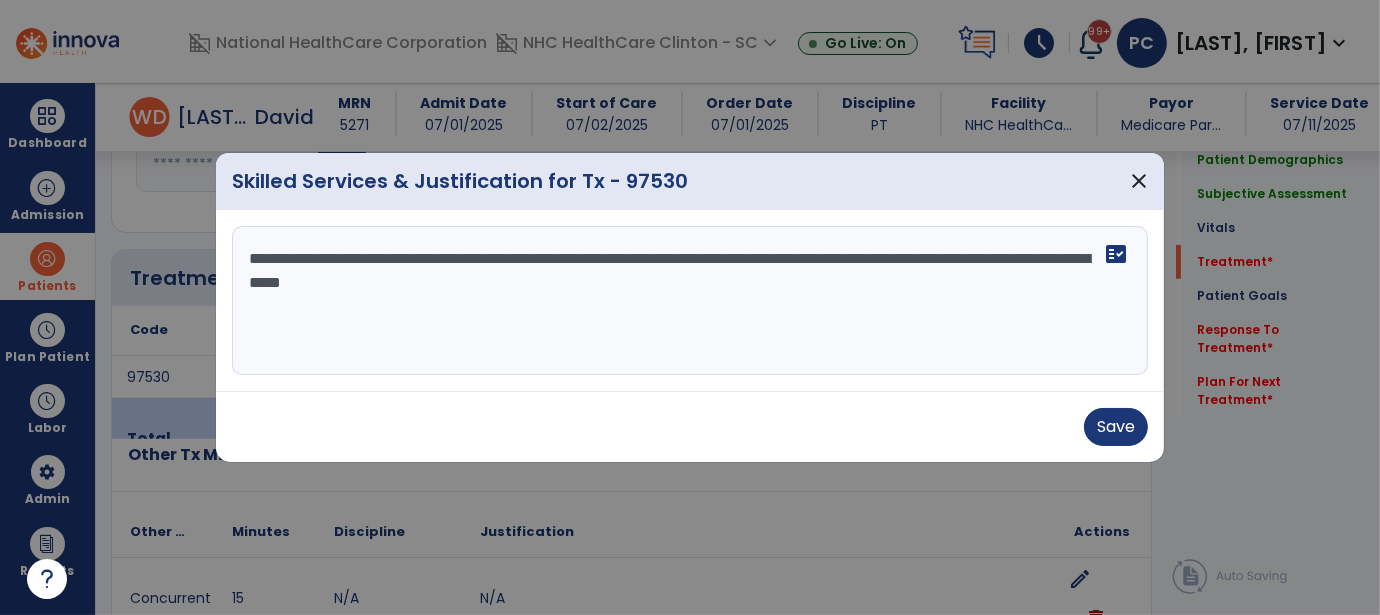 click on "**********" at bounding box center [690, 301] 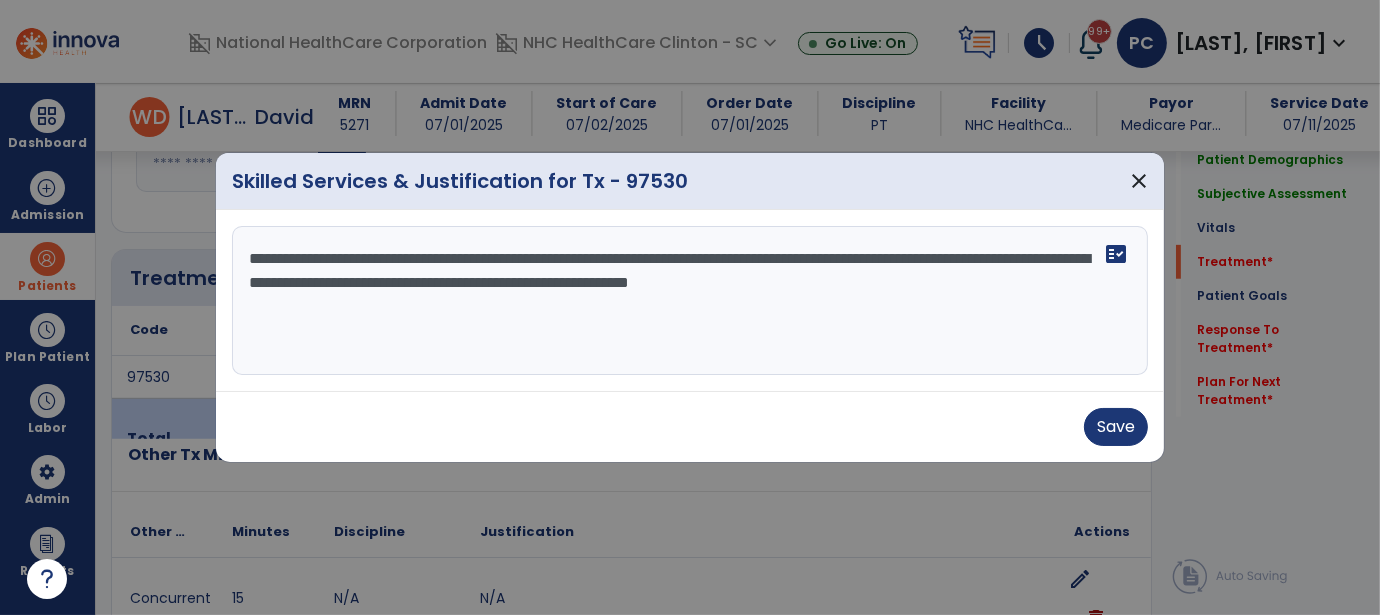 click on "**********" at bounding box center (690, 301) 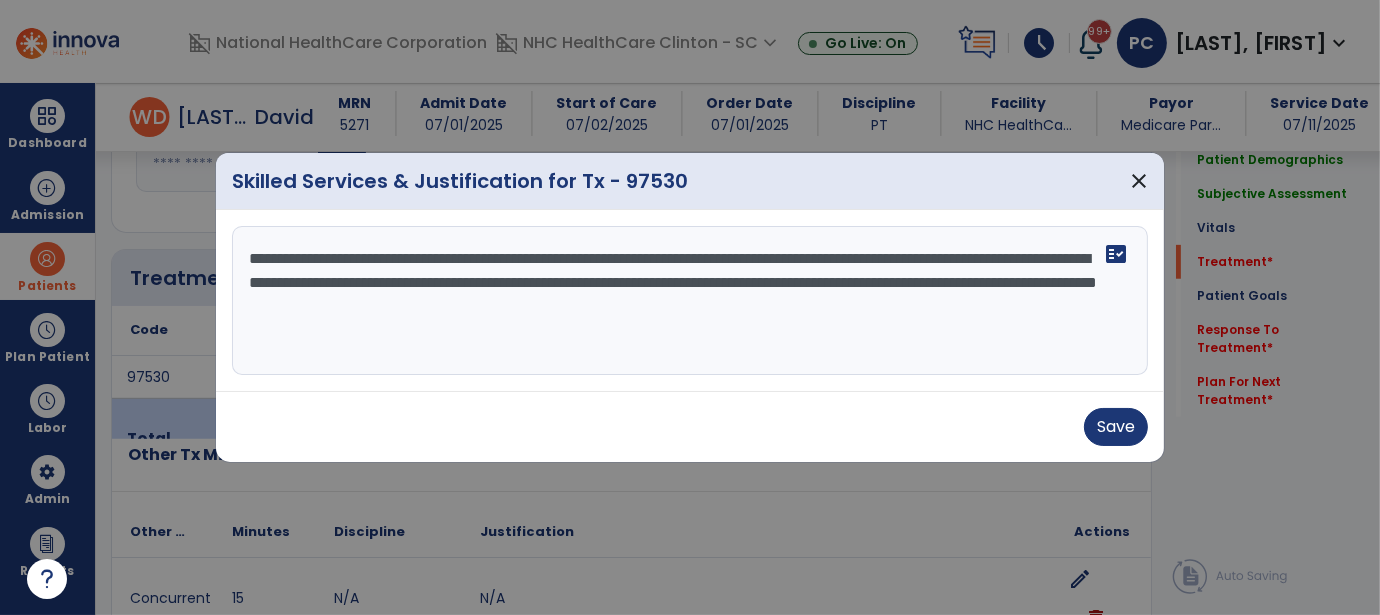click on "**********" at bounding box center [690, 301] 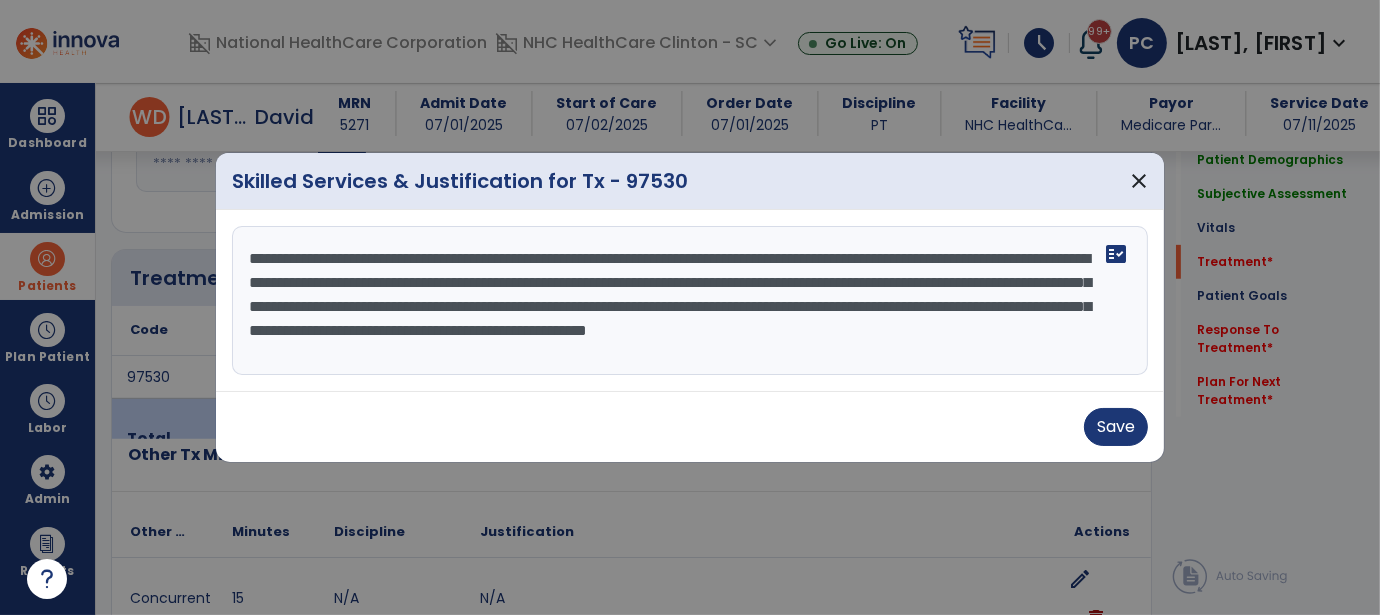 click on "**********" at bounding box center [690, 301] 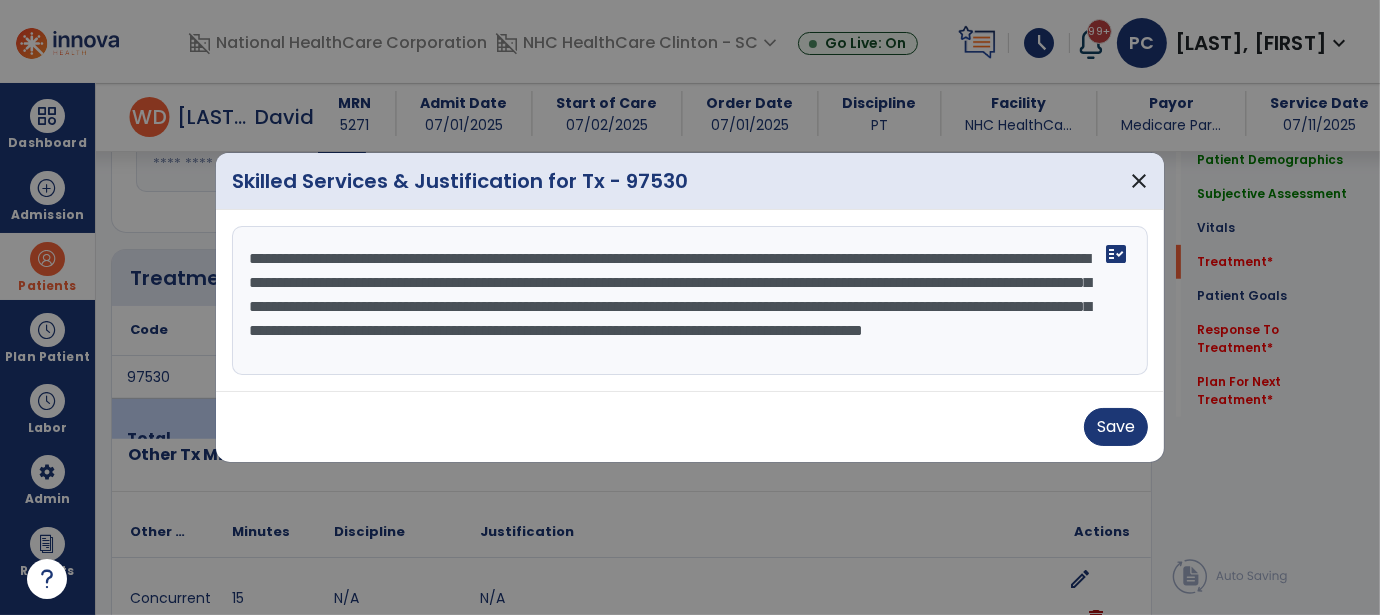 scroll, scrollTop: 15, scrollLeft: 0, axis: vertical 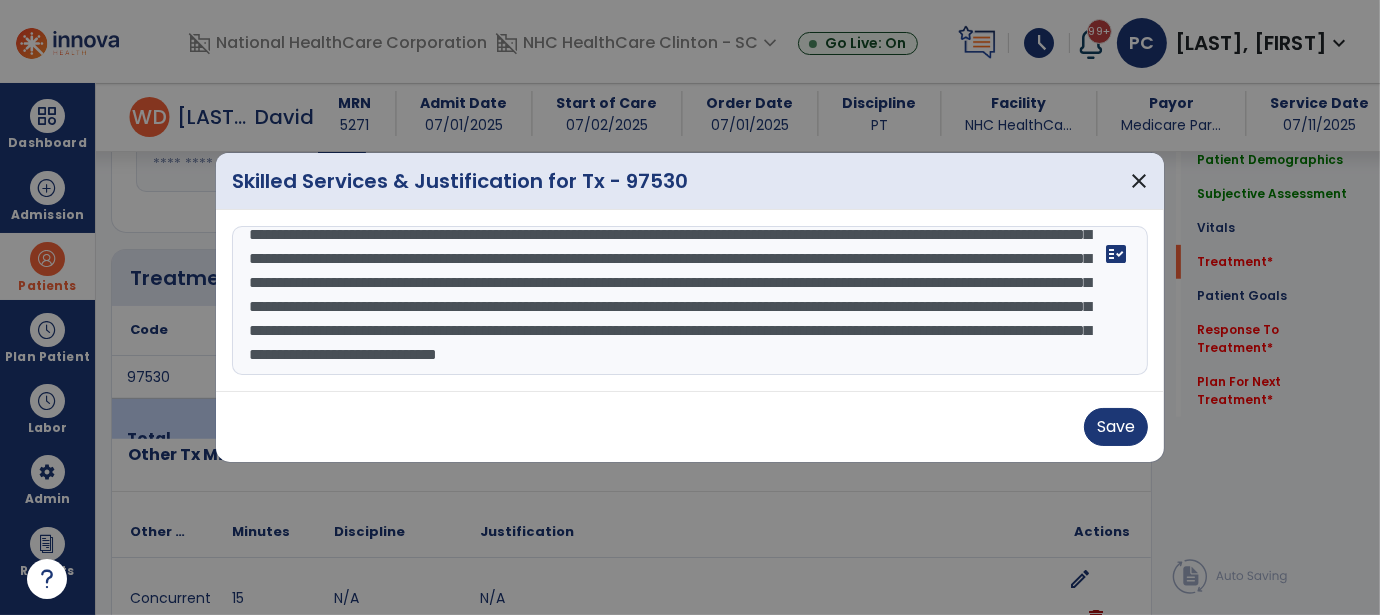 click on "**********" at bounding box center [690, 301] 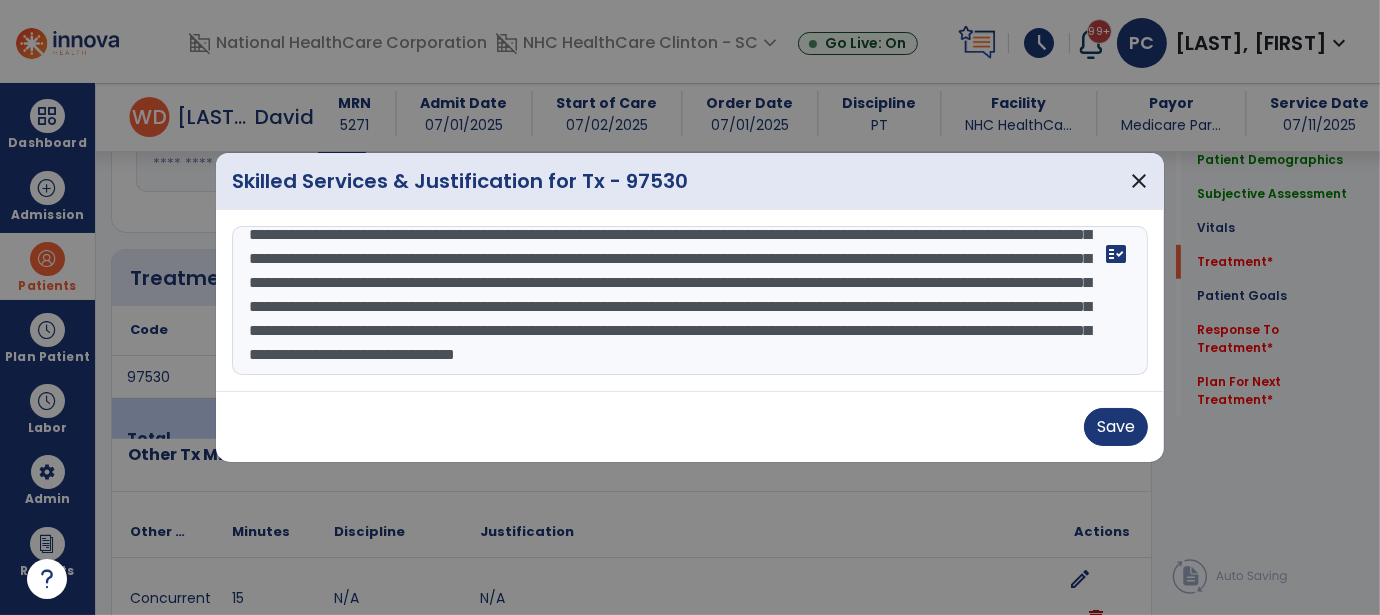 click on "**********" at bounding box center (690, 301) 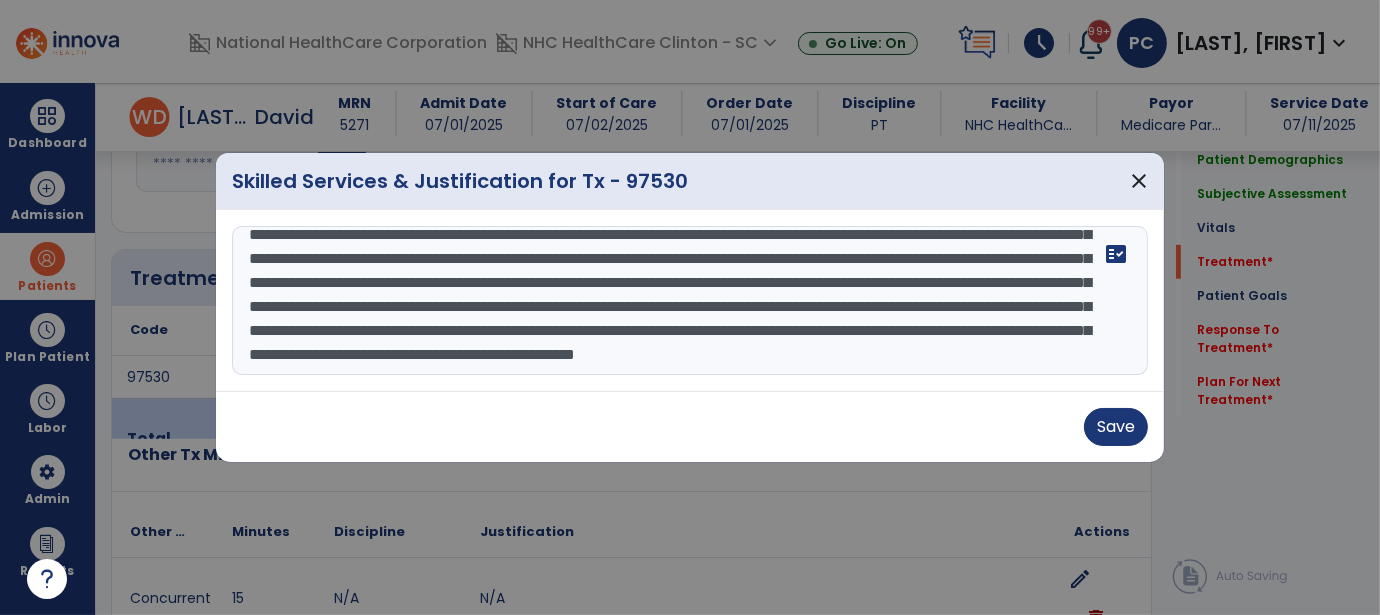 click on "**********" at bounding box center [690, 301] 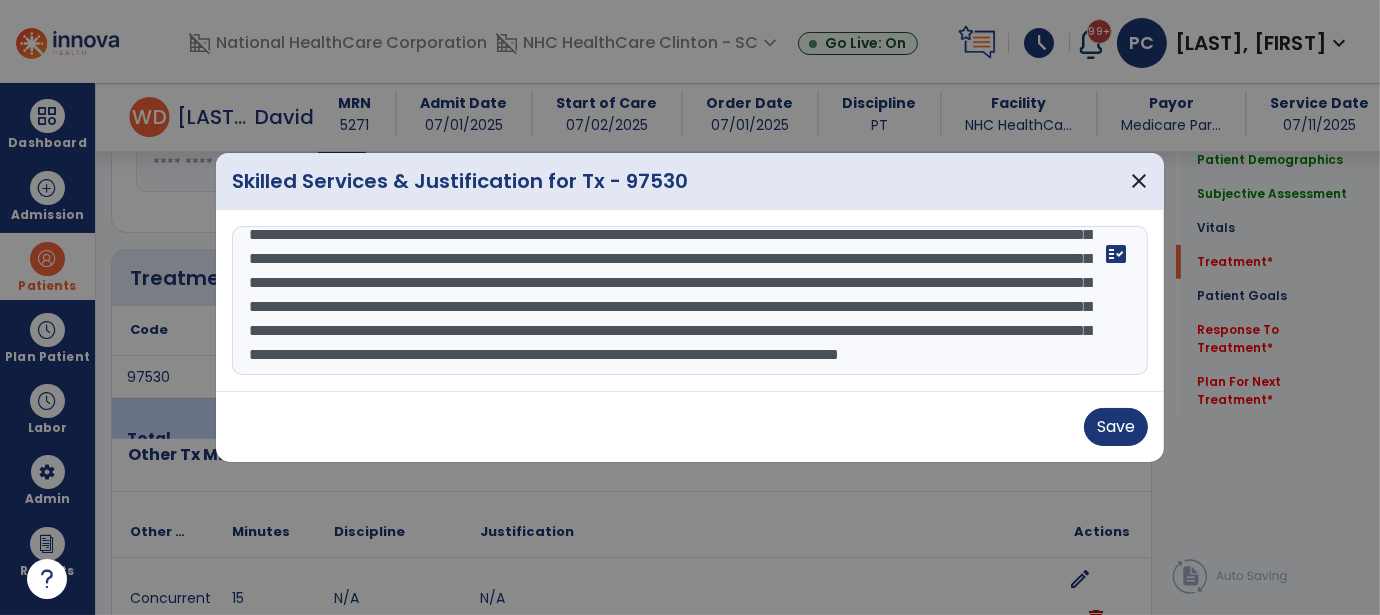 scroll, scrollTop: 110, scrollLeft: 0, axis: vertical 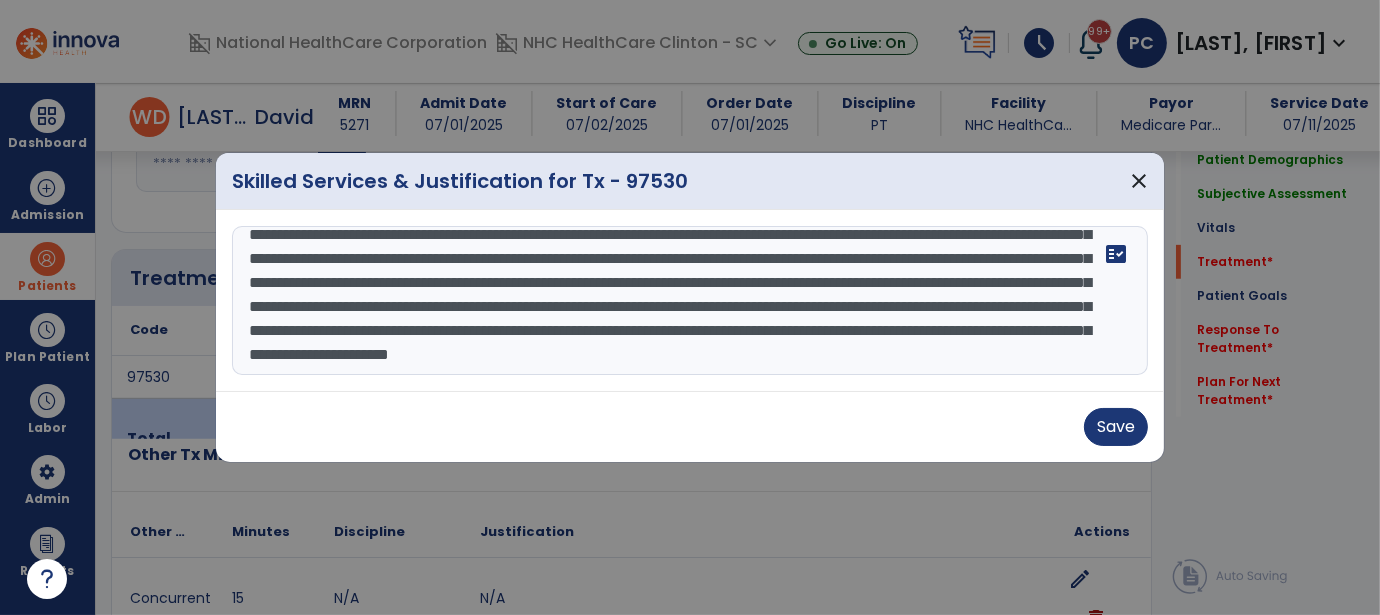 click on "**********" at bounding box center [690, 301] 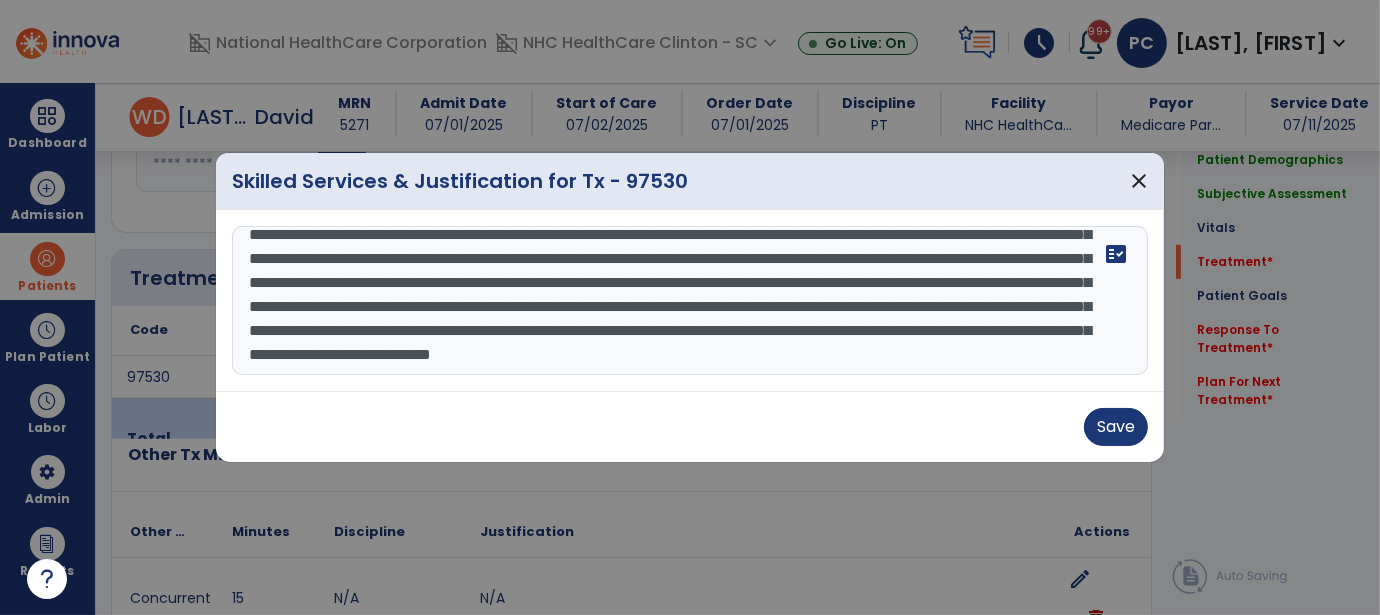 scroll, scrollTop: 120, scrollLeft: 0, axis: vertical 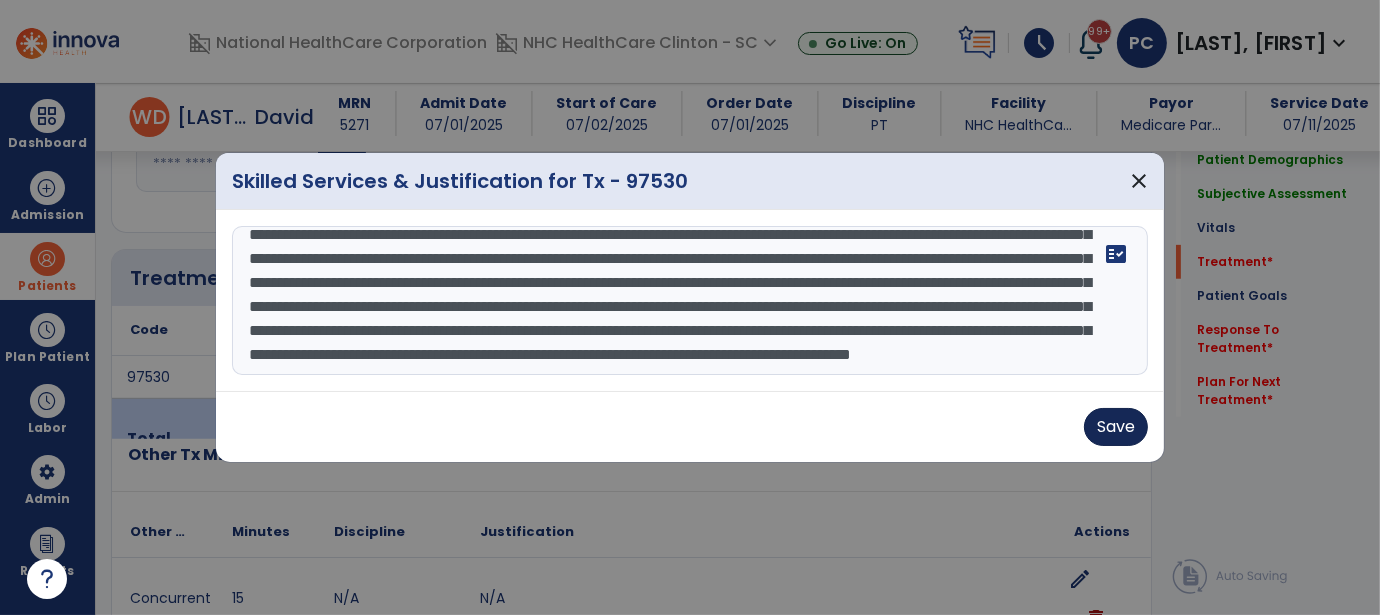 type on "**********" 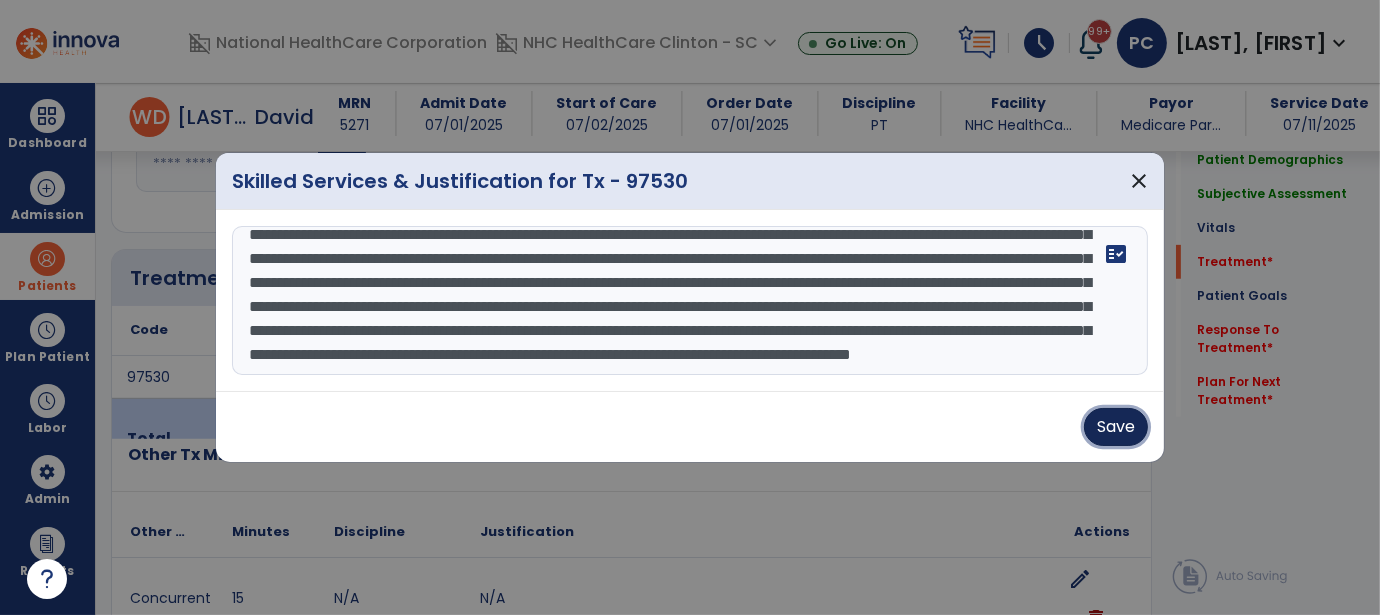 drag, startPoint x: 1105, startPoint y: 419, endPoint x: 1032, endPoint y: 382, distance: 81.84131 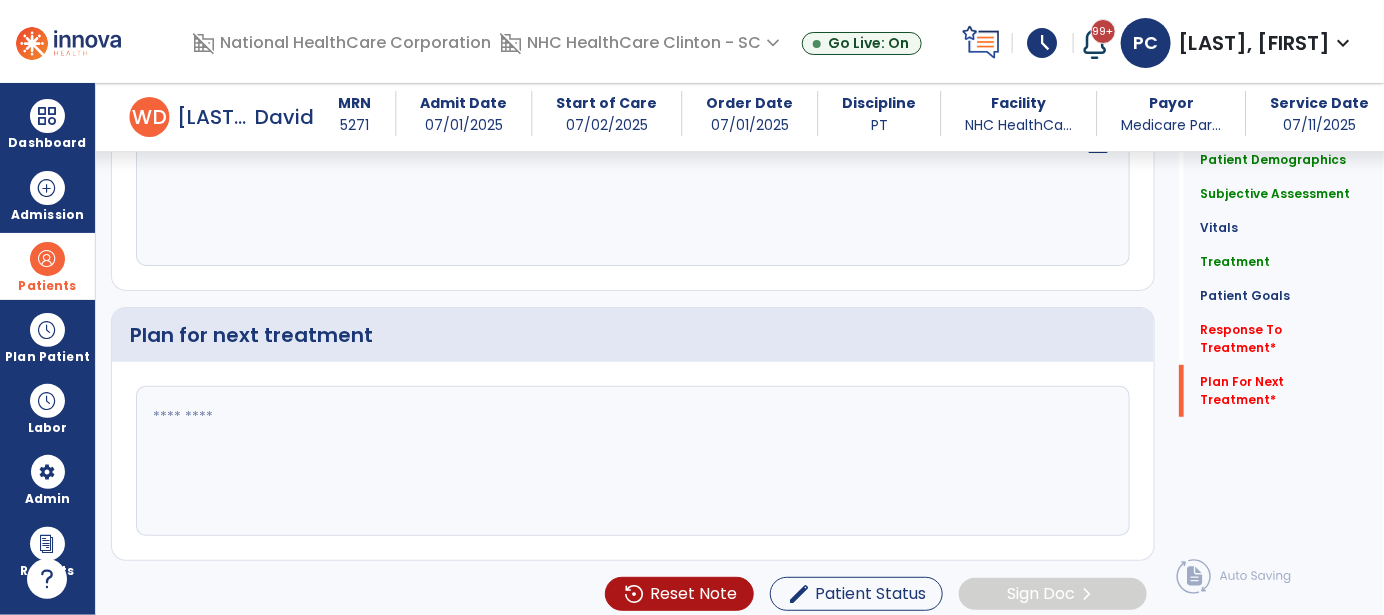 scroll, scrollTop: 2862, scrollLeft: 0, axis: vertical 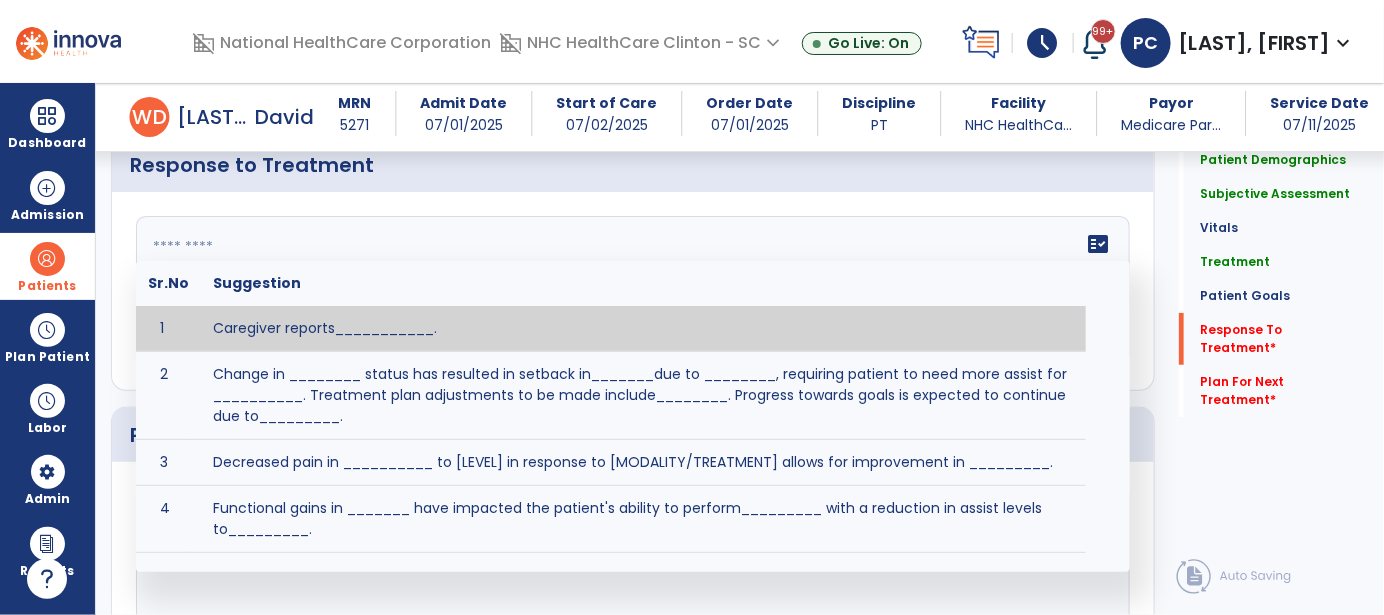 click on "fact_check  Sr.No Suggestion 1 Caregiver reports___________. 2 Change in ________ status has resulted in setback in_______due to ________, requiring patient to need more assist for __________.   Treatment plan adjustments to be made include________.  Progress towards goals is expected to continue due to_________. 3 Decreased pain in __________ to [LEVEL] in response to [MODALITY/TREATMENT] allows for improvement in _________. 4 Functional gains in _______ have impacted the patient's ability to perform_________ with a reduction in assist levels to_________. 5 Functional progress this week has been significant due to__________. 6 Gains in ________ have improved the patient's ability to perform ______with decreased levels of assist to___________. 7 Improvement in ________allows patient to tolerate higher levels of challenges in_________. 8 Pain in [AREA] has decreased to [LEVEL] in response to [TREATMENT/MODALITY], allowing fore ease in completing__________. 9 10 11 12 13 14 15 16 17 18 19 20 21" 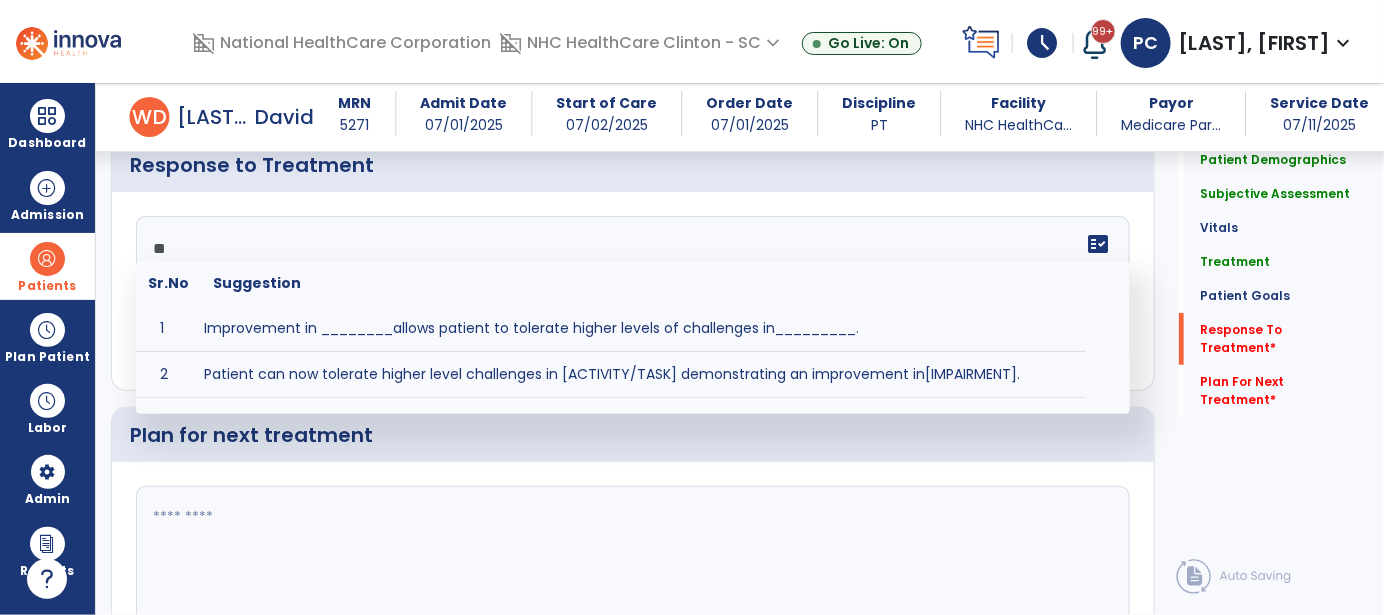 type on "*" 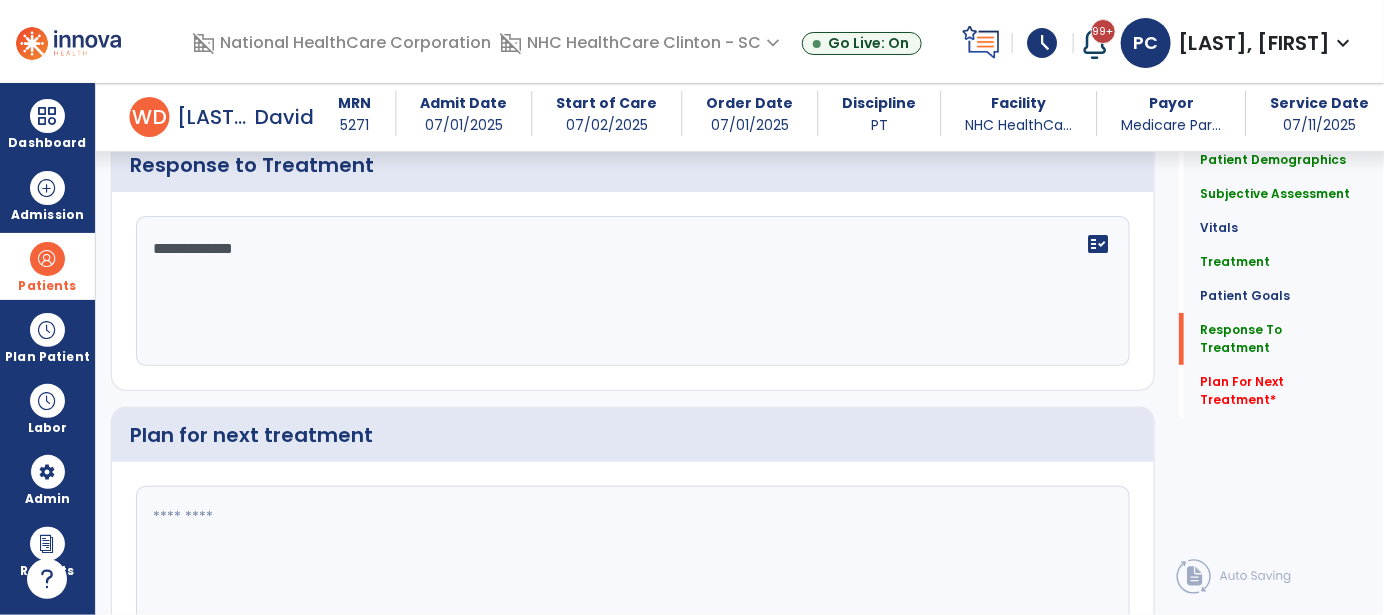 scroll, scrollTop: 2862, scrollLeft: 0, axis: vertical 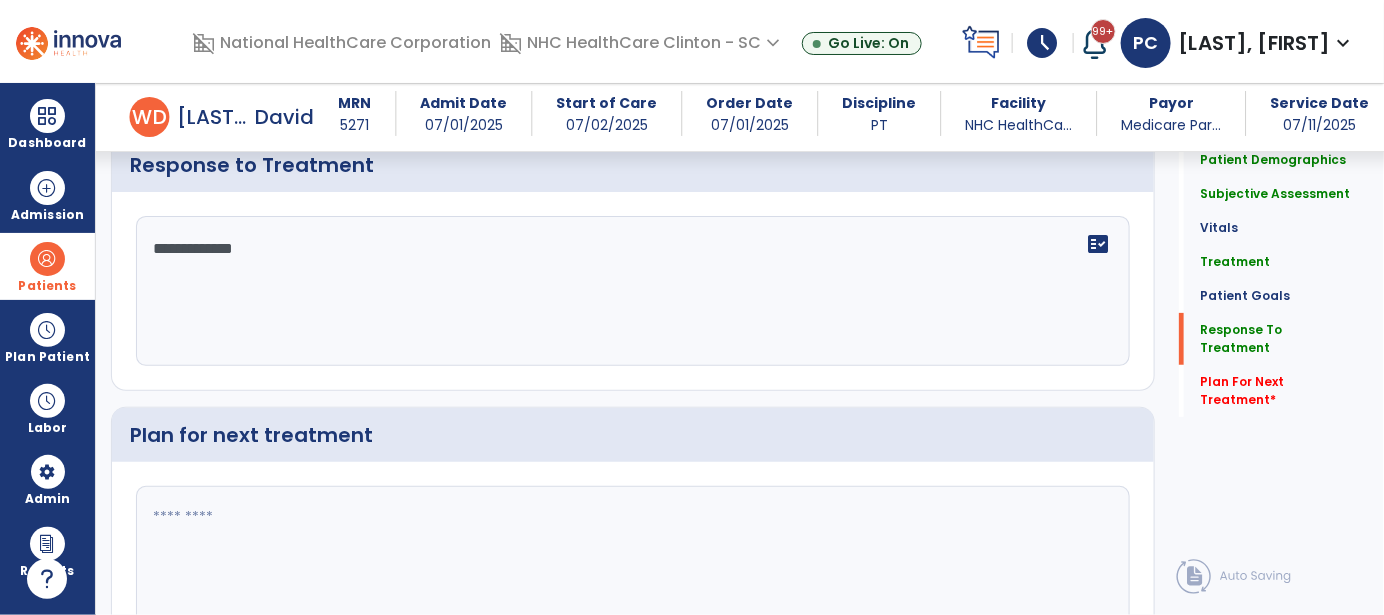 click on "**********" 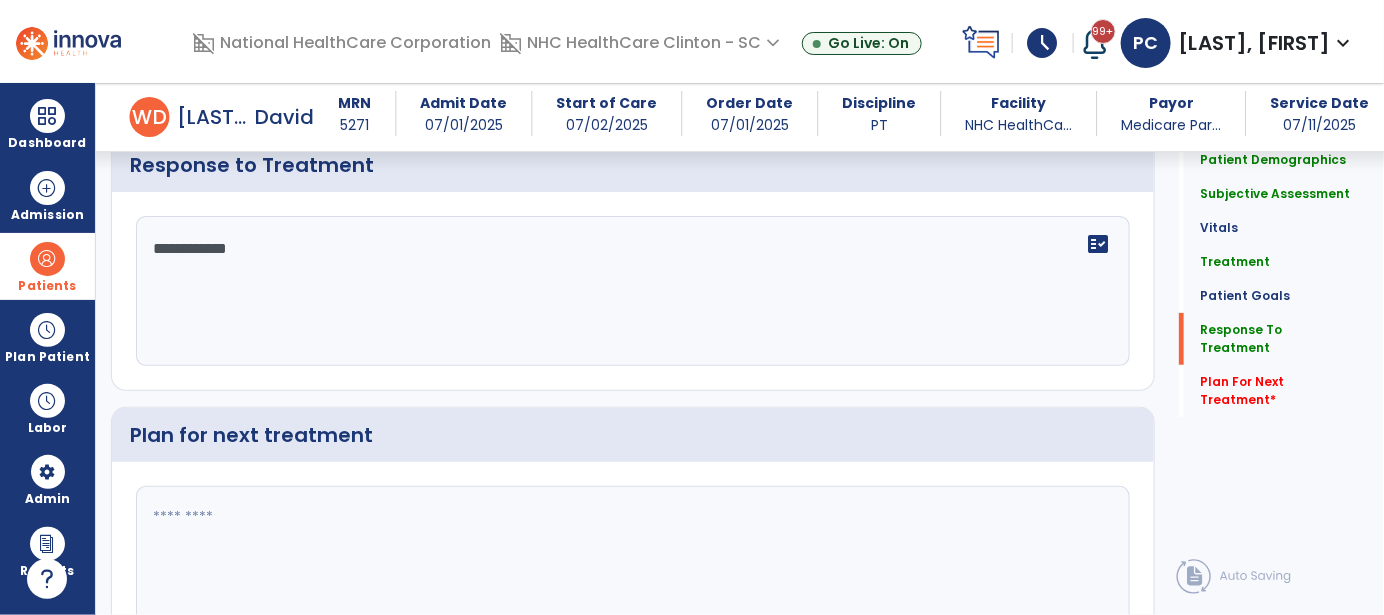 click on "**********" 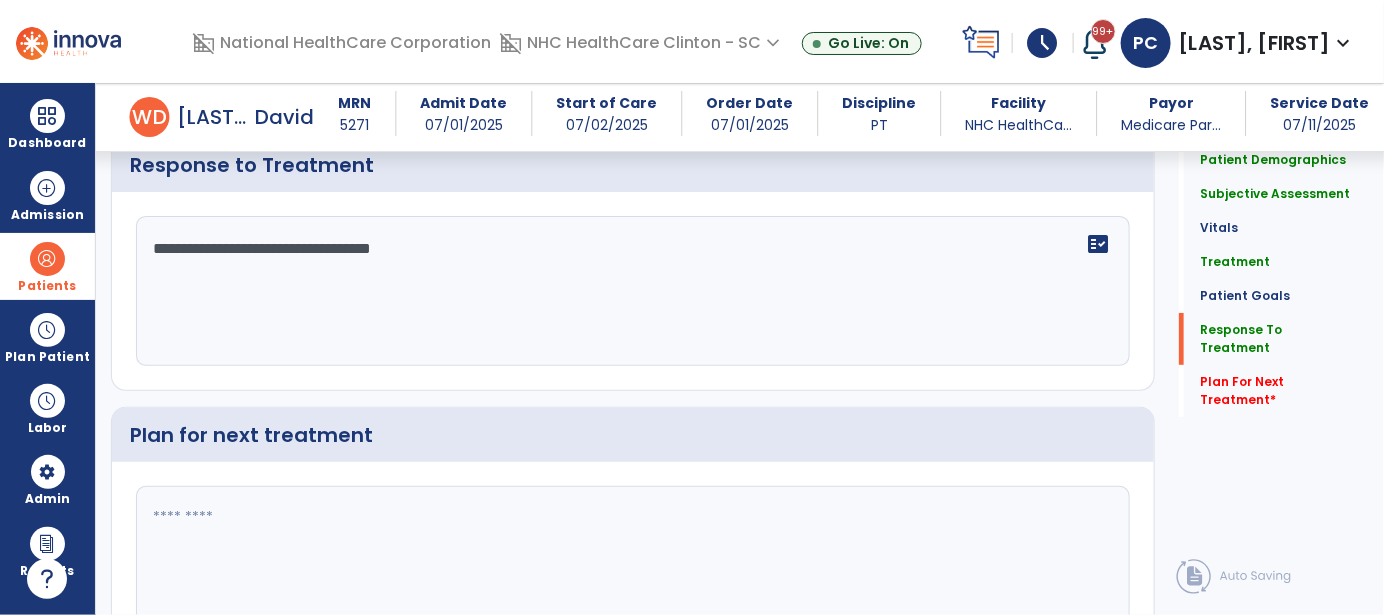 scroll, scrollTop: 2862, scrollLeft: 0, axis: vertical 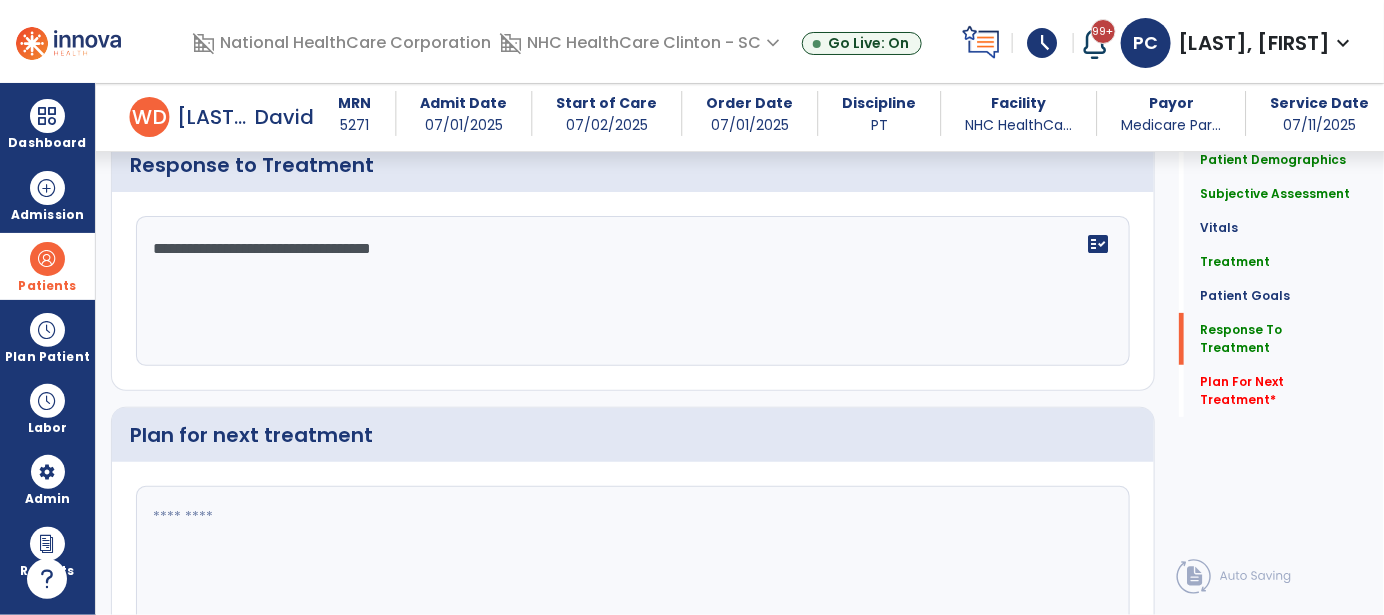 click on "**********" 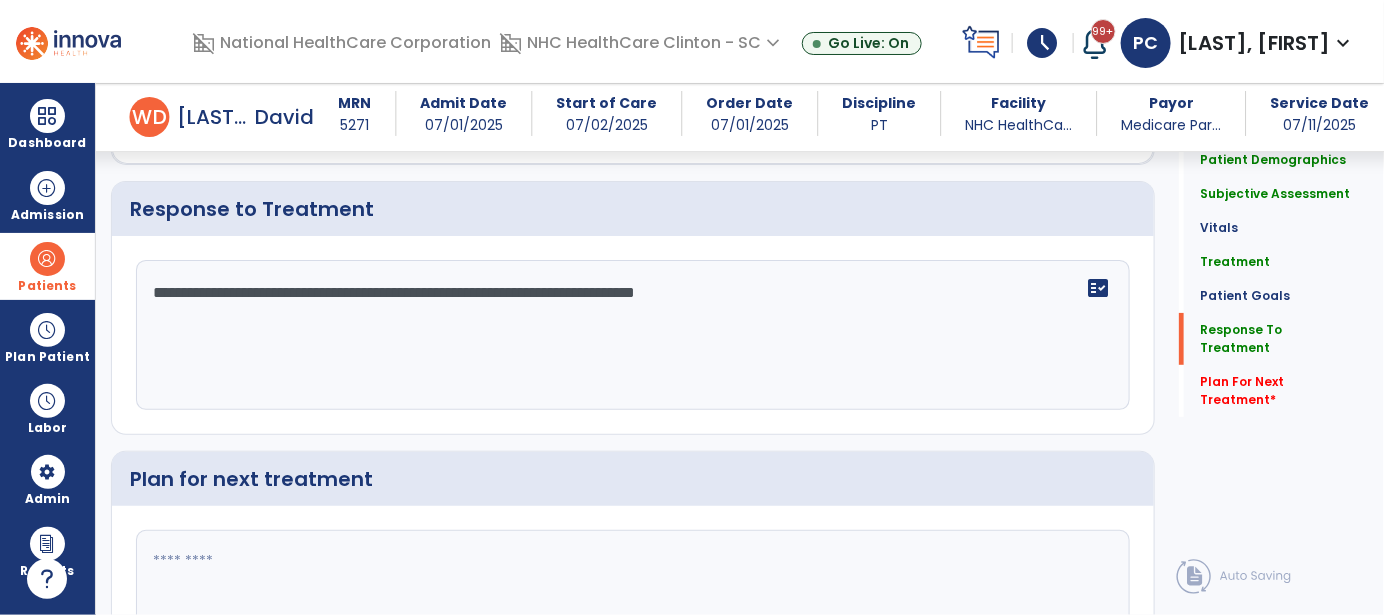 scroll, scrollTop: 2862, scrollLeft: 0, axis: vertical 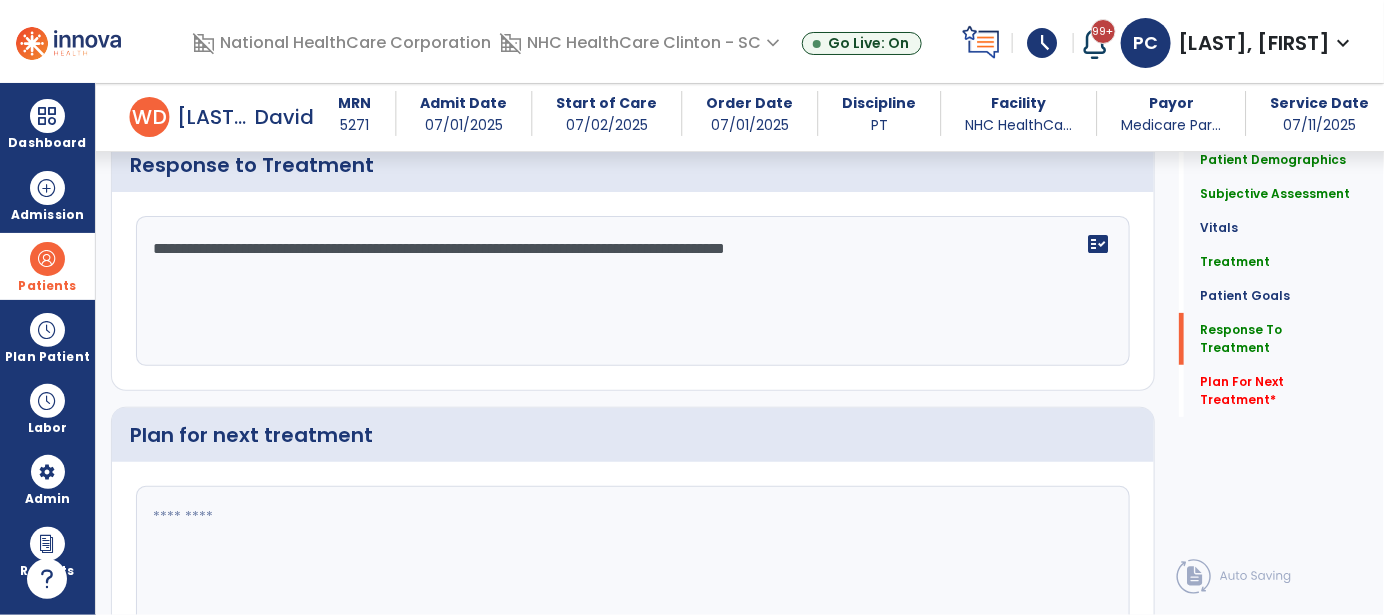 click on "**********" 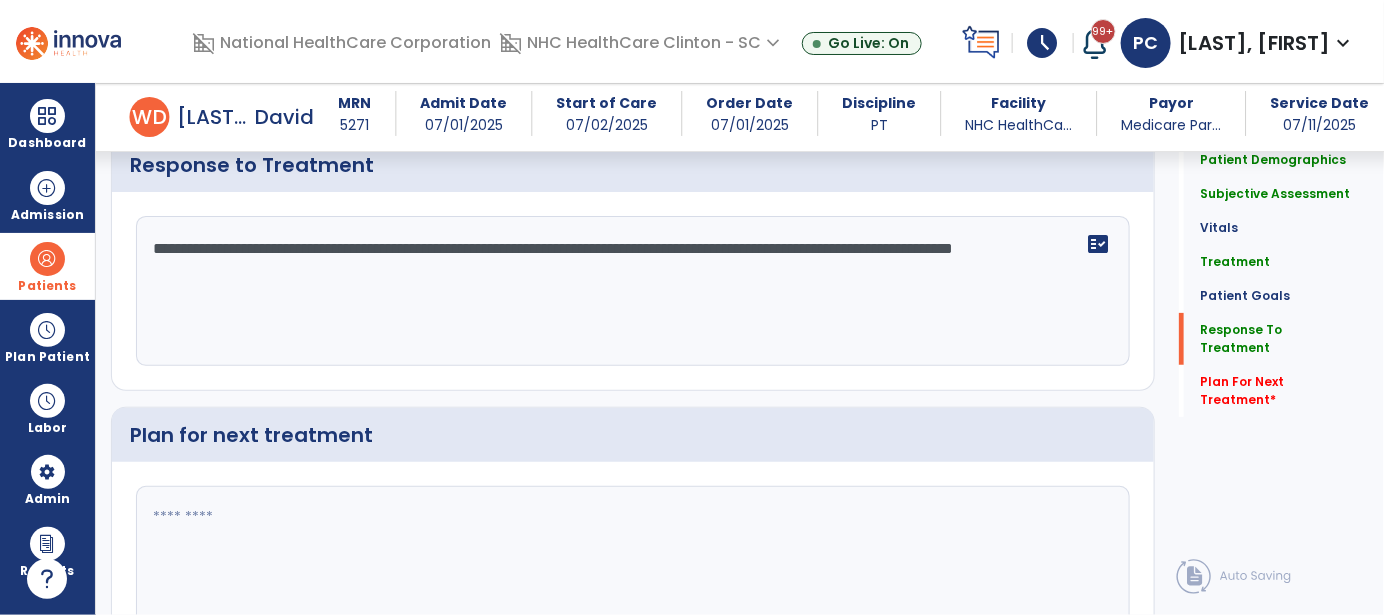scroll, scrollTop: 2862, scrollLeft: 0, axis: vertical 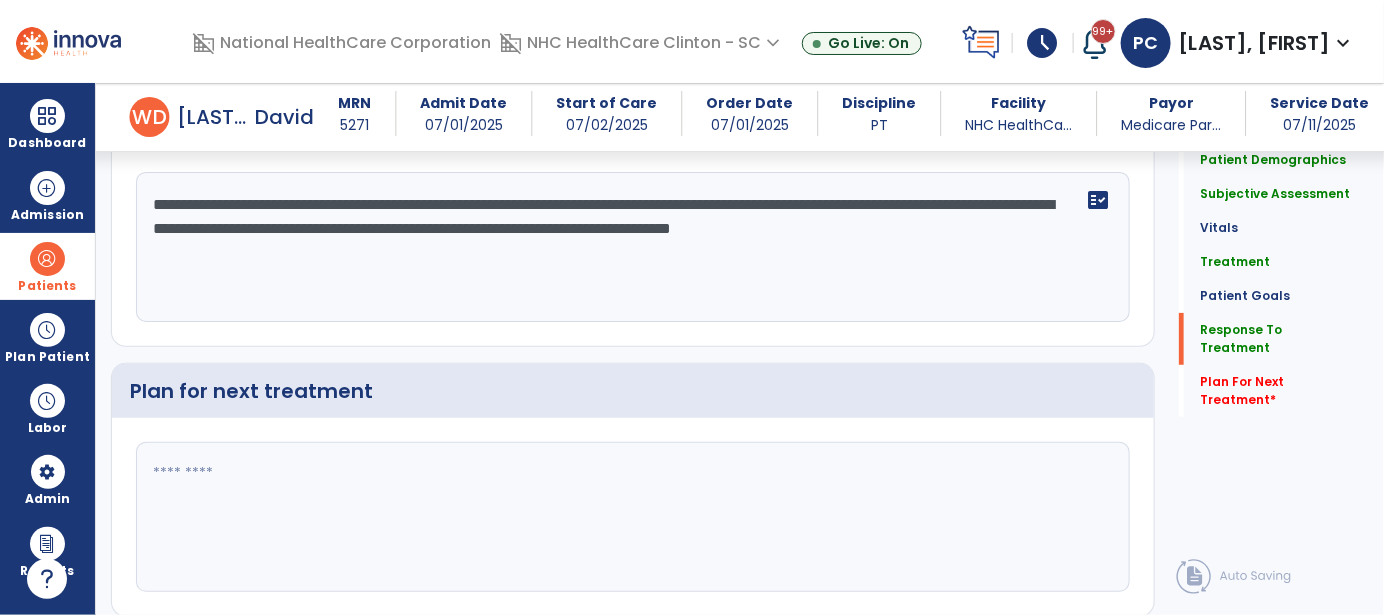 type on "**********" 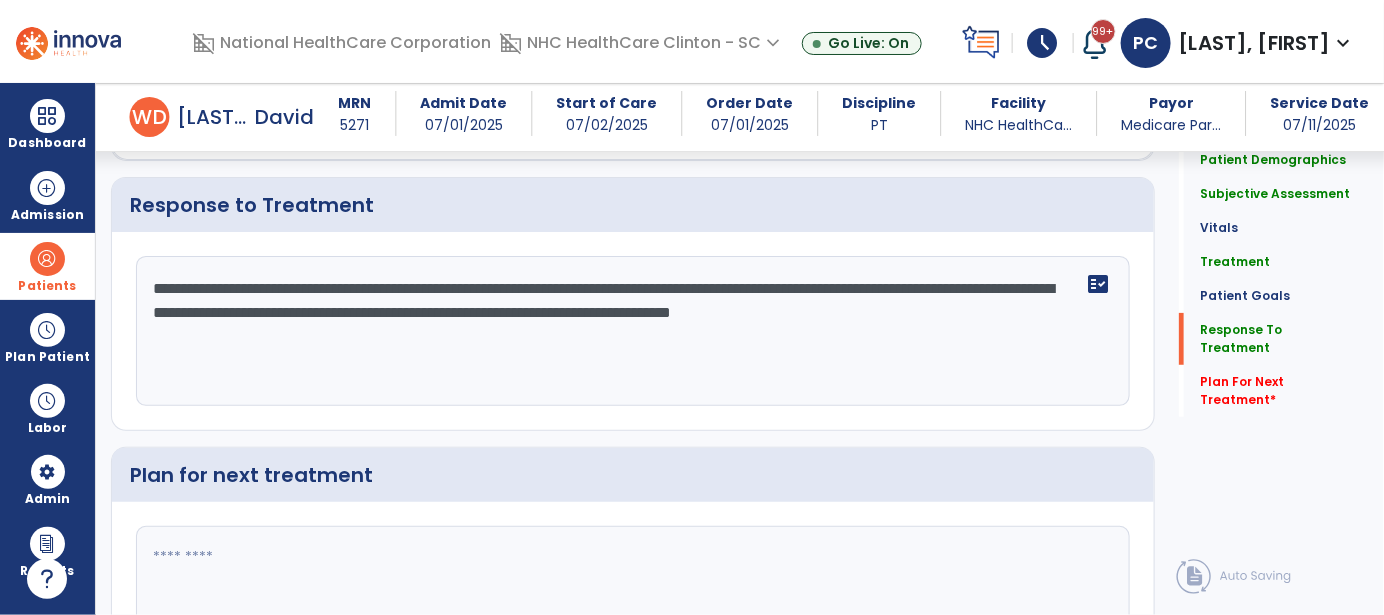 scroll, scrollTop: 2862, scrollLeft: 0, axis: vertical 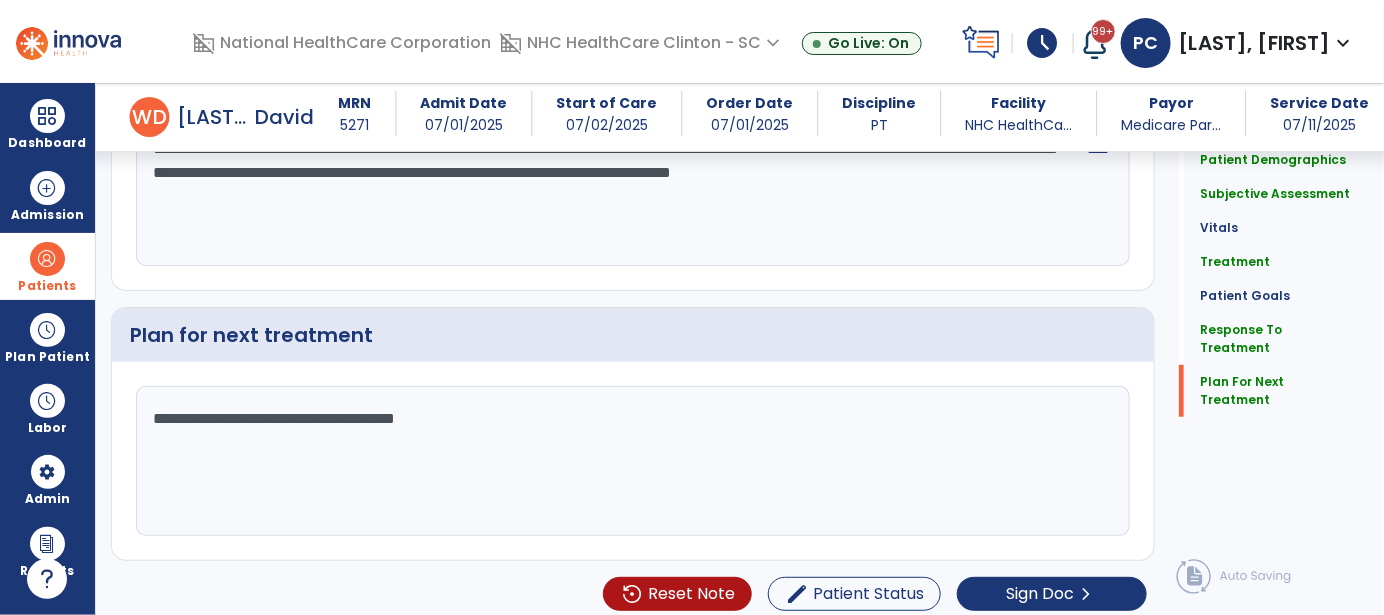 click on "**********" 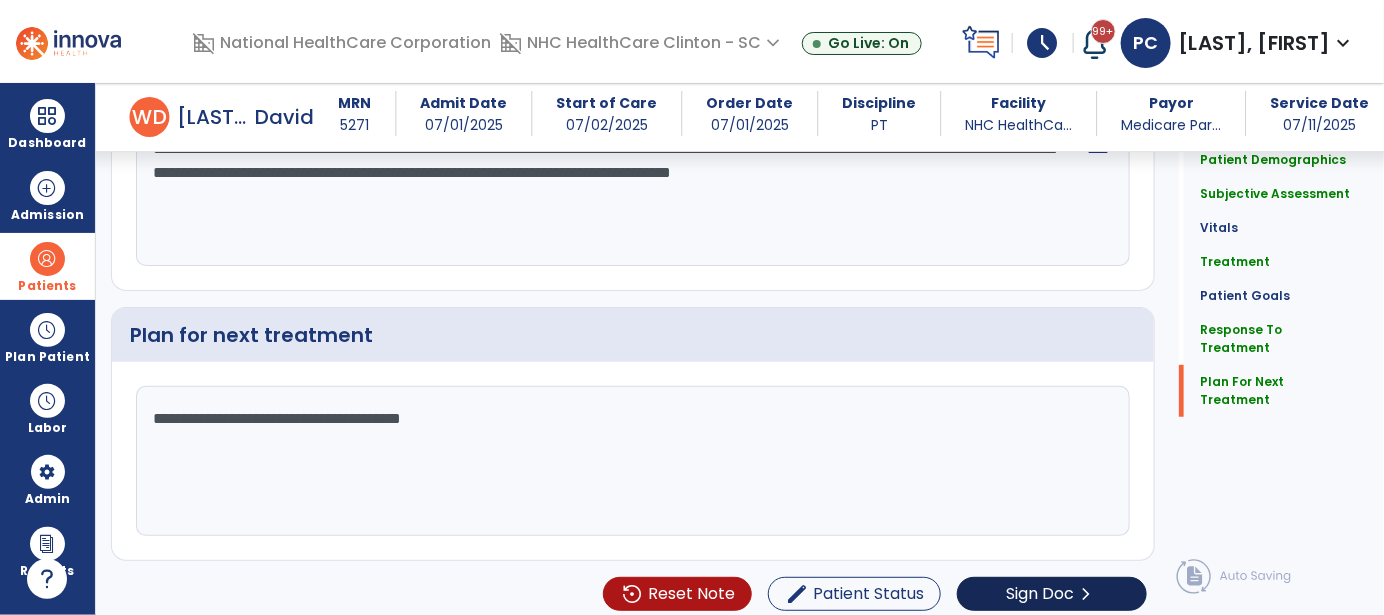 type on "**********" 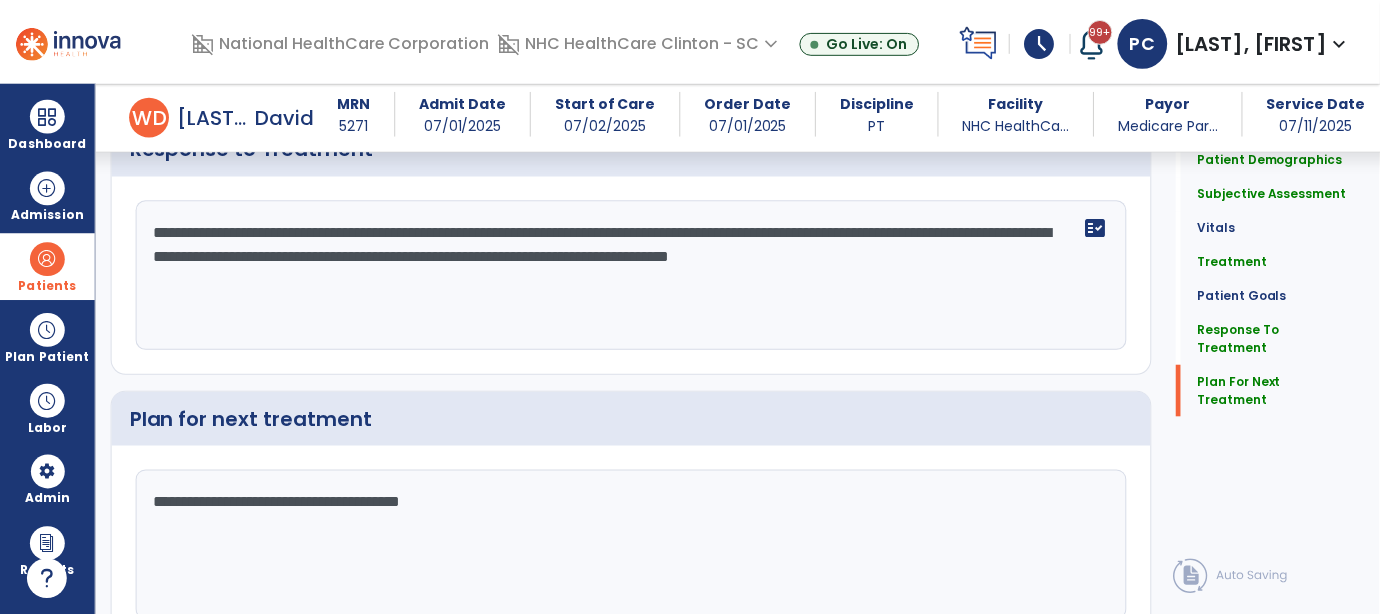 scroll, scrollTop: 2962, scrollLeft: 0, axis: vertical 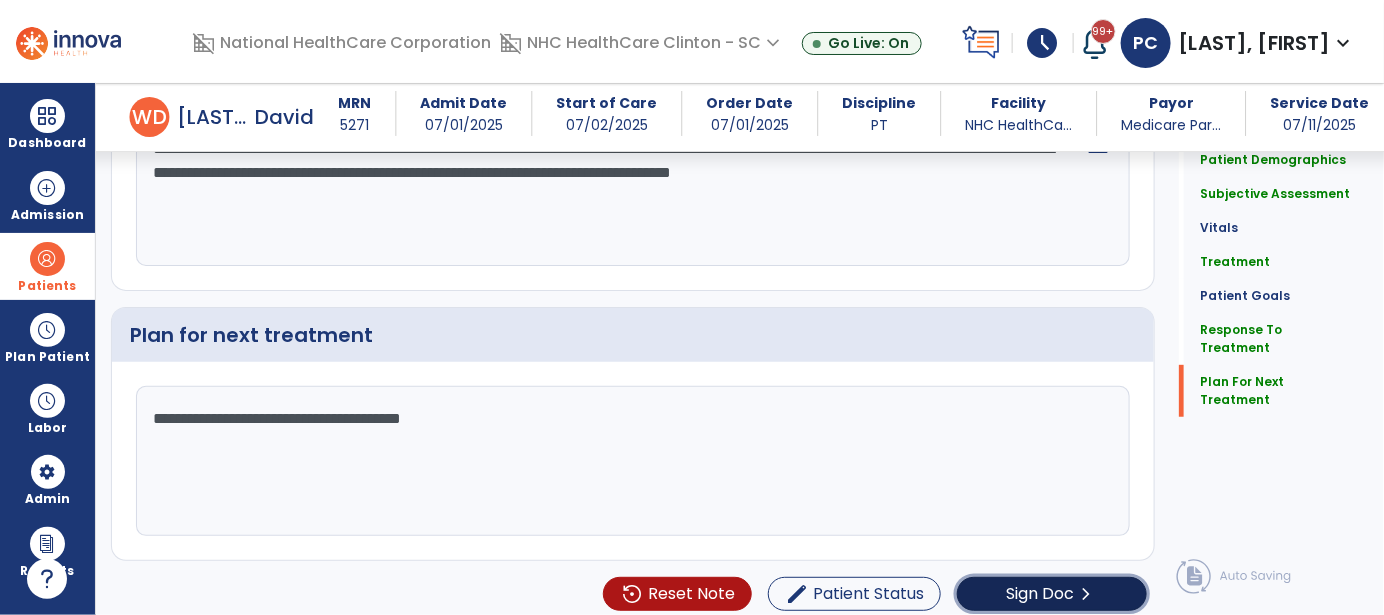 click on "Sign Doc" 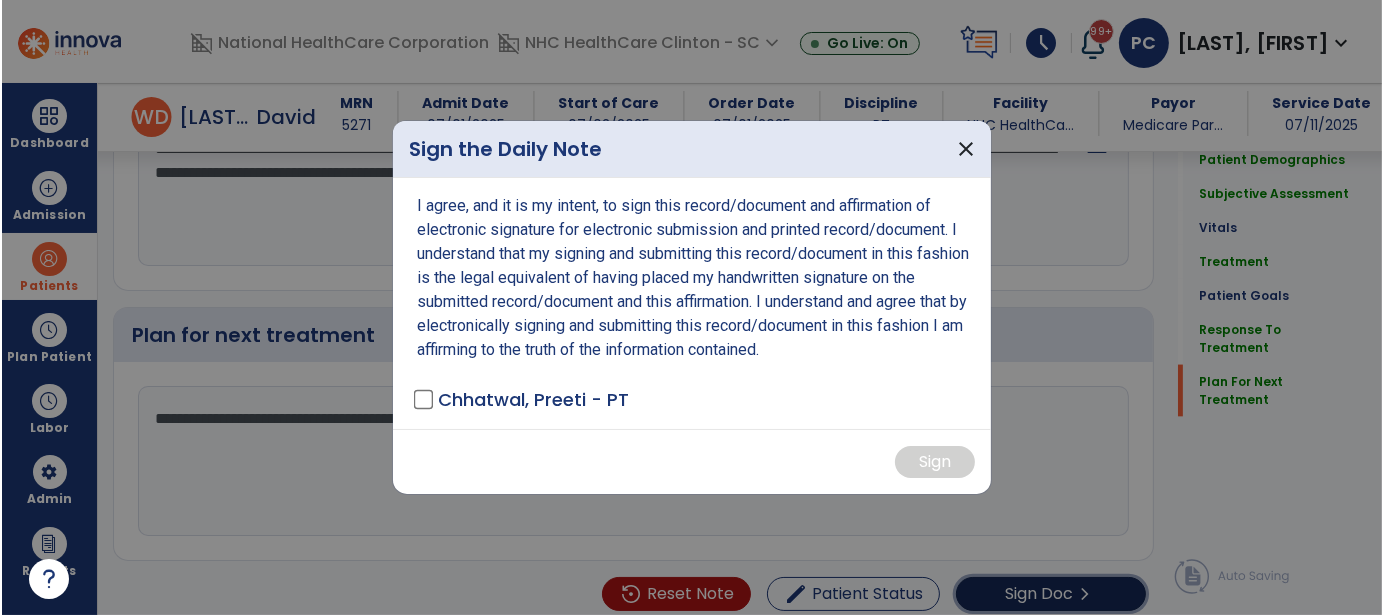 scroll, scrollTop: 2962, scrollLeft: 0, axis: vertical 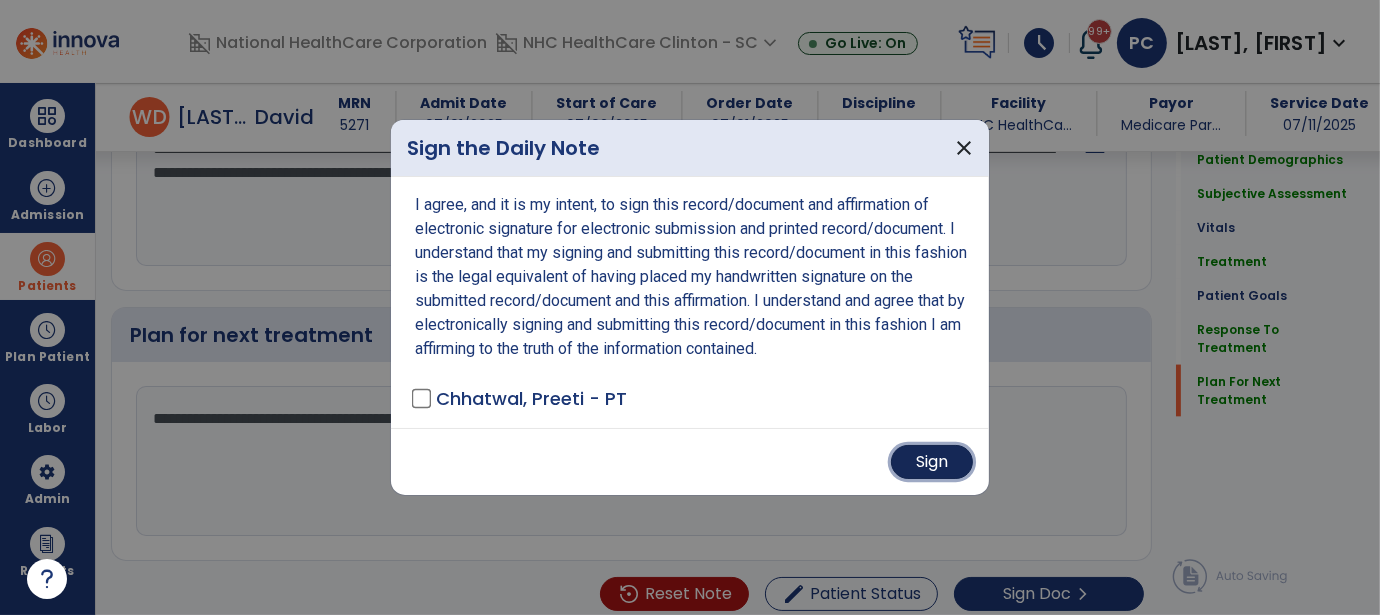 click on "Sign" at bounding box center (932, 462) 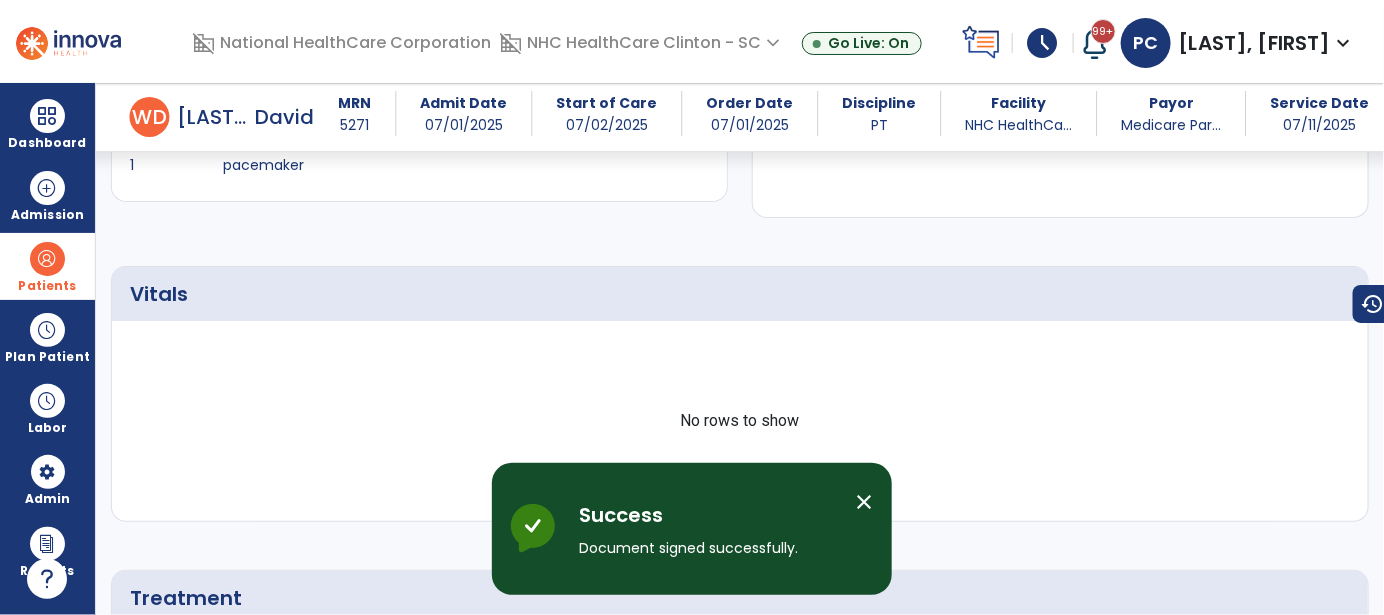 scroll, scrollTop: 0, scrollLeft: 0, axis: both 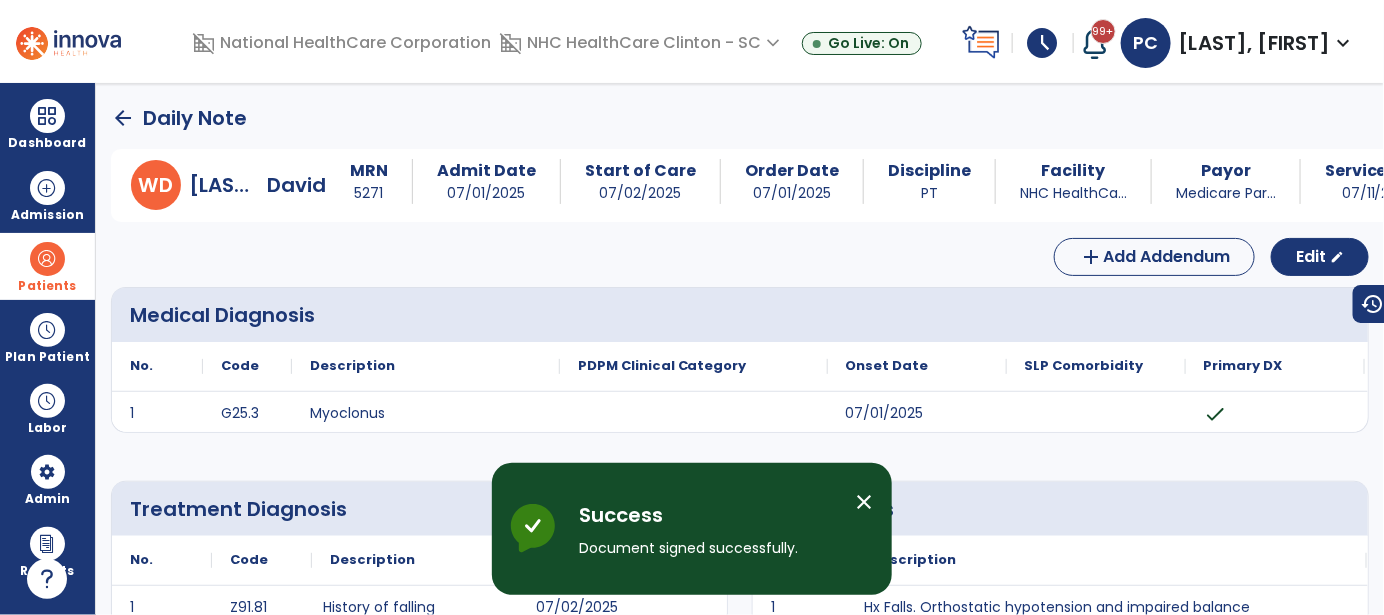 click on "arrow_back" 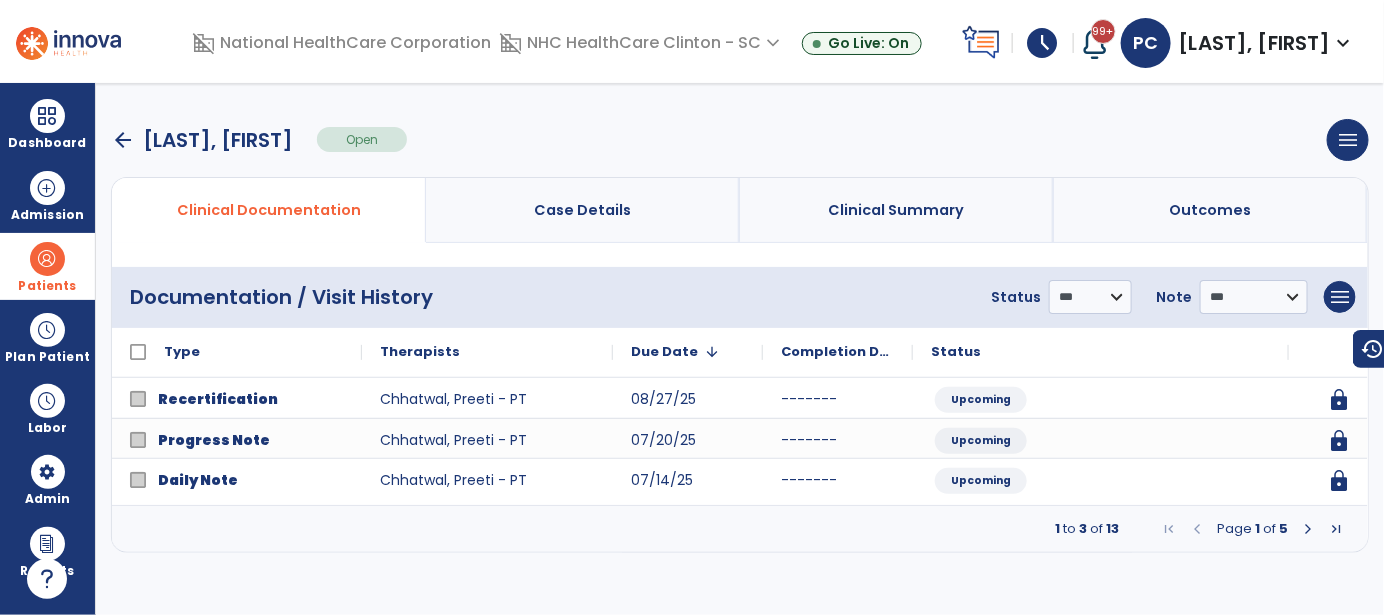 click on "arrow_back" at bounding box center [123, 140] 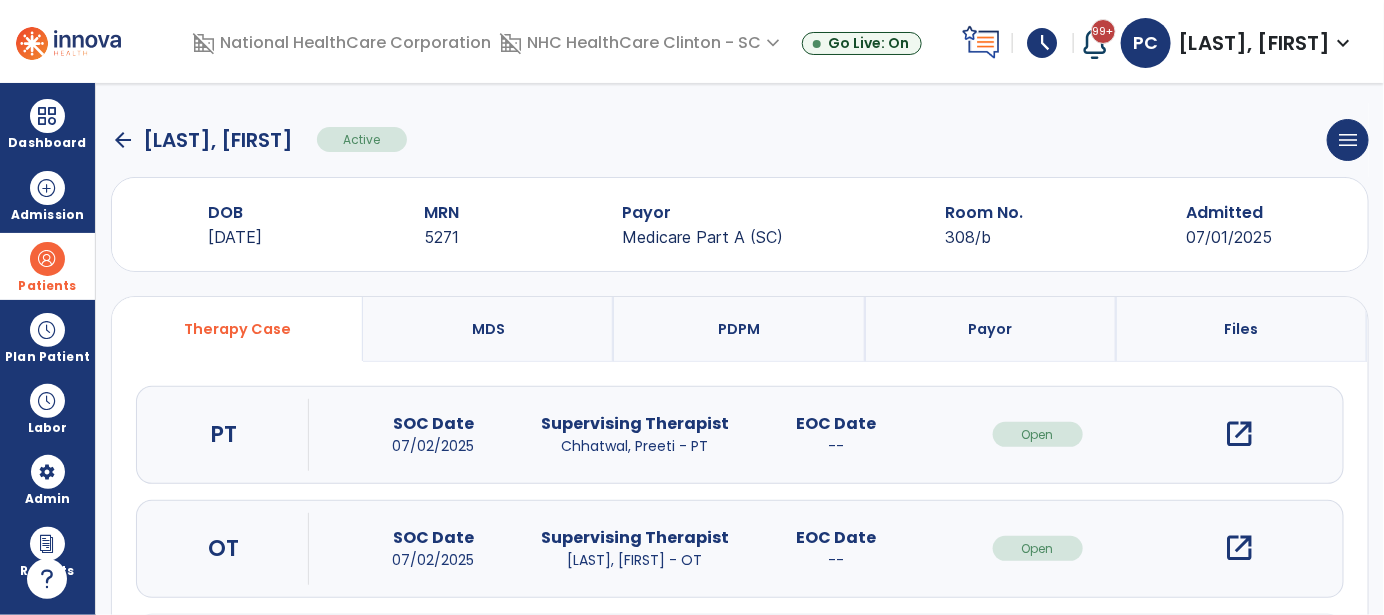 click on "arrow_back" 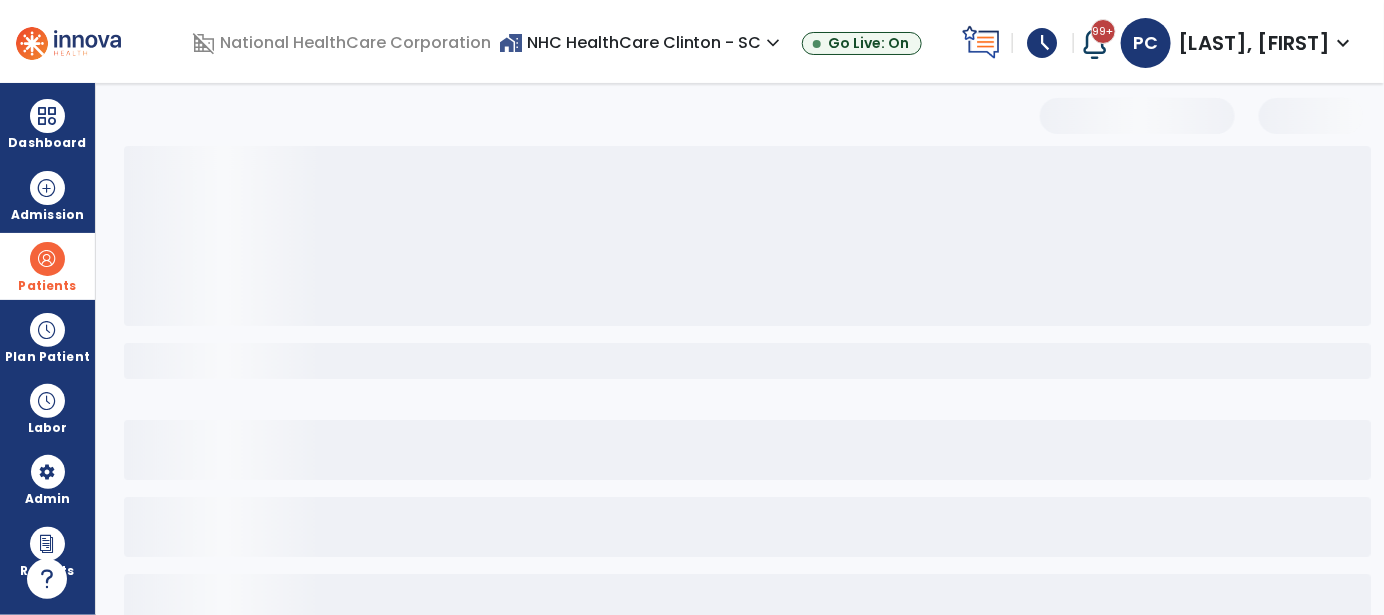select on "***" 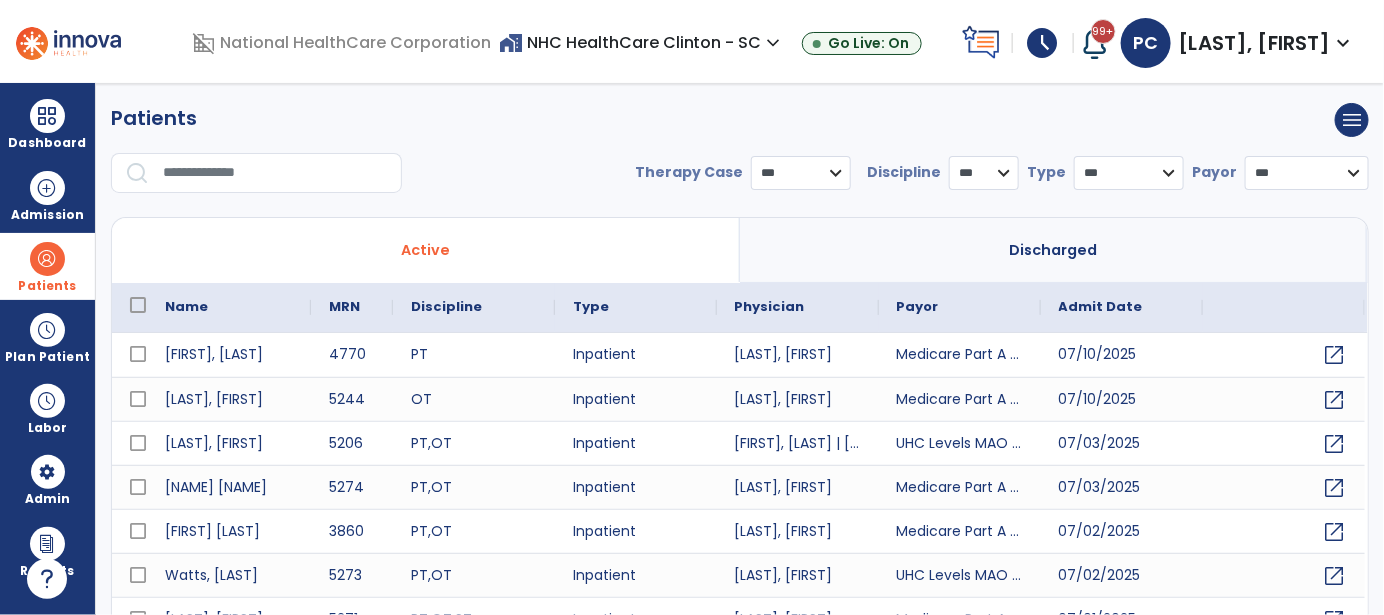 click at bounding box center [275, 173] 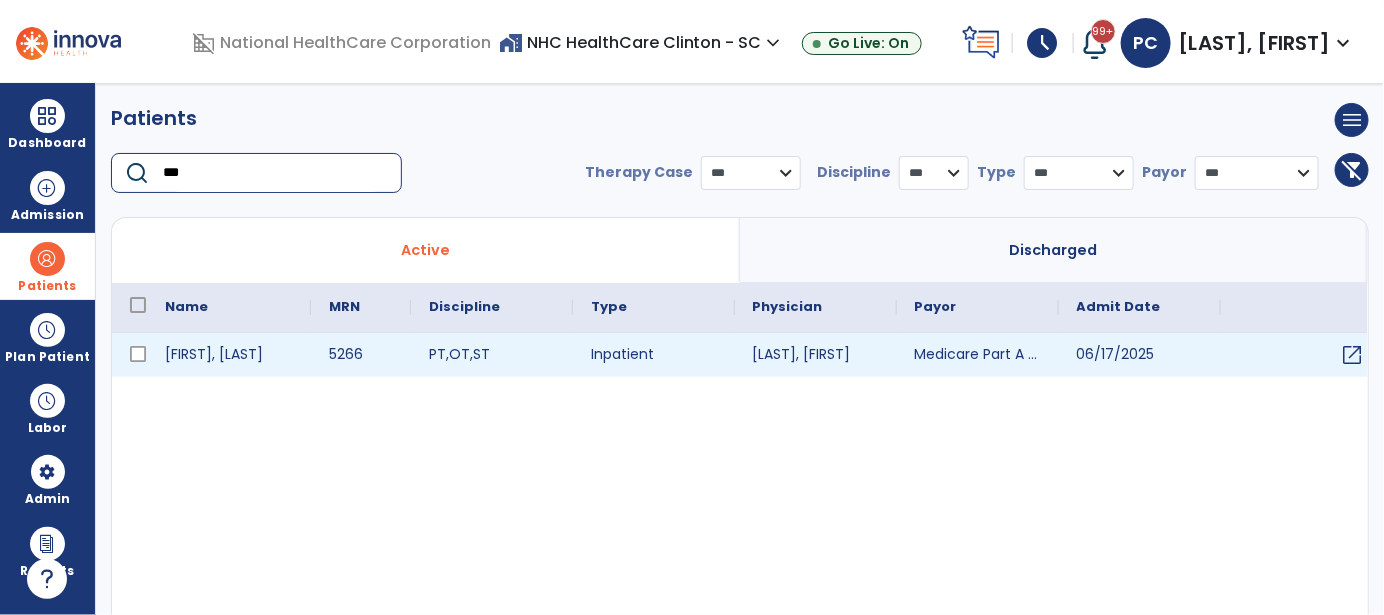 type on "***" 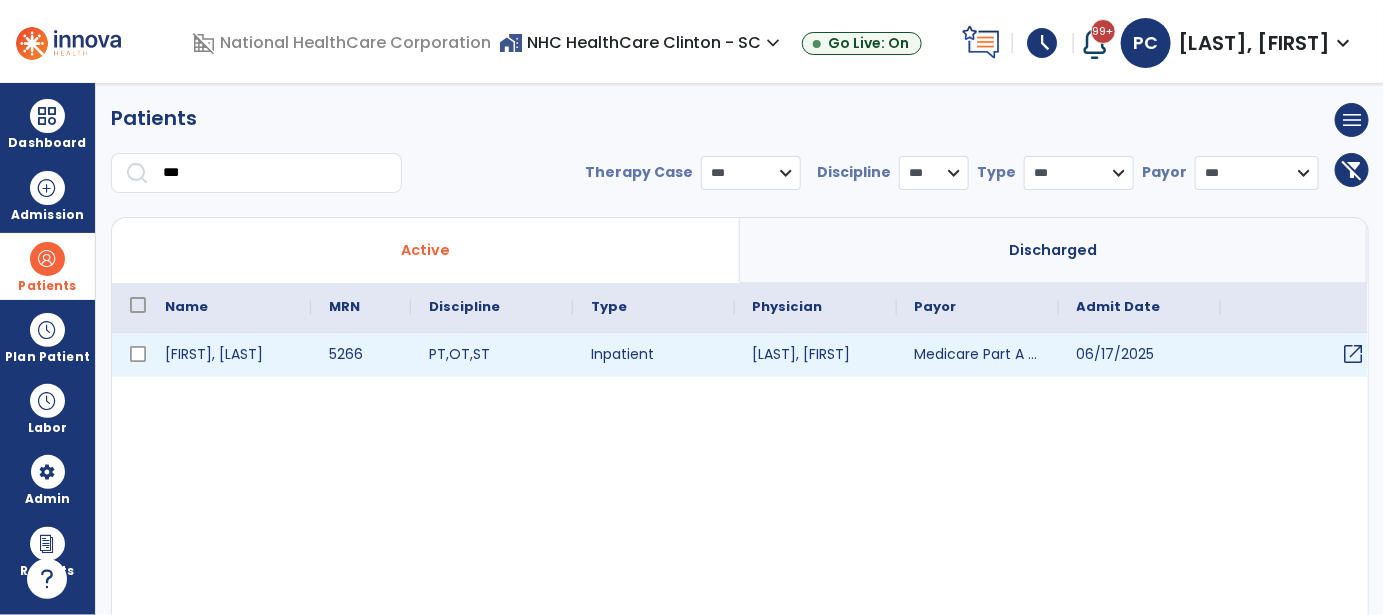 click on "open_in_new" at bounding box center [1354, 354] 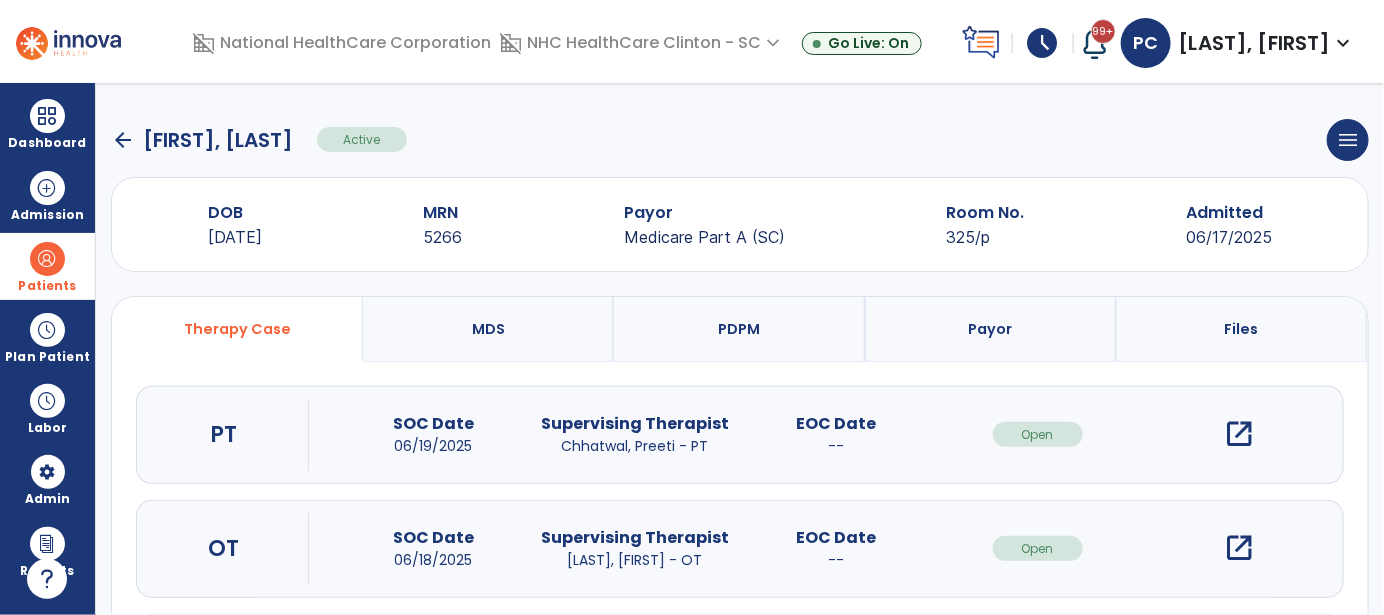 click on "open_in_new" at bounding box center [1239, 434] 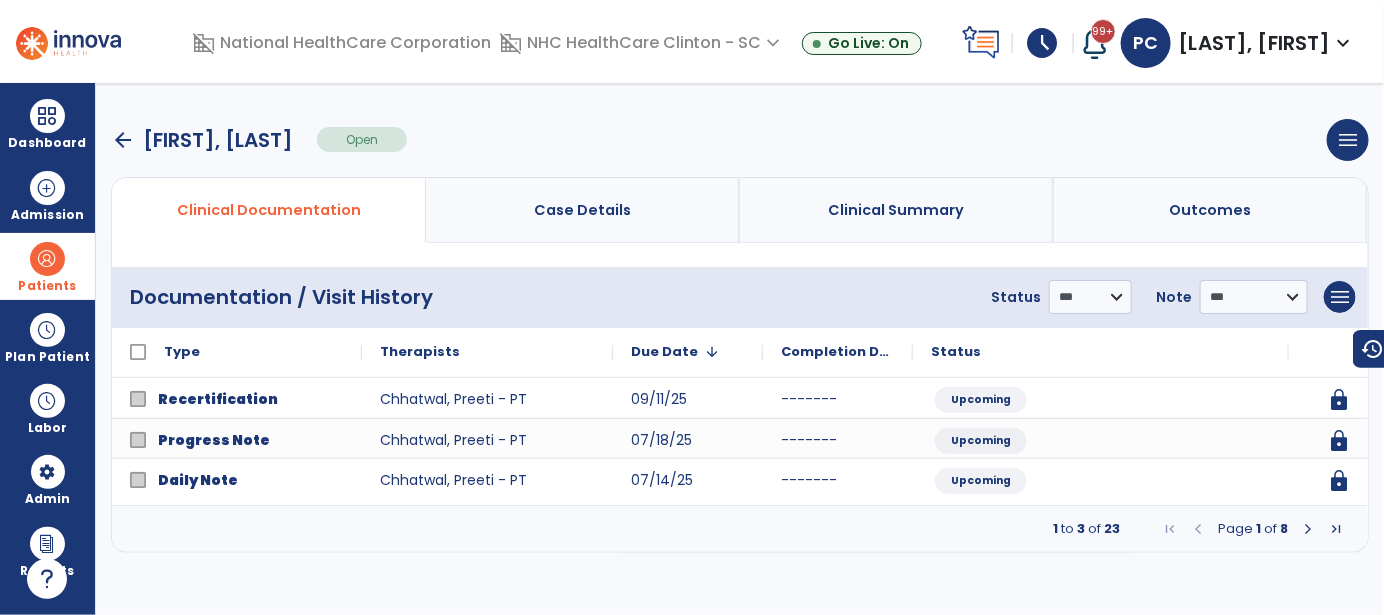 click at bounding box center (1308, 529) 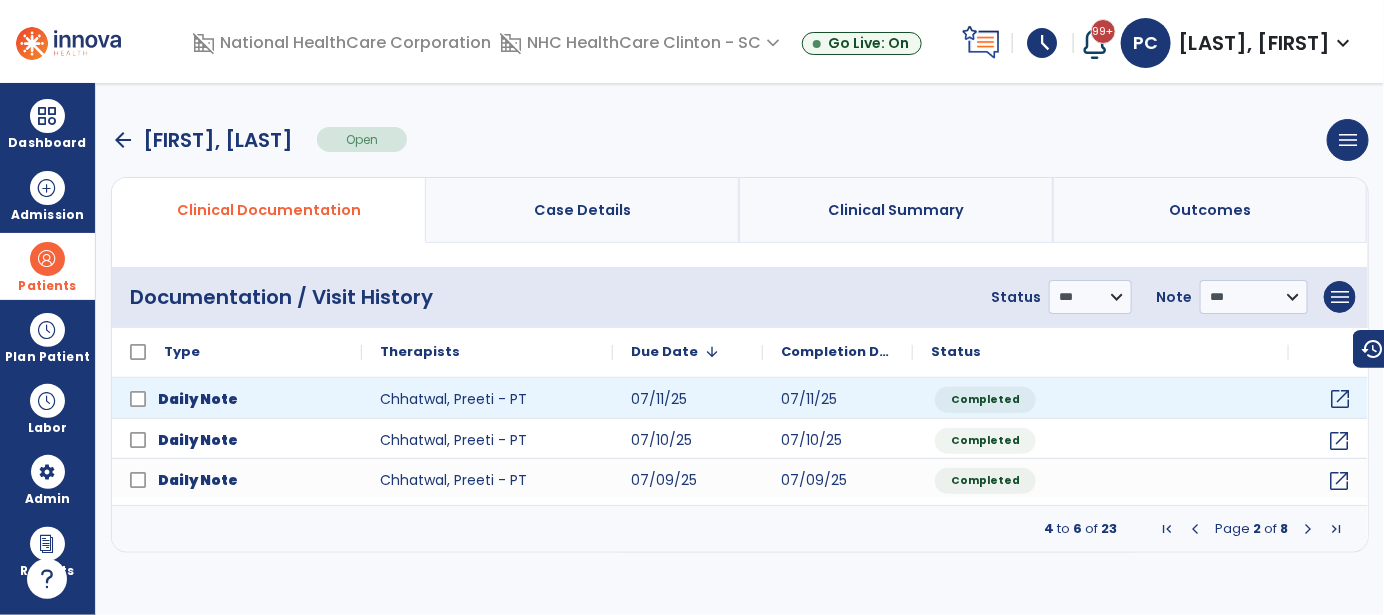 click on "open_in_new" 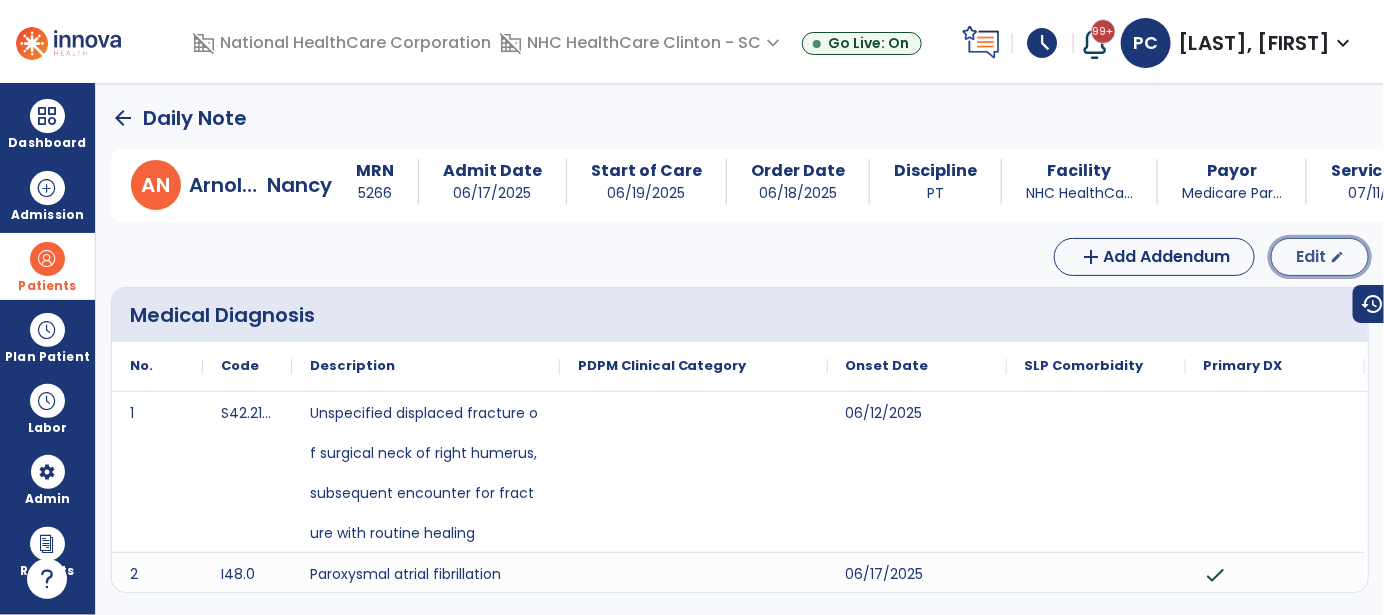 click on "Edit  edit" 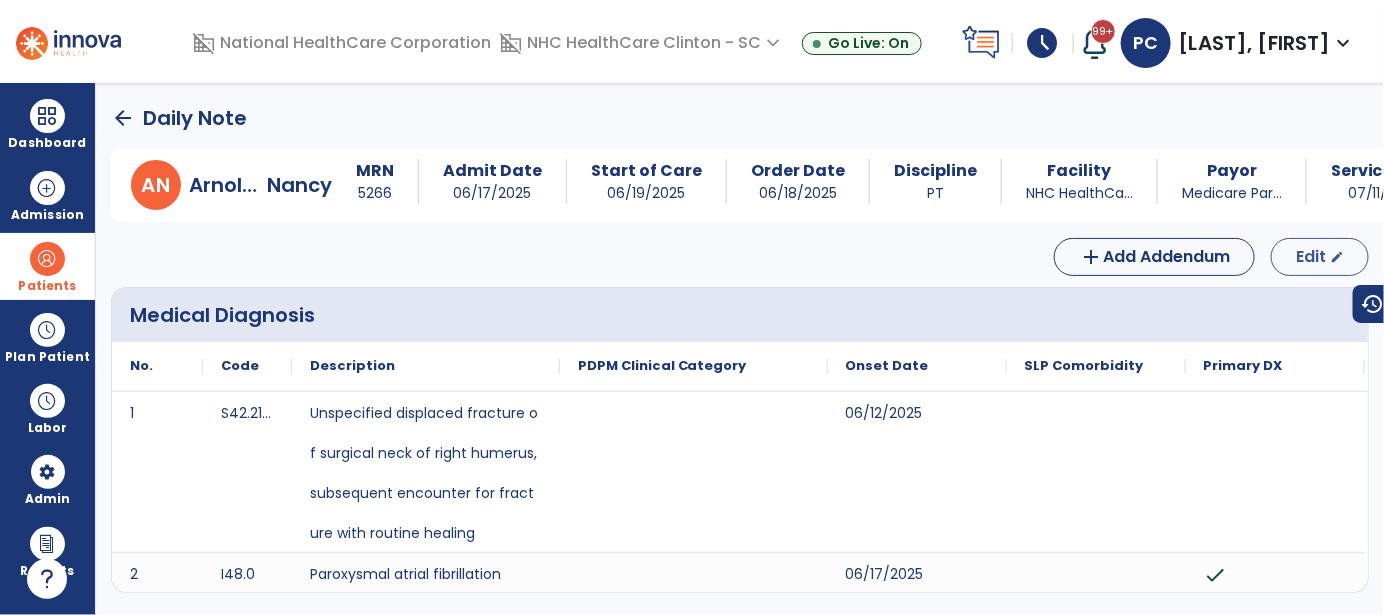 select on "*" 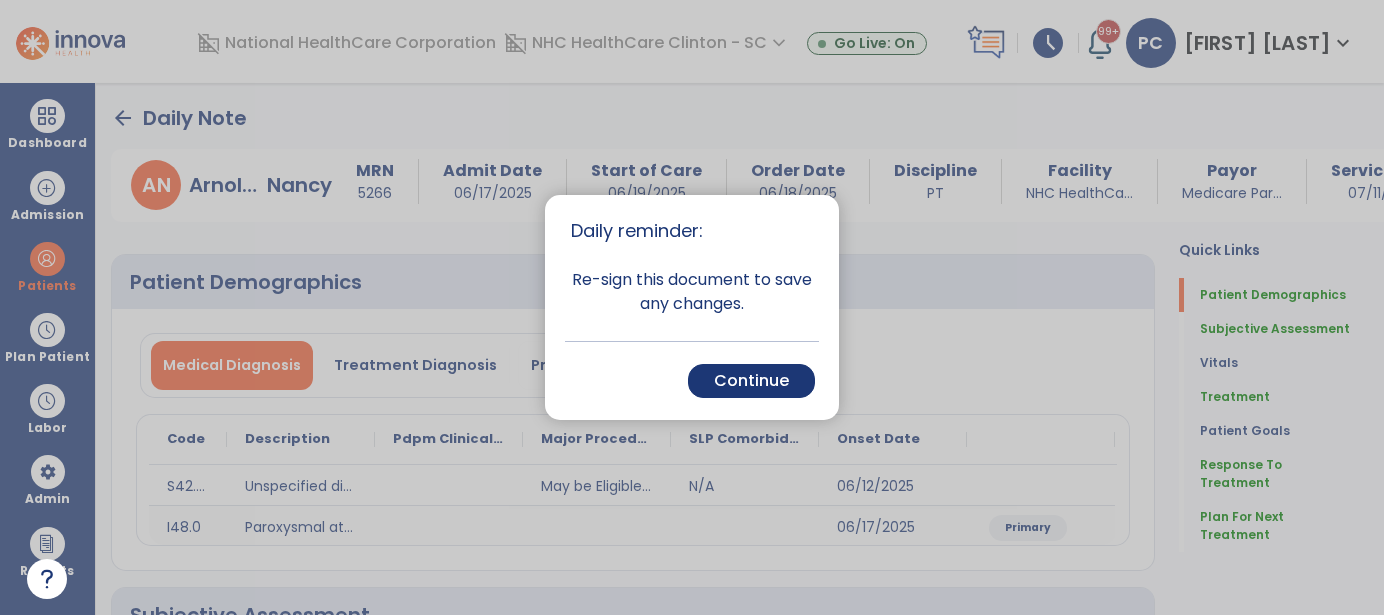 select on "*" 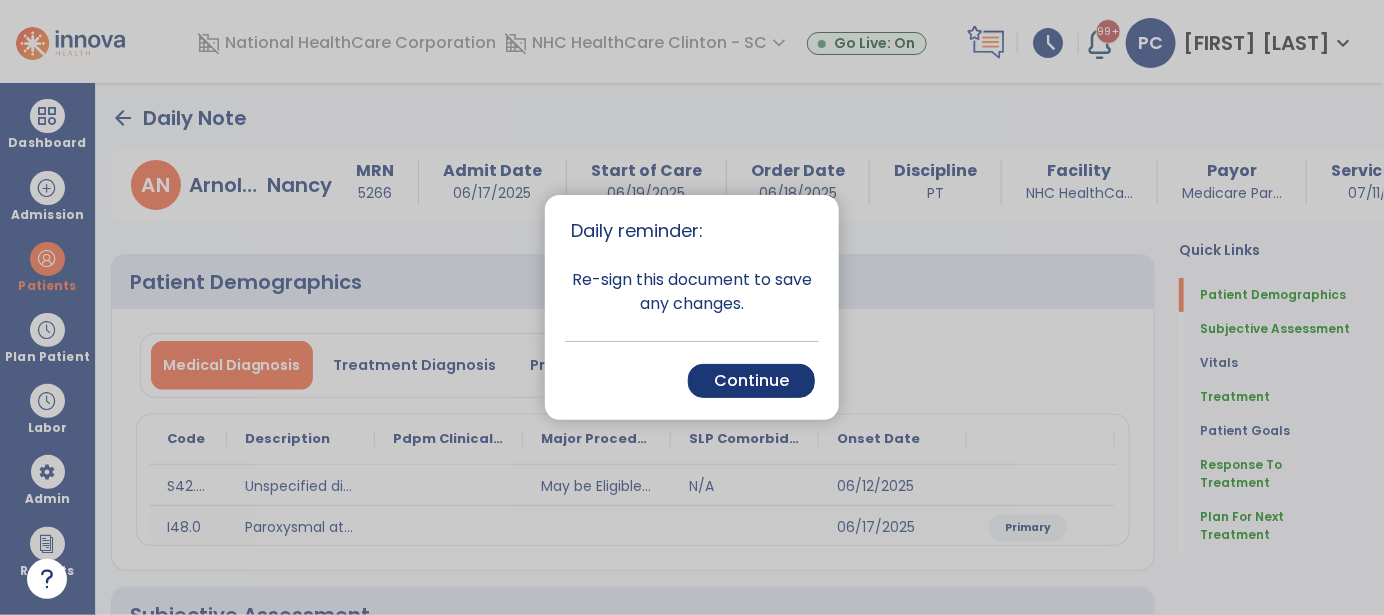 click on "Continue" at bounding box center [751, 381] 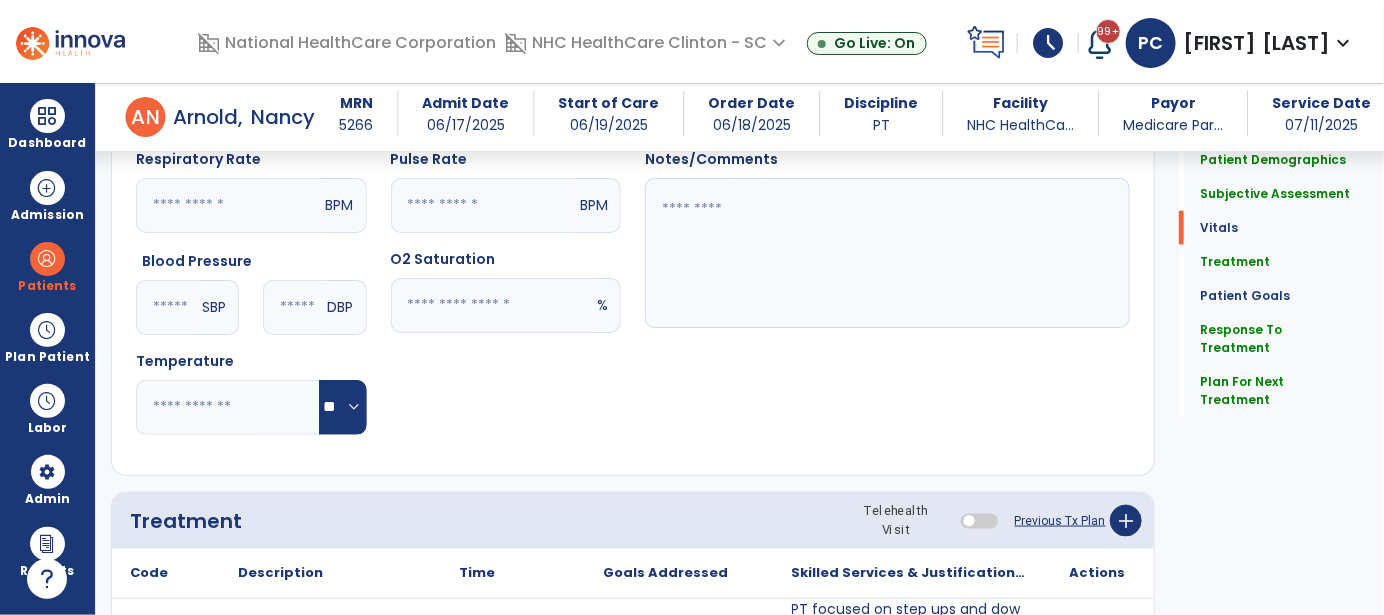 scroll, scrollTop: 1000, scrollLeft: 0, axis: vertical 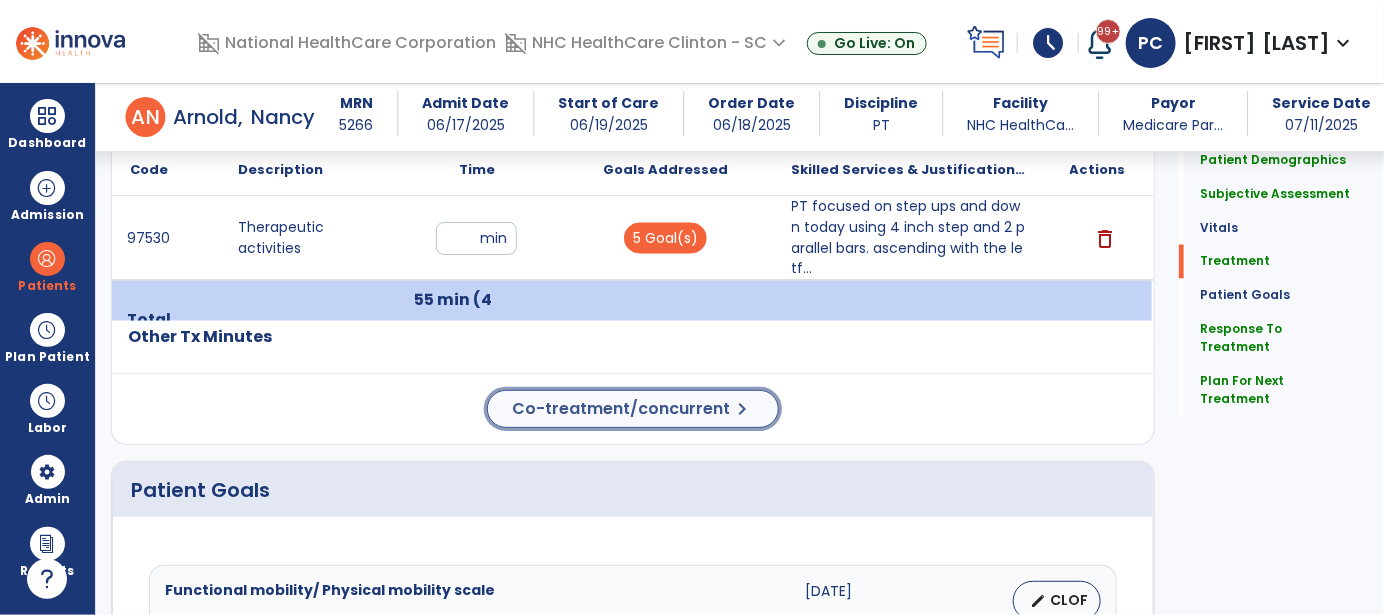 click on "Co-treatment/concurrent" 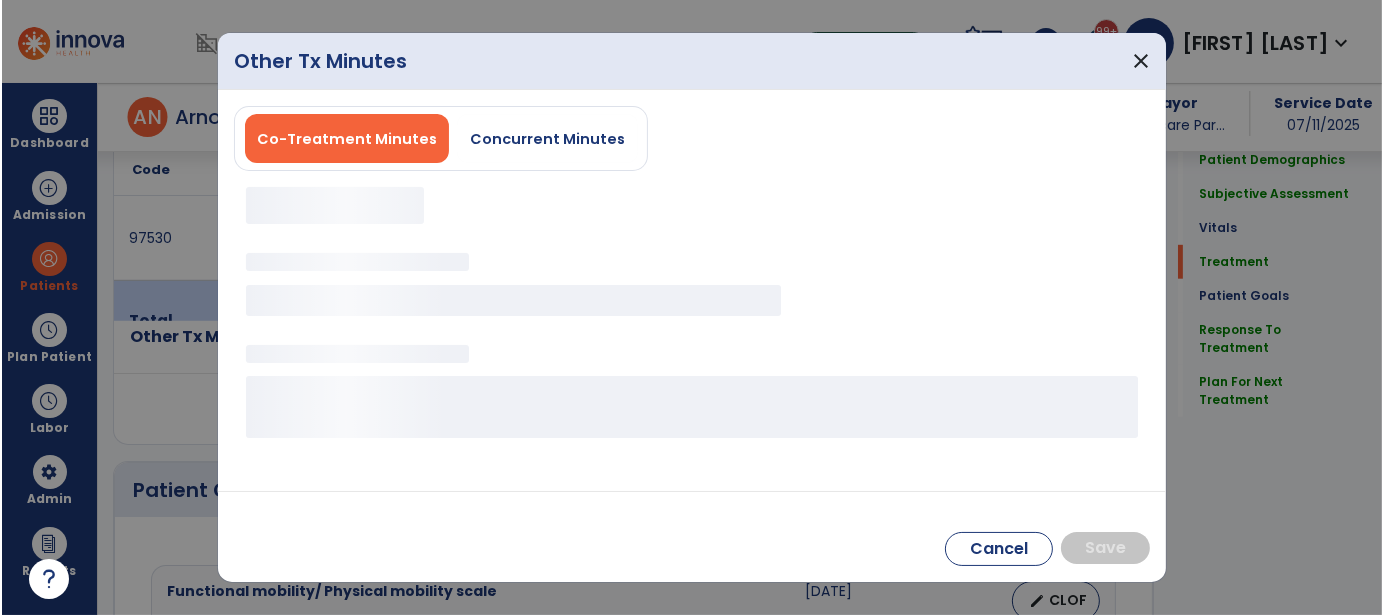 scroll, scrollTop: 1200, scrollLeft: 0, axis: vertical 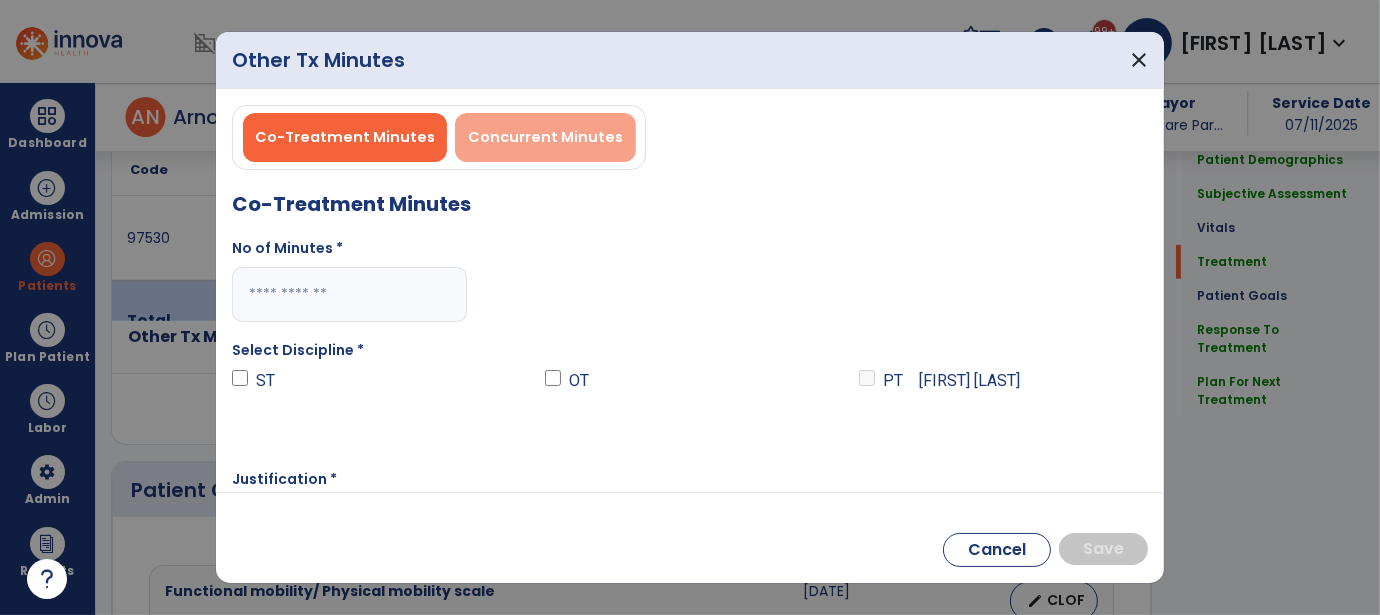 click on "Concurrent Minutes" at bounding box center [545, 137] 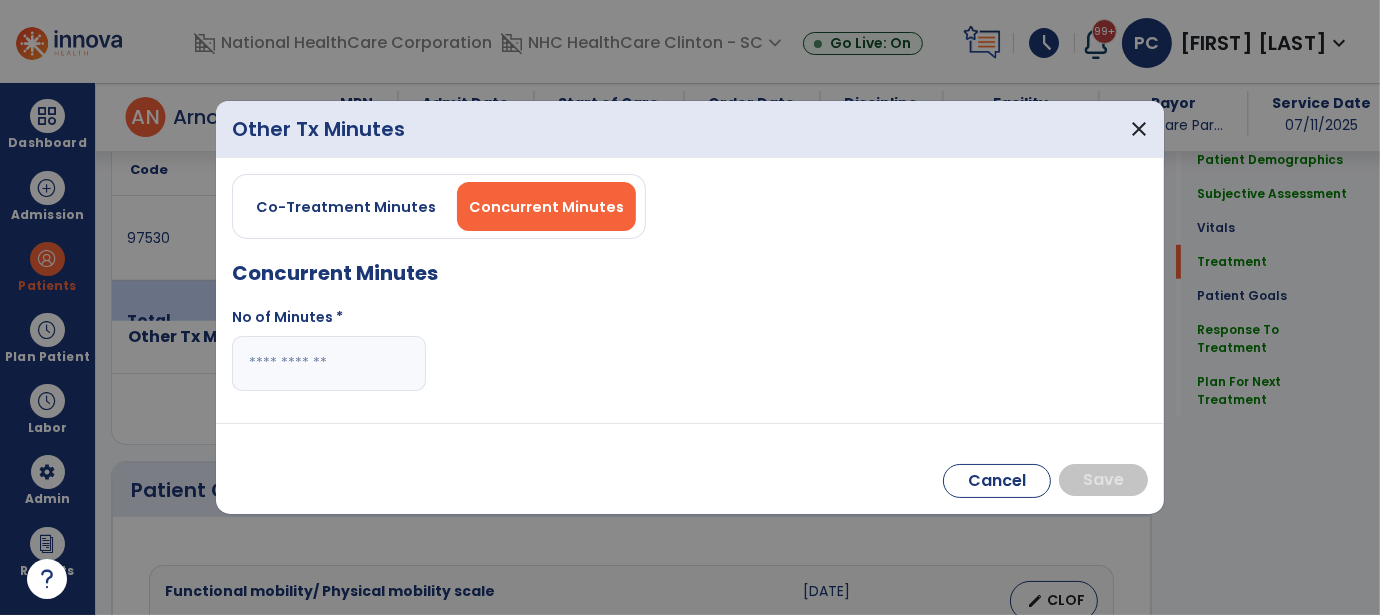 click at bounding box center [329, 363] 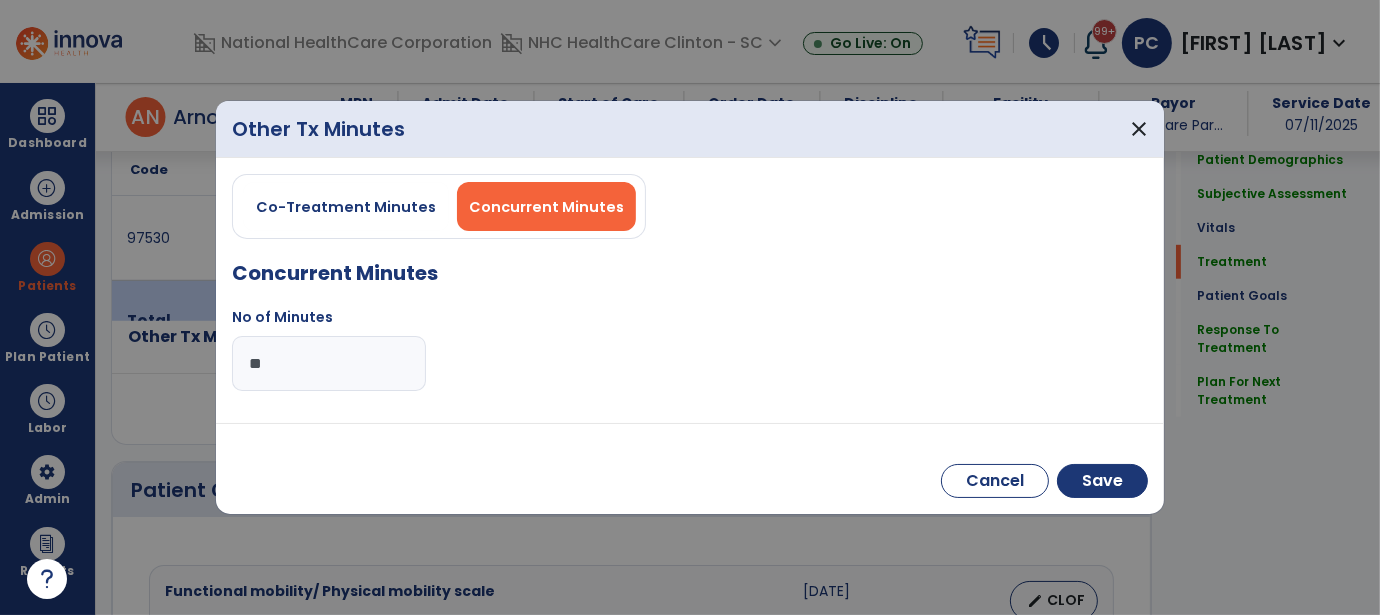 type on "**" 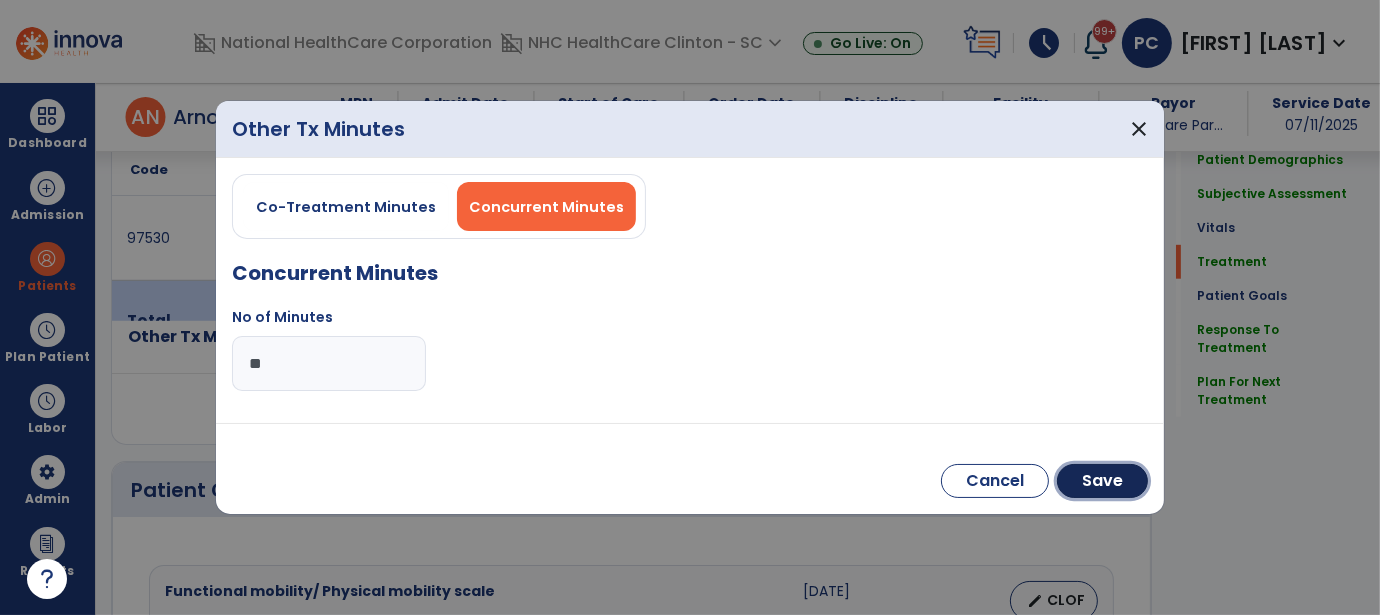 click on "Save" at bounding box center (1102, 481) 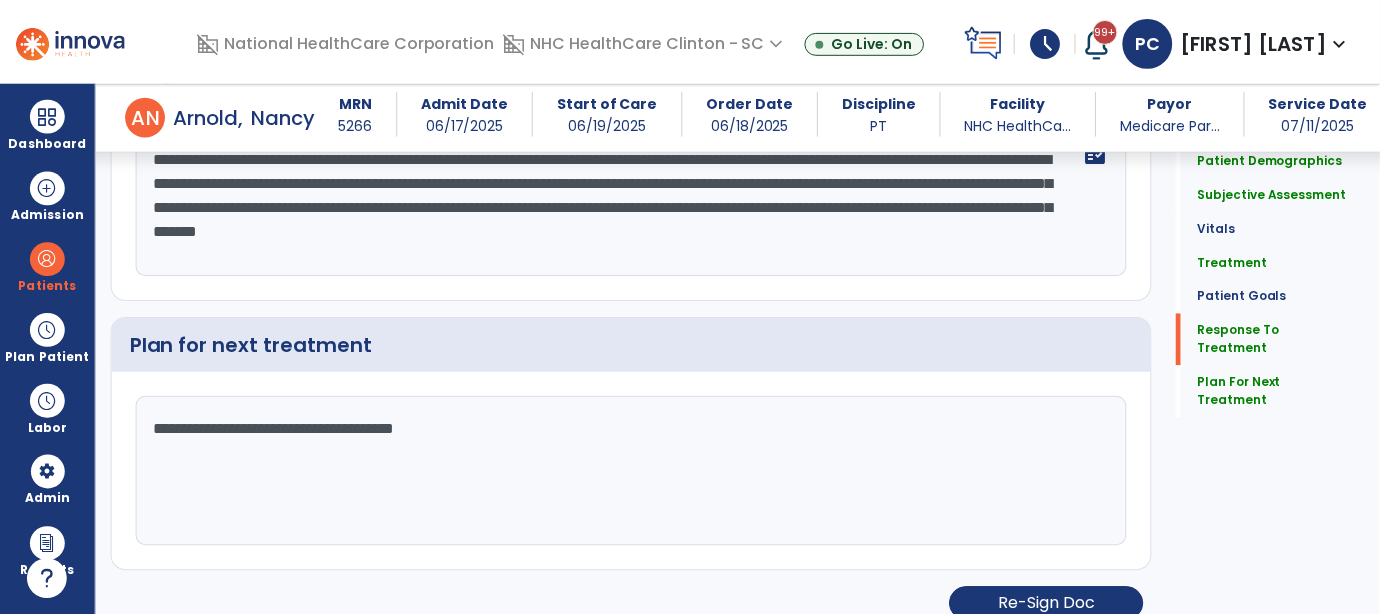 scroll, scrollTop: 3023, scrollLeft: 0, axis: vertical 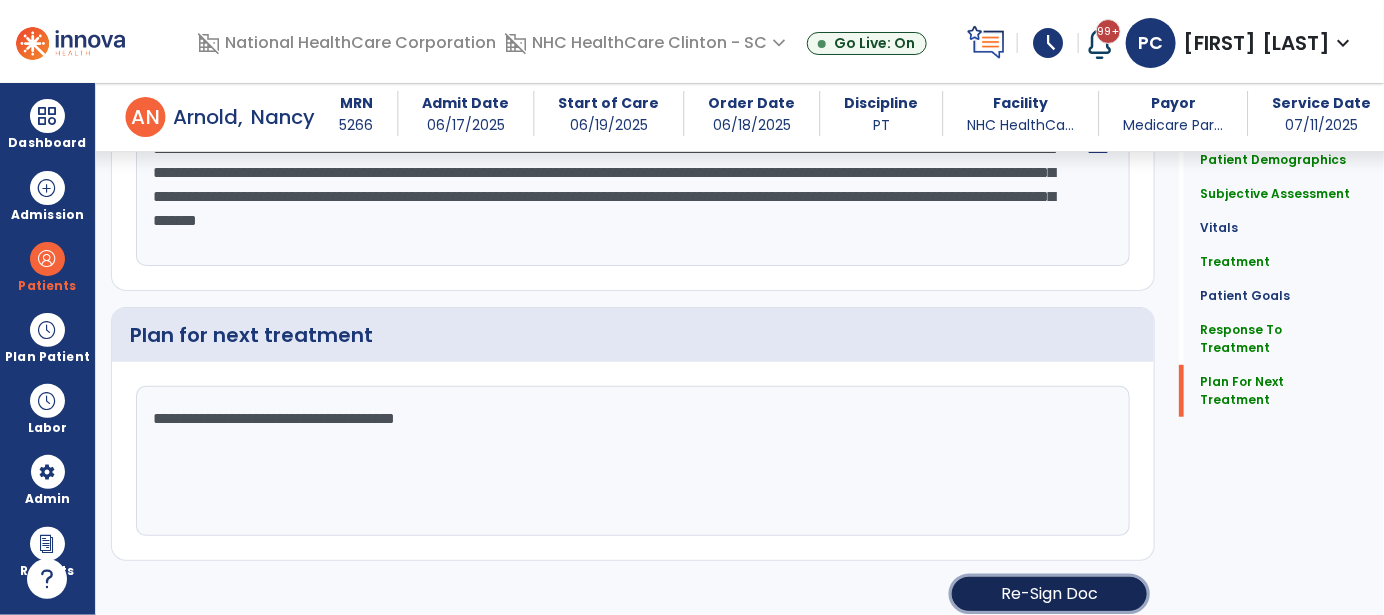 click on "Re-Sign Doc" 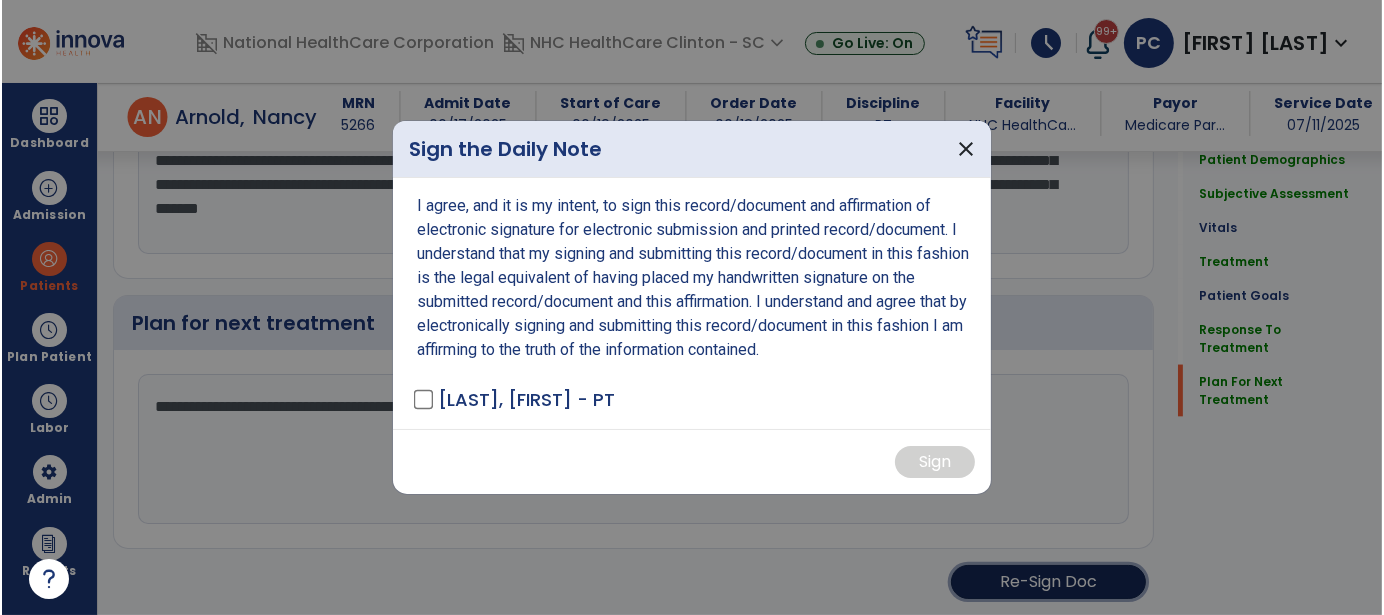 scroll, scrollTop: 3023, scrollLeft: 0, axis: vertical 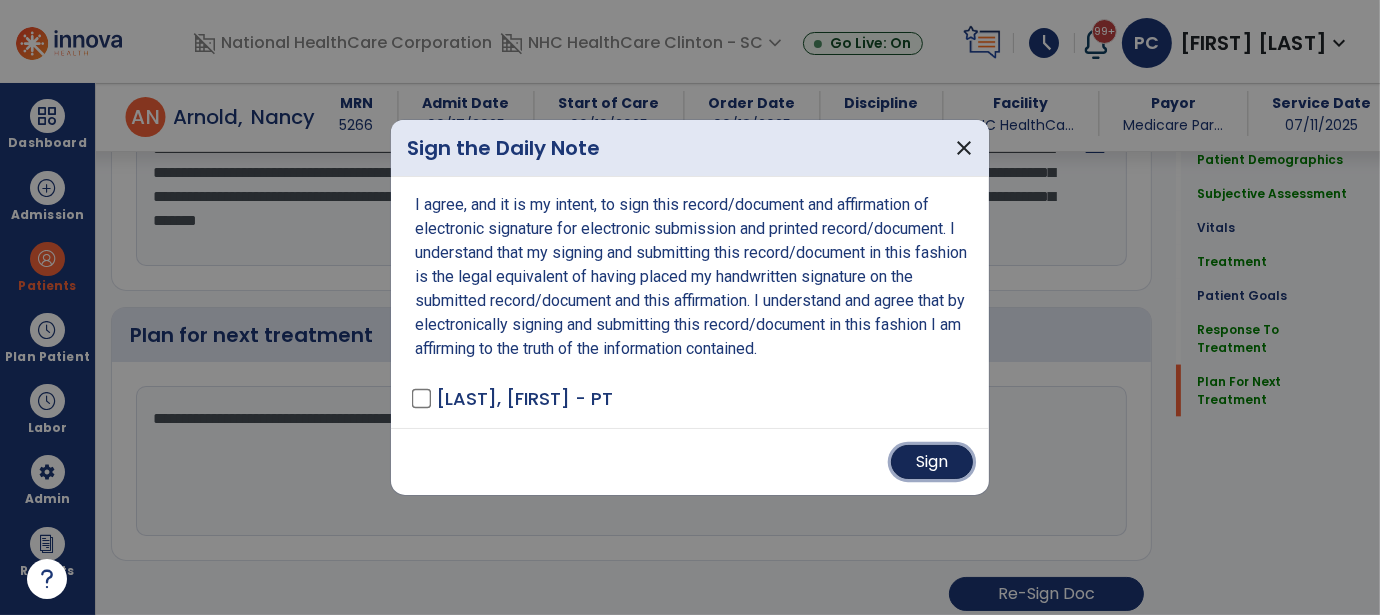click on "Sign" at bounding box center [932, 462] 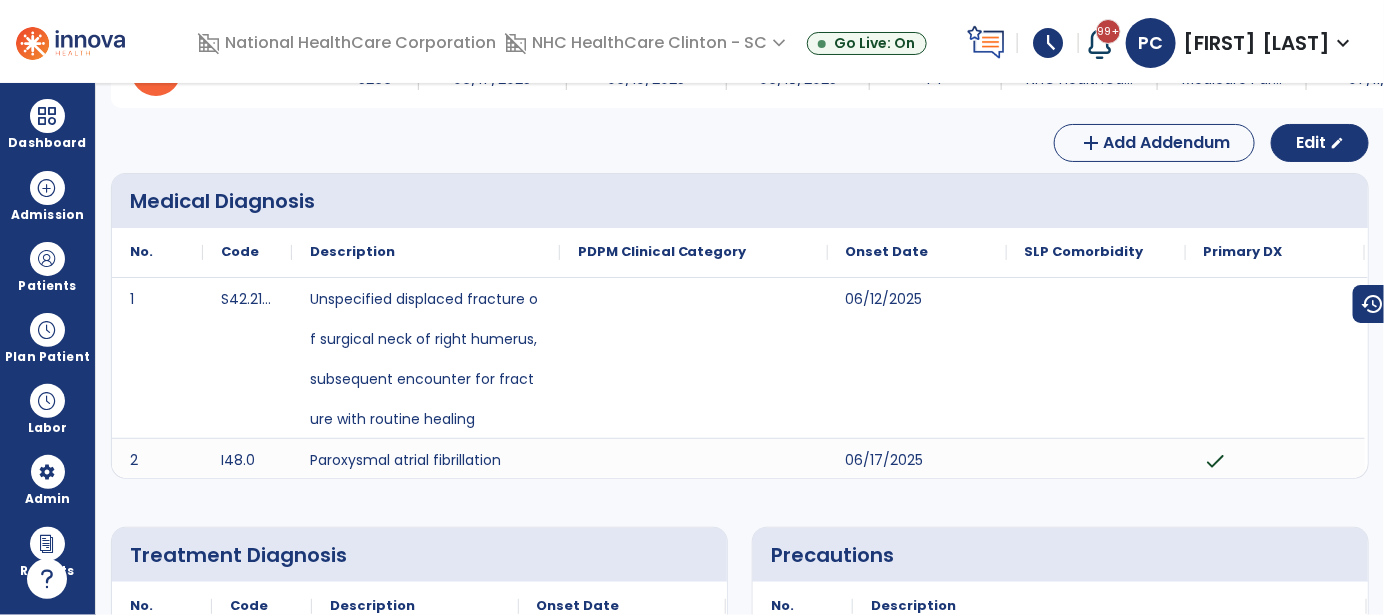 scroll, scrollTop: 0, scrollLeft: 0, axis: both 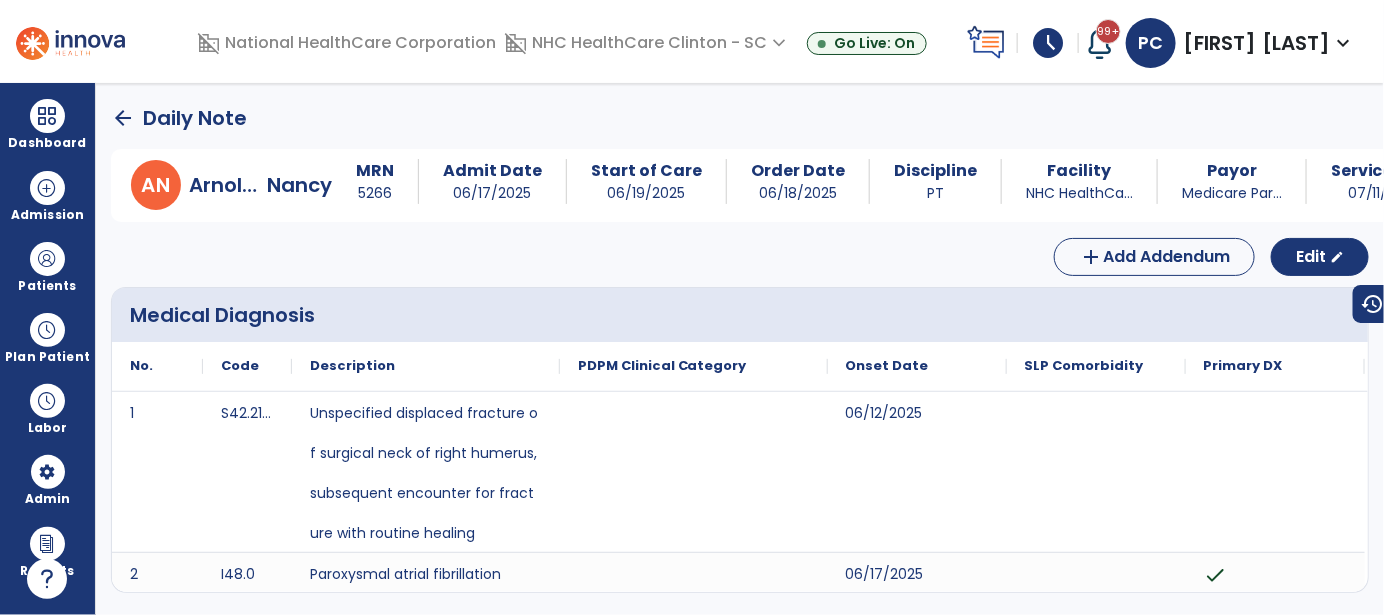 click on "arrow_back" 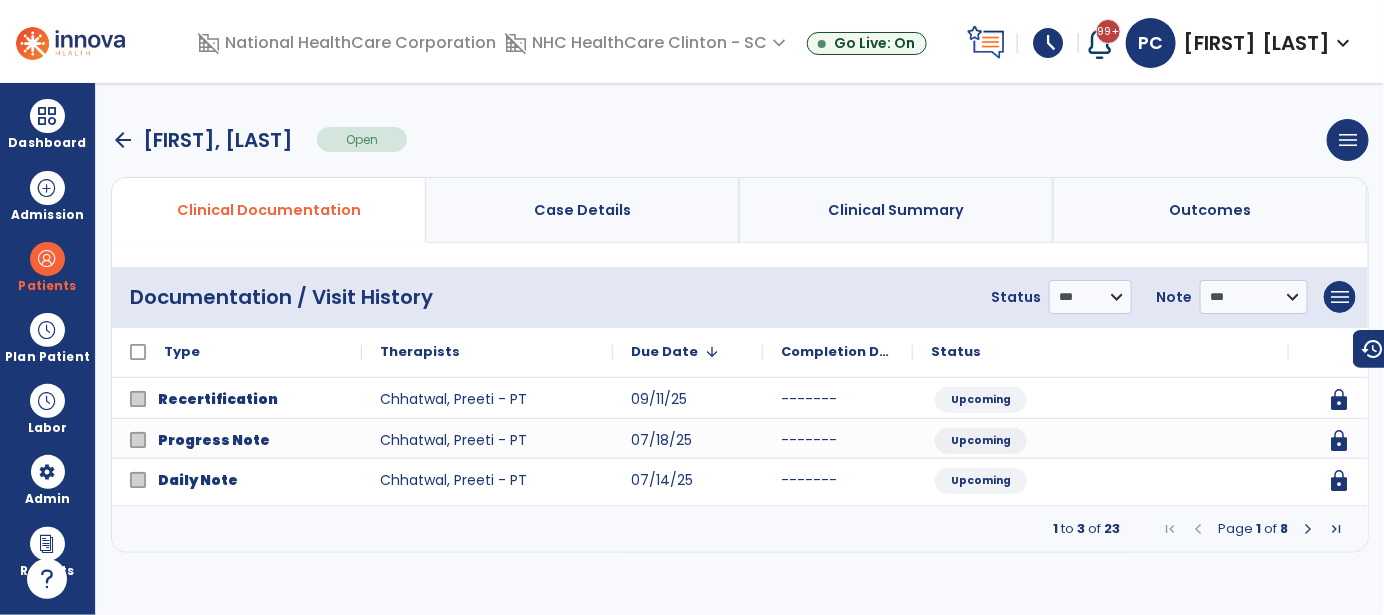 click on "arrow_back" at bounding box center (123, 140) 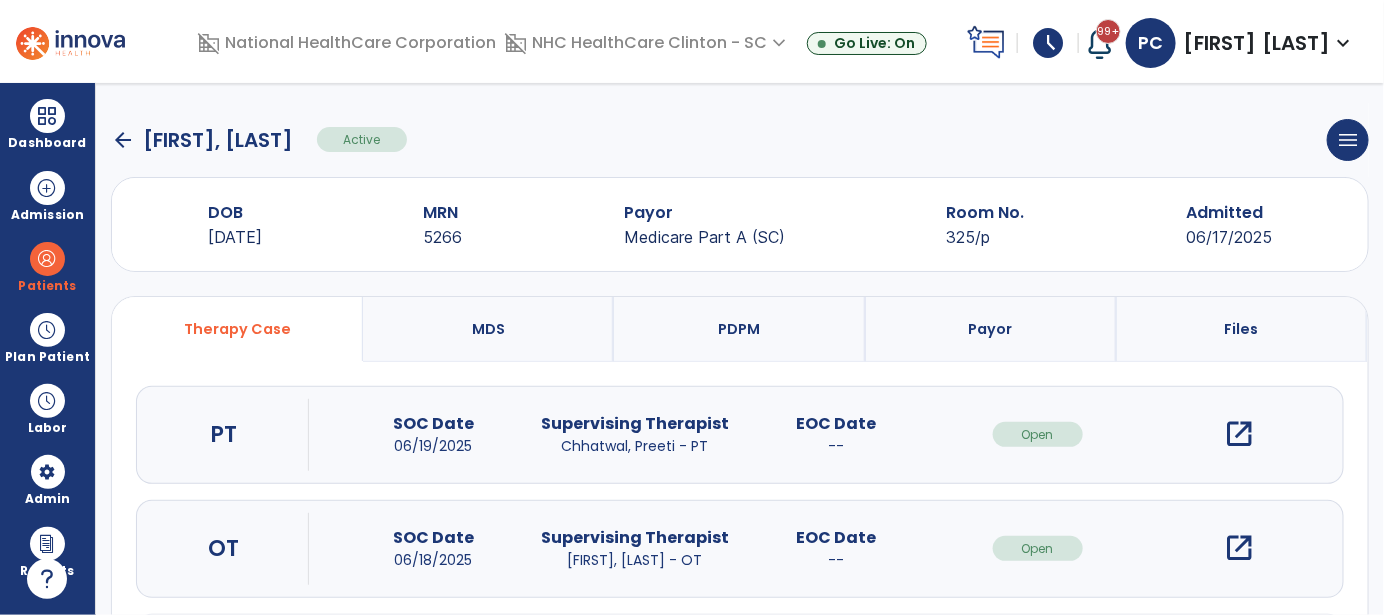click on "arrow_back" 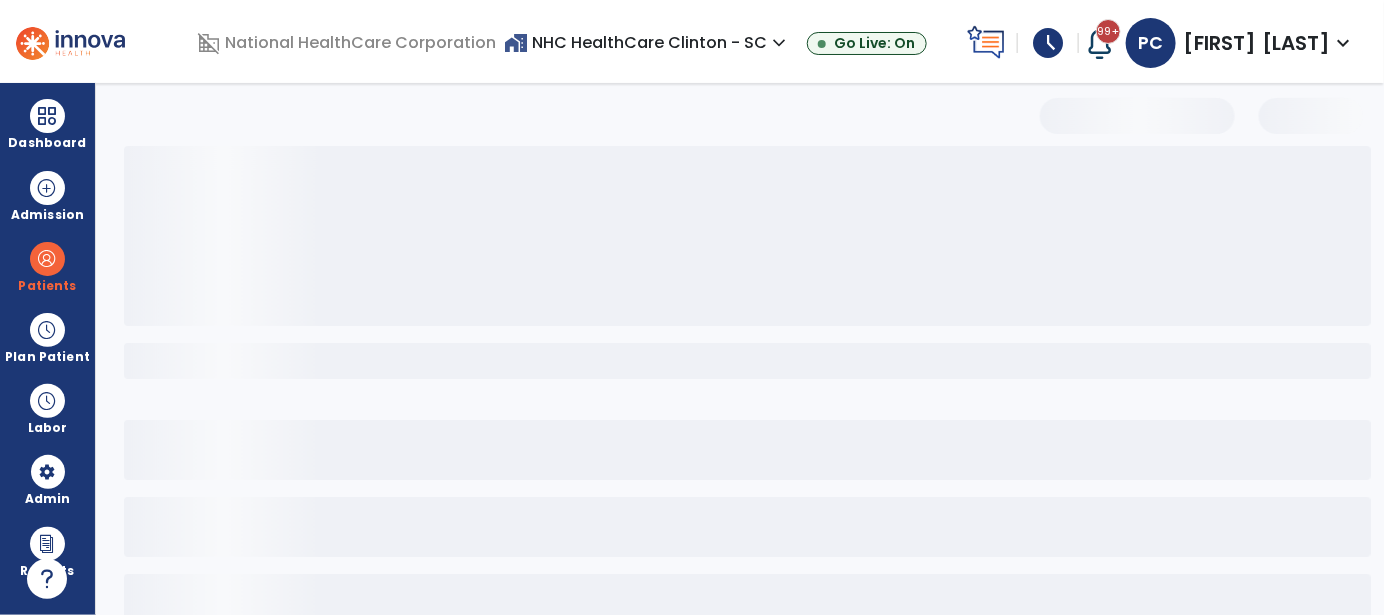 select on "***" 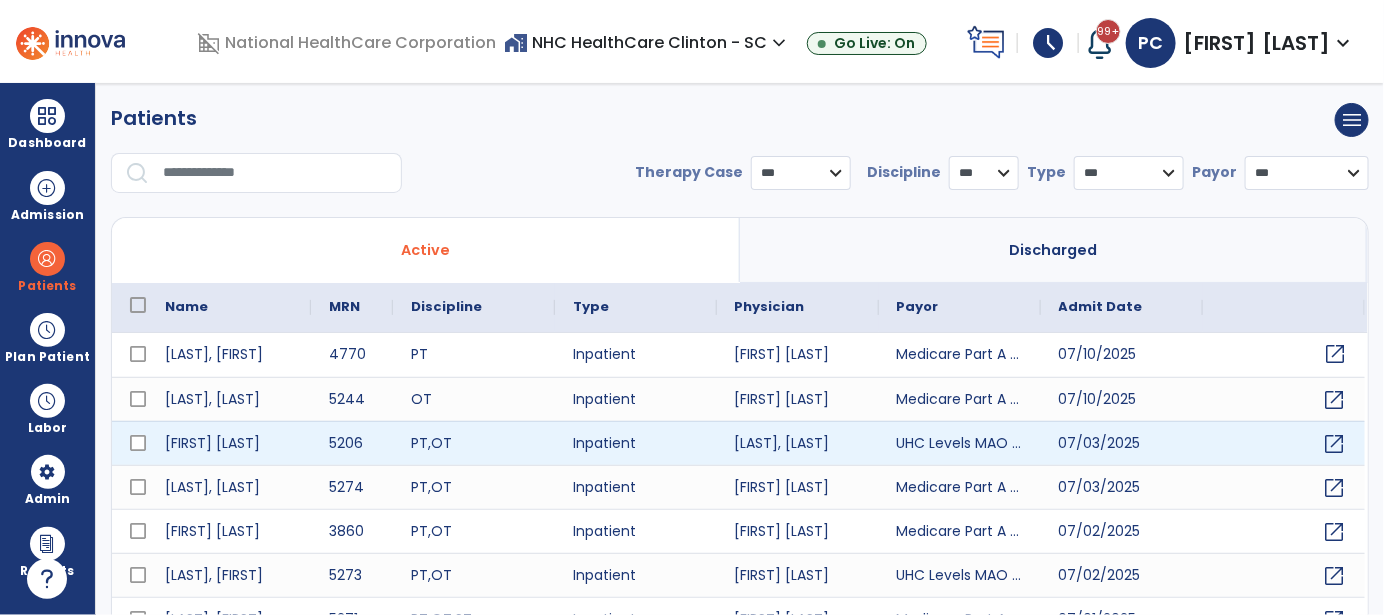click on "open_in_new" at bounding box center [1336, 354] 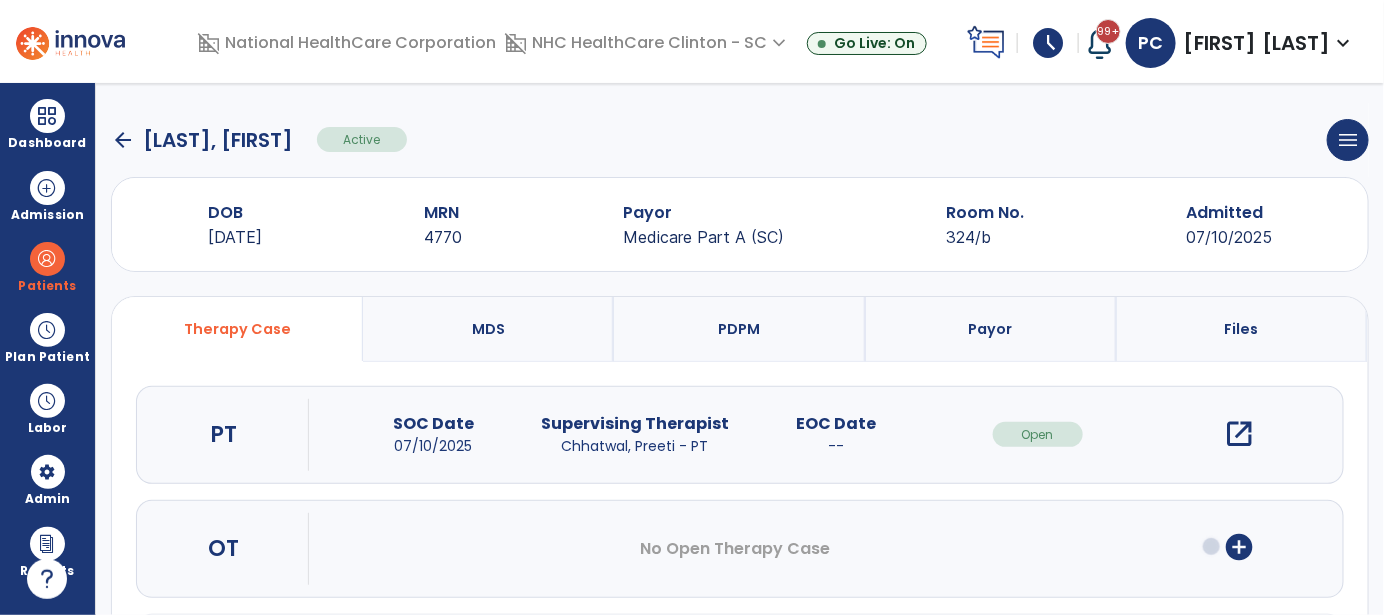 click on "open_in_new" at bounding box center [1239, 434] 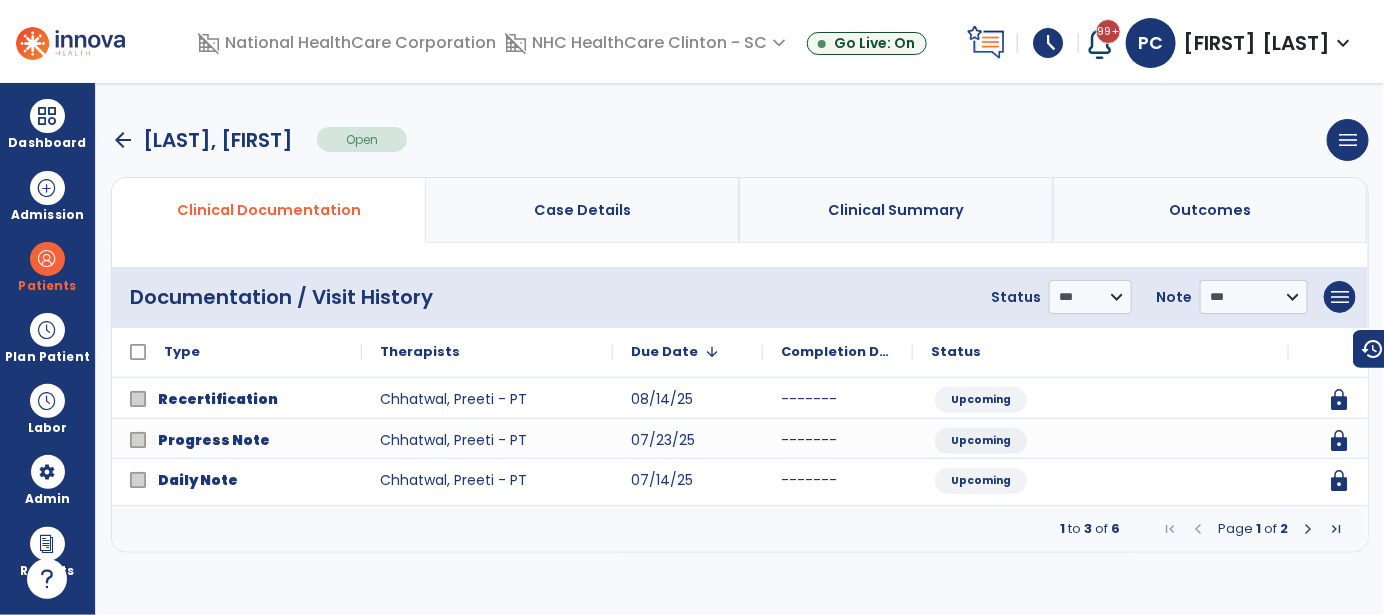 click at bounding box center (1308, 529) 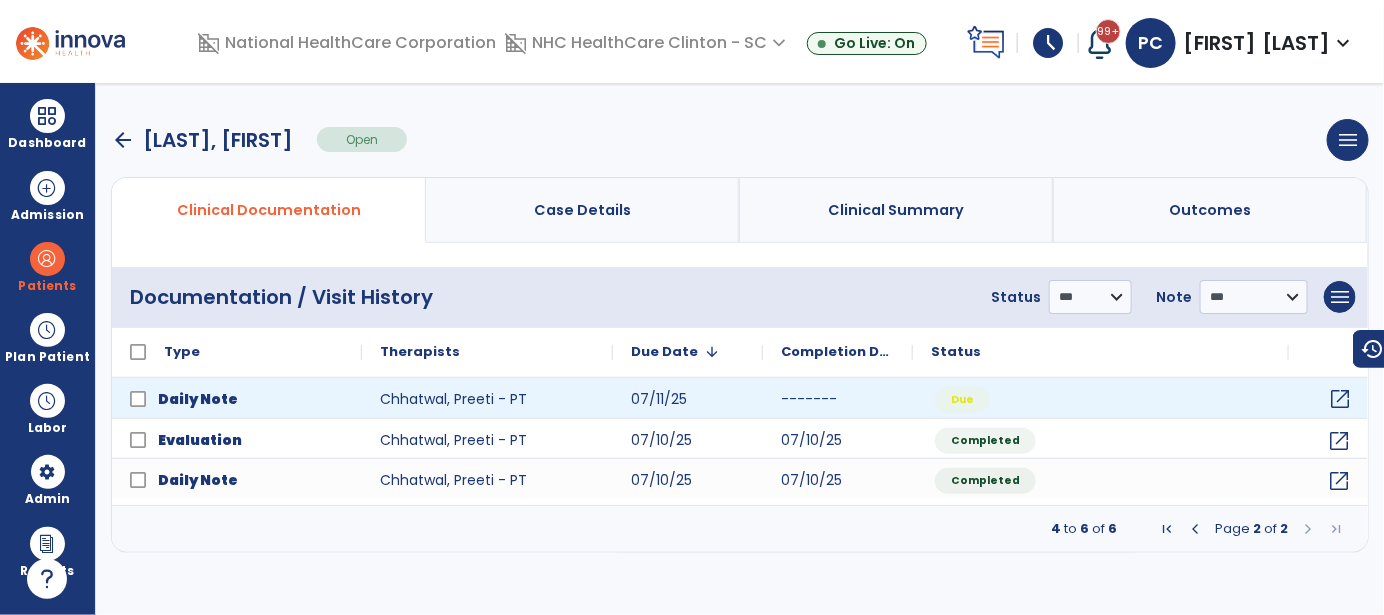 click on "open_in_new" 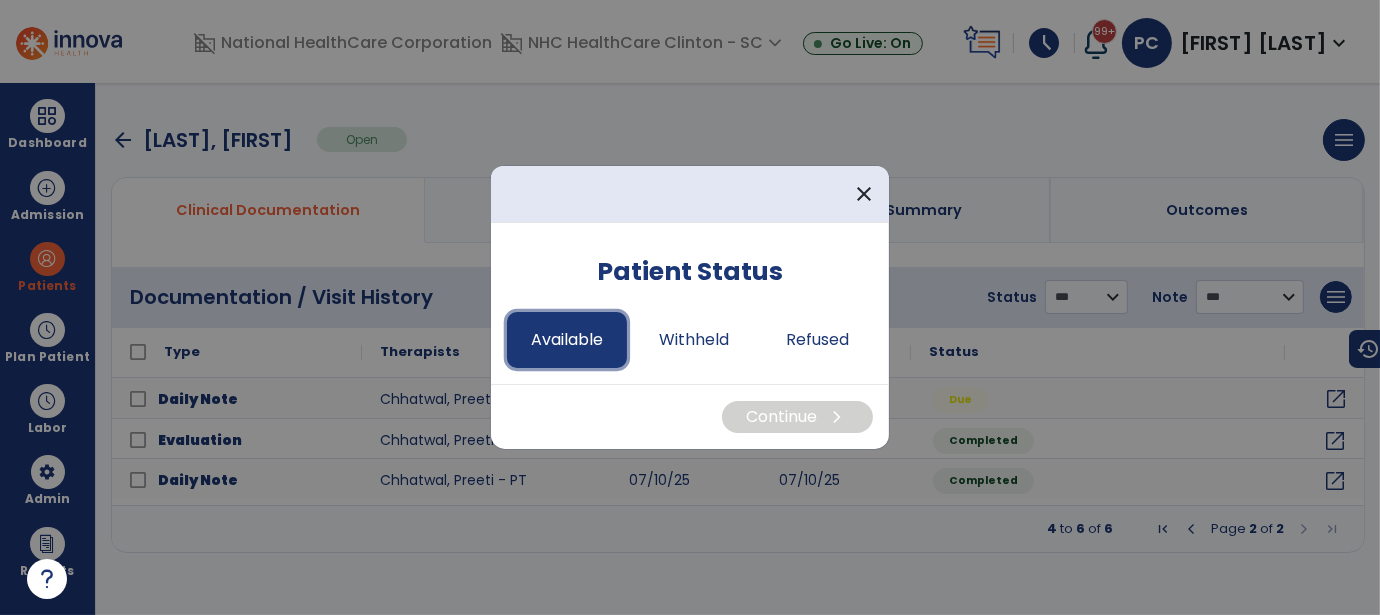 click on "Available" at bounding box center [567, 340] 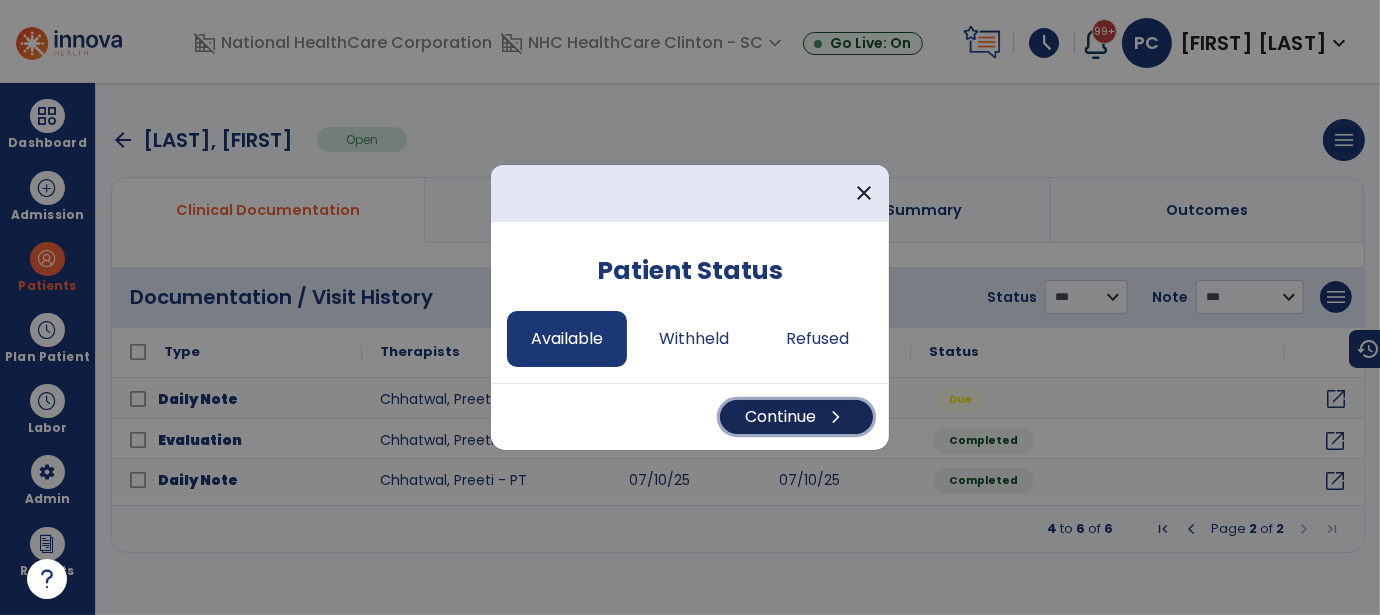 click on "Continue   chevron_right" at bounding box center [796, 417] 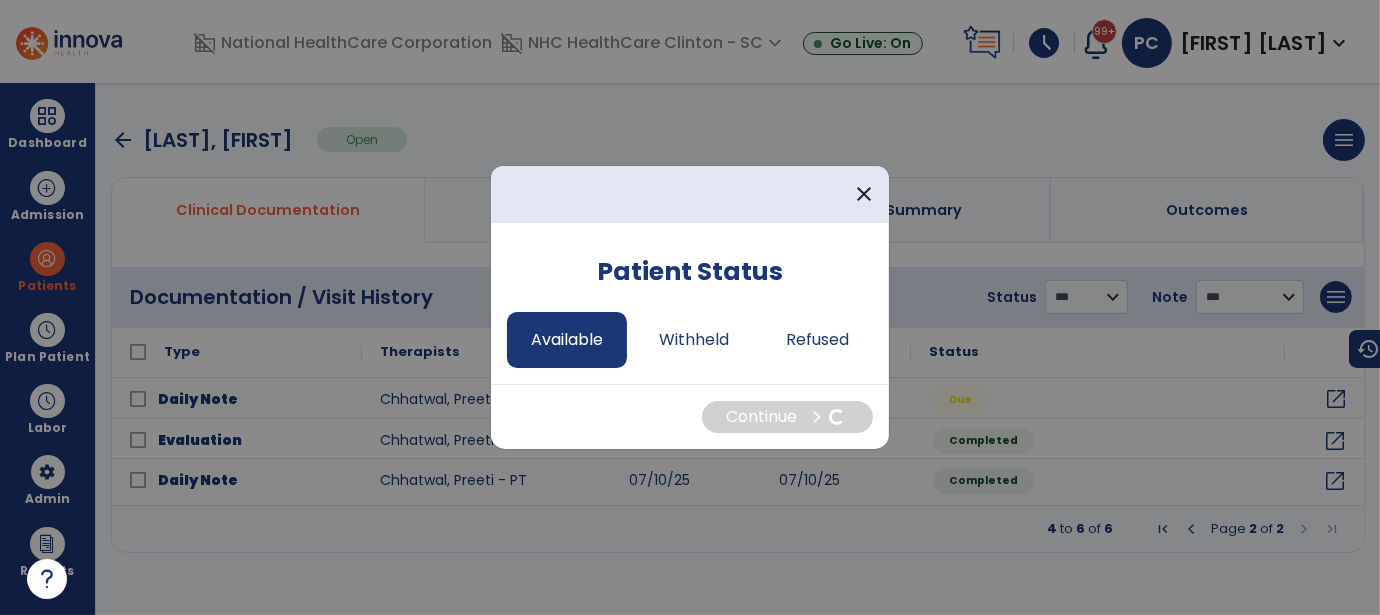 select on "*" 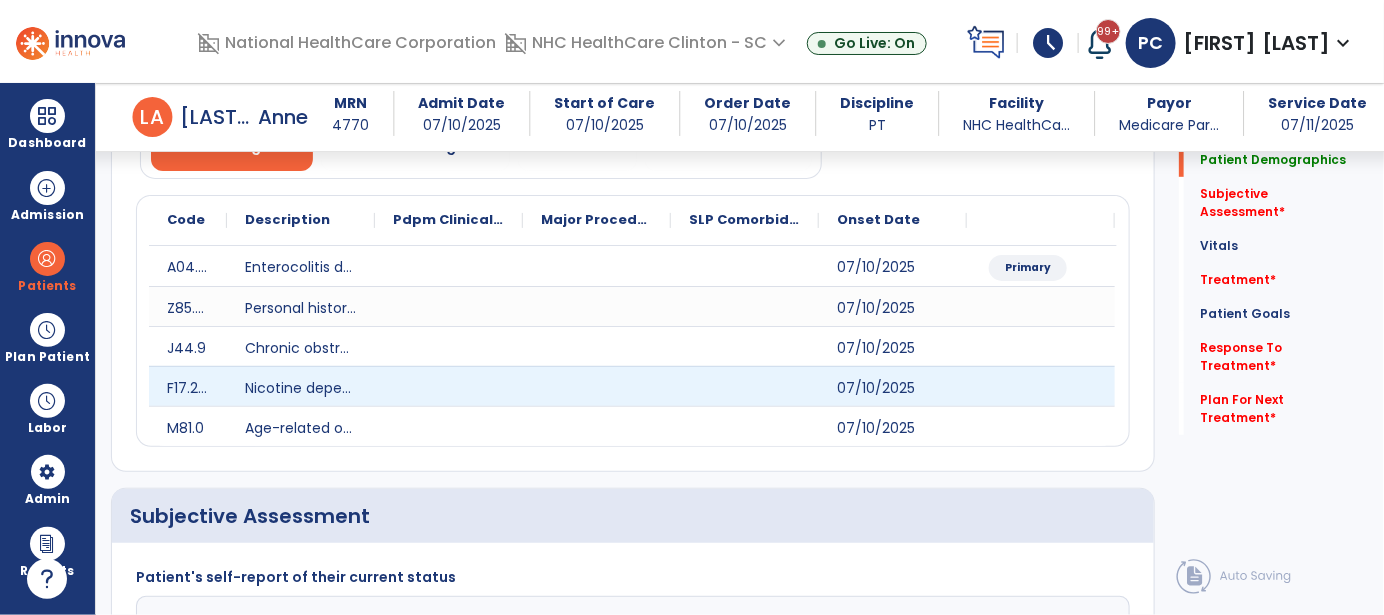 scroll, scrollTop: 400, scrollLeft: 0, axis: vertical 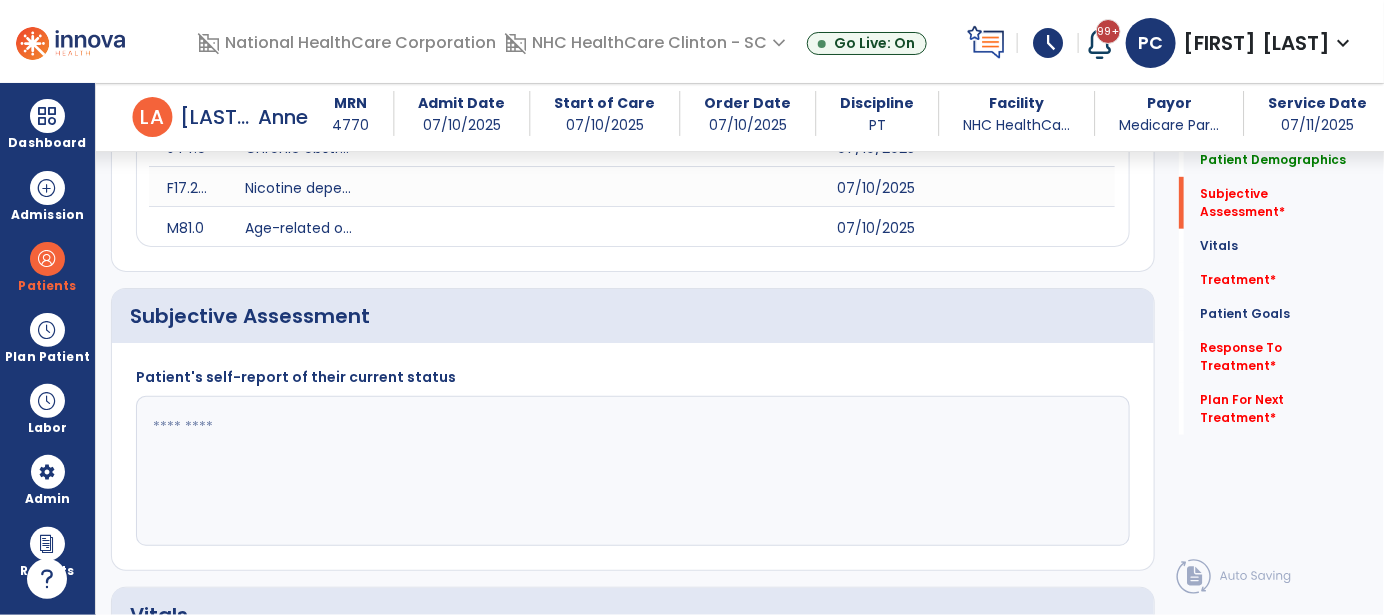 click 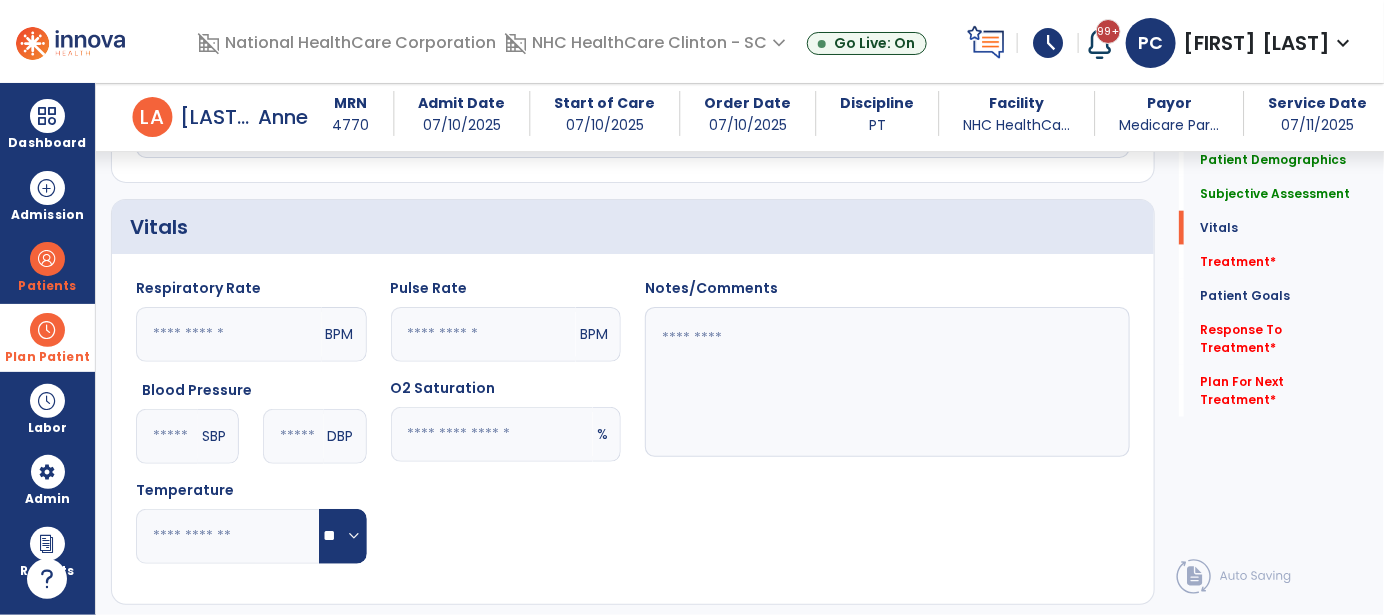 scroll, scrollTop: 900, scrollLeft: 0, axis: vertical 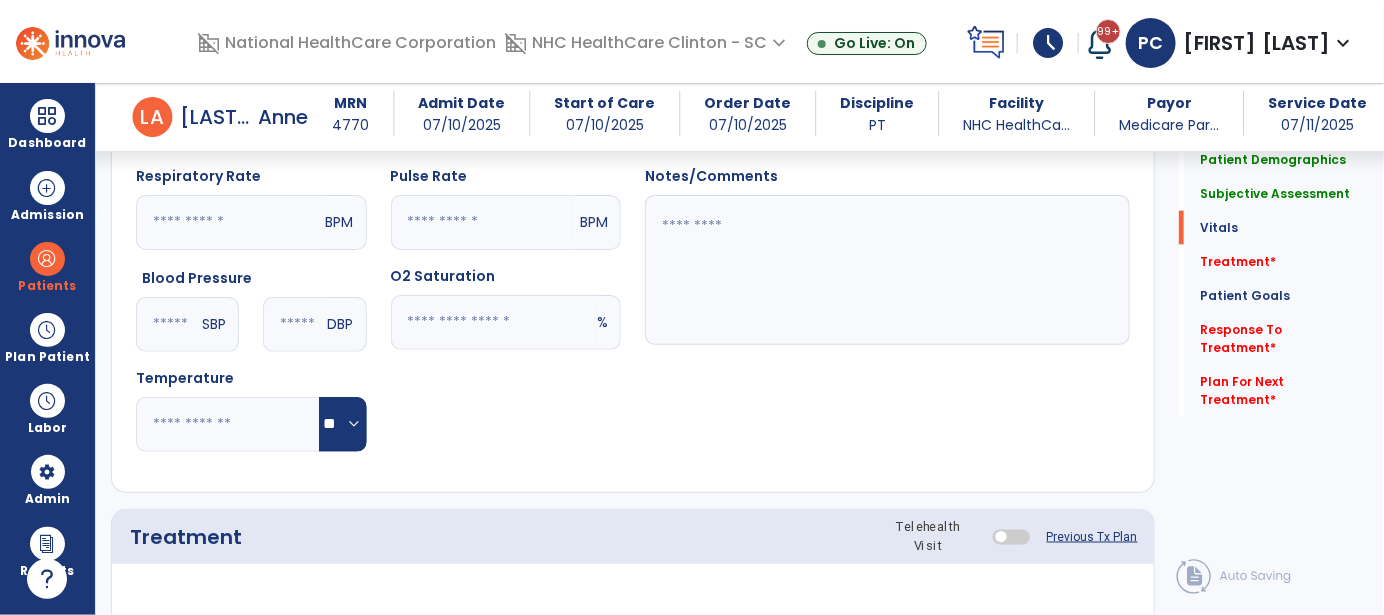 type on "**********" 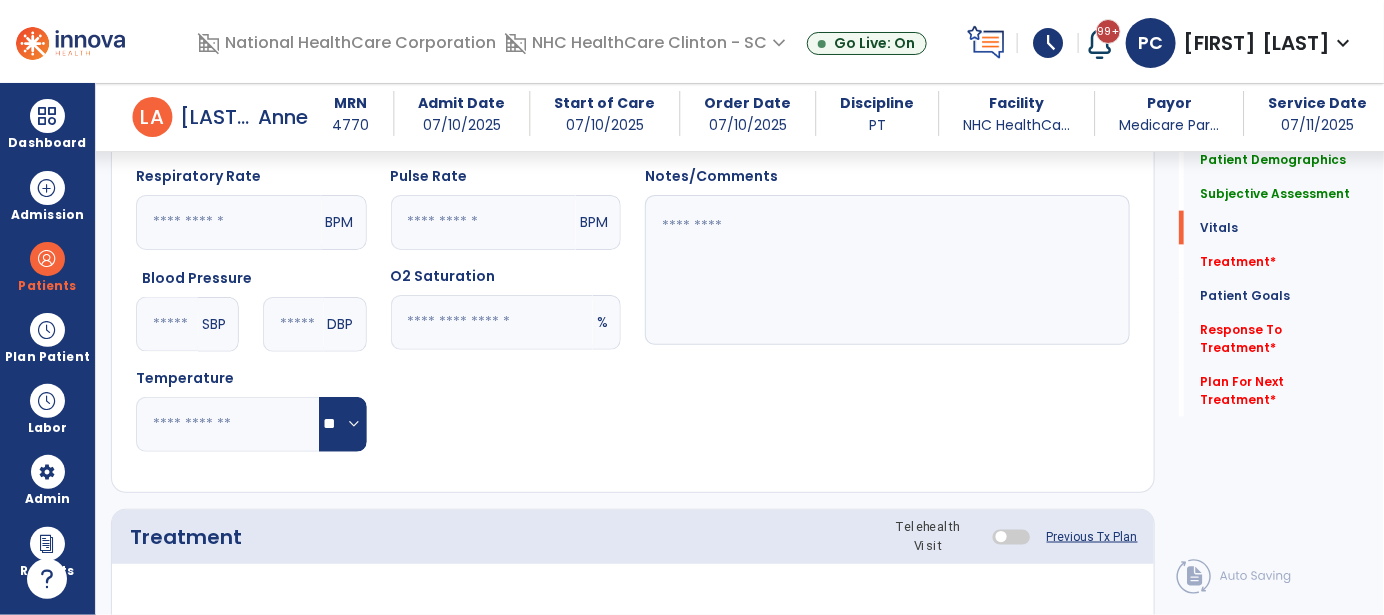 click 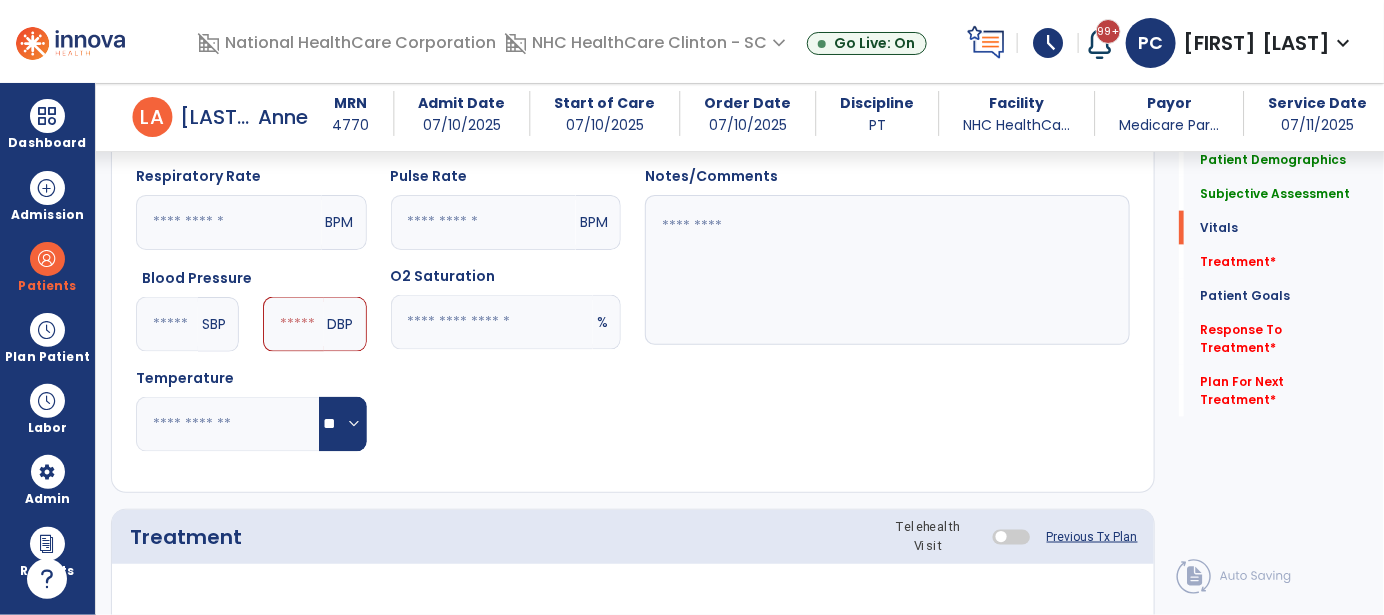 type on "***" 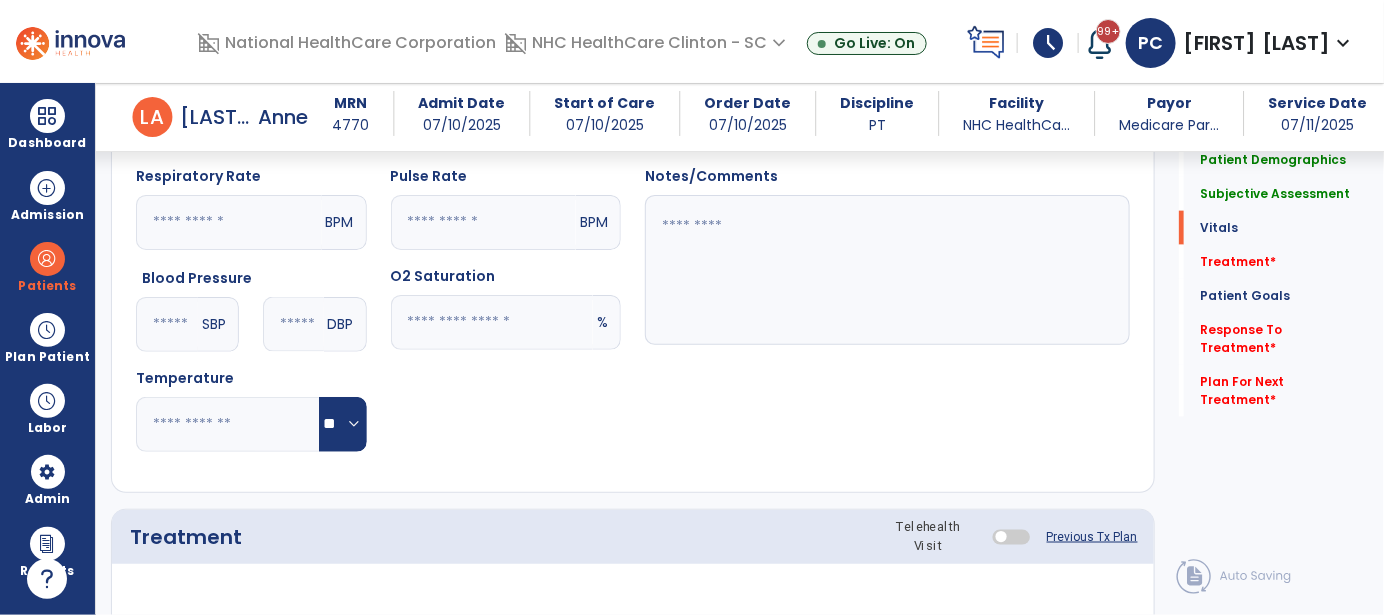 type on "**" 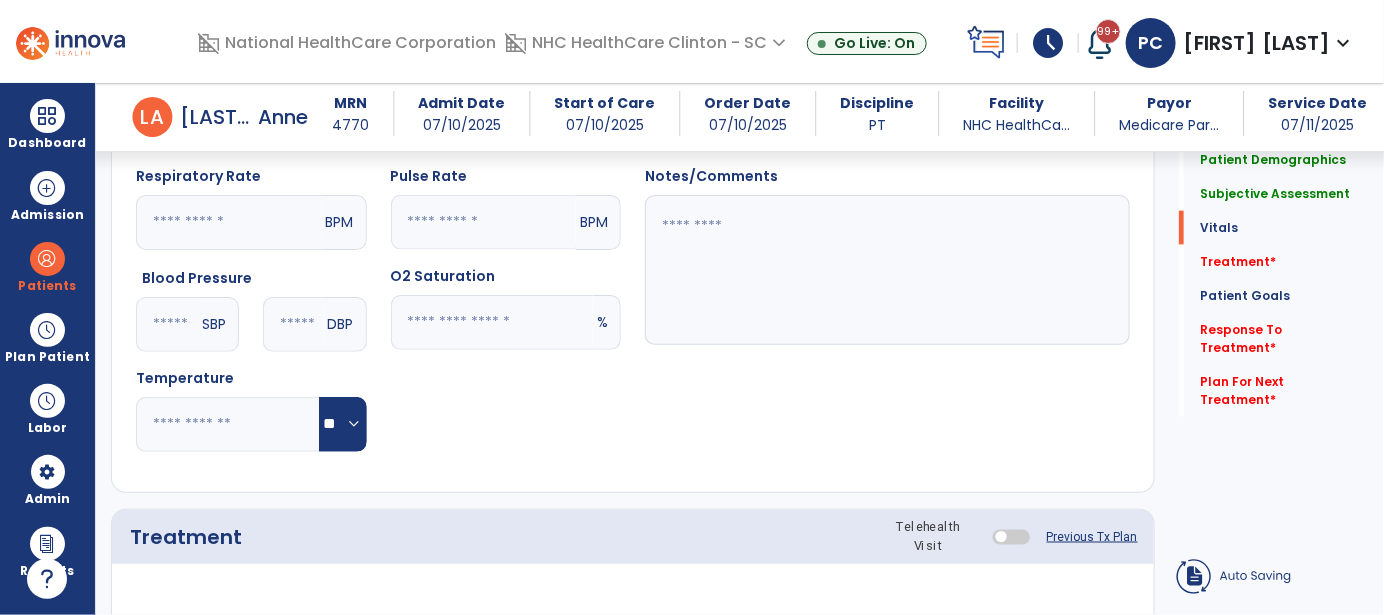 click 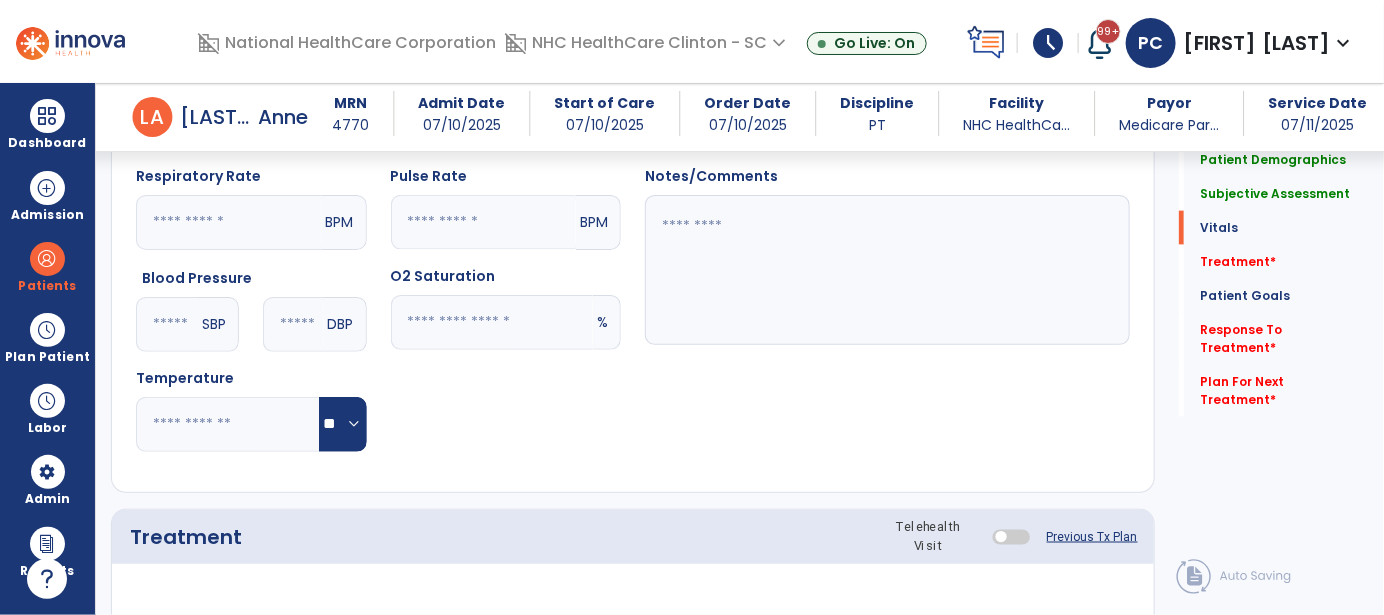 type on "**" 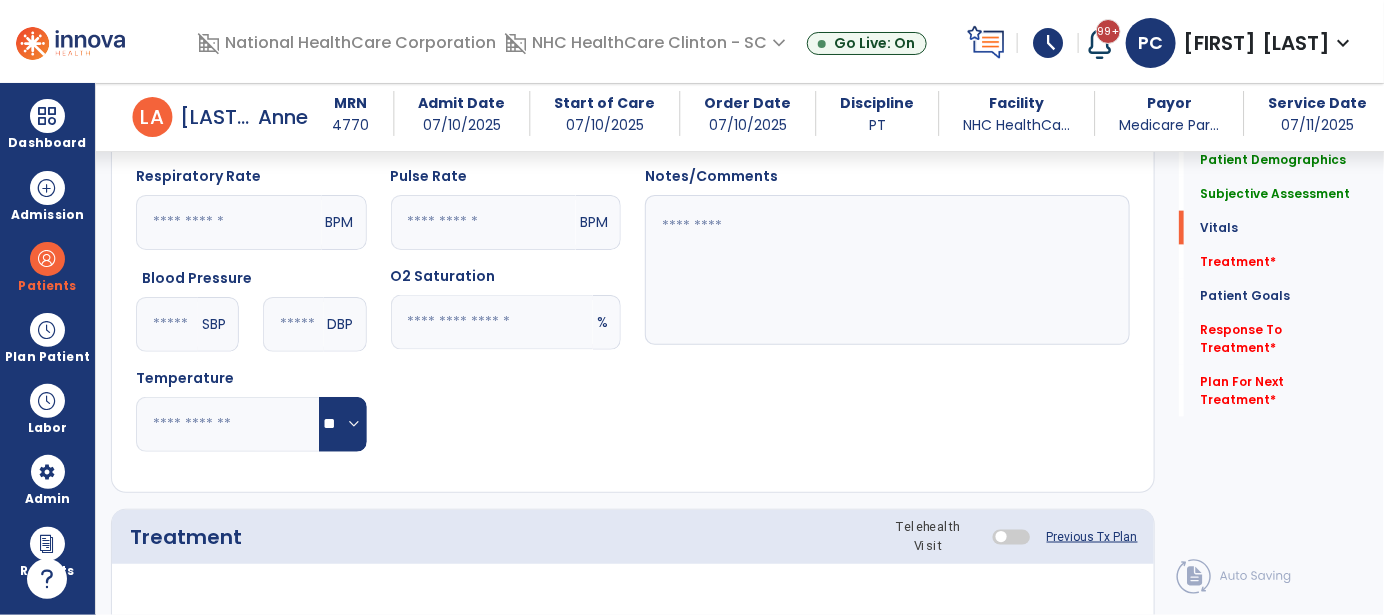 click 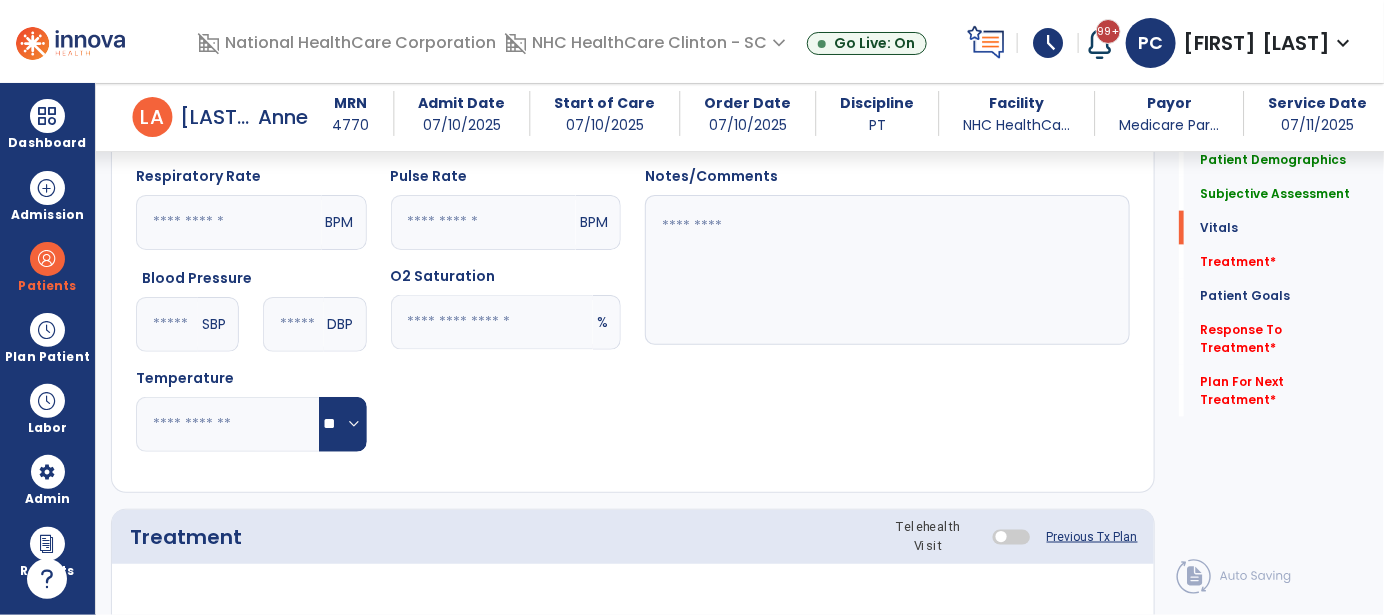 type on "*" 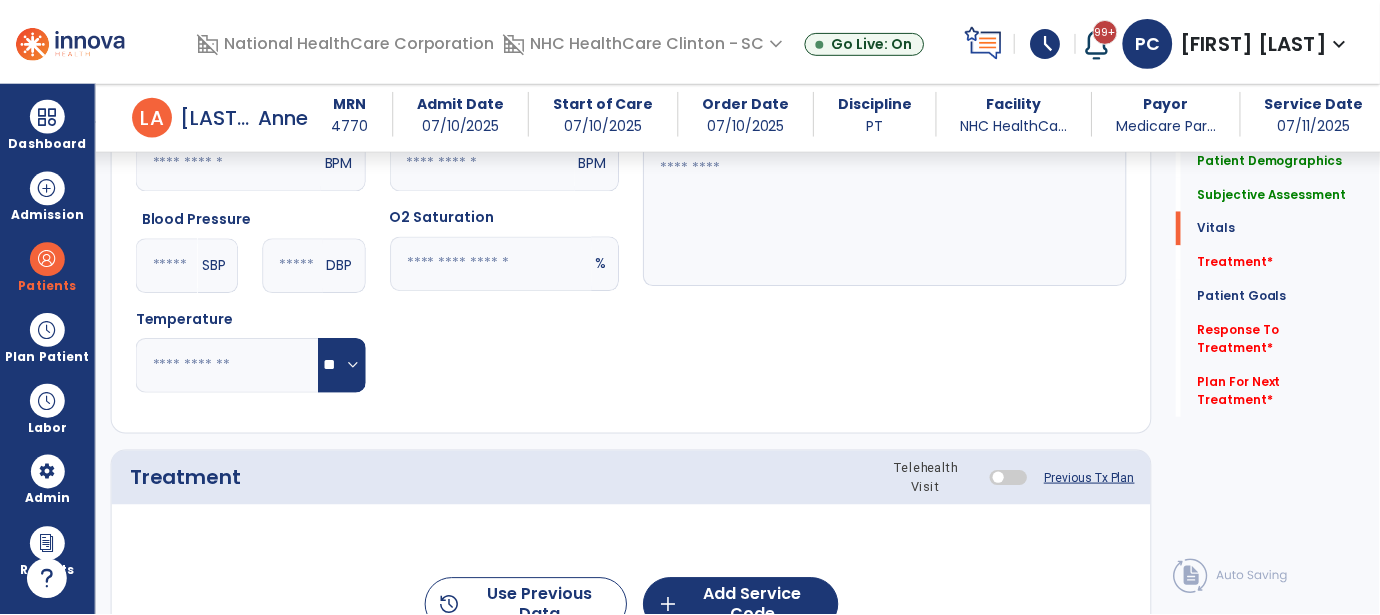 scroll, scrollTop: 1099, scrollLeft: 0, axis: vertical 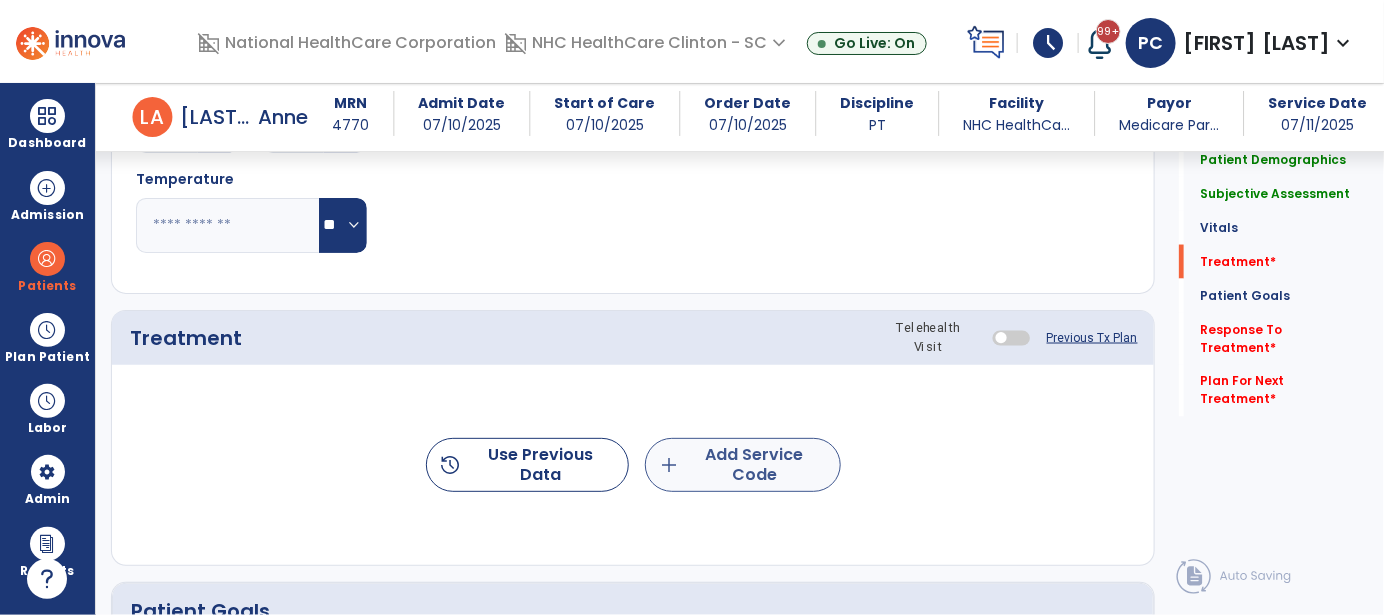 type on "**" 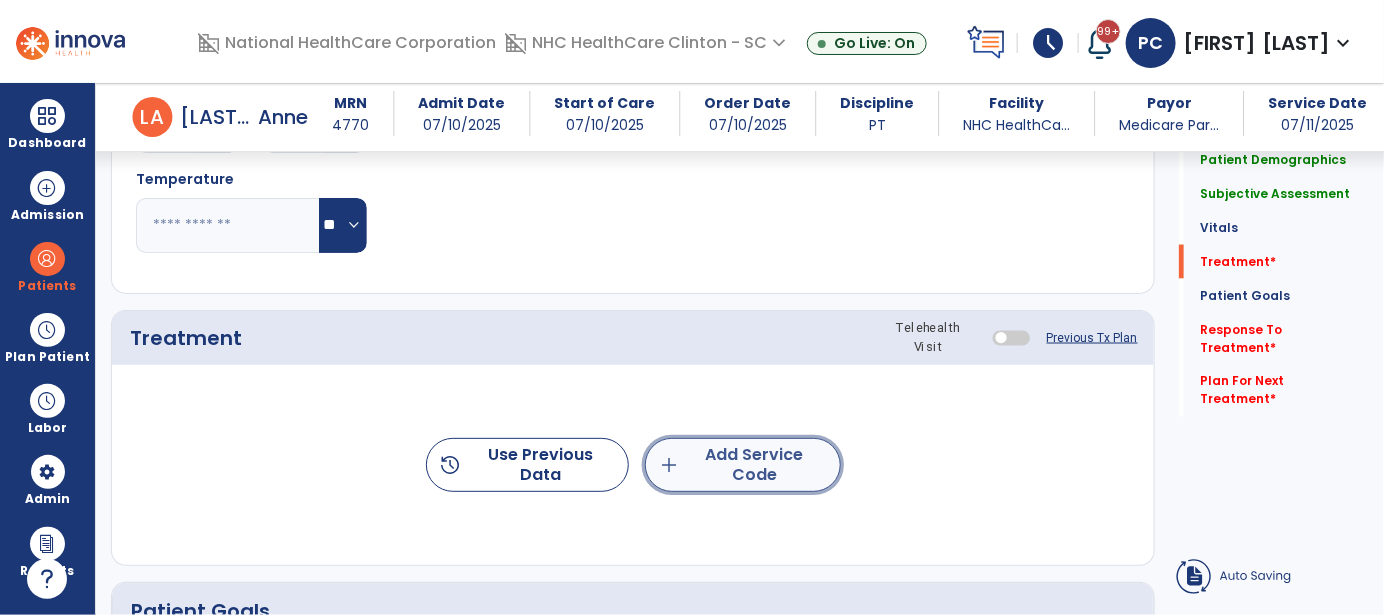 click on "add  Add Service Code" 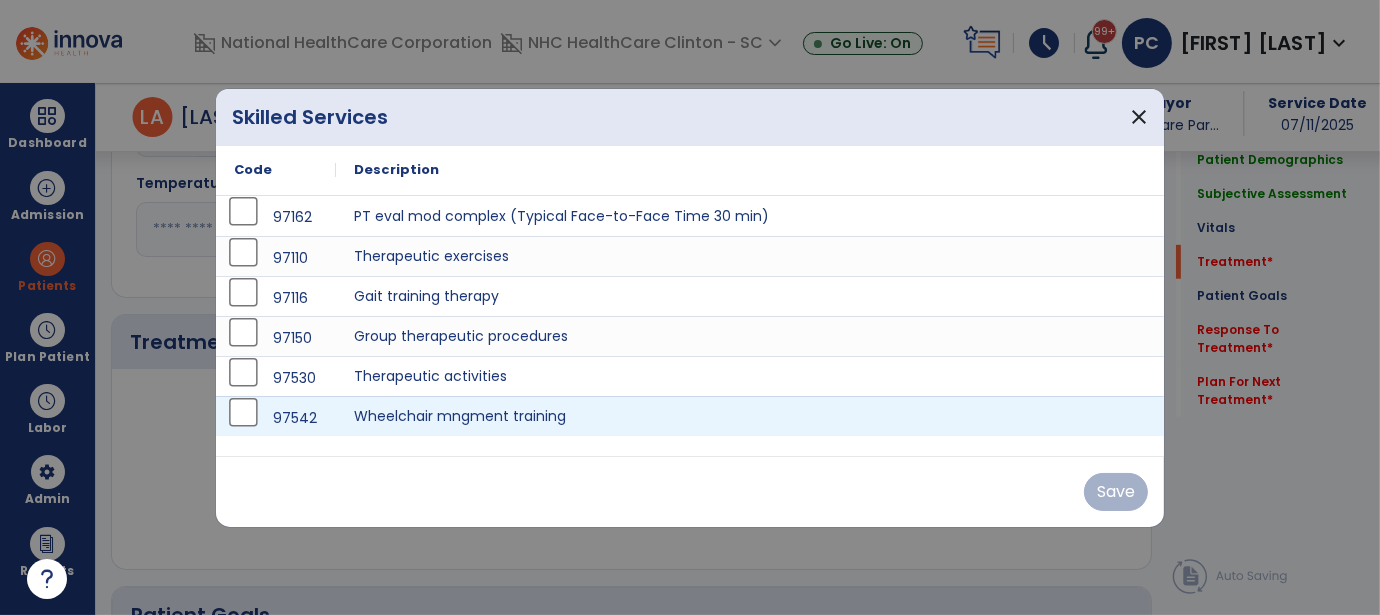 scroll, scrollTop: 1099, scrollLeft: 0, axis: vertical 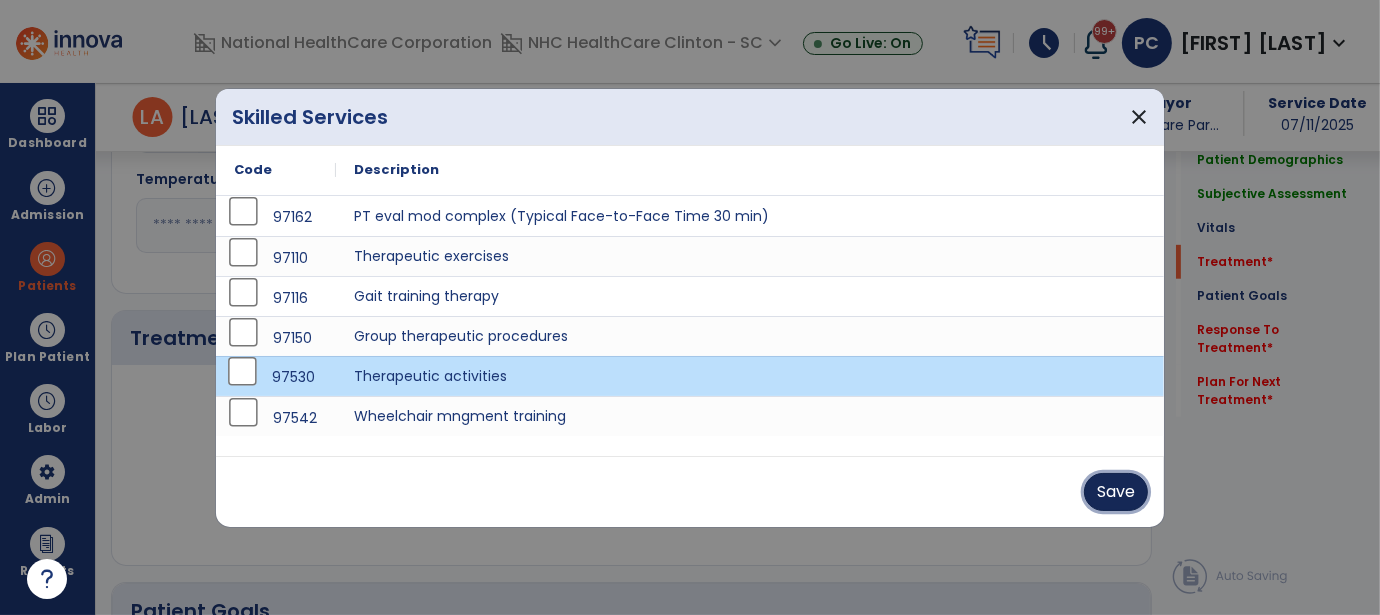 click on "Save" at bounding box center (1116, 492) 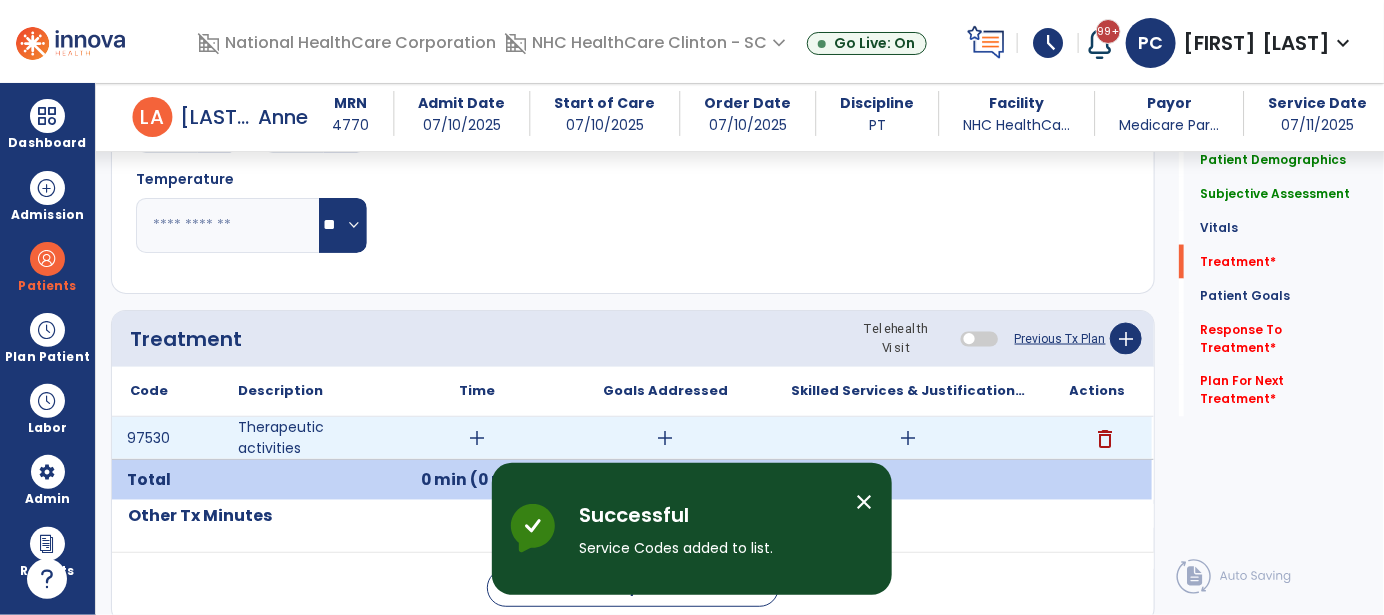 click on "add" at bounding box center [477, 438] 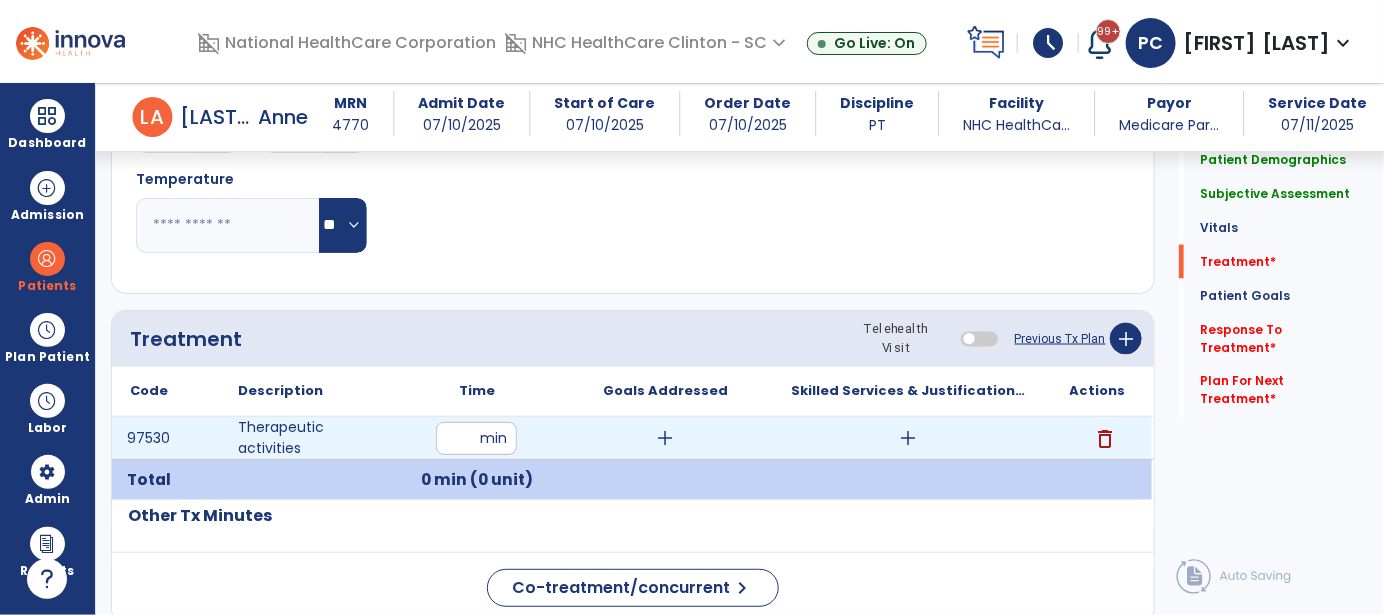 type on "**" 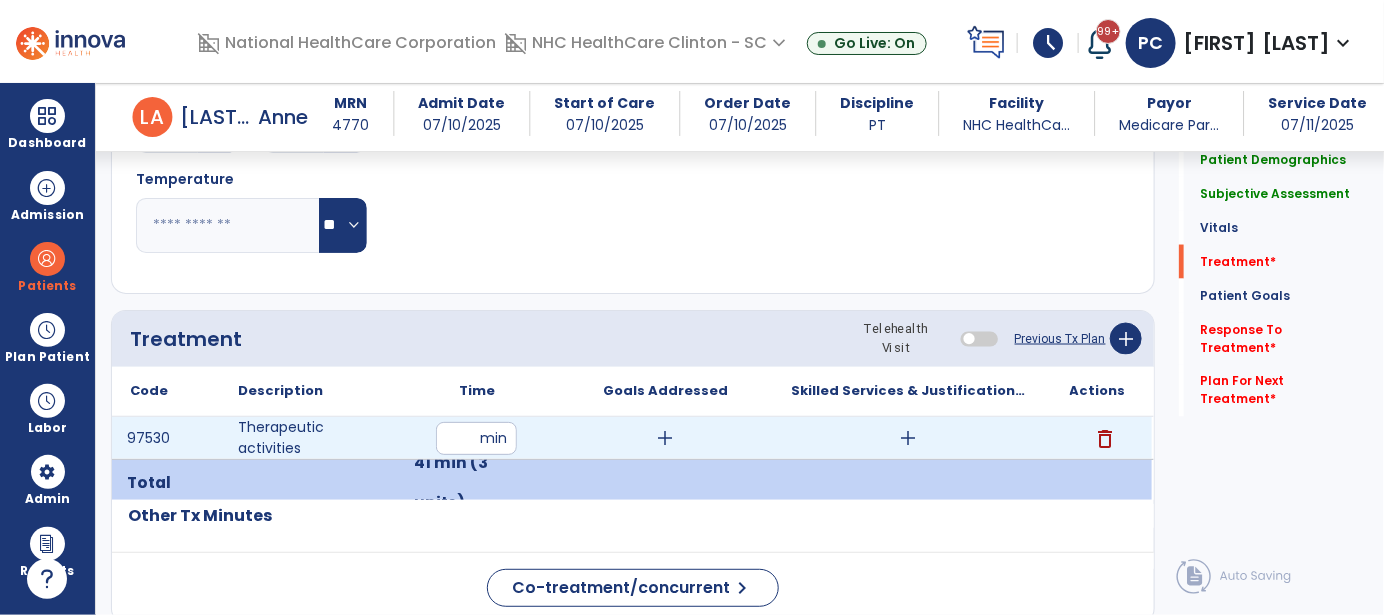 click on "add" at bounding box center [666, 438] 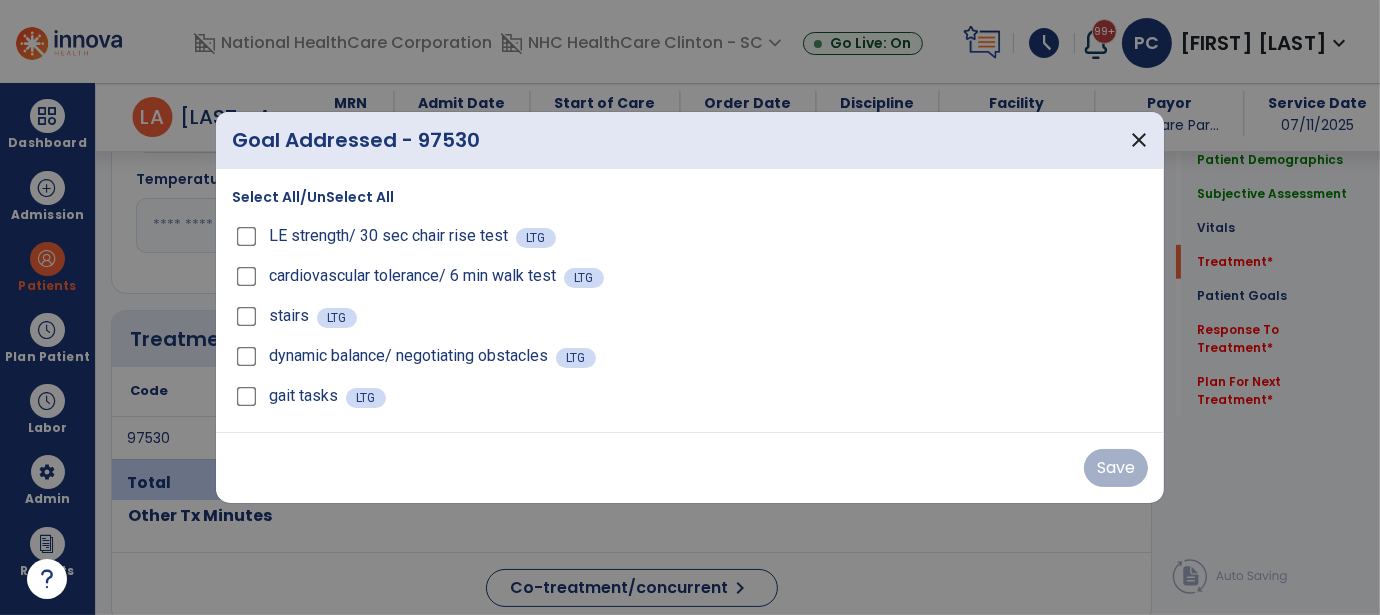 scroll, scrollTop: 1099, scrollLeft: 0, axis: vertical 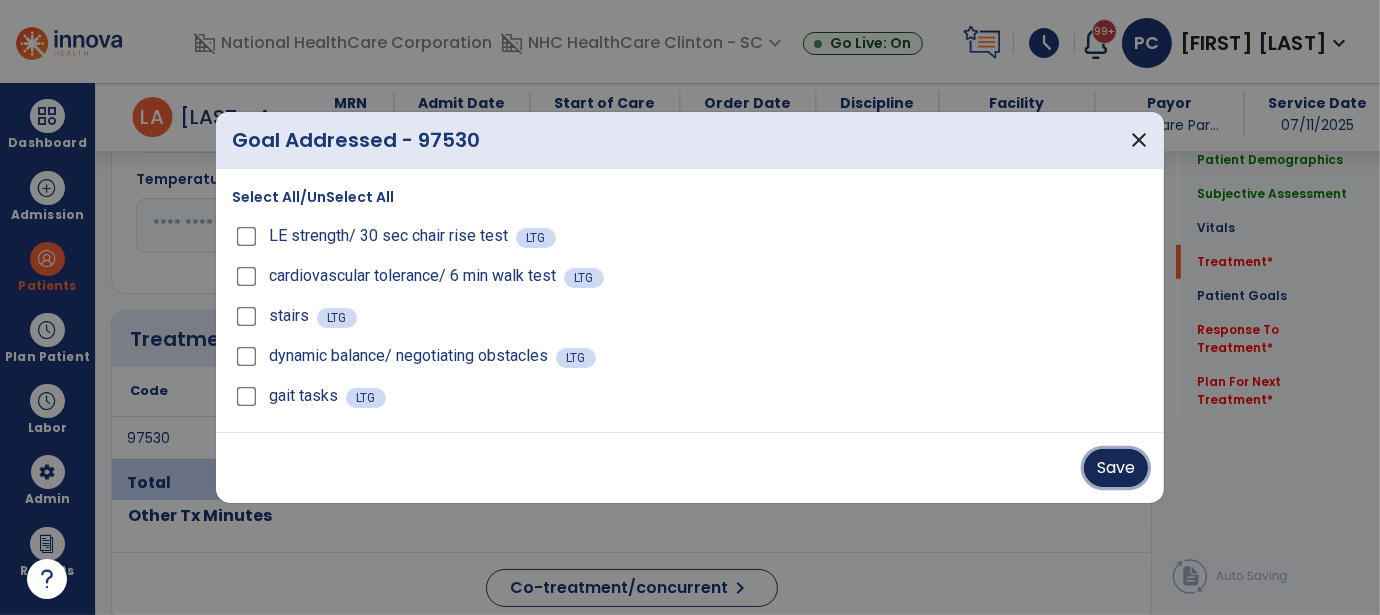 click on "Save" at bounding box center [1116, 468] 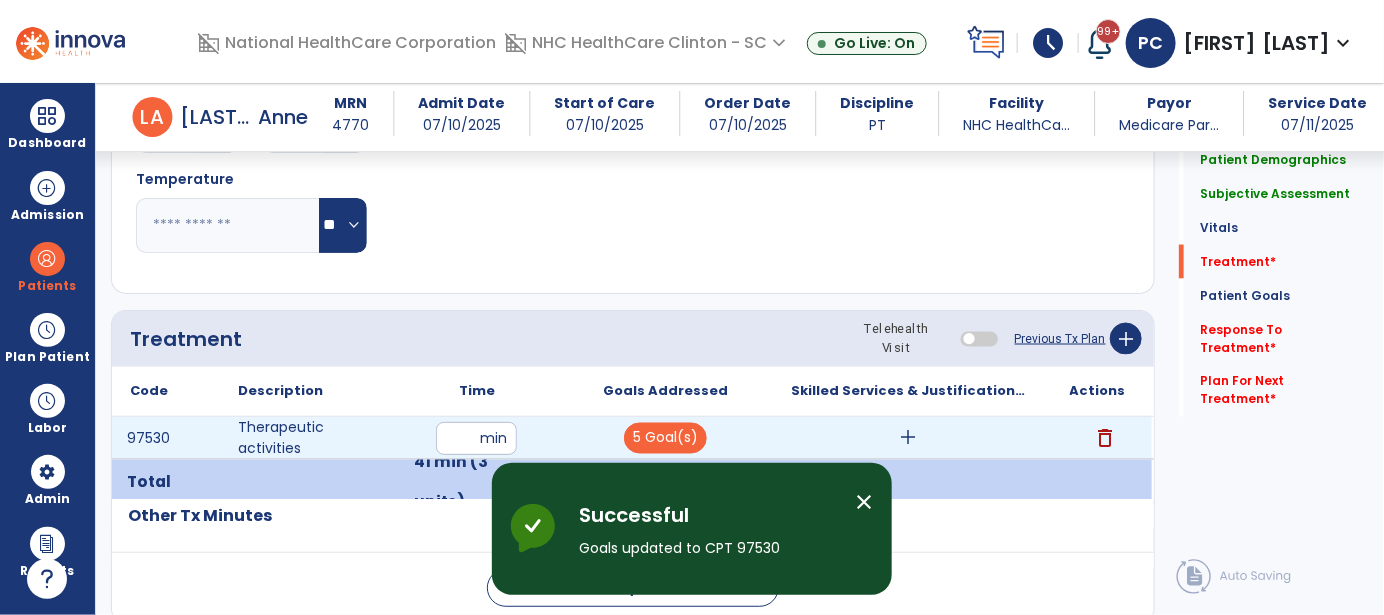 click on "add" at bounding box center (909, 438) 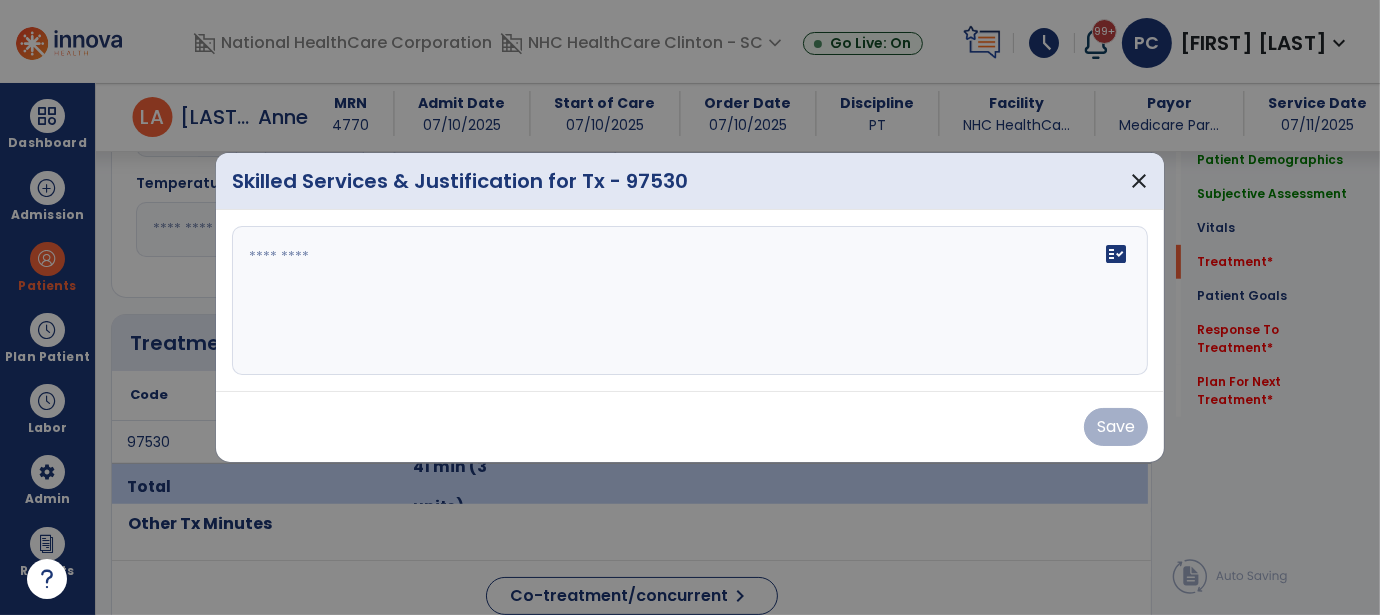 scroll, scrollTop: 1099, scrollLeft: 0, axis: vertical 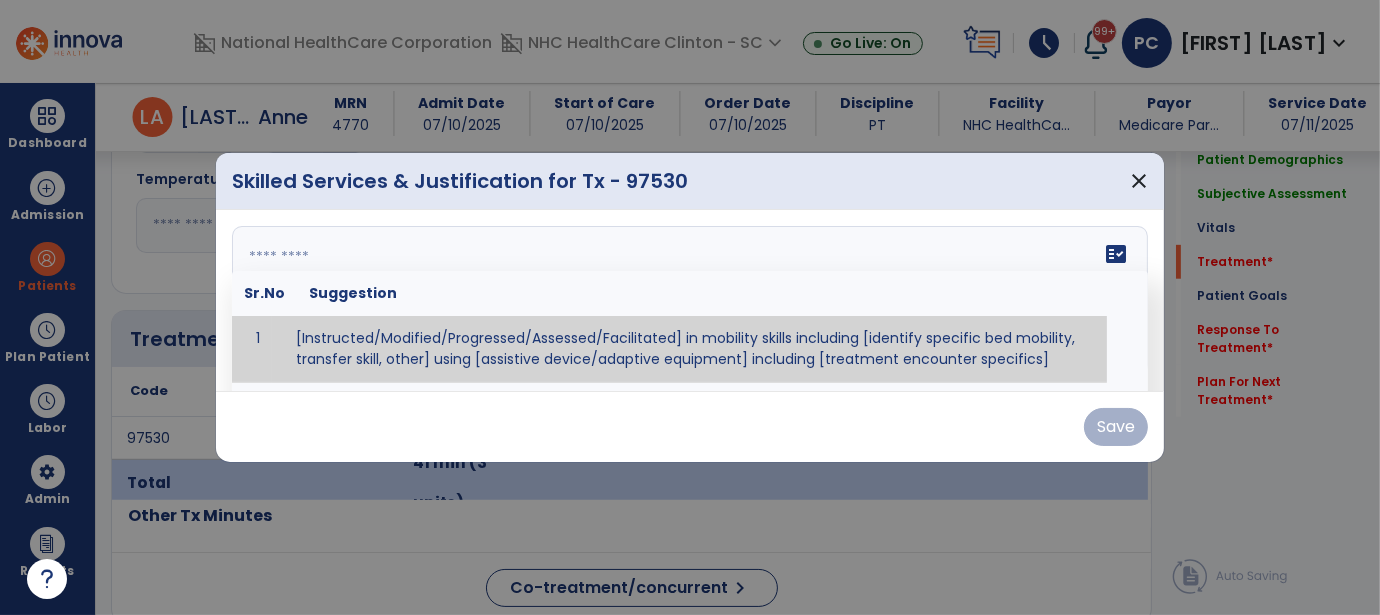 click on "fact_check  Sr.No Suggestion 1 [Instructed/Modified/Progressed/Assessed/Facilitated] in mobility skills including [identify specific bed mobility, transfer skill, other] using [assistive device/adaptive equipment] including [treatment encounter specifics]" at bounding box center [690, 301] 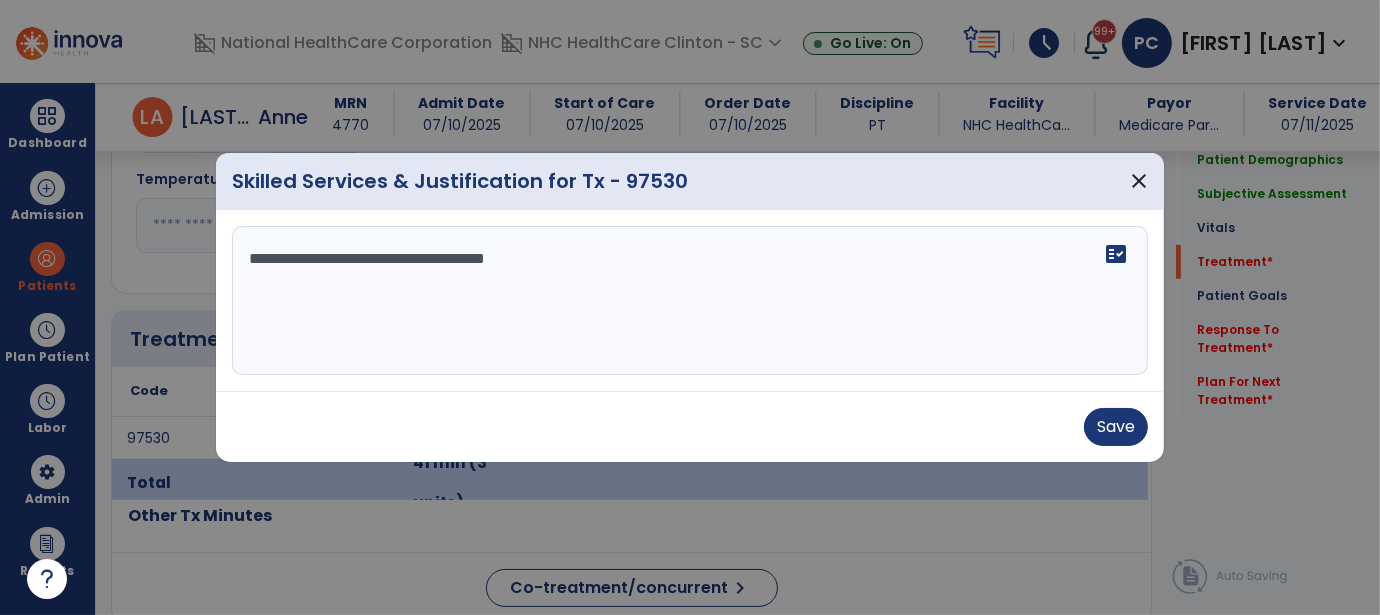 click on "**********" at bounding box center [690, 301] 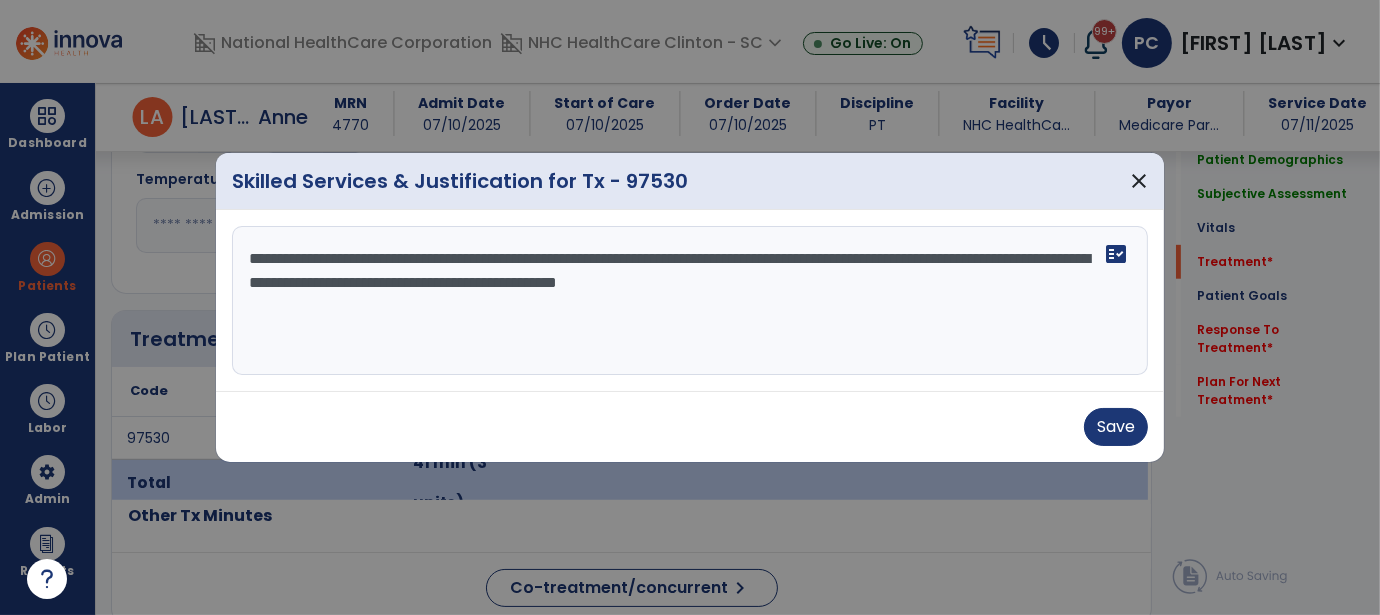 click on "**********" at bounding box center [690, 301] 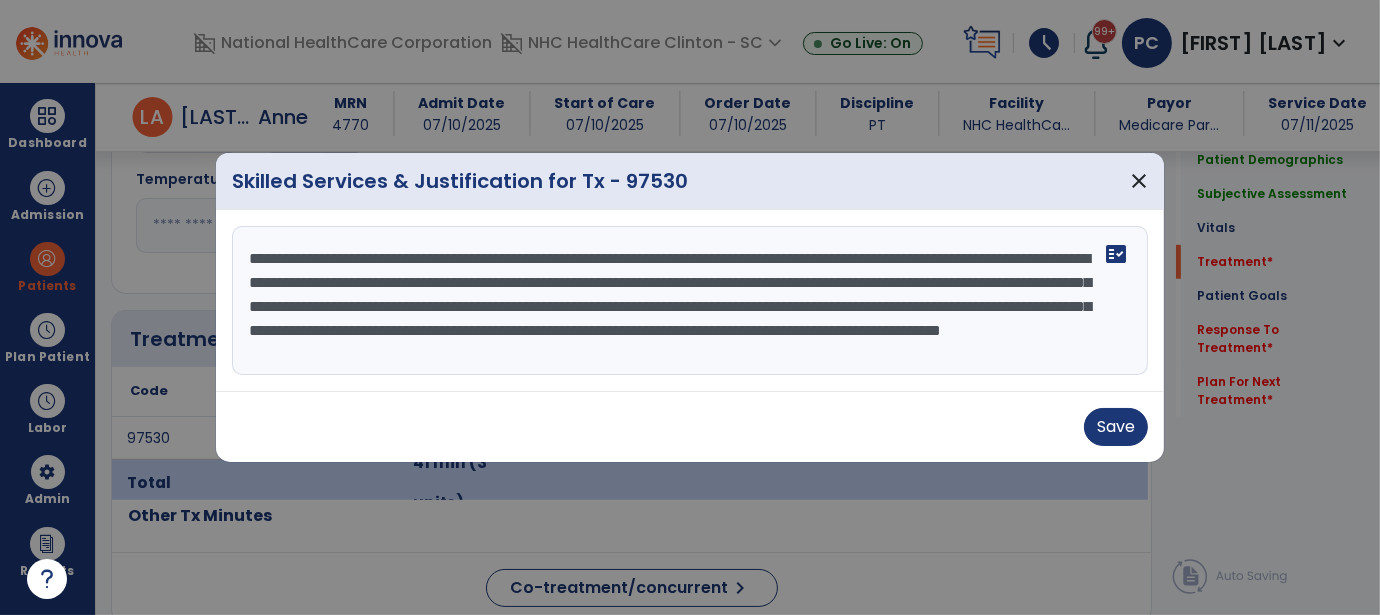 click on "**********" at bounding box center (690, 301) 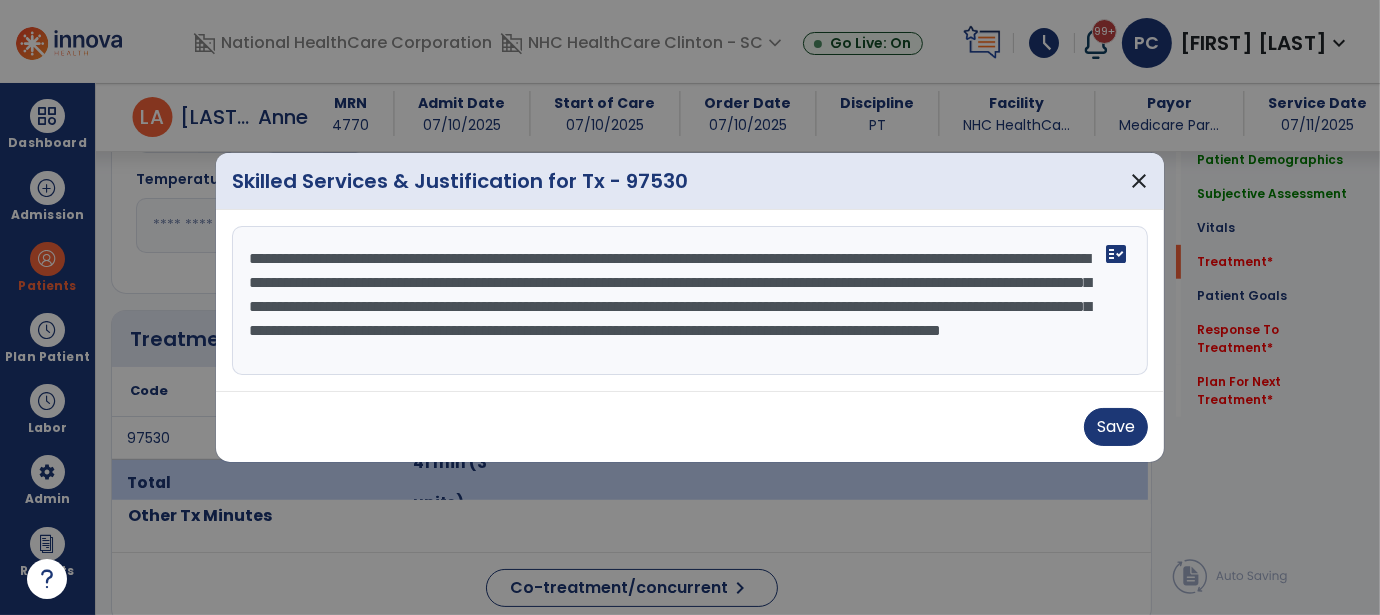 click on "**********" at bounding box center (690, 301) 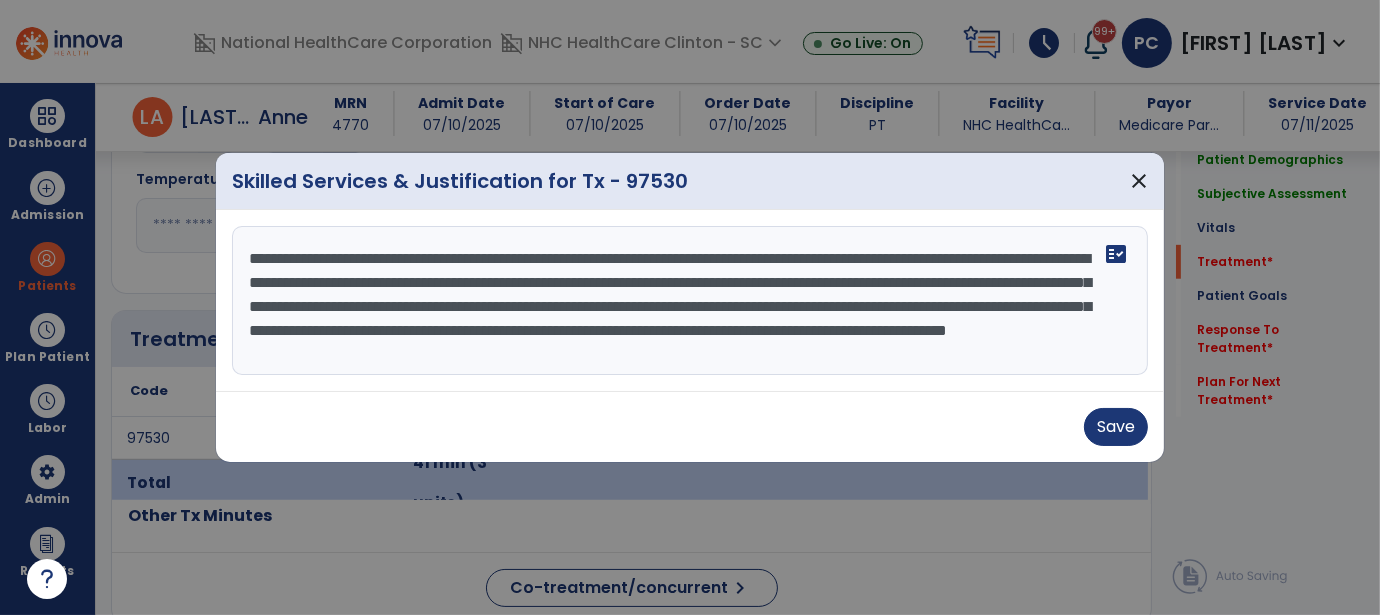 scroll, scrollTop: 15, scrollLeft: 0, axis: vertical 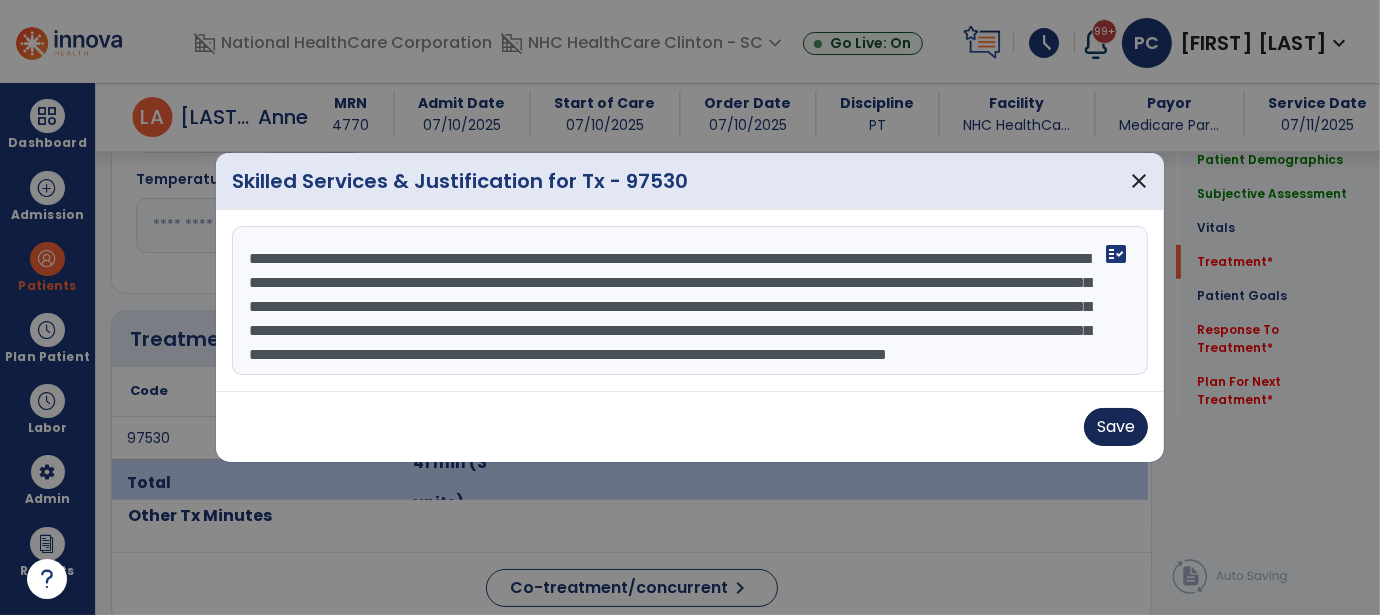 type on "**********" 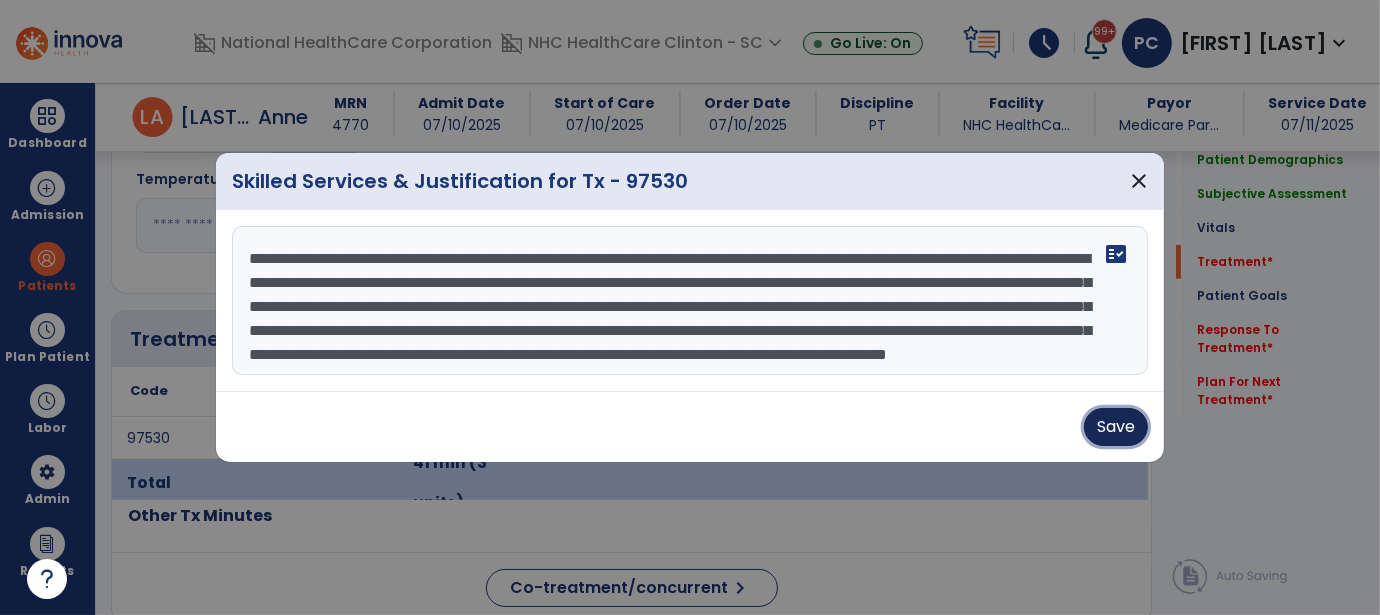 click on "Save" at bounding box center [1116, 427] 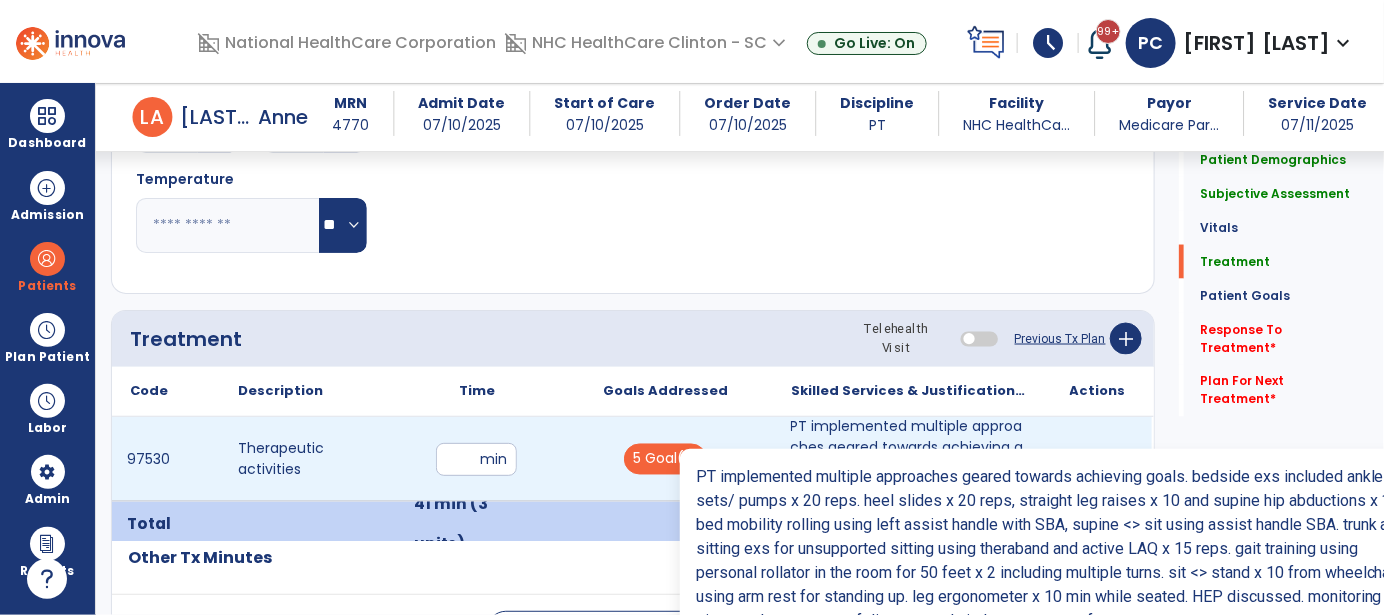 click on "PT implemented multiple approaches geared towards achieving goals. bedside exs included ankle sets/ ..." at bounding box center (909, 459) 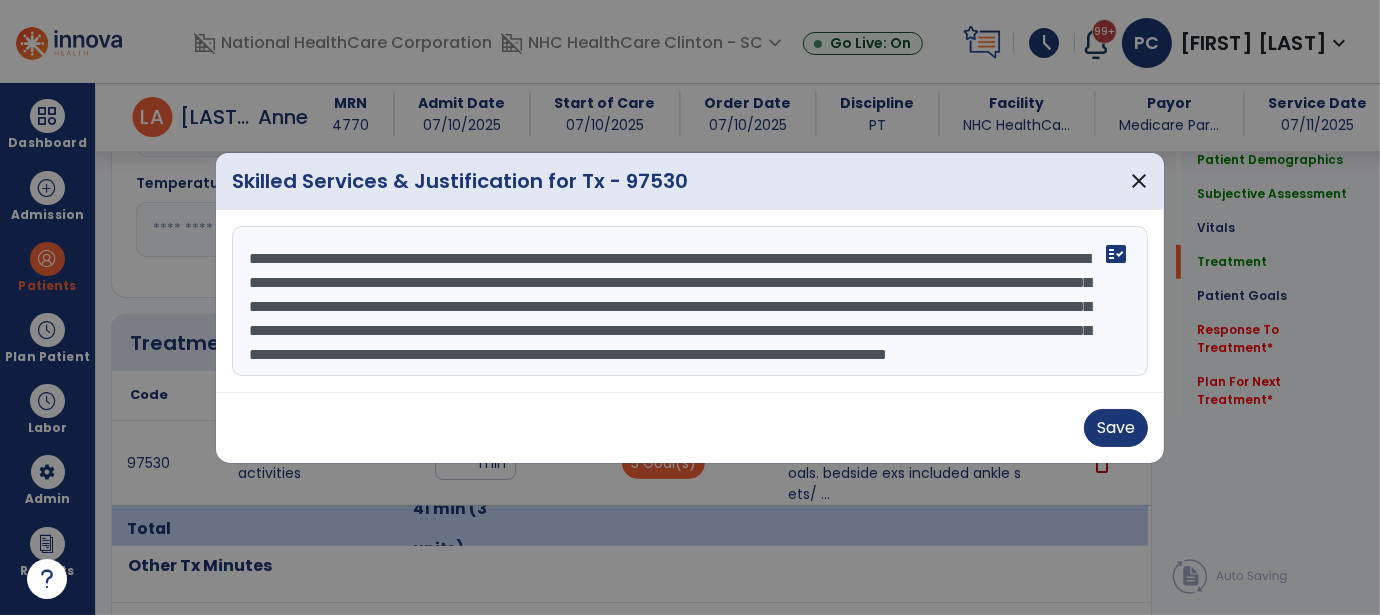 scroll, scrollTop: 1099, scrollLeft: 0, axis: vertical 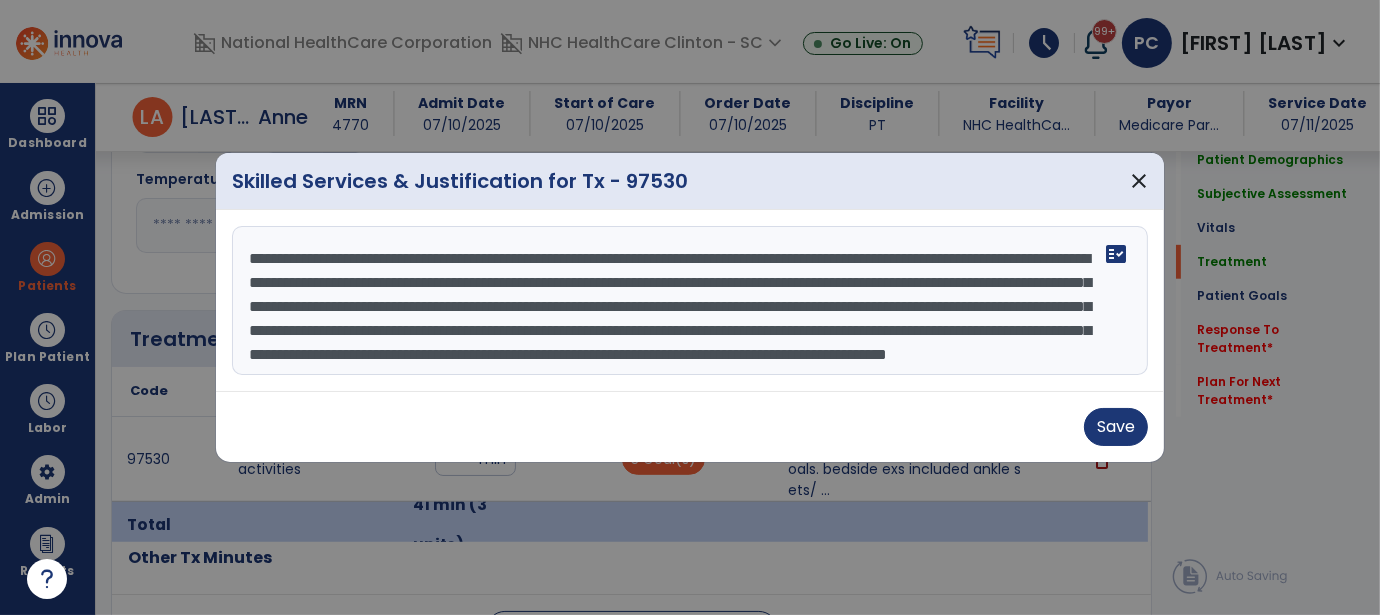 click on "**********" at bounding box center [690, 301] 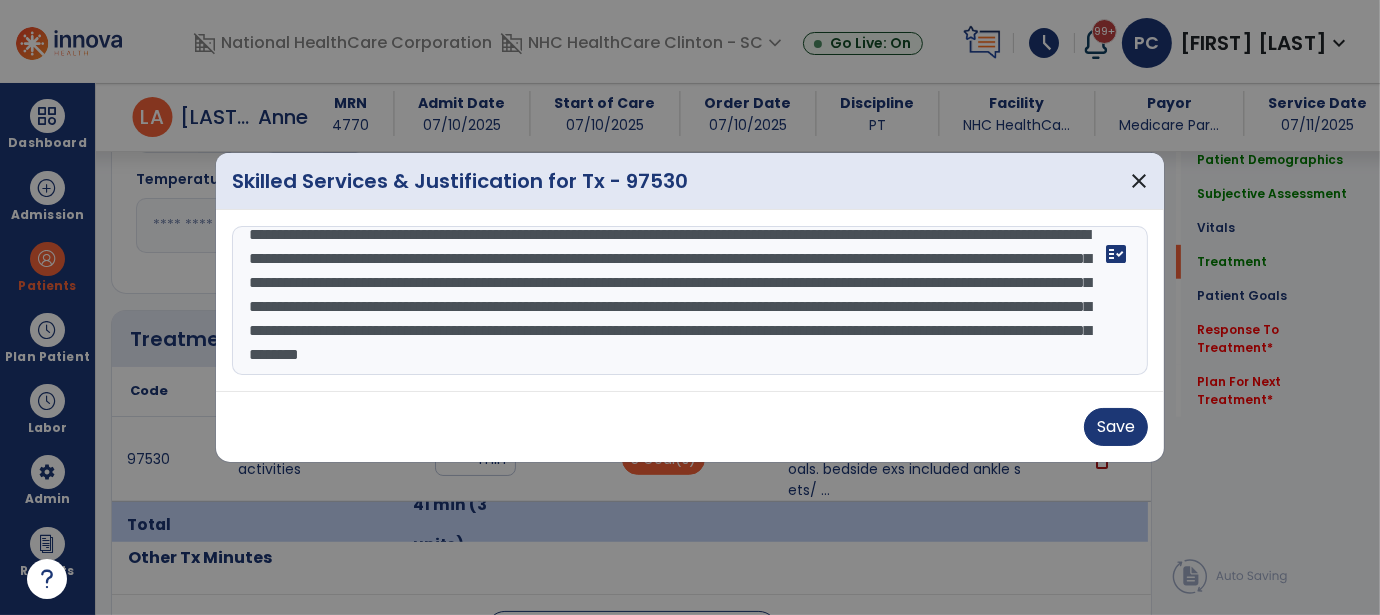 click on "**********" at bounding box center (690, 301) 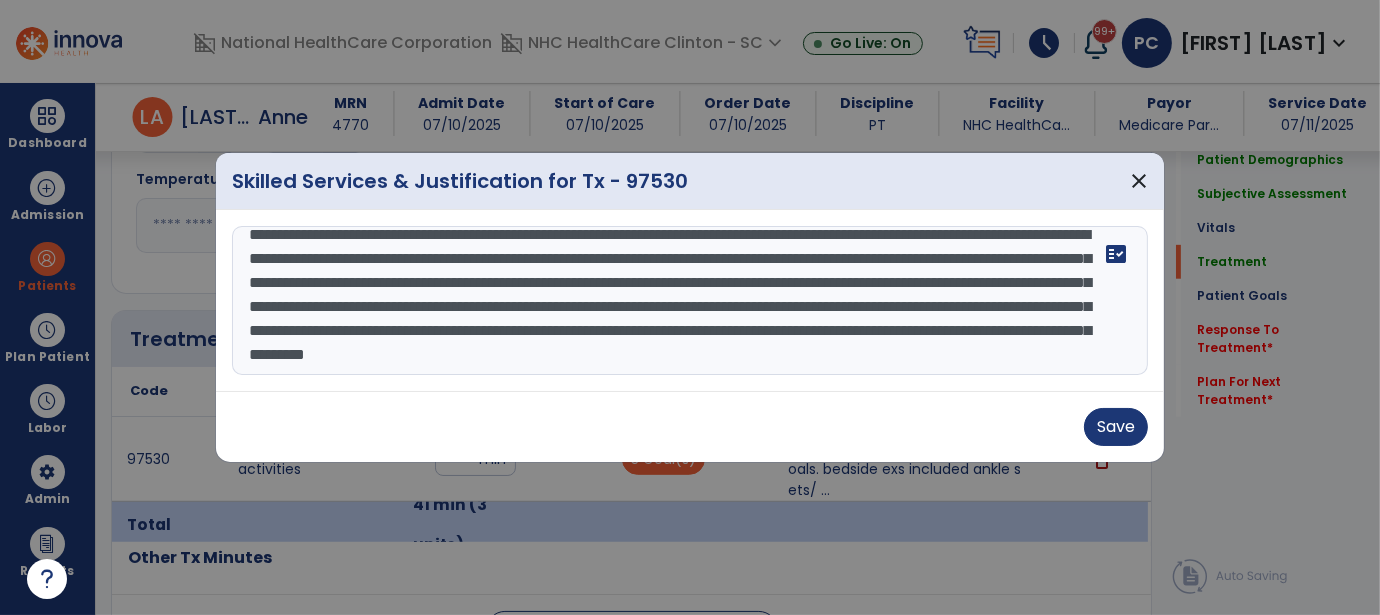 click on "**********" at bounding box center (690, 301) 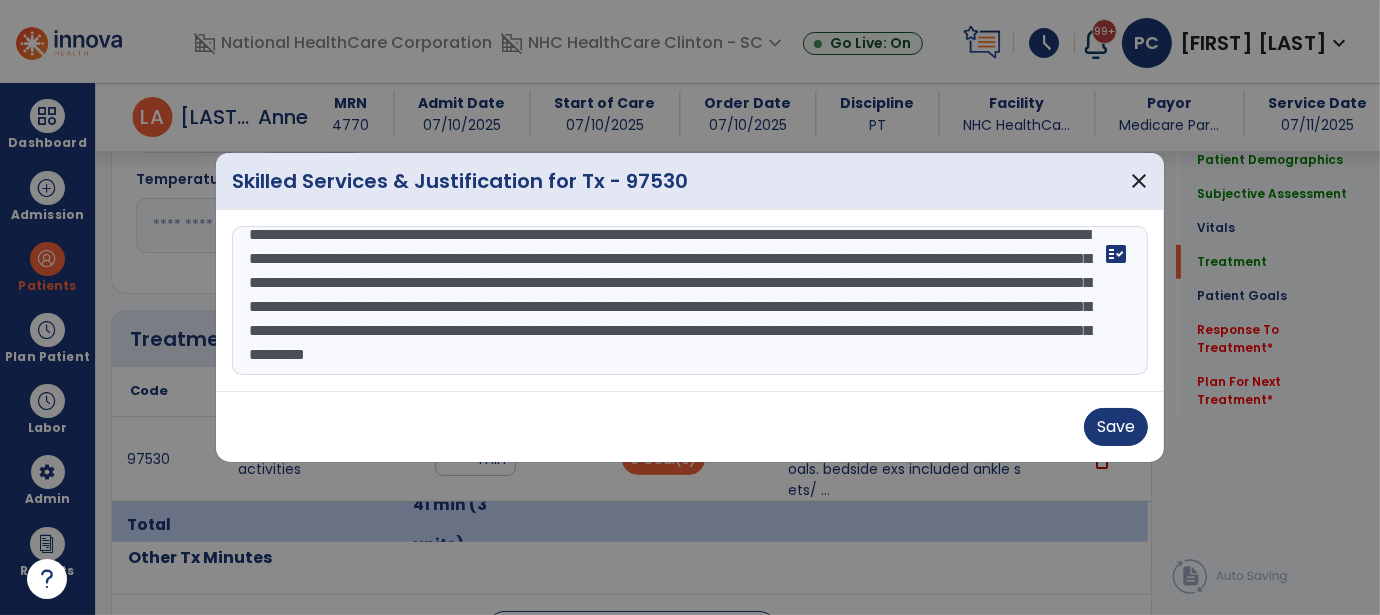 click on "**********" at bounding box center (690, 301) 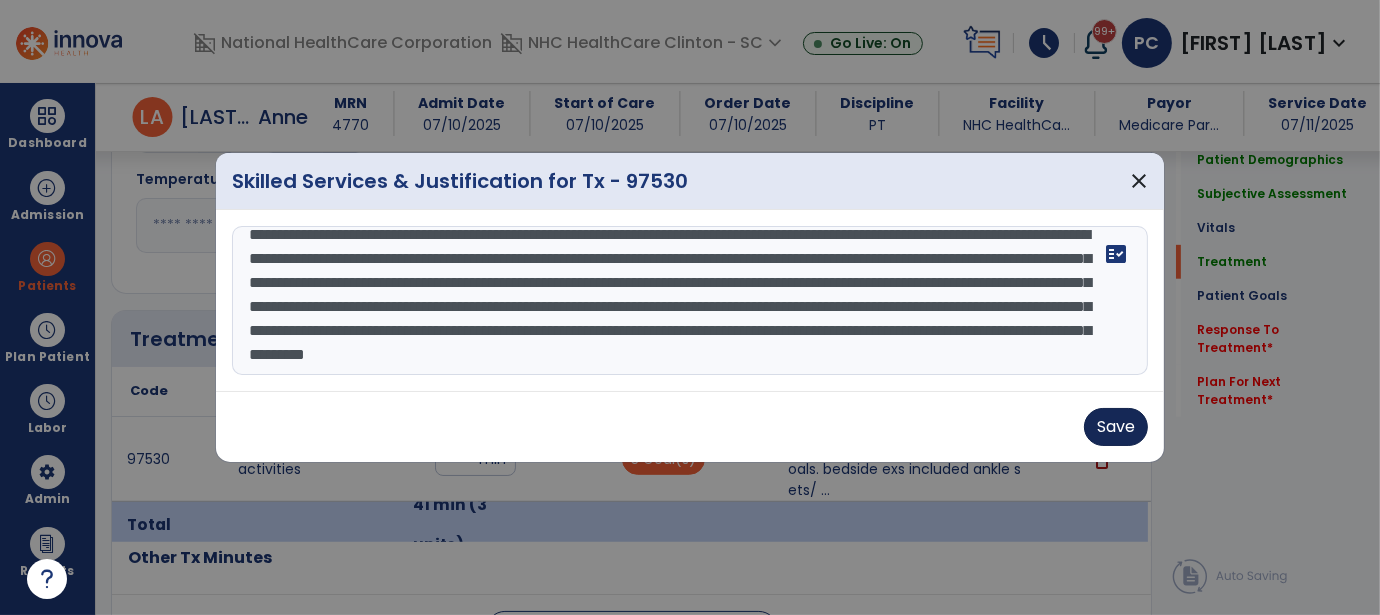 type on "**********" 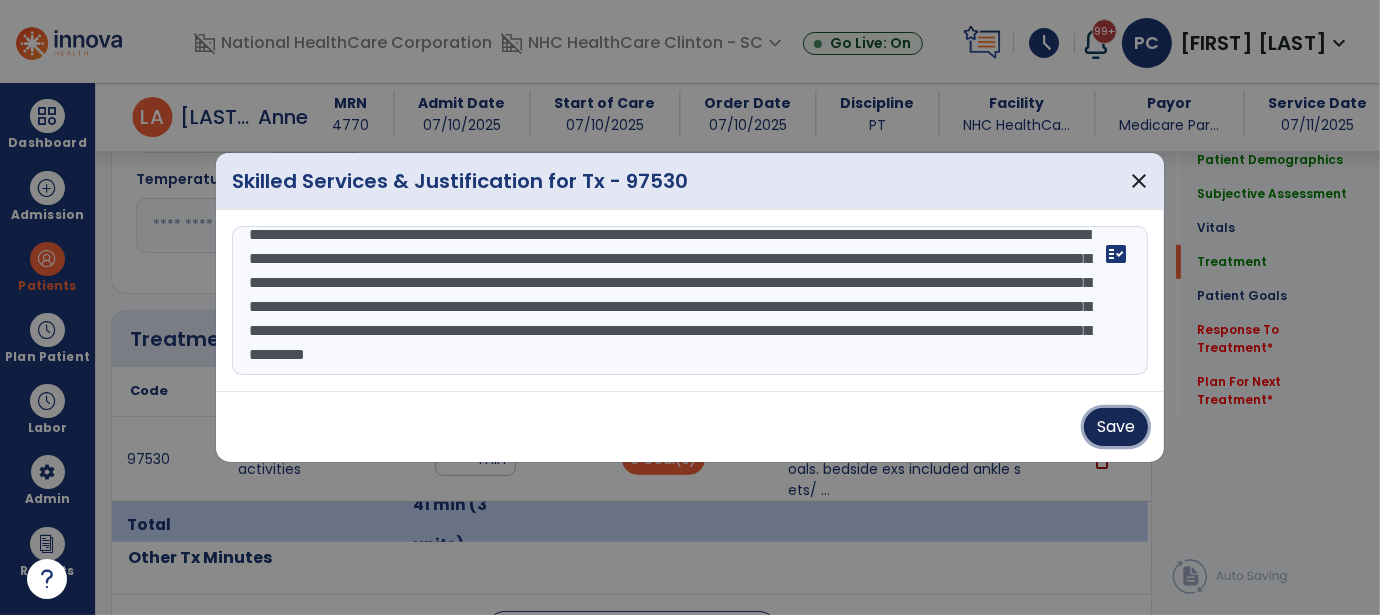 click on "Save" at bounding box center (1116, 427) 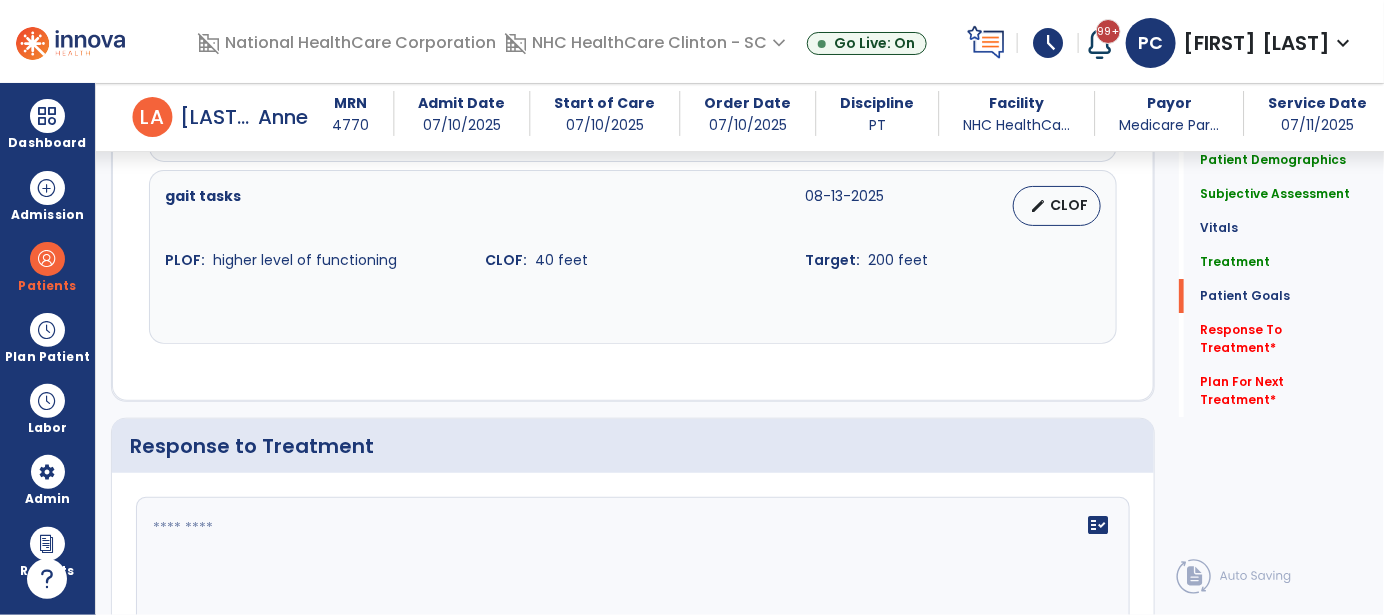 scroll, scrollTop: 2500, scrollLeft: 0, axis: vertical 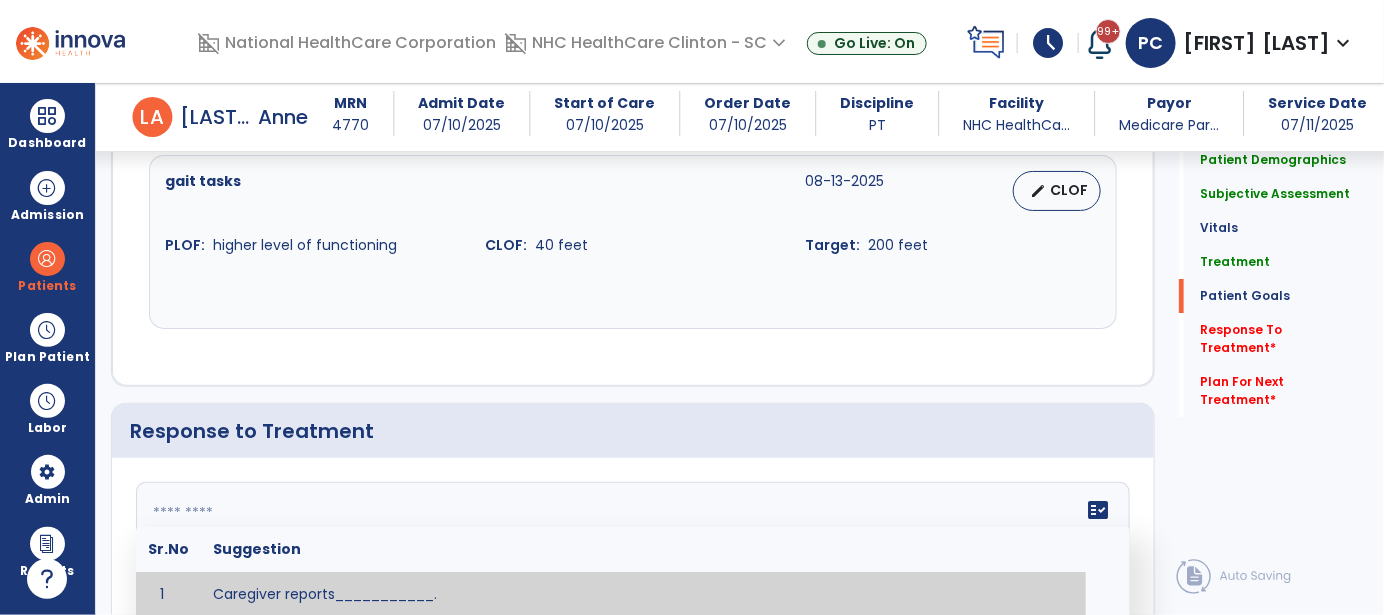 click 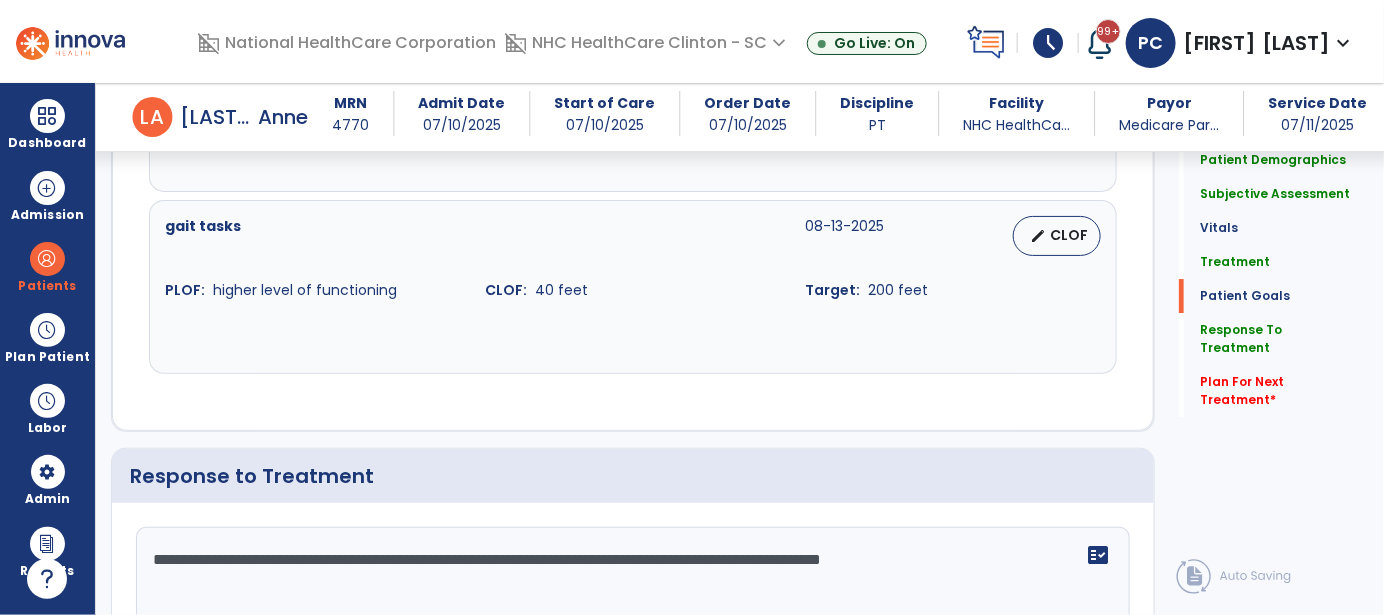 scroll, scrollTop: 2499, scrollLeft: 0, axis: vertical 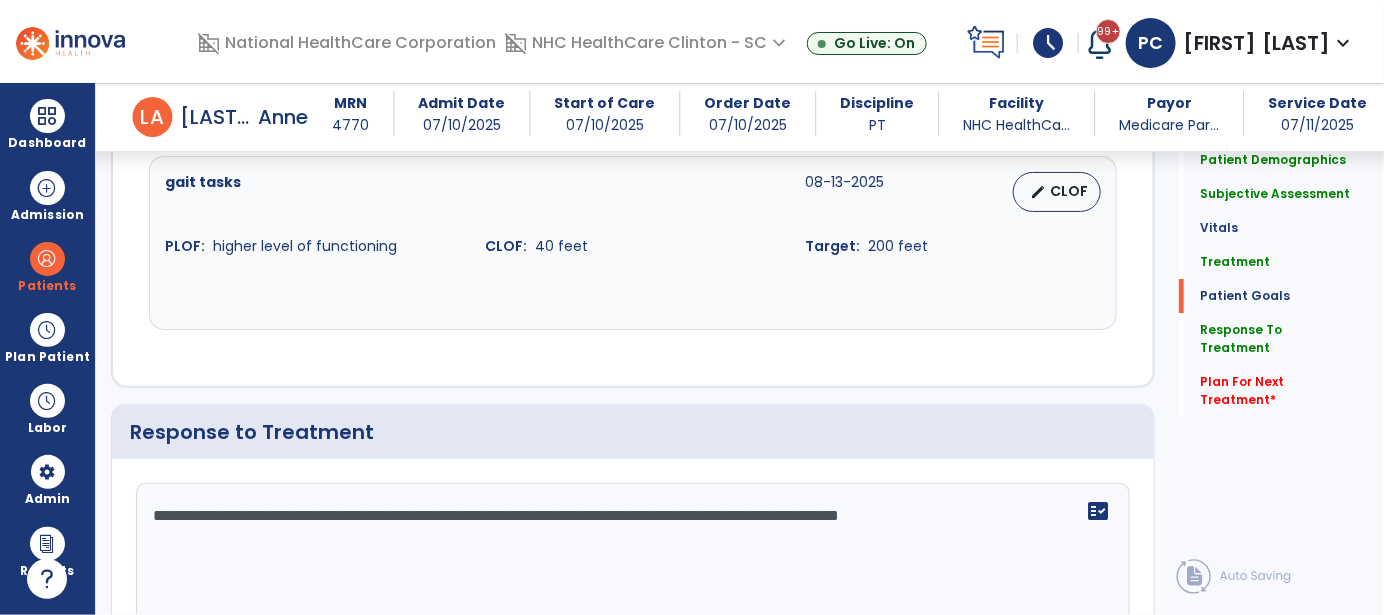 drag, startPoint x: 335, startPoint y: 463, endPoint x: 365, endPoint y: 480, distance: 34.48188 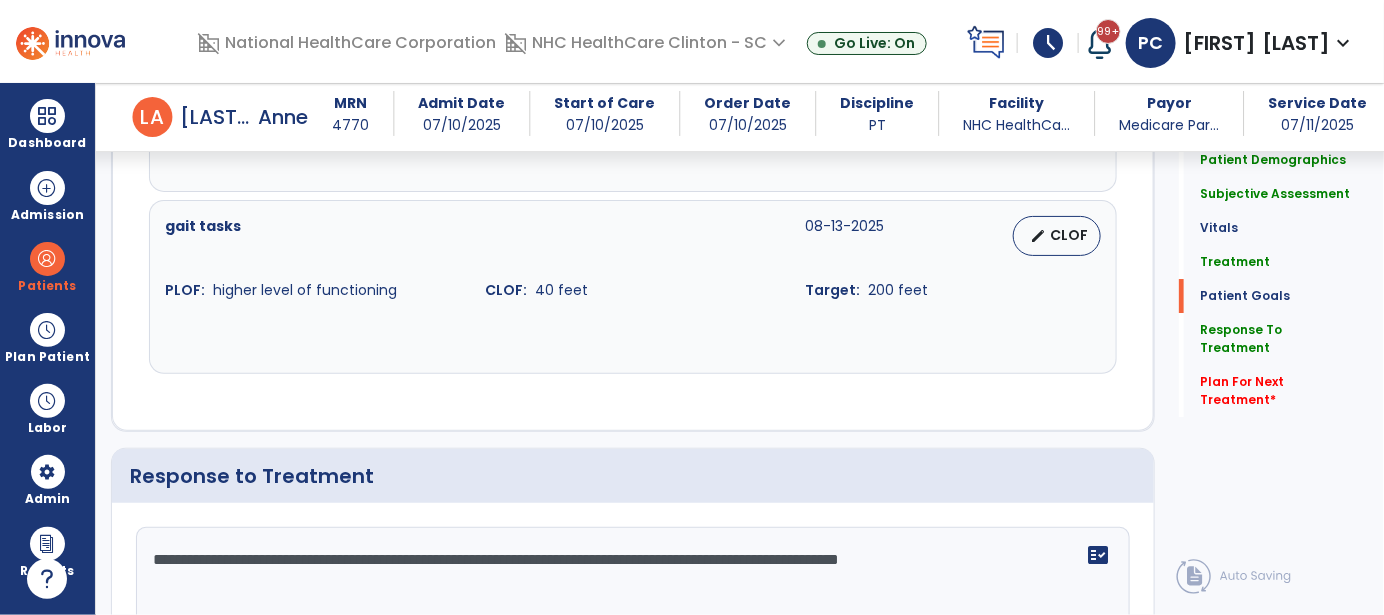 scroll, scrollTop: 2499, scrollLeft: 0, axis: vertical 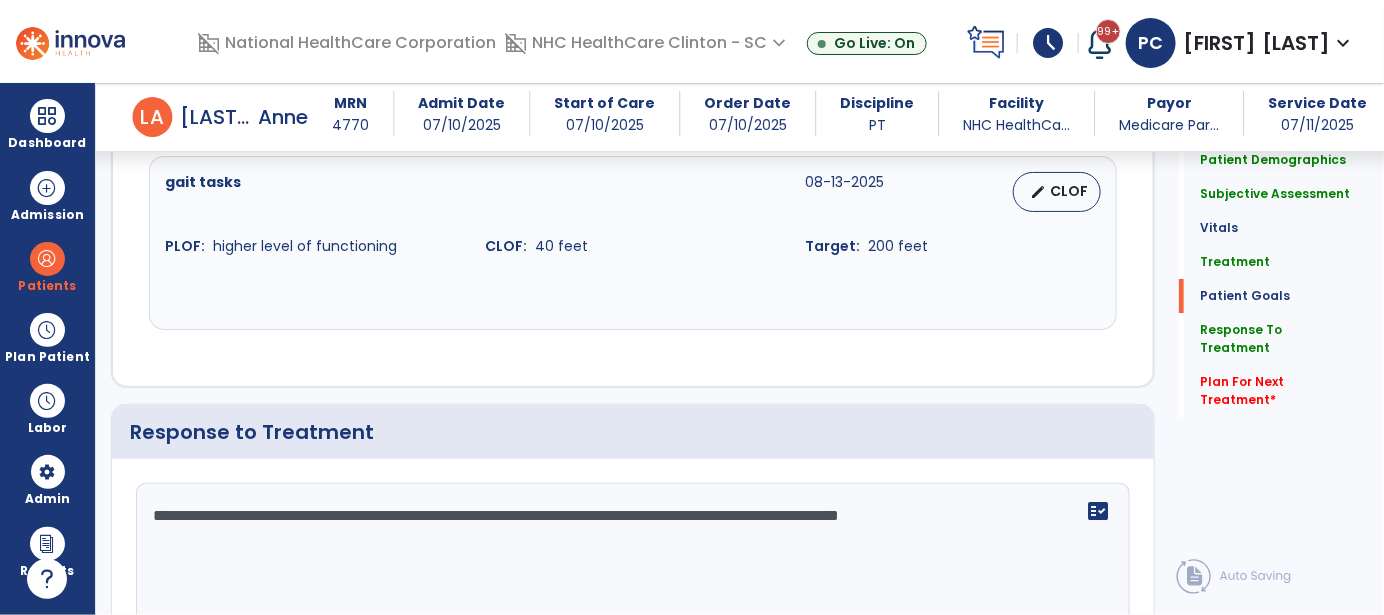 click on "**********" 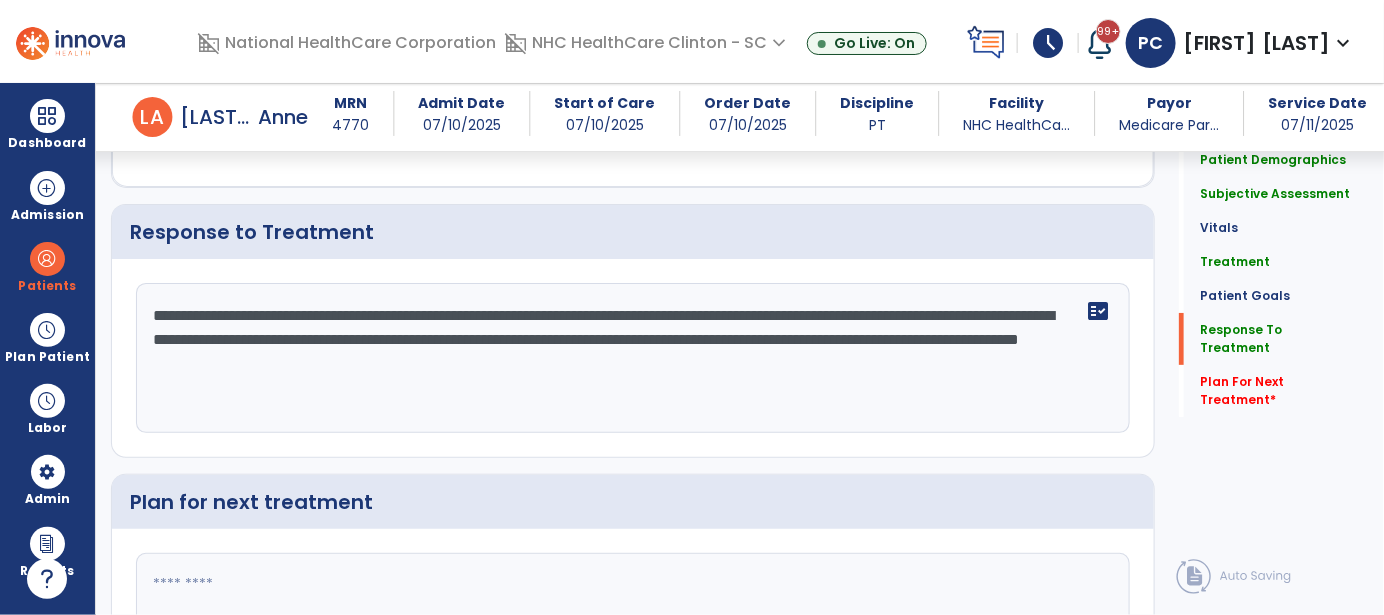 scroll, scrollTop: 2845, scrollLeft: 0, axis: vertical 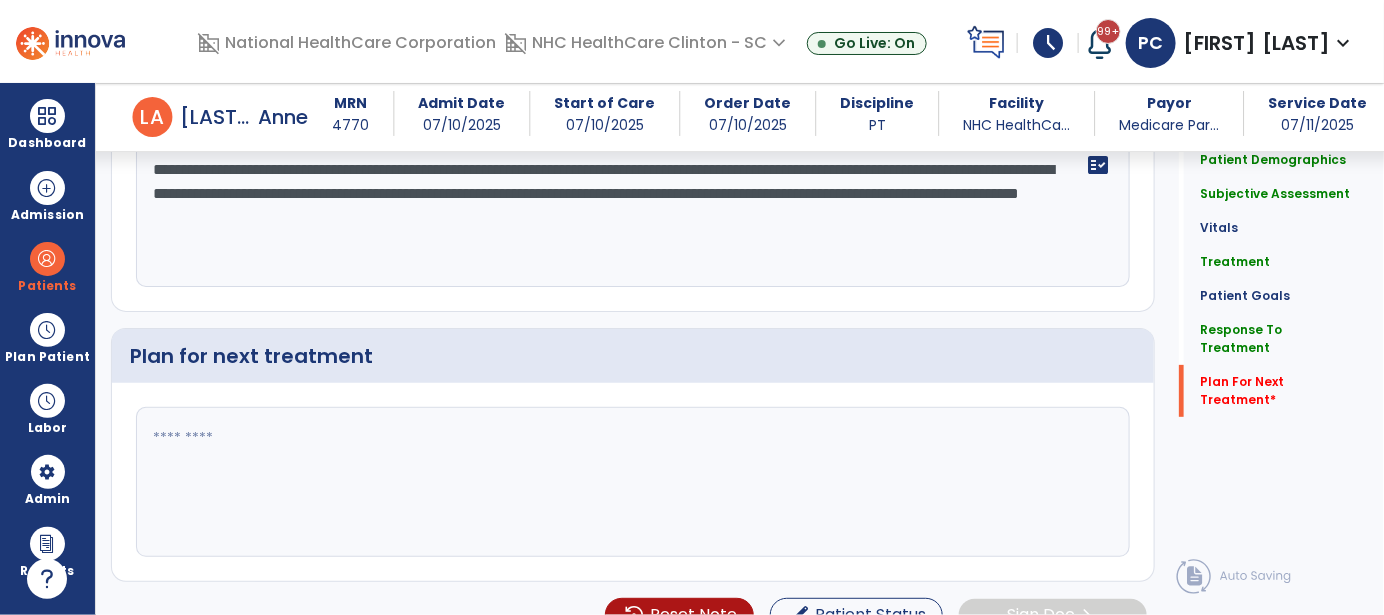 type on "**********" 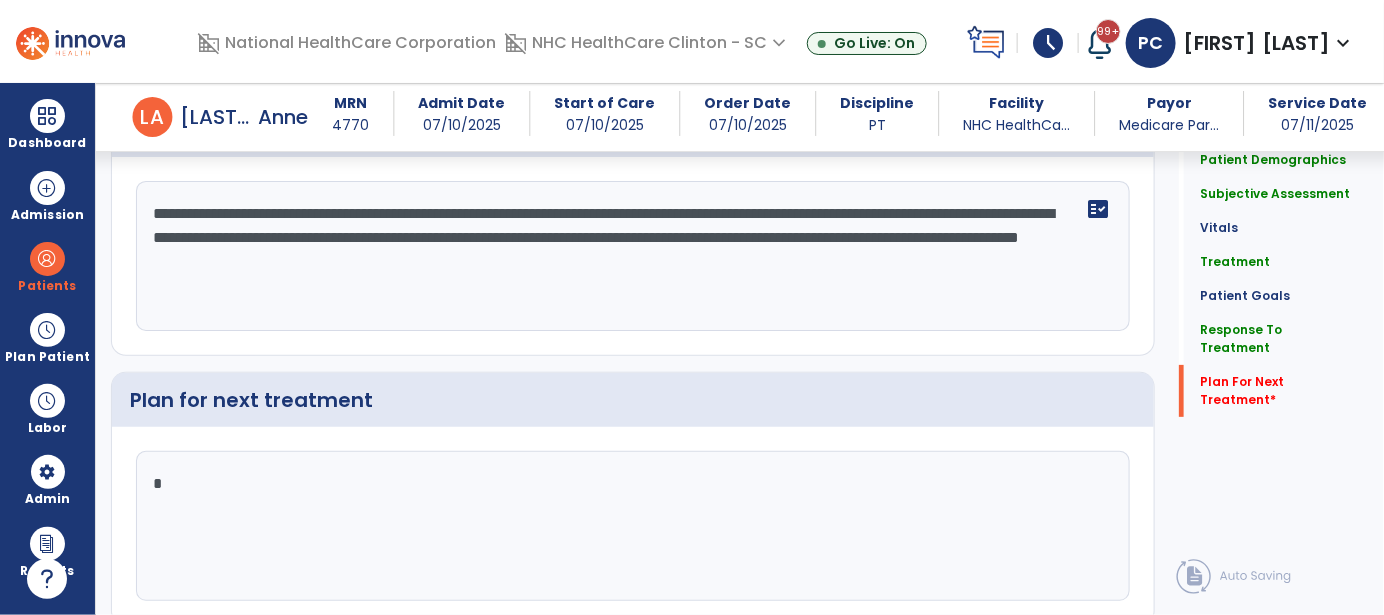 scroll, scrollTop: 2845, scrollLeft: 0, axis: vertical 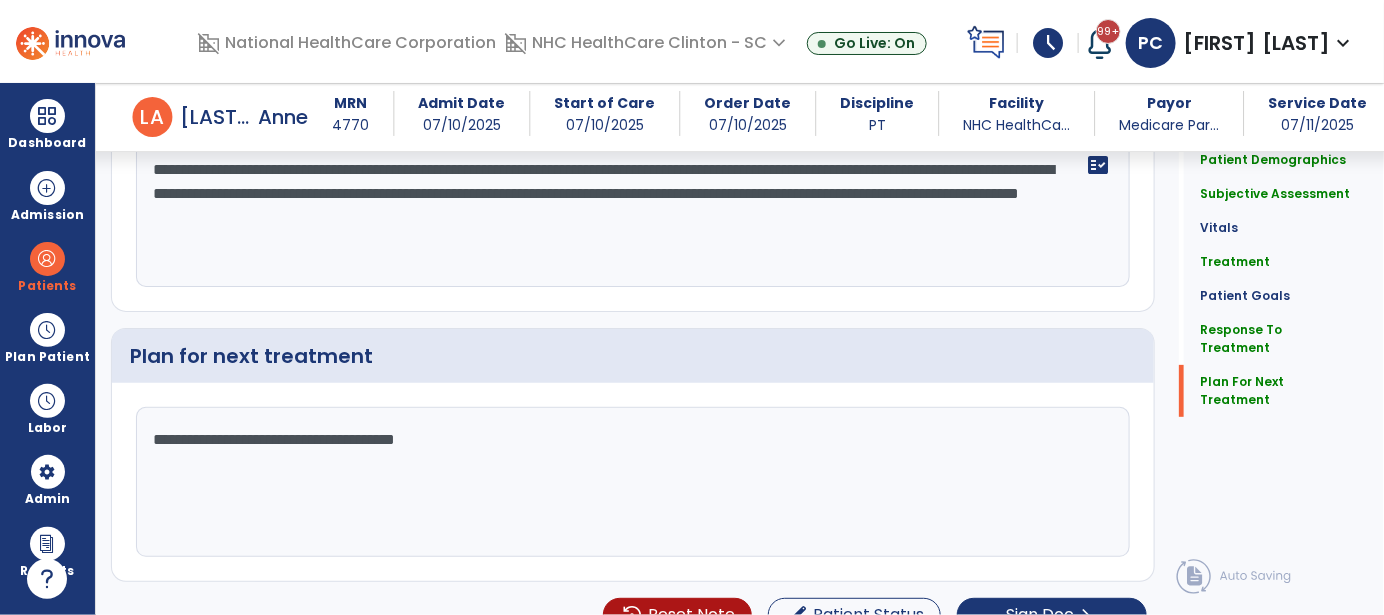click on "**********" 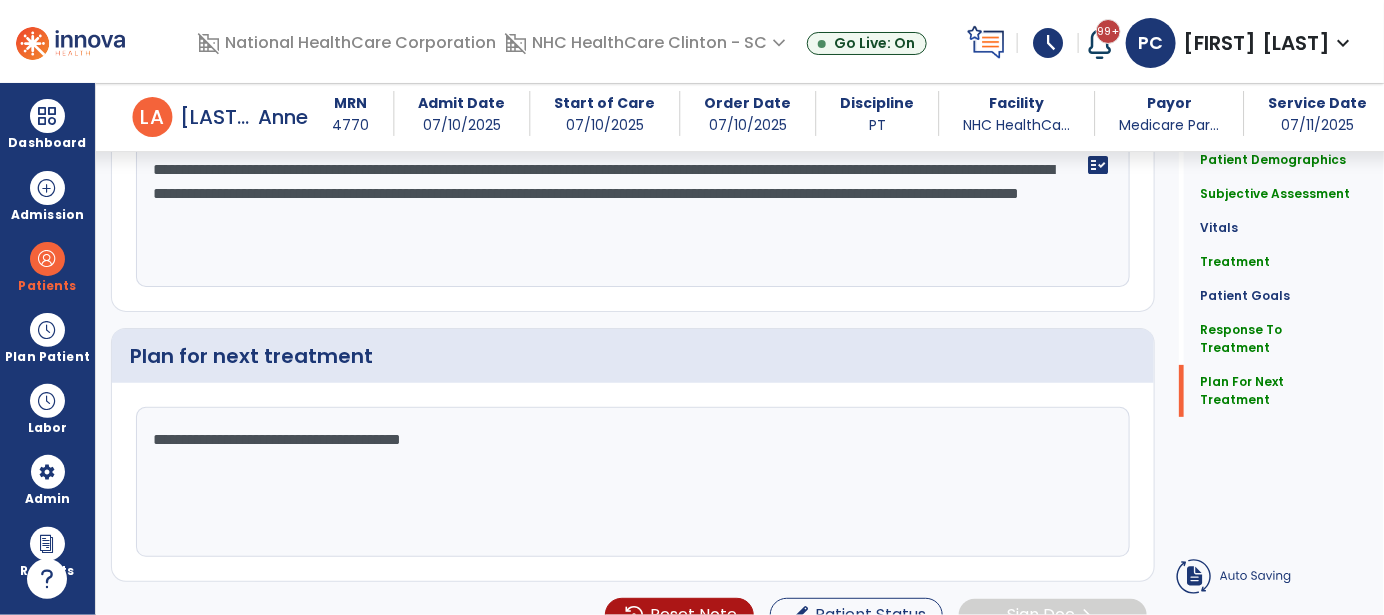 scroll, scrollTop: 2845, scrollLeft: 0, axis: vertical 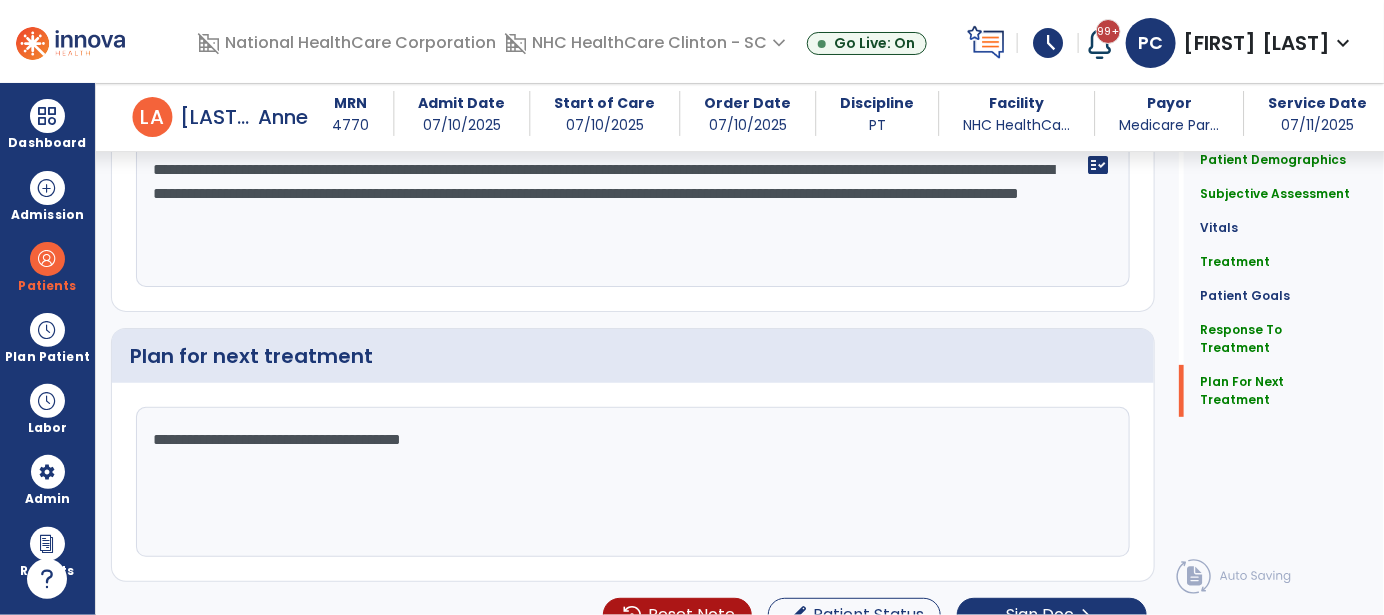 click on "**********" 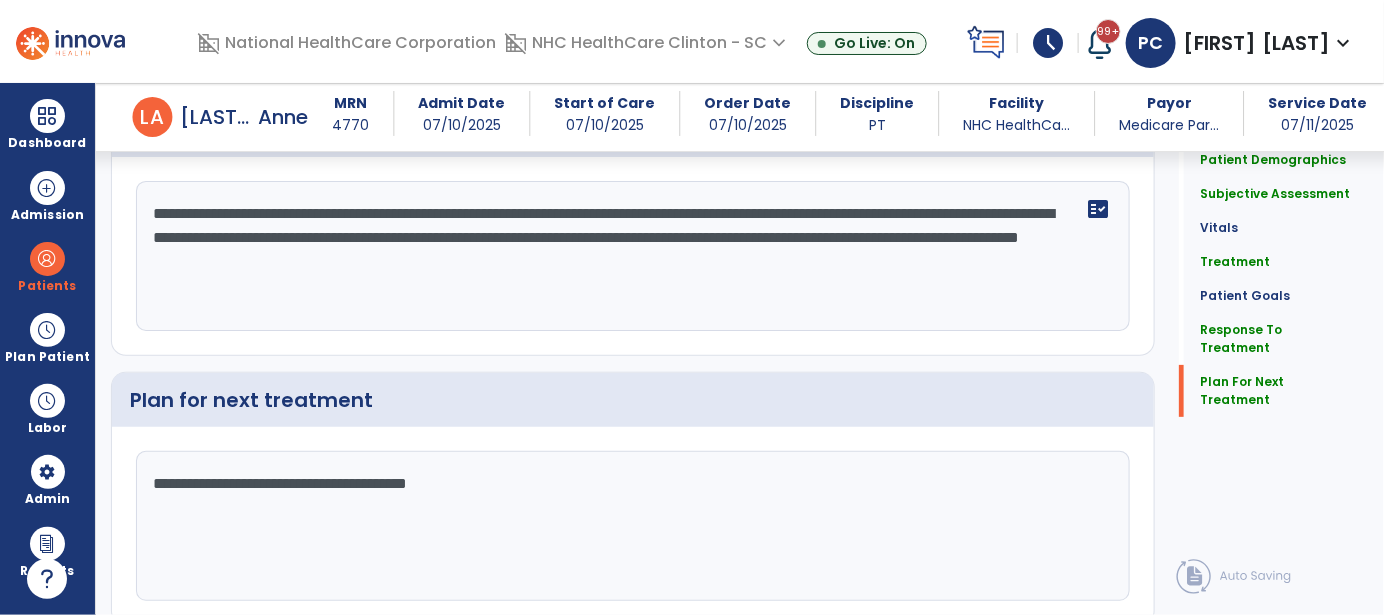 scroll, scrollTop: 2845, scrollLeft: 0, axis: vertical 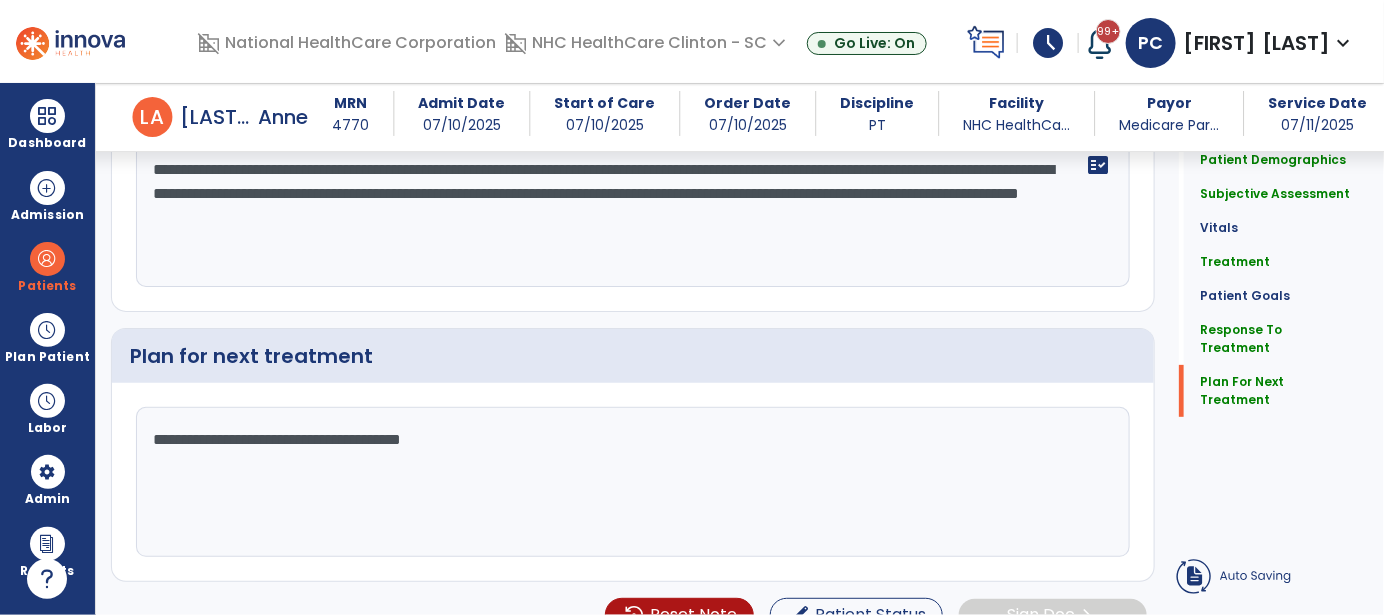 type on "**********" 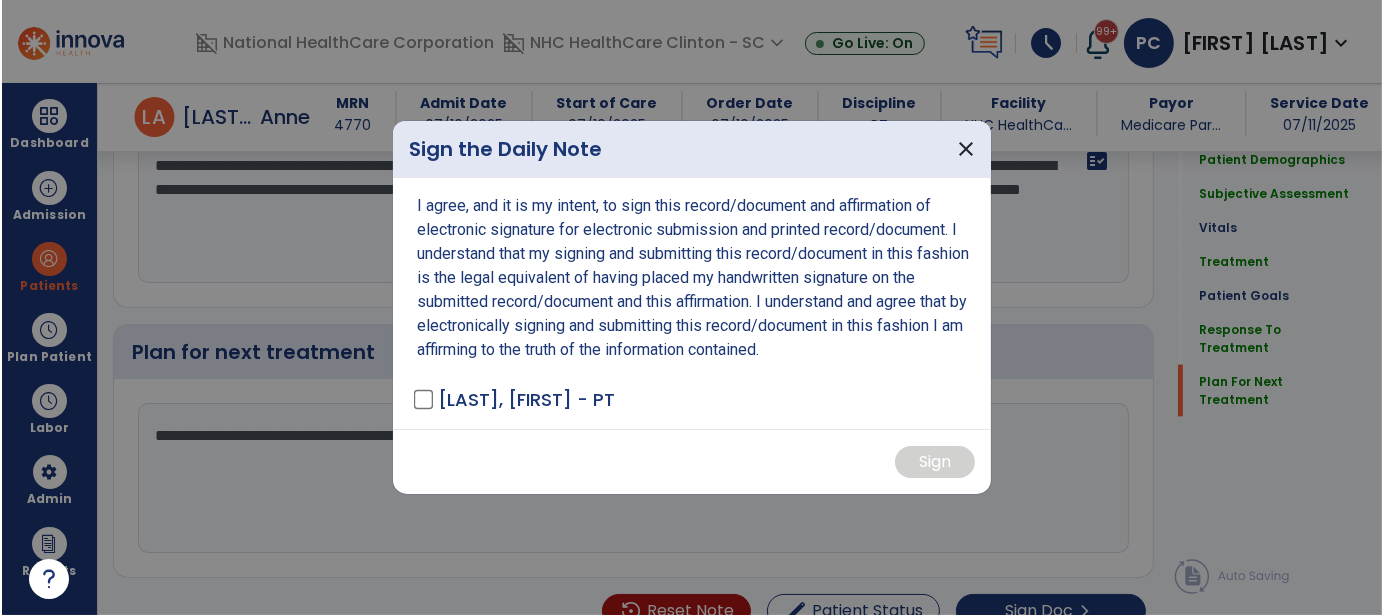 scroll, scrollTop: 2845, scrollLeft: 0, axis: vertical 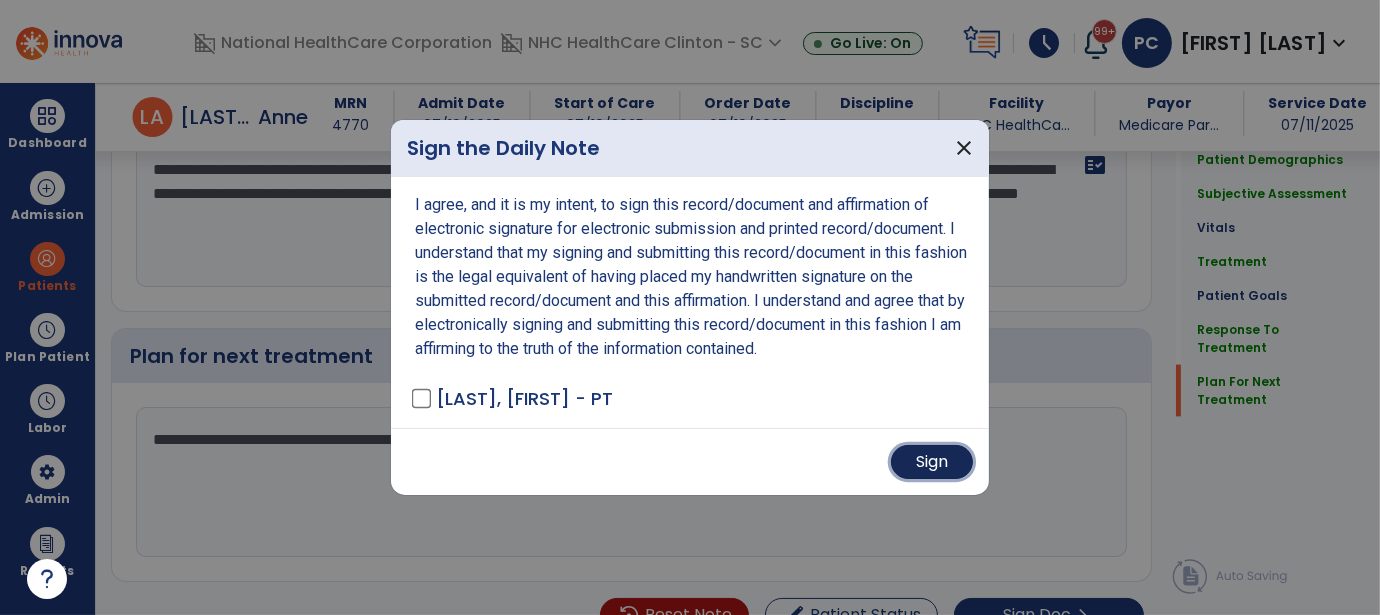 click on "Sign" at bounding box center [932, 462] 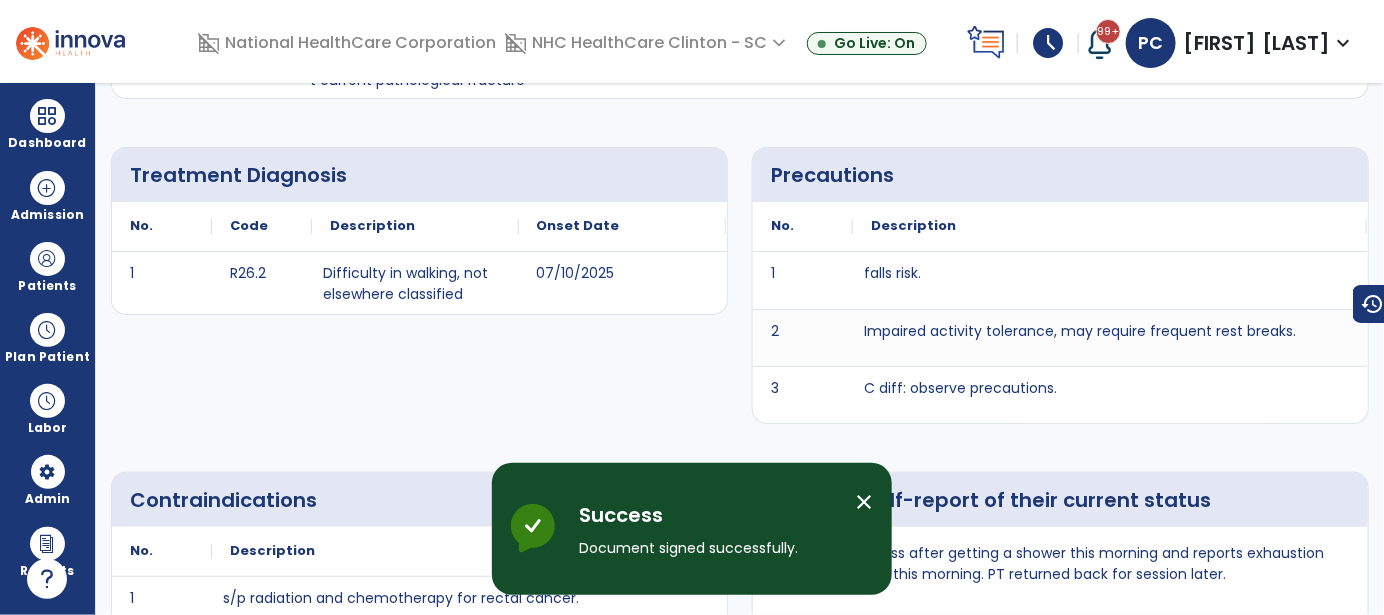 scroll, scrollTop: 0, scrollLeft: 0, axis: both 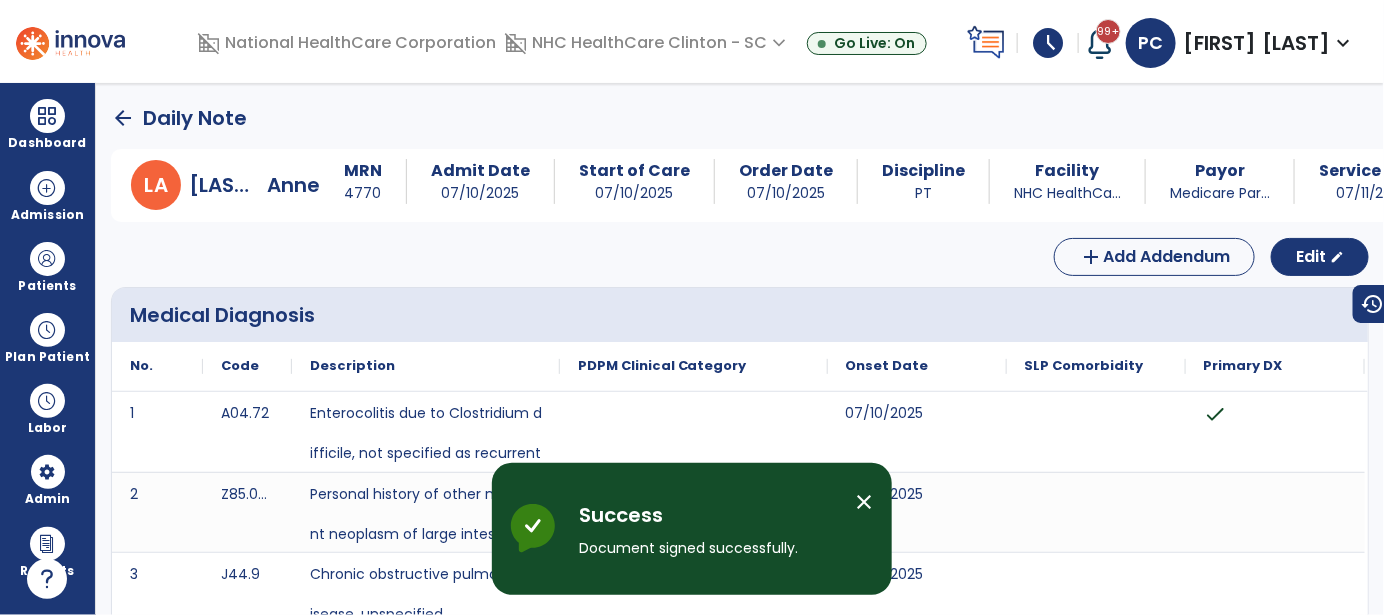 click on "arrow_back" 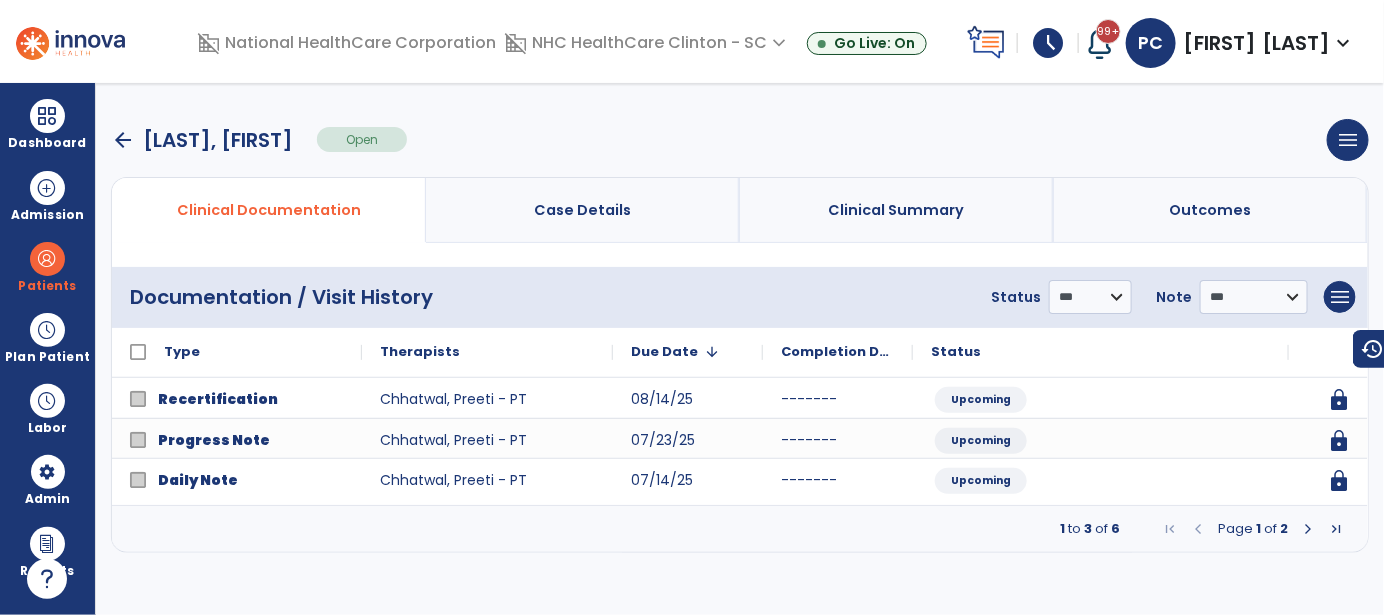 click on "arrow_back" at bounding box center [123, 140] 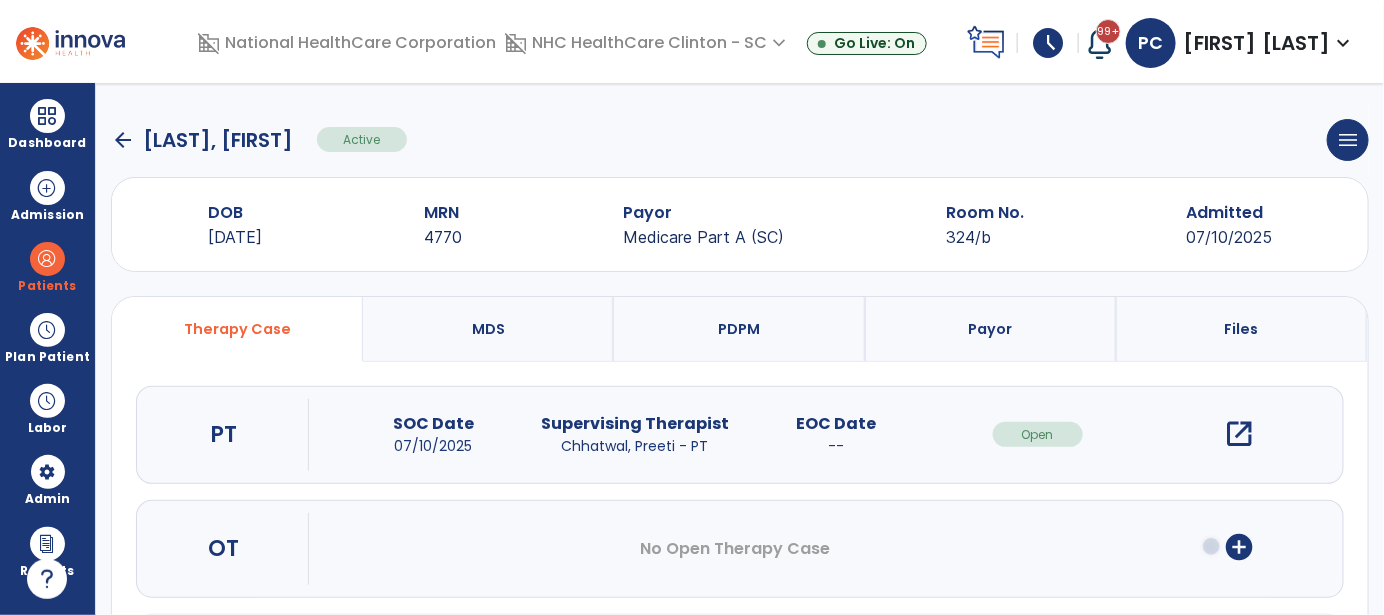 click on "arrow_back" 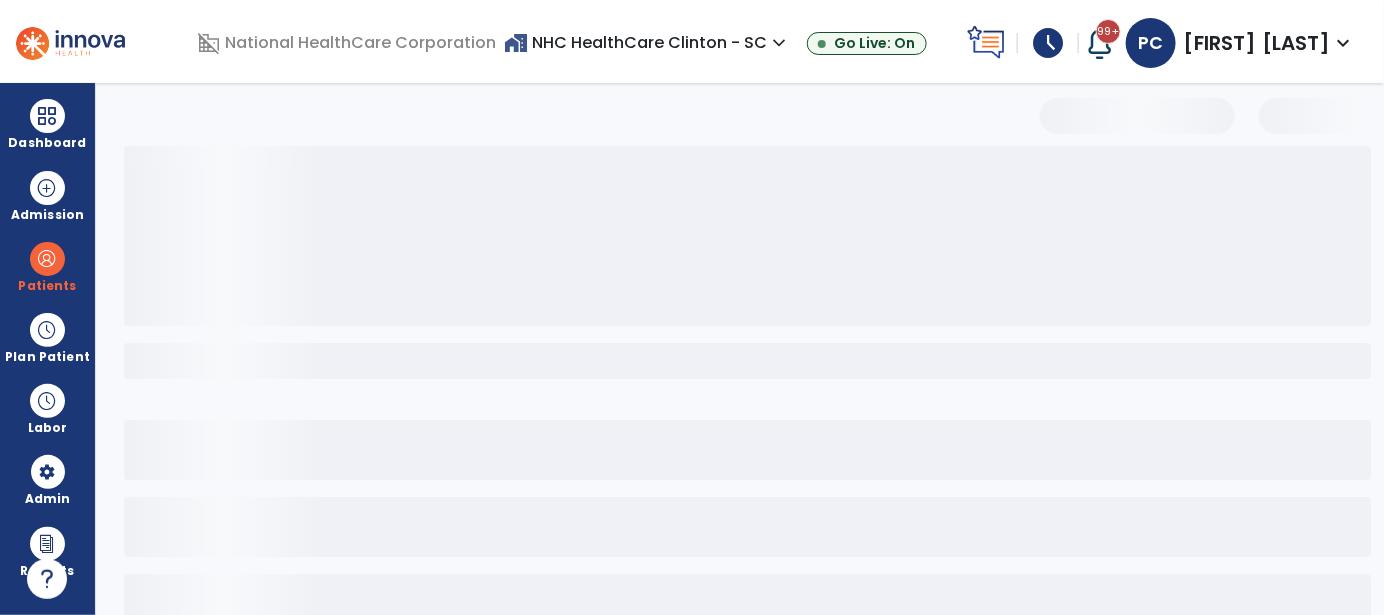 select on "***" 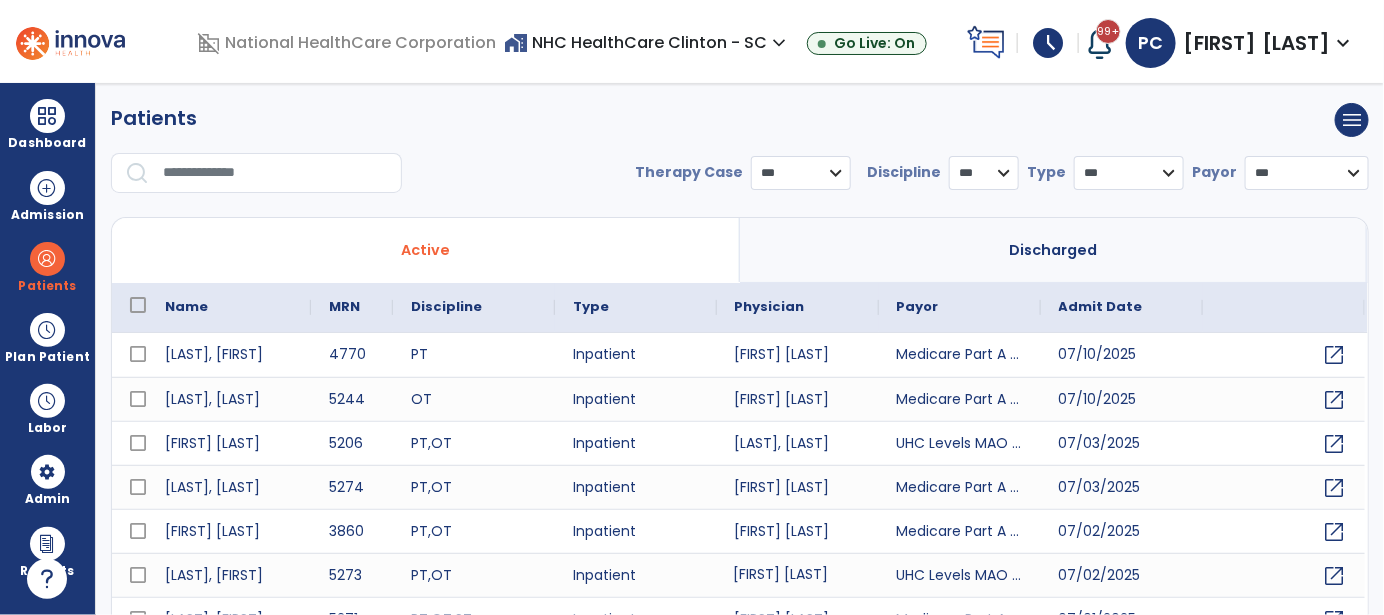 click on "[FIRST] [LAST]" at bounding box center (798, 575) 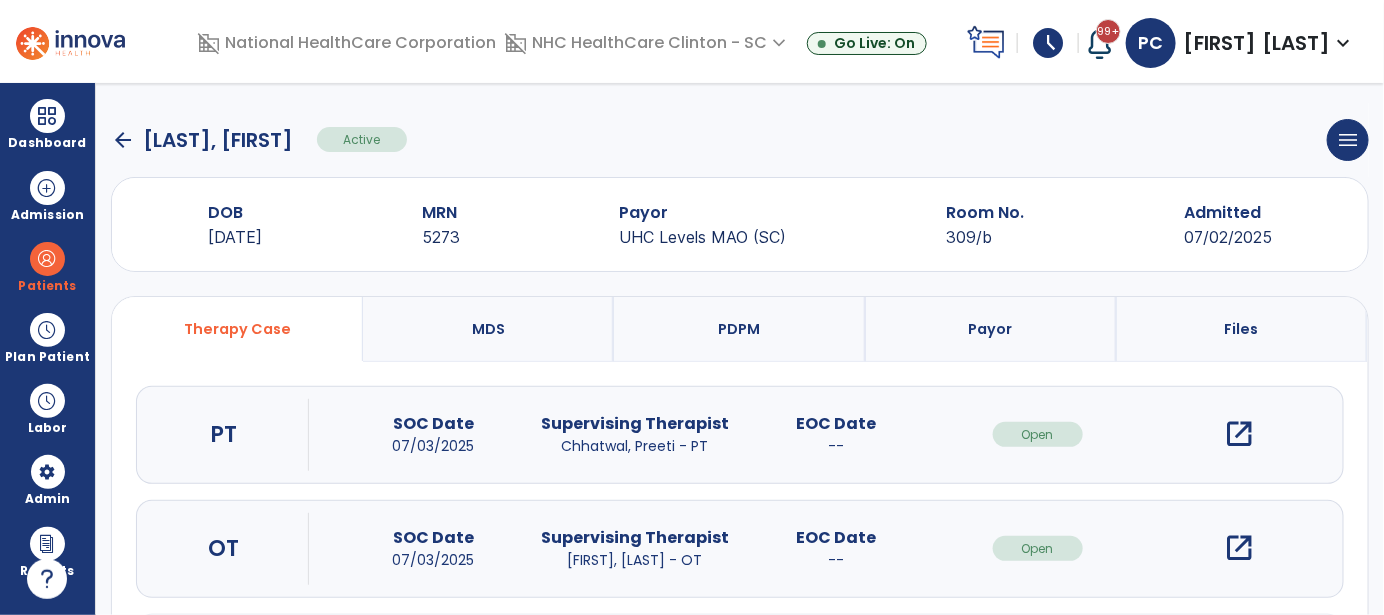 click on "arrow_back" 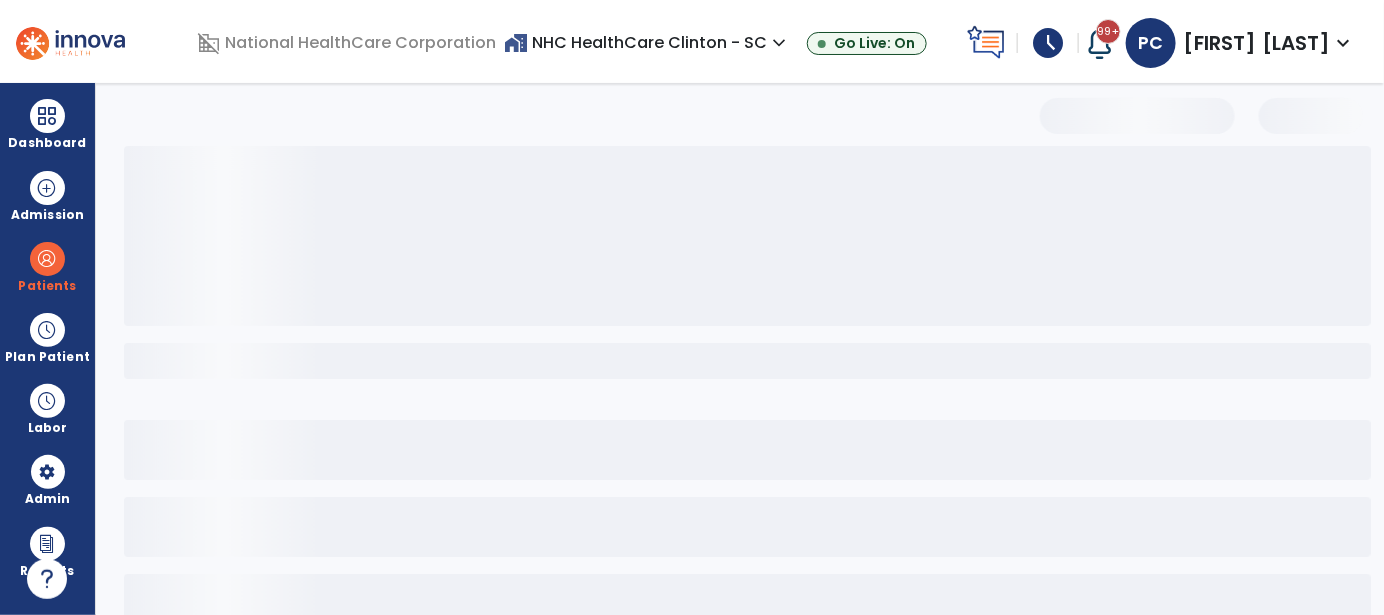 select on "***" 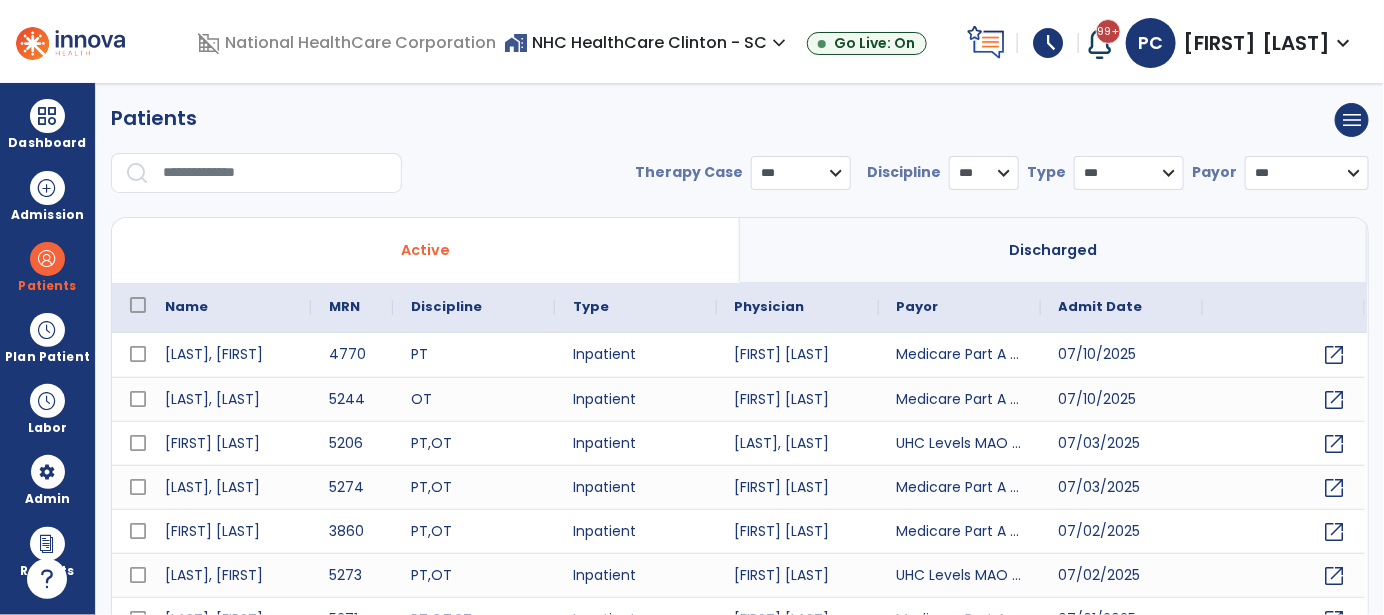click at bounding box center [275, 173] 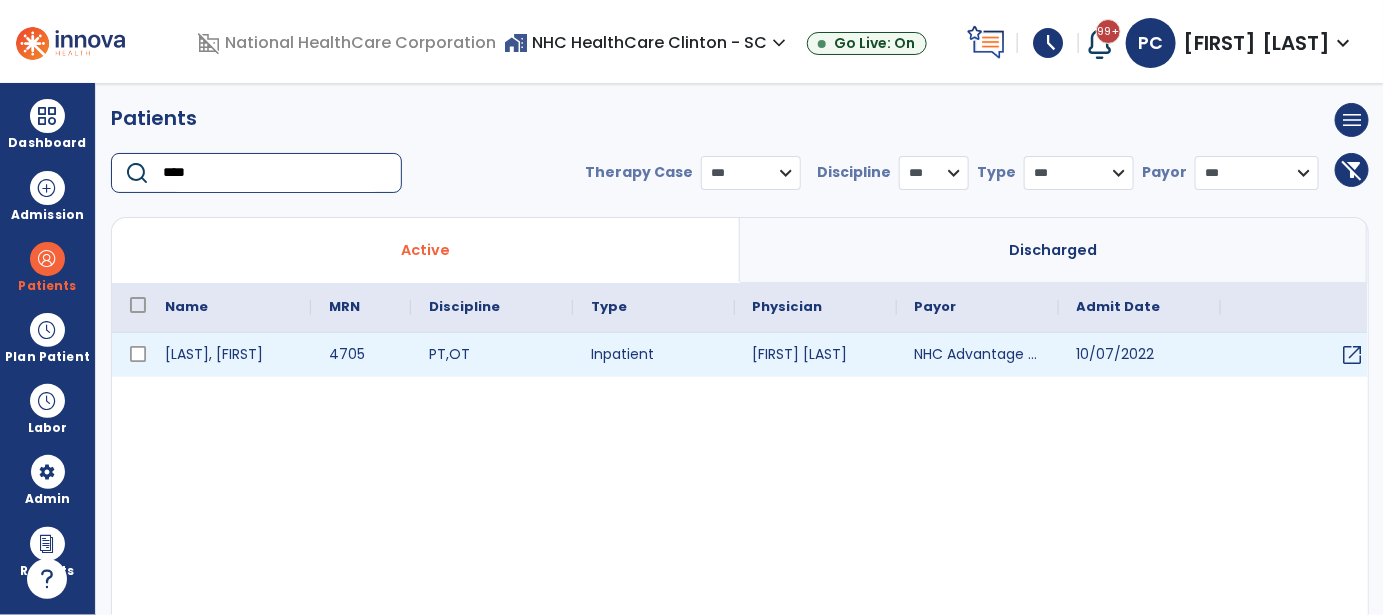 type on "****" 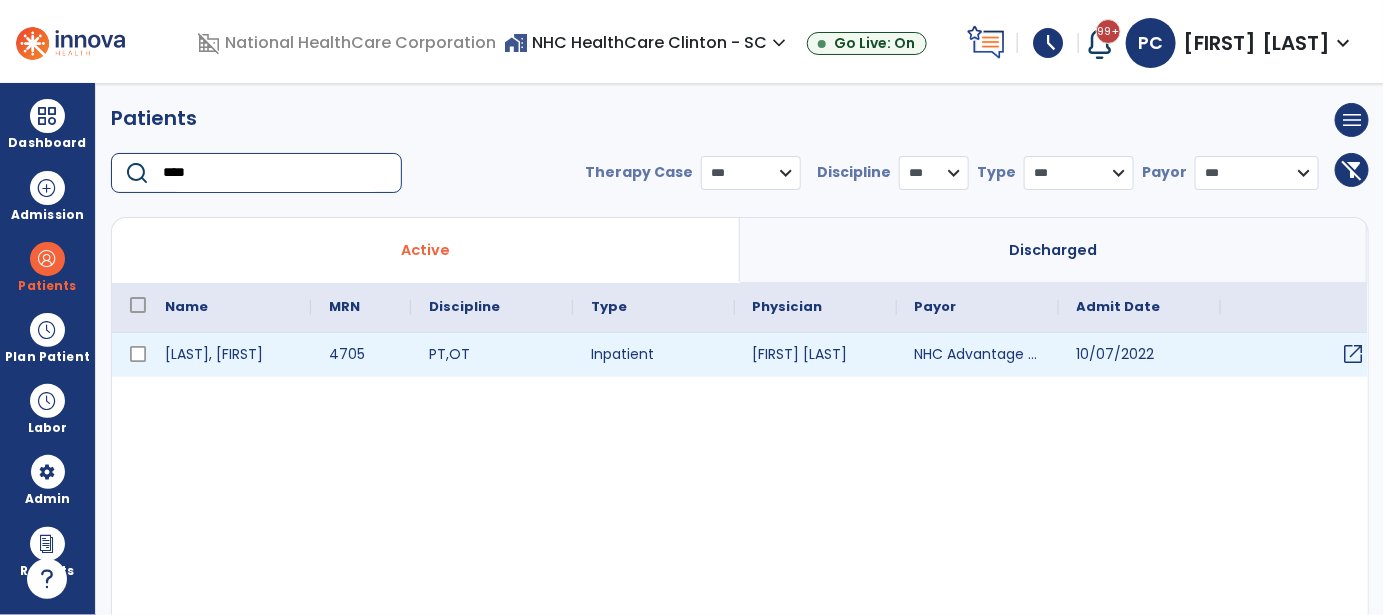 click on "open_in_new" at bounding box center [1354, 354] 